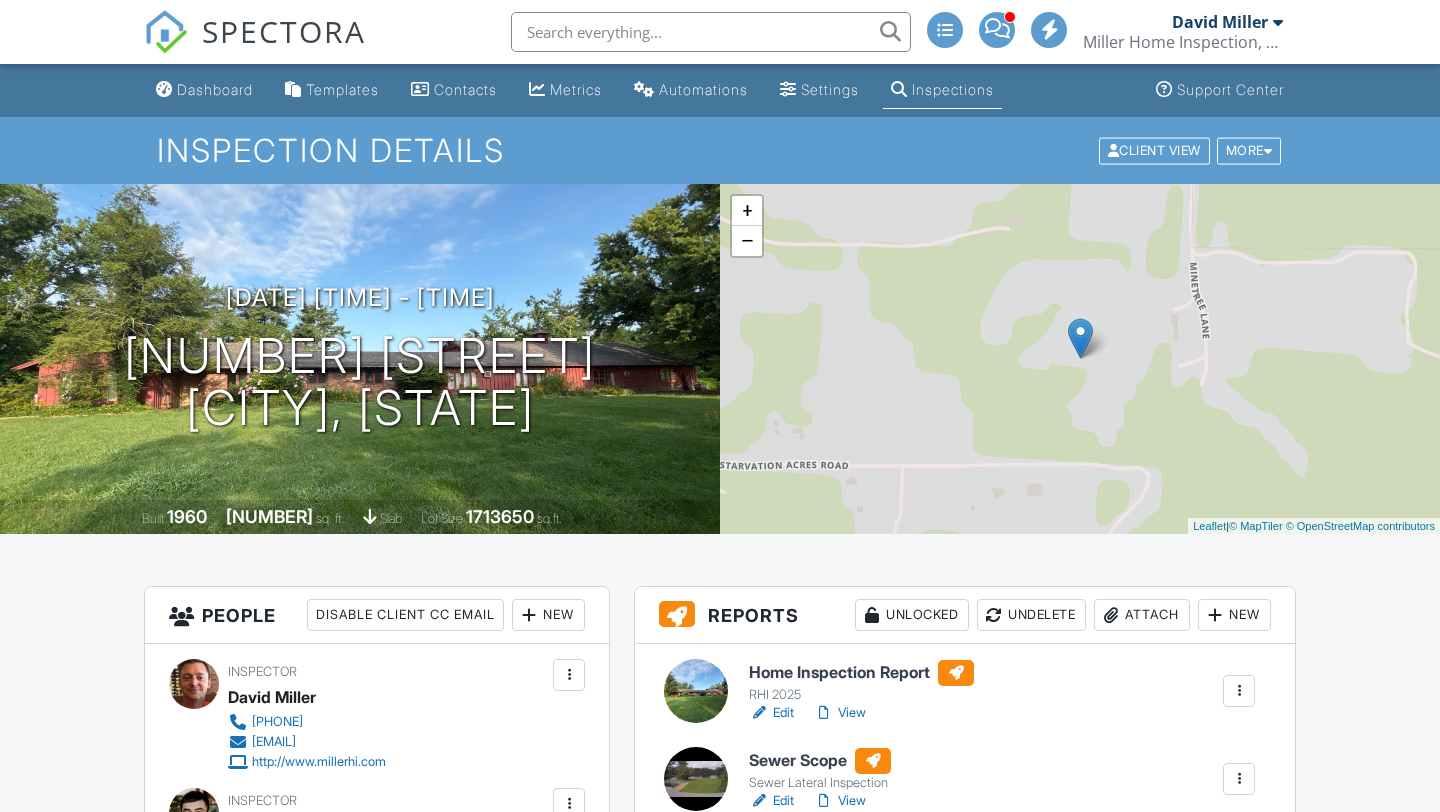 scroll, scrollTop: 0, scrollLeft: 0, axis: both 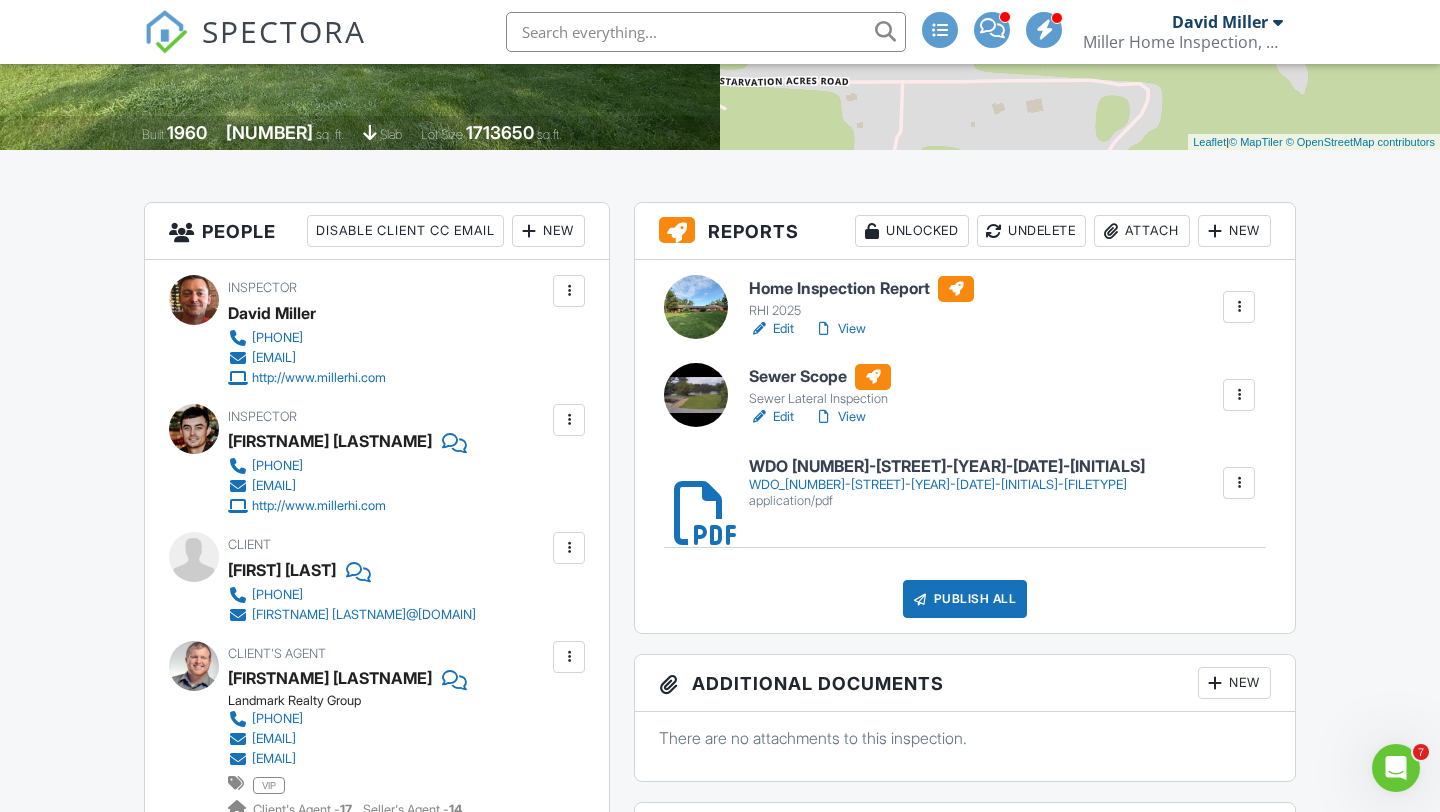 click on "View" at bounding box center [840, 329] 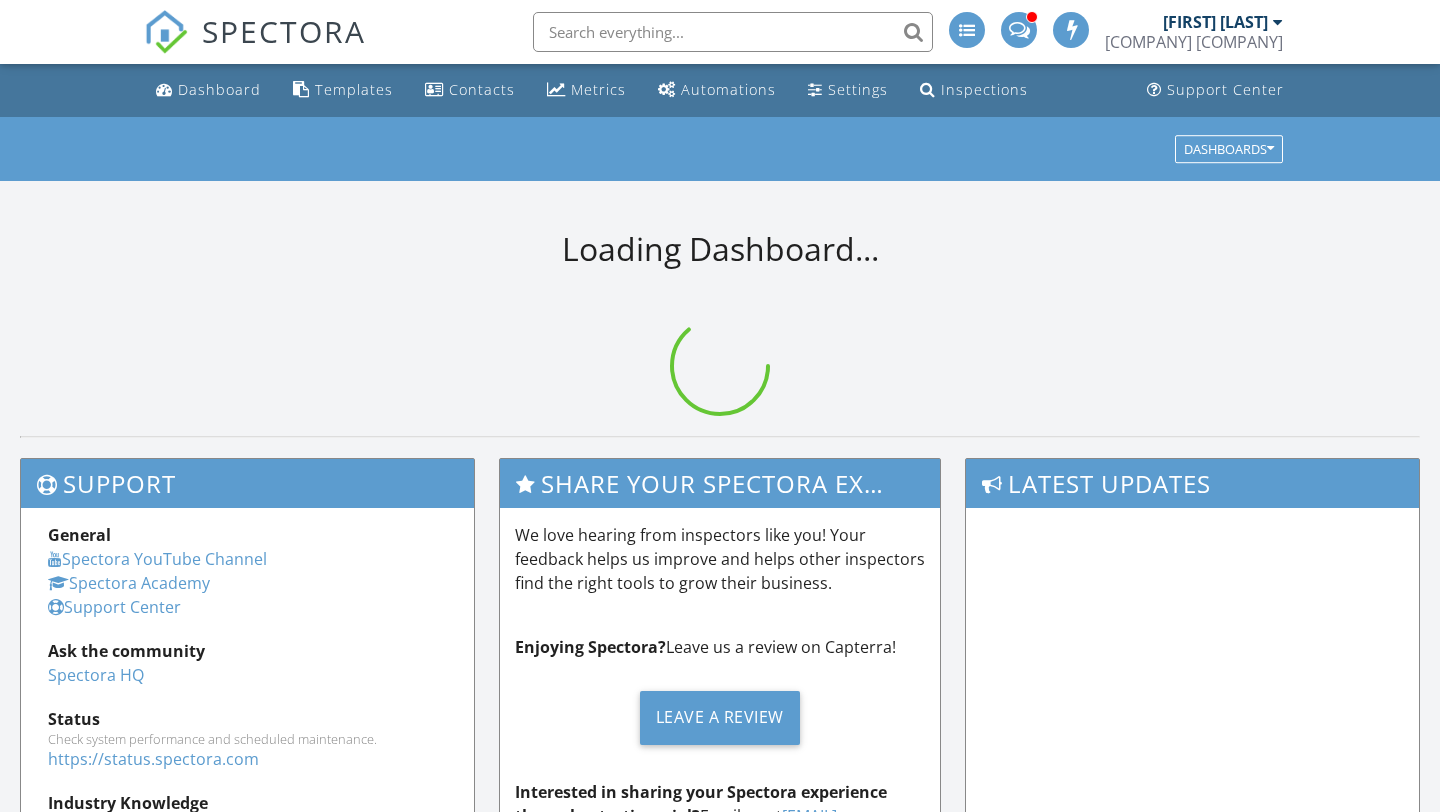 scroll, scrollTop: 0, scrollLeft: 0, axis: both 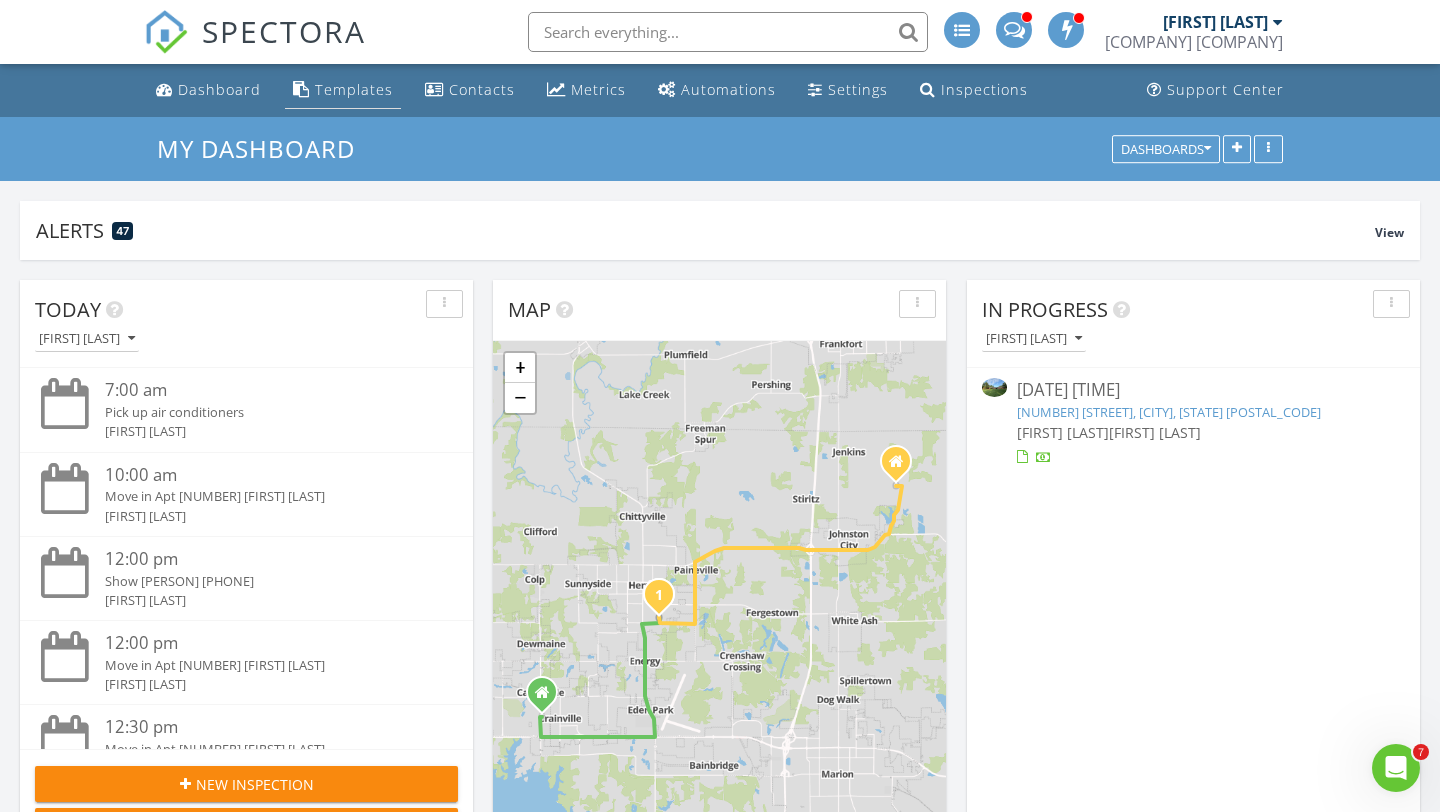 click on "Templates" at bounding box center (354, 89) 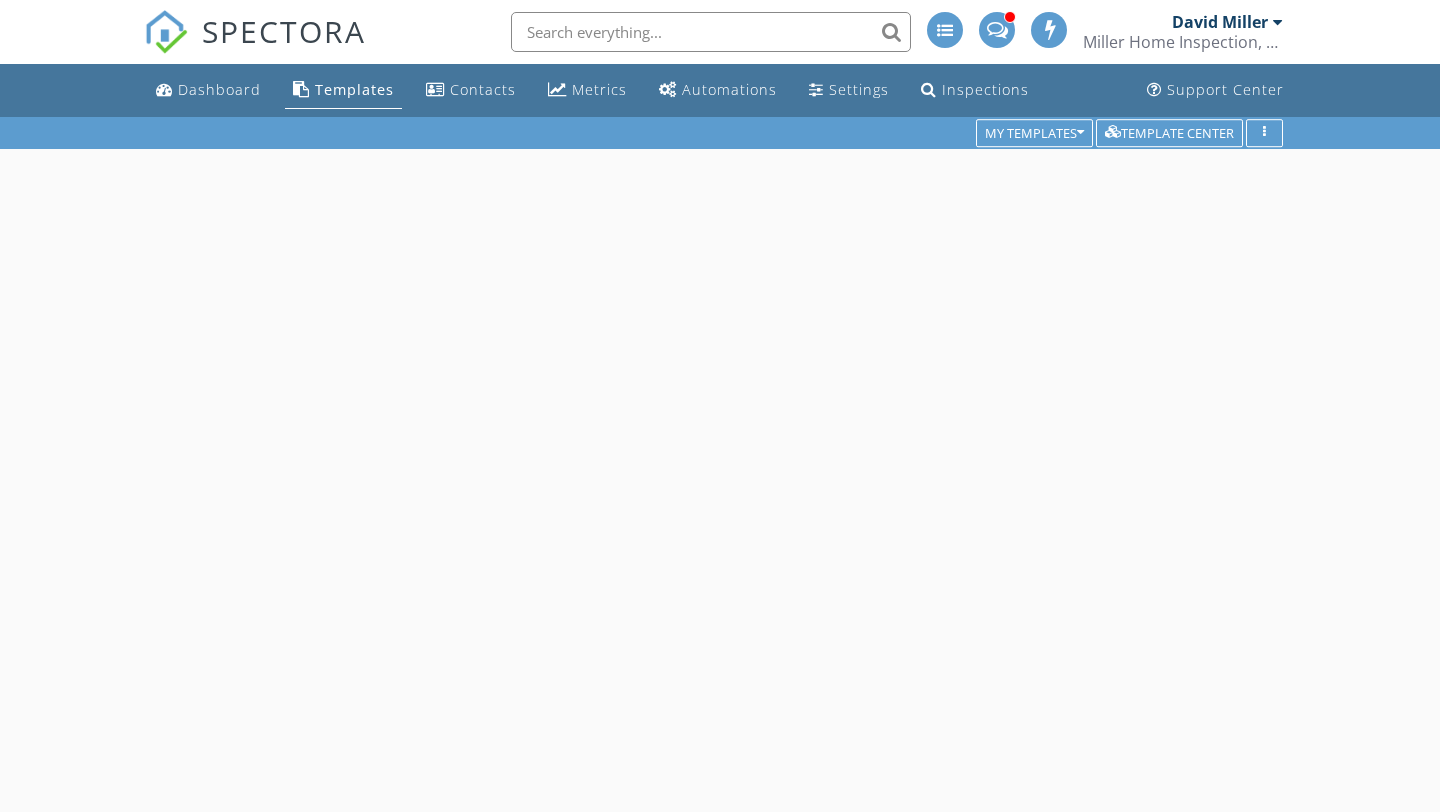 scroll, scrollTop: 0, scrollLeft: 0, axis: both 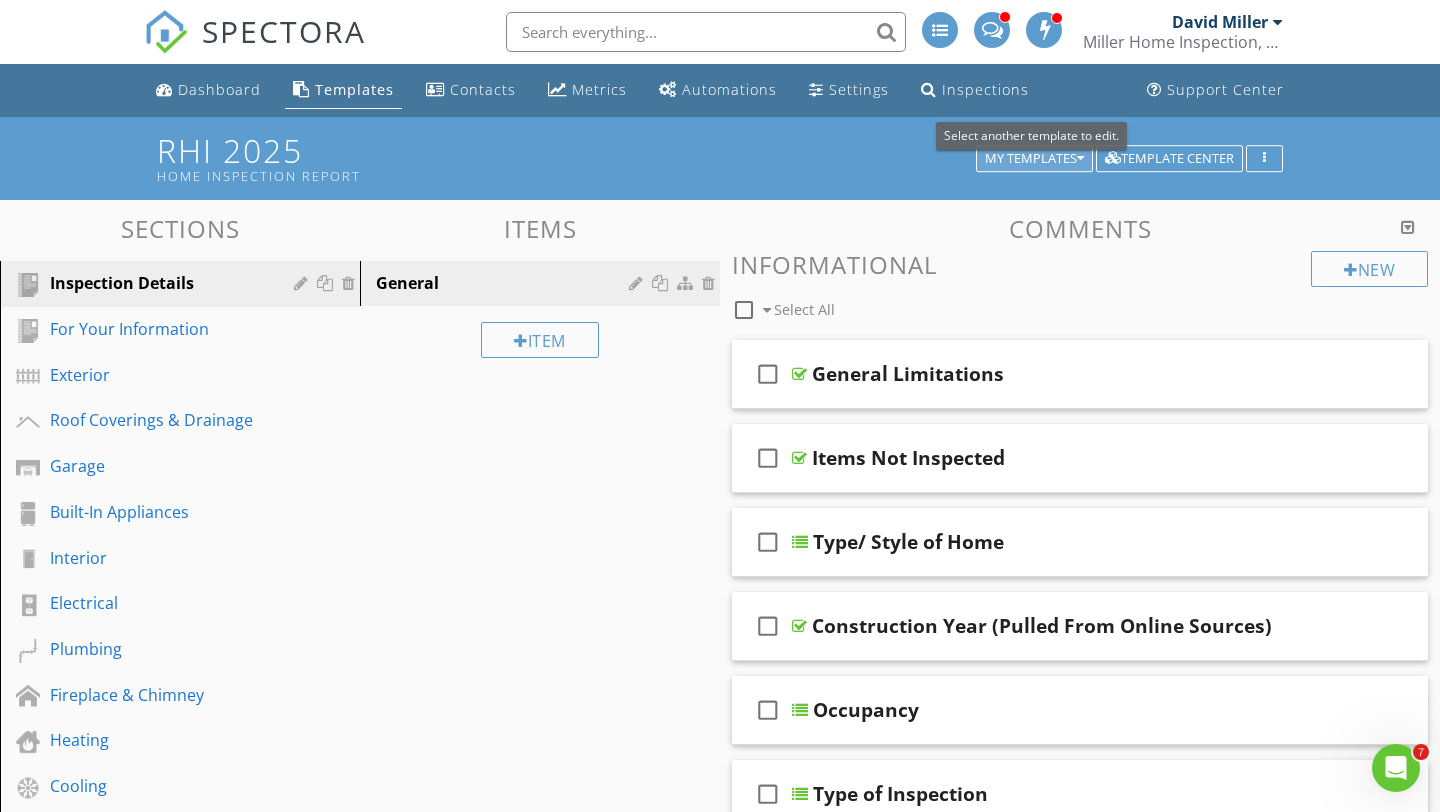 click on "My Templates" at bounding box center (1034, 159) 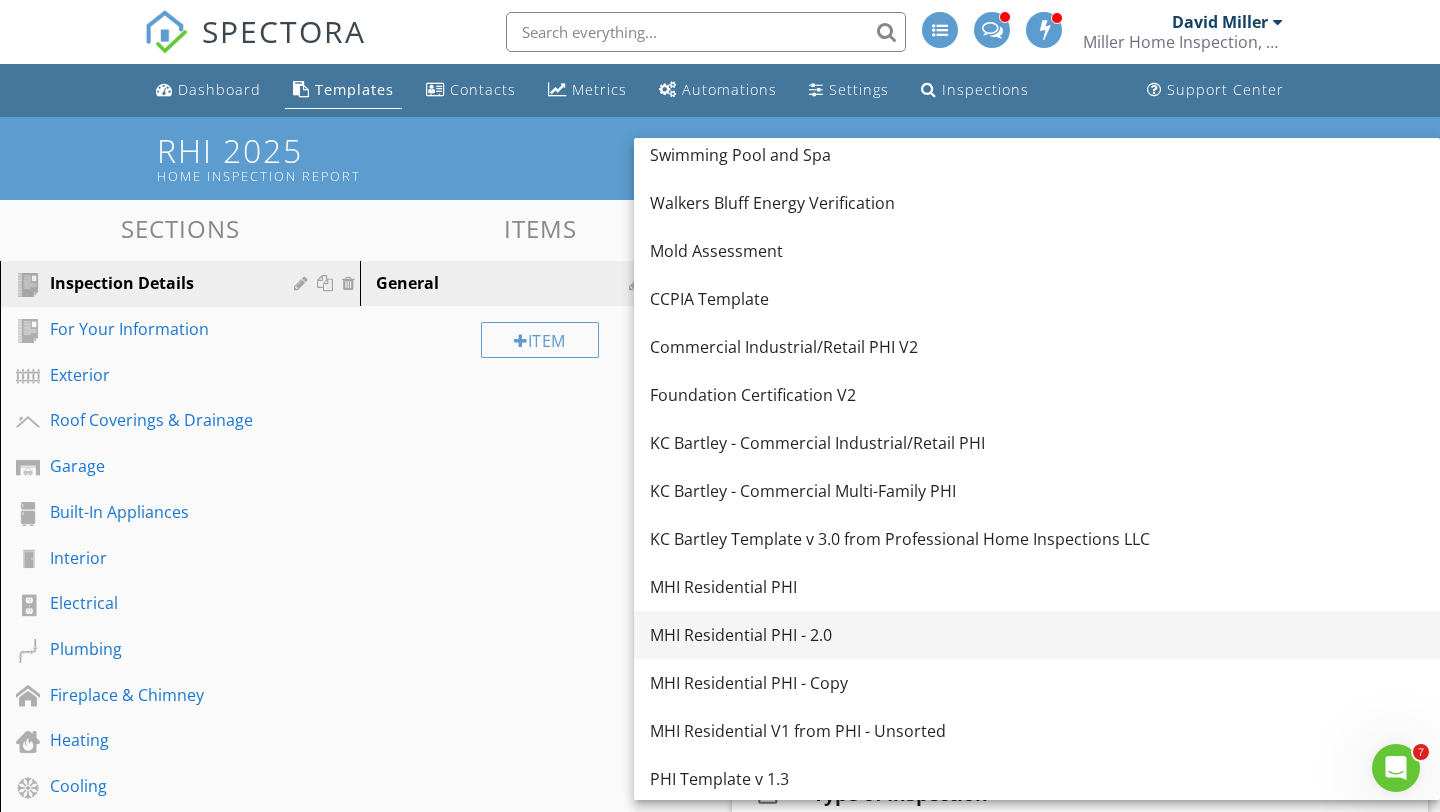 scroll, scrollTop: 479, scrollLeft: 0, axis: vertical 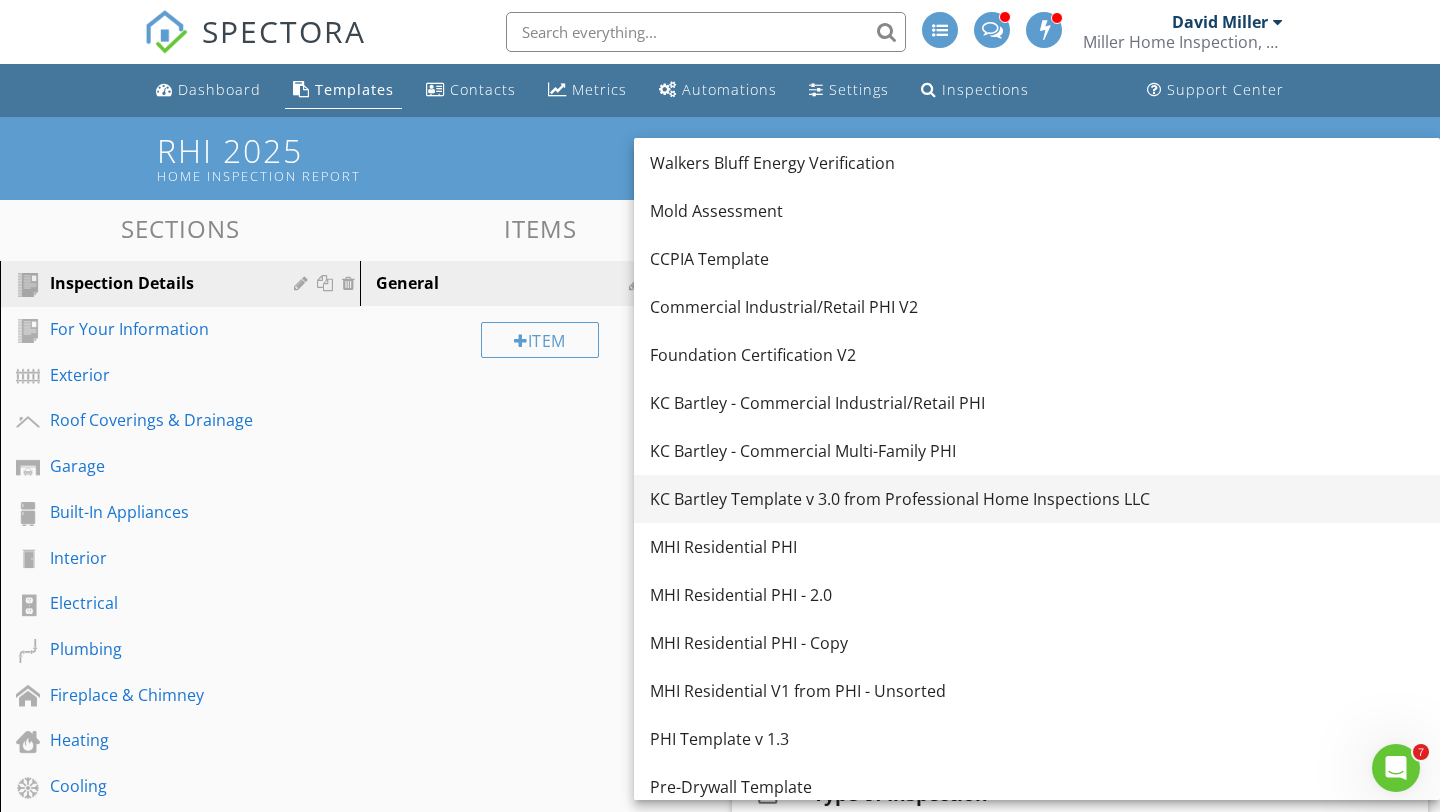 click on "KC Bartley Template v 3.0 from Professional Home Inspections LLC" at bounding box center [1037, 499] 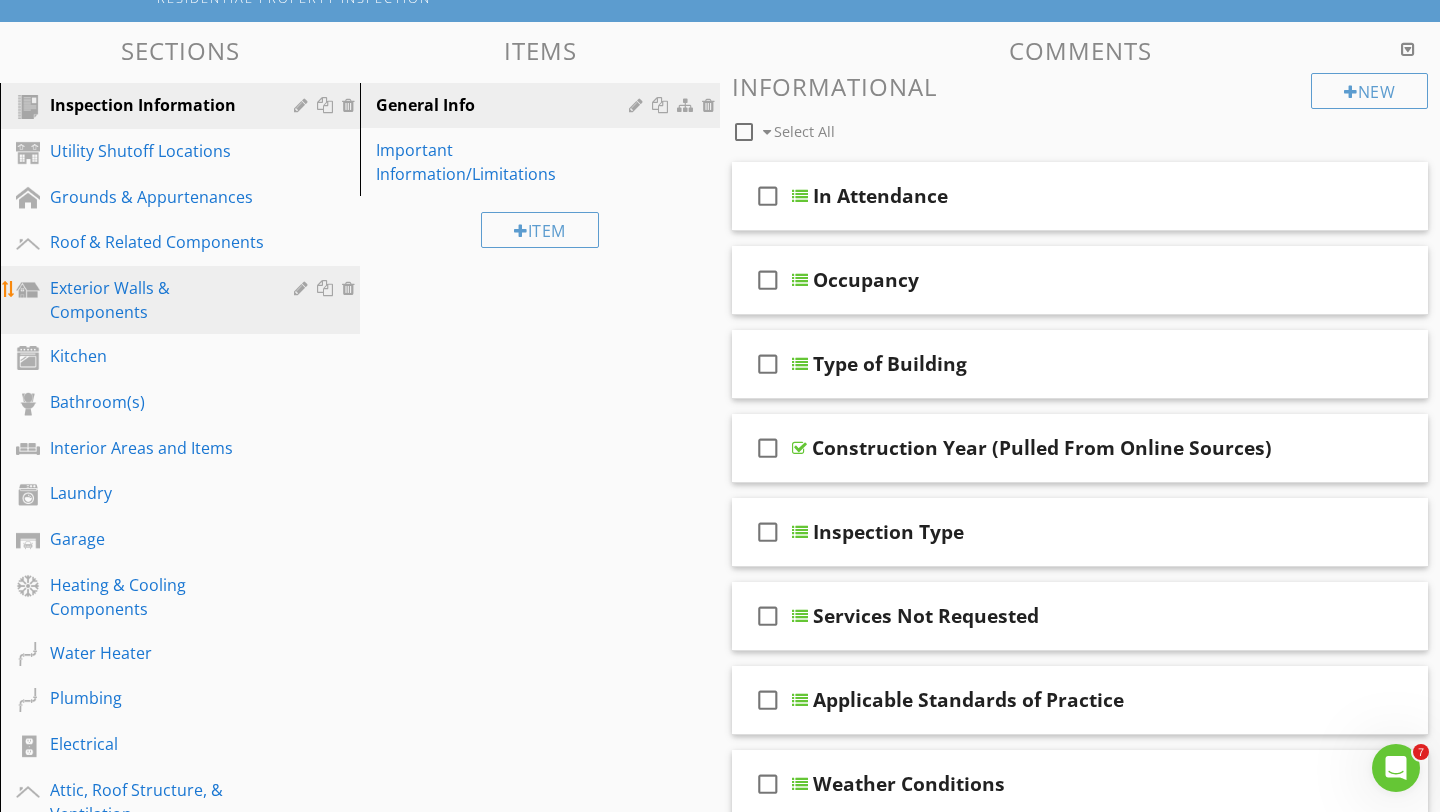 scroll, scrollTop: 181, scrollLeft: 0, axis: vertical 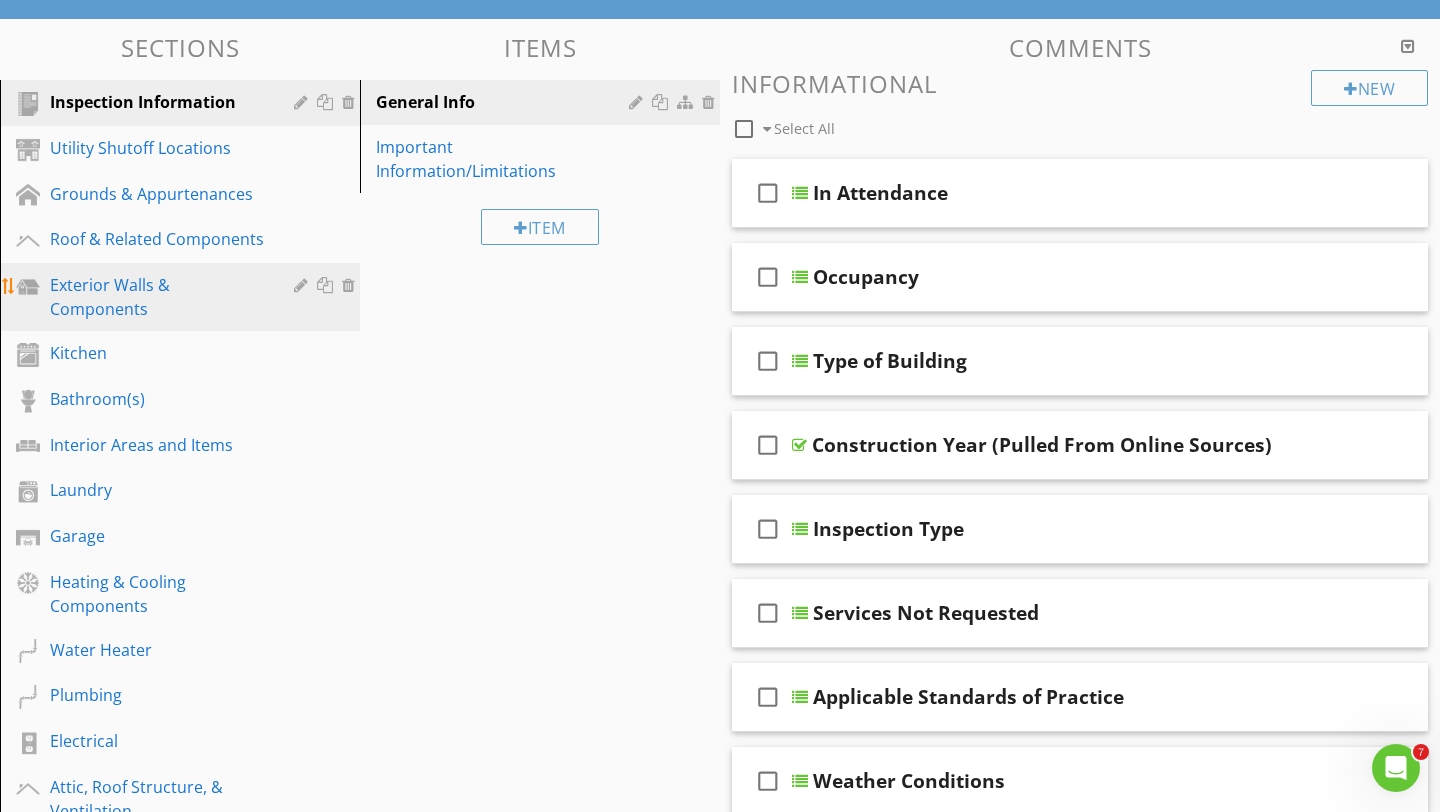 click on "Exterior Walls & Components" at bounding box center (157, 297) 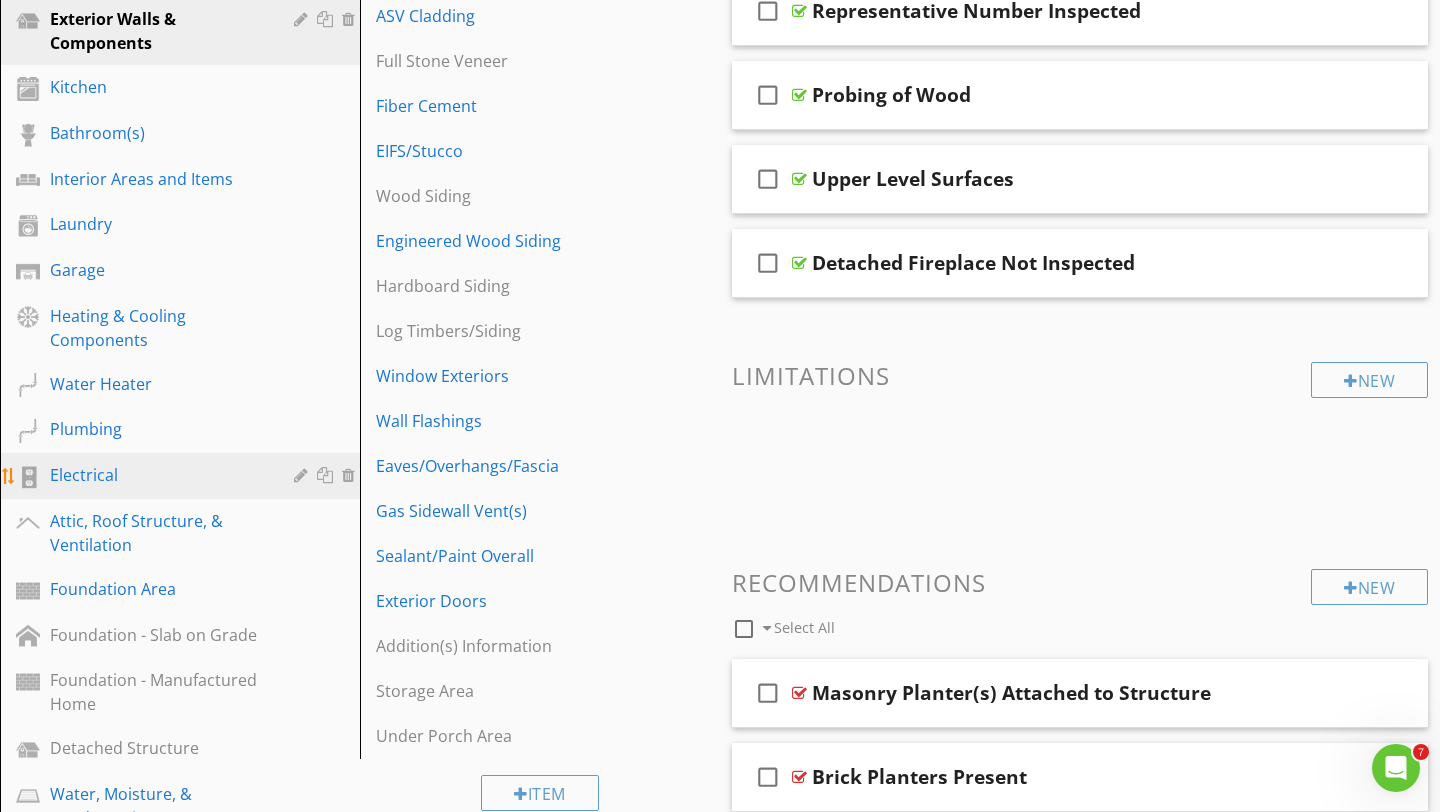 scroll, scrollTop: 448, scrollLeft: 0, axis: vertical 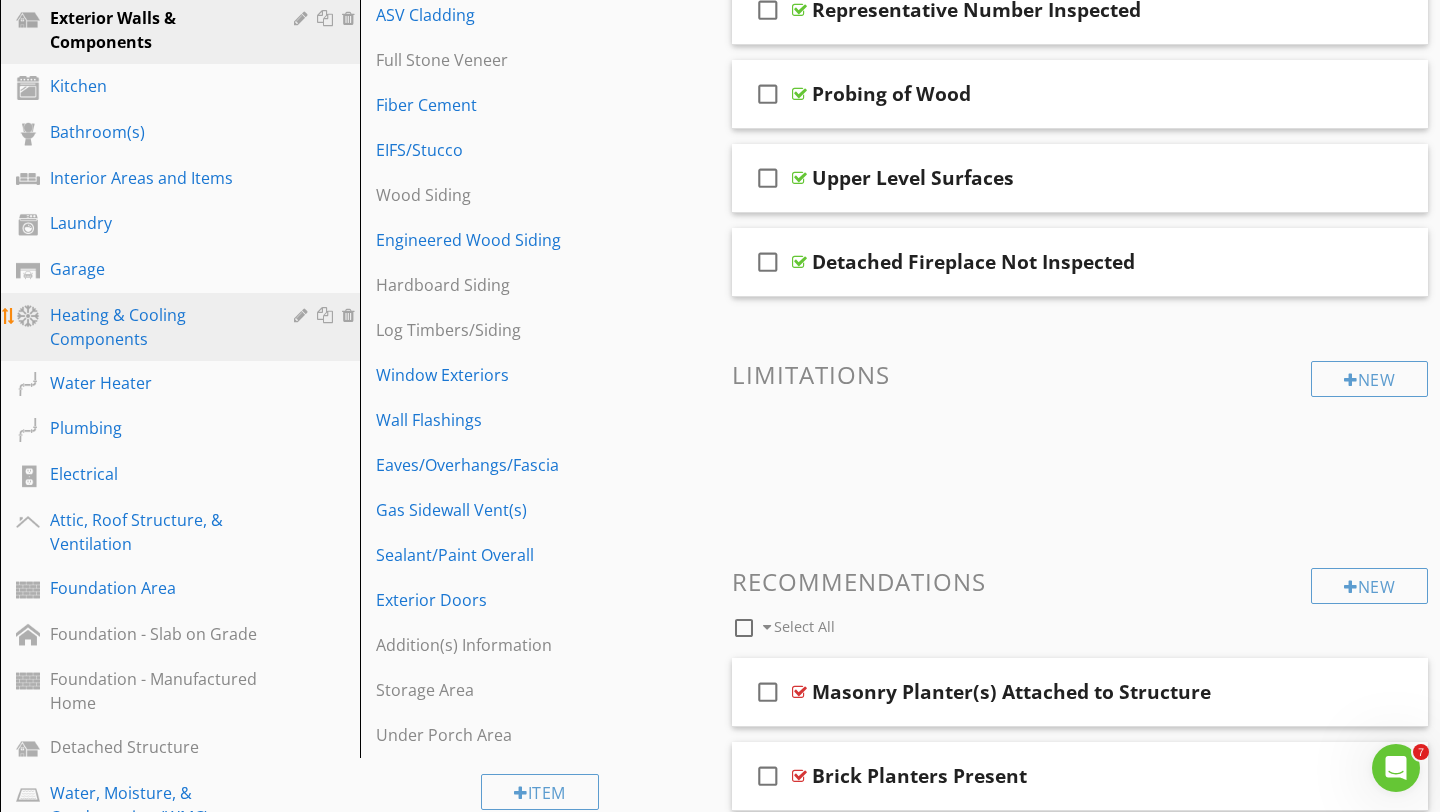click on "Heating & Cooling Components" at bounding box center [157, 327] 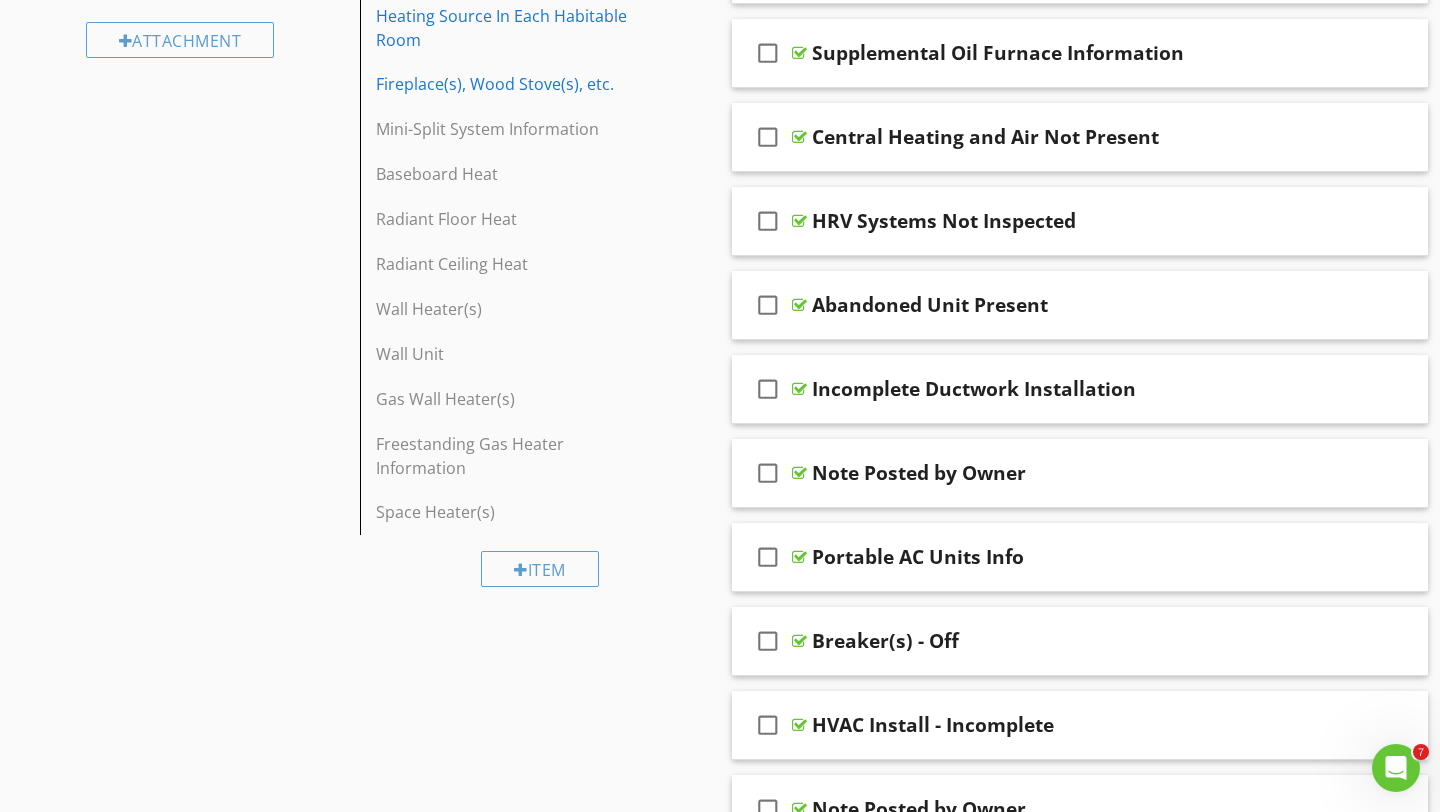 scroll, scrollTop: 1669, scrollLeft: 0, axis: vertical 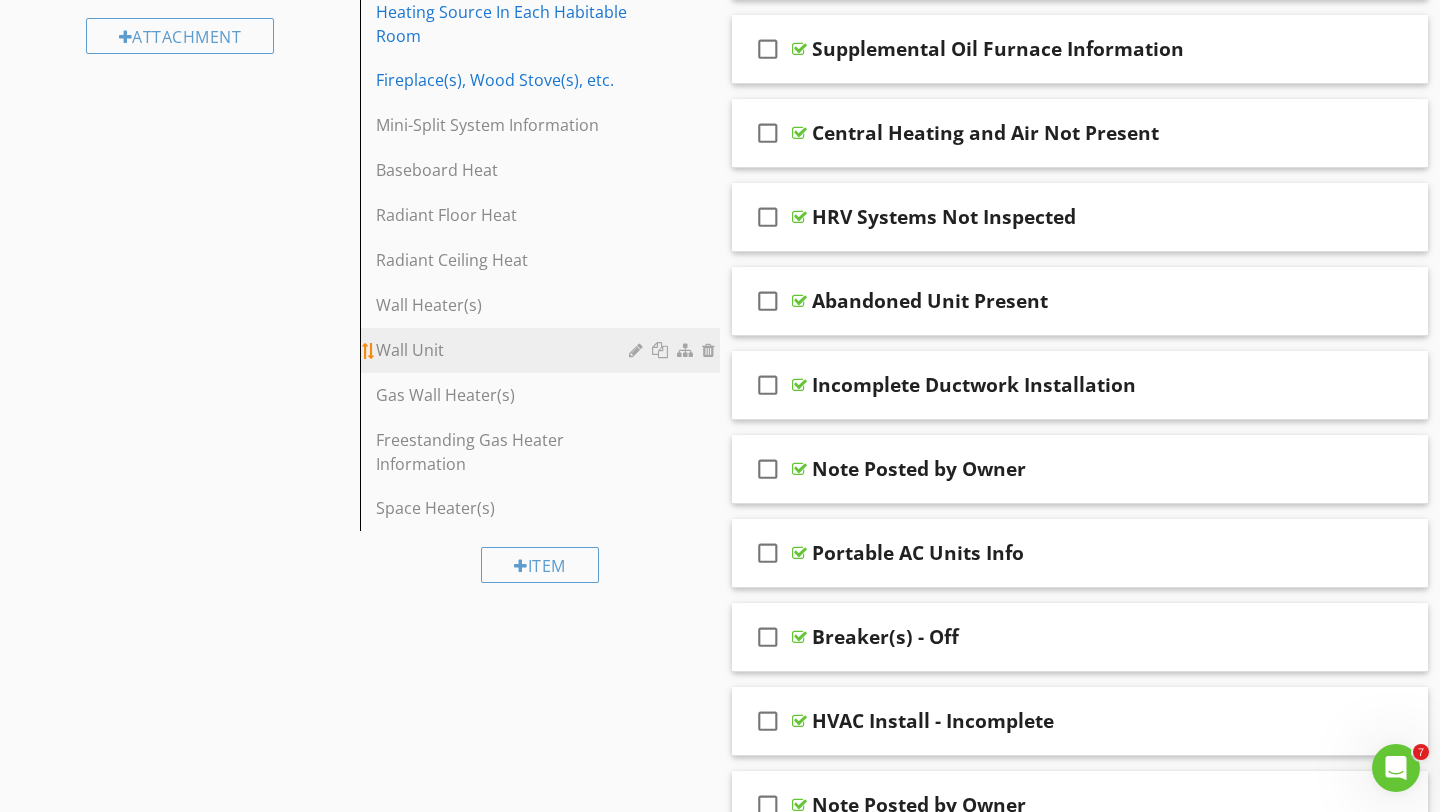click on "Wall Unit" at bounding box center (505, 350) 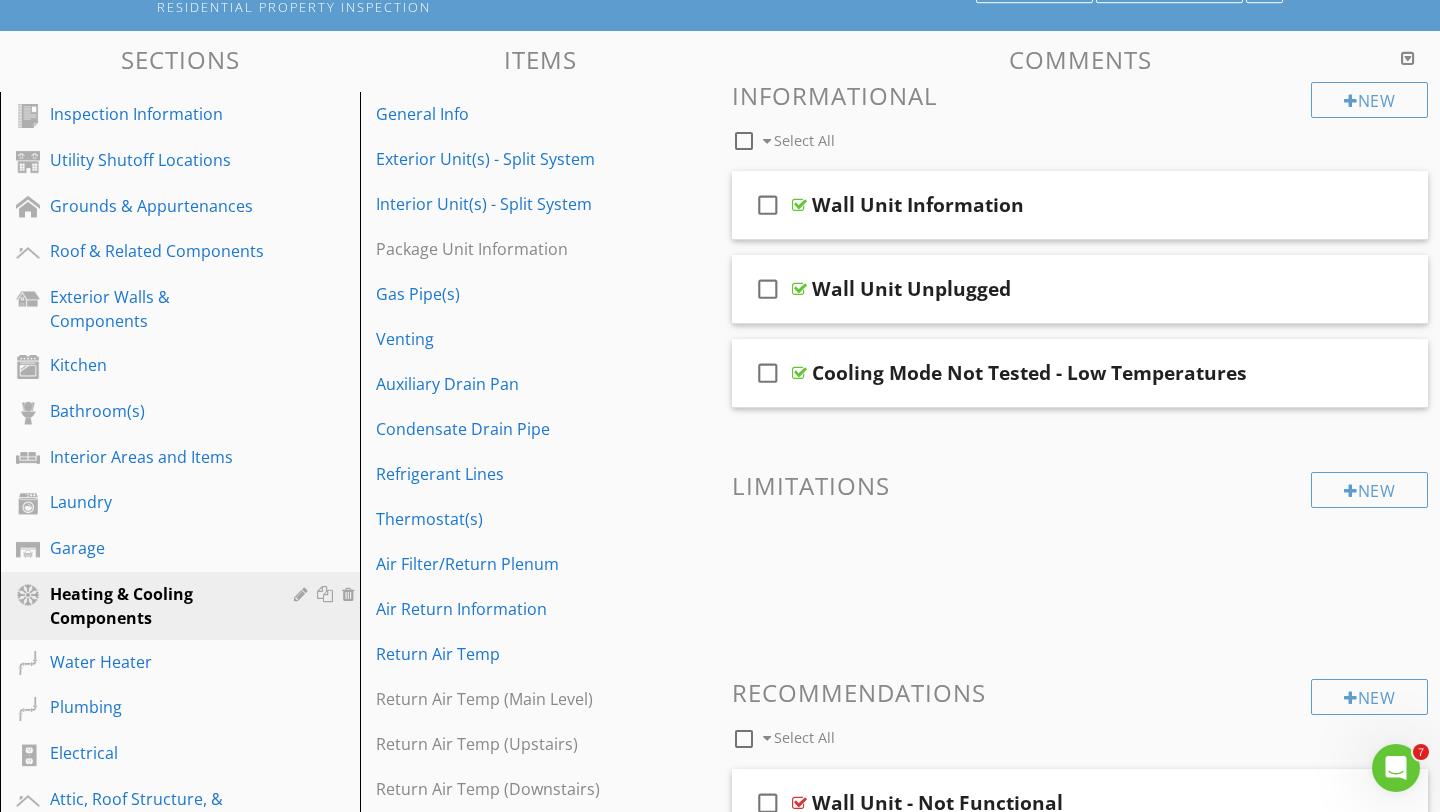 scroll, scrollTop: 0, scrollLeft: 0, axis: both 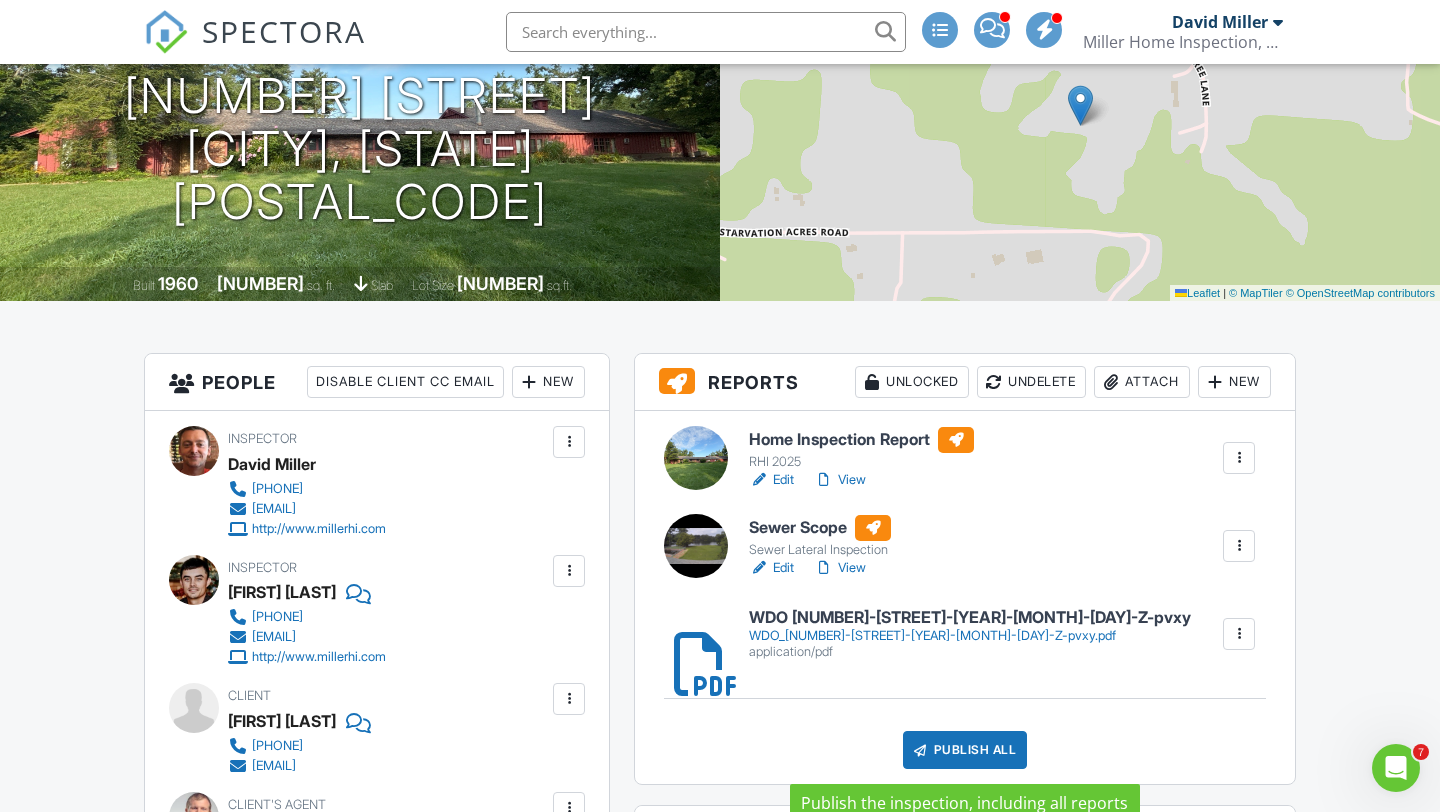 click on "Publish All" at bounding box center [965, 750] 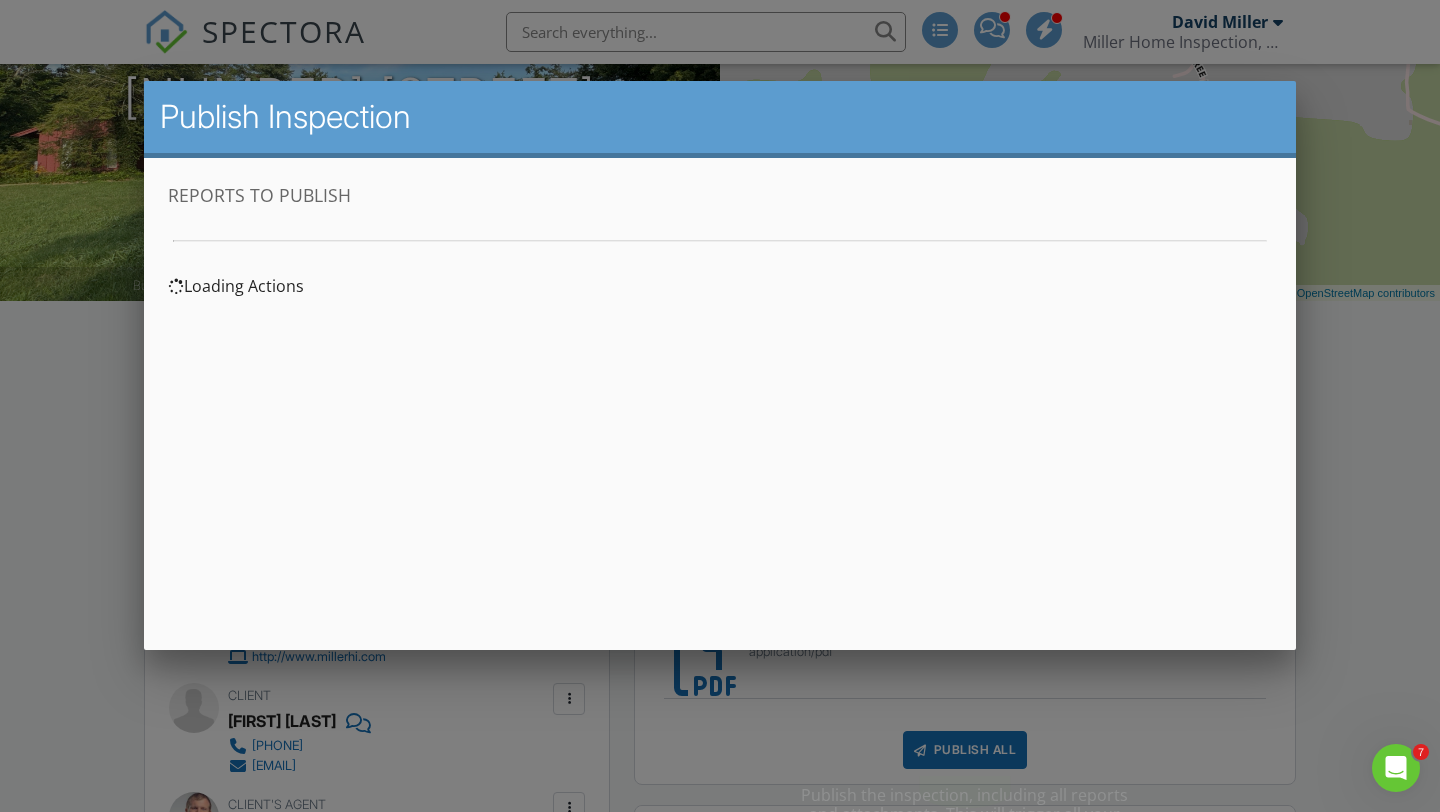 scroll, scrollTop: 0, scrollLeft: 0, axis: both 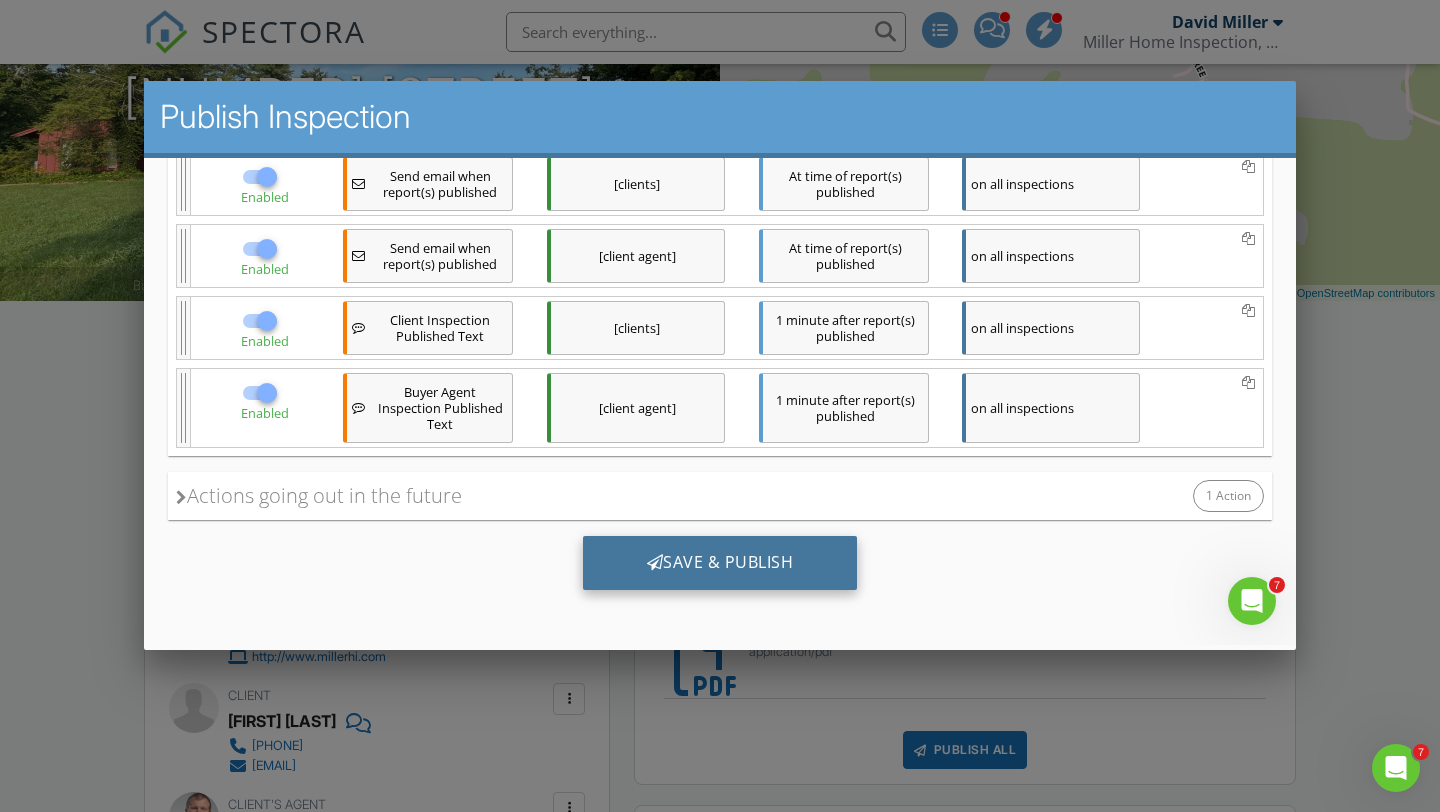 click on "Save & Publish" at bounding box center (720, 563) 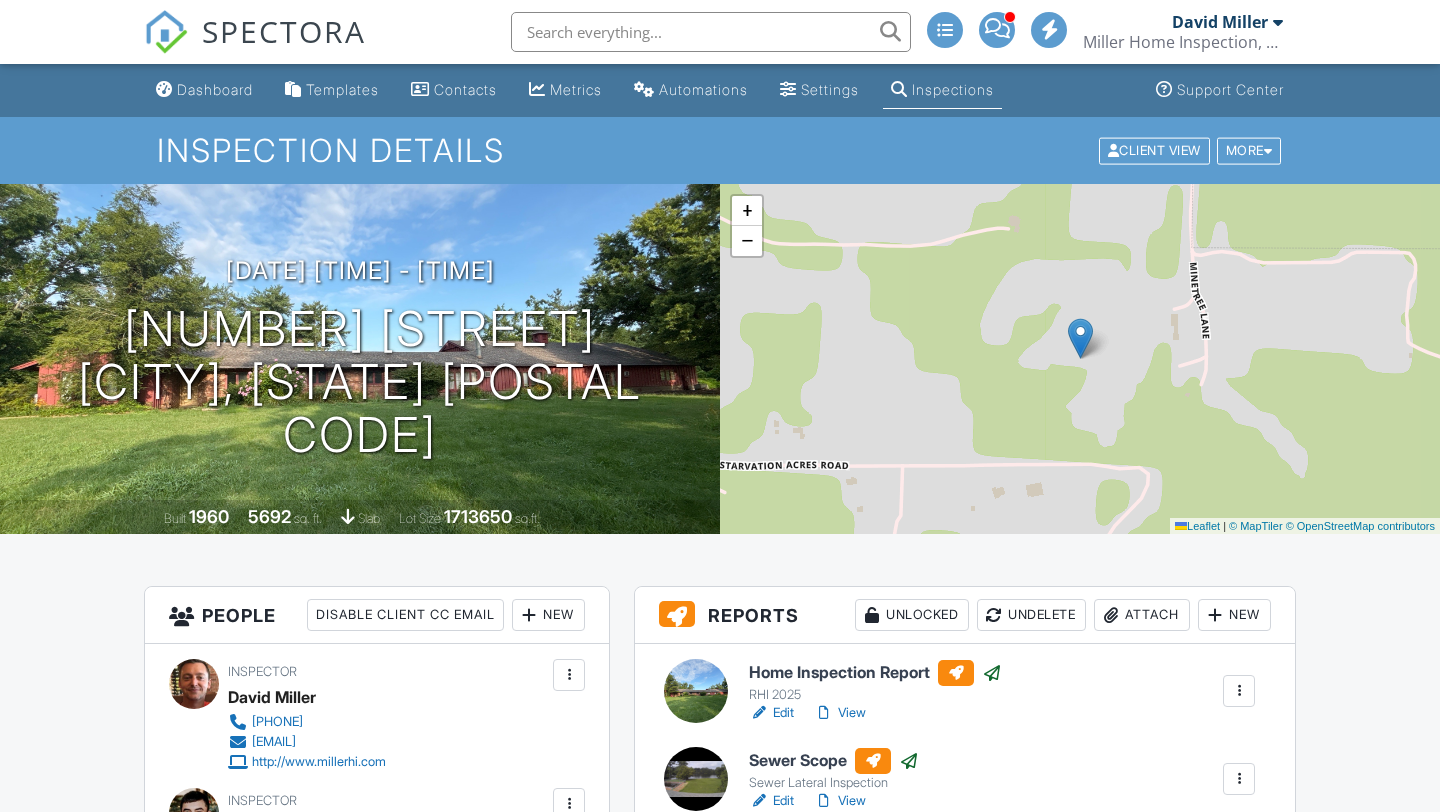 scroll, scrollTop: 288, scrollLeft: 0, axis: vertical 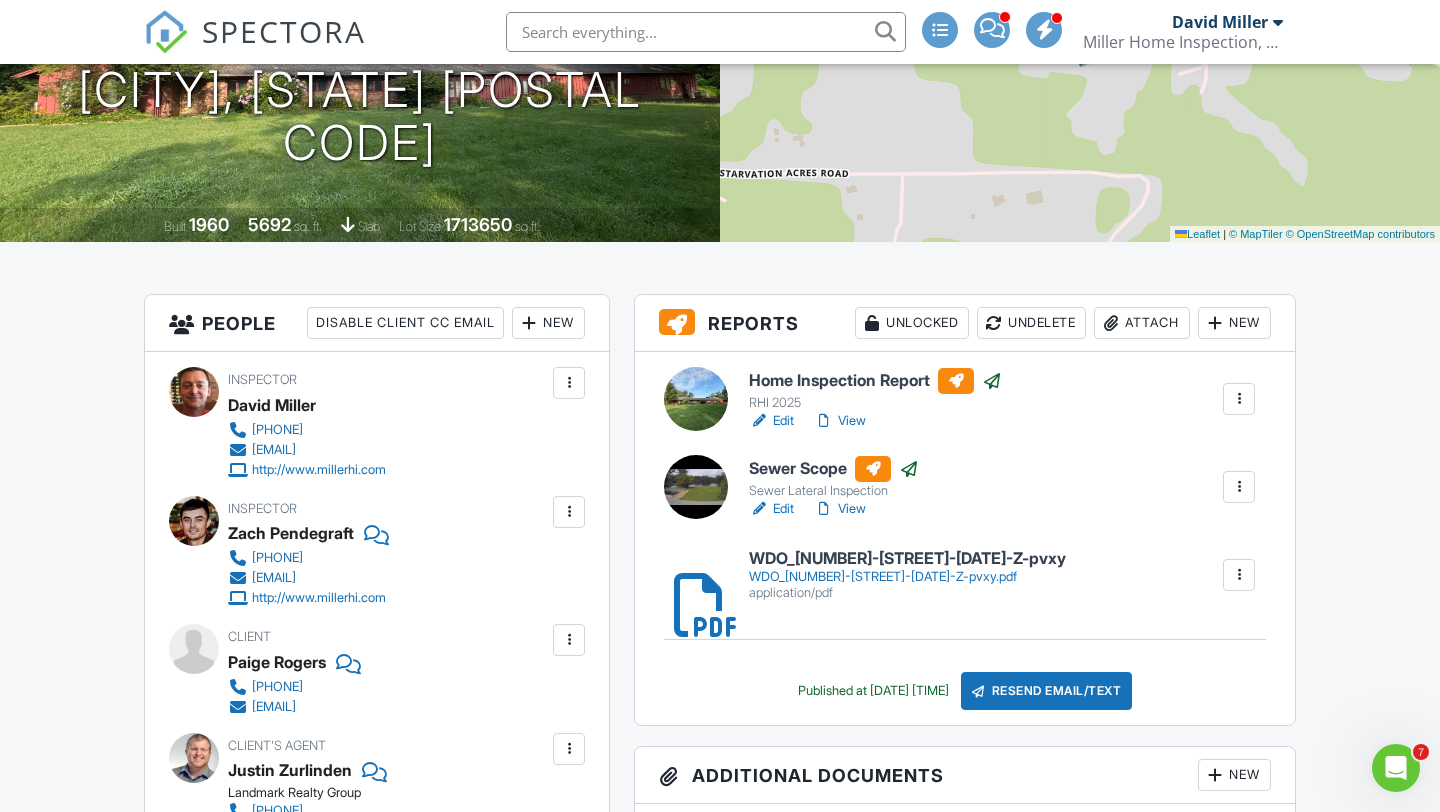 click on "Edit" at bounding box center [771, 509] 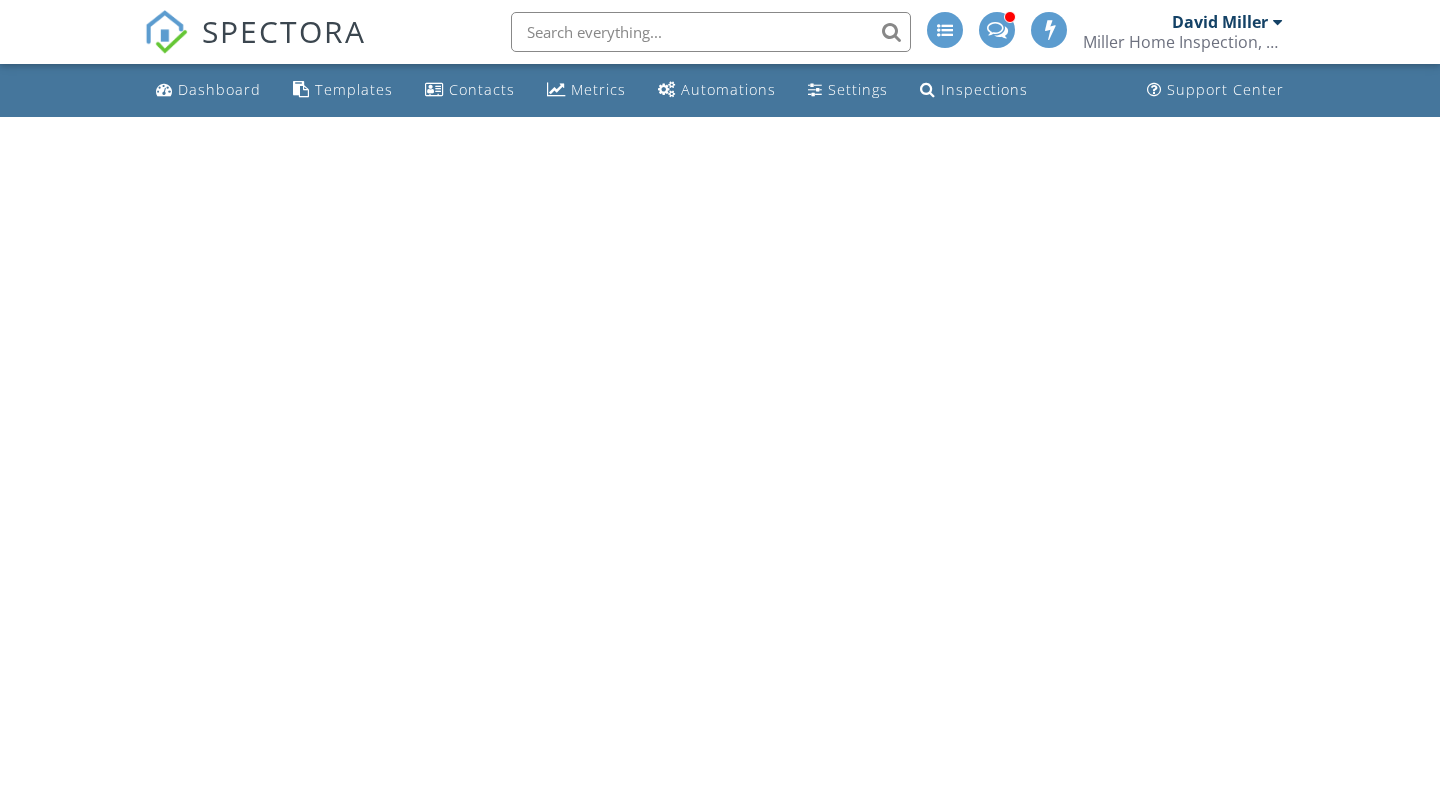 scroll, scrollTop: 0, scrollLeft: 0, axis: both 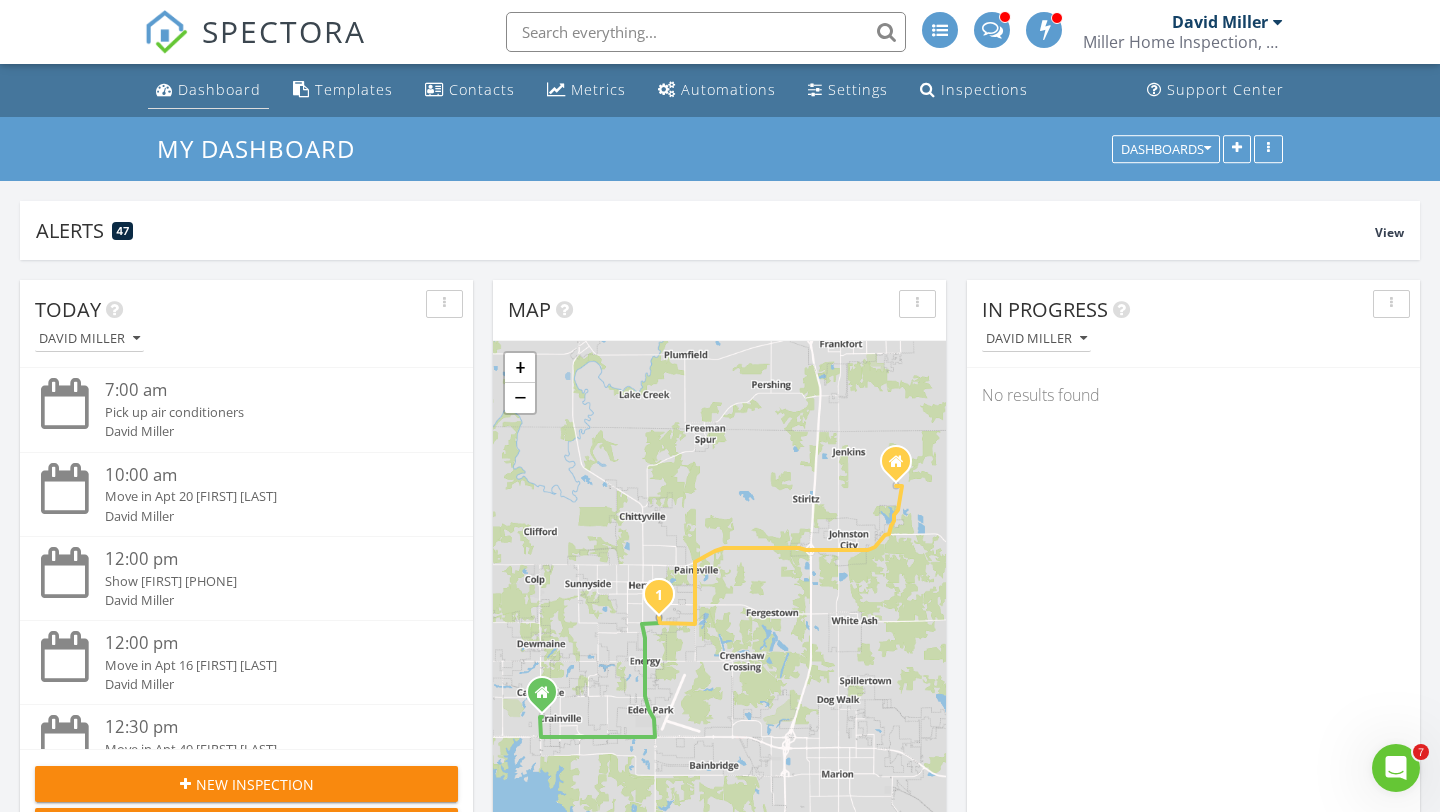 click on "Dashboard" at bounding box center (219, 89) 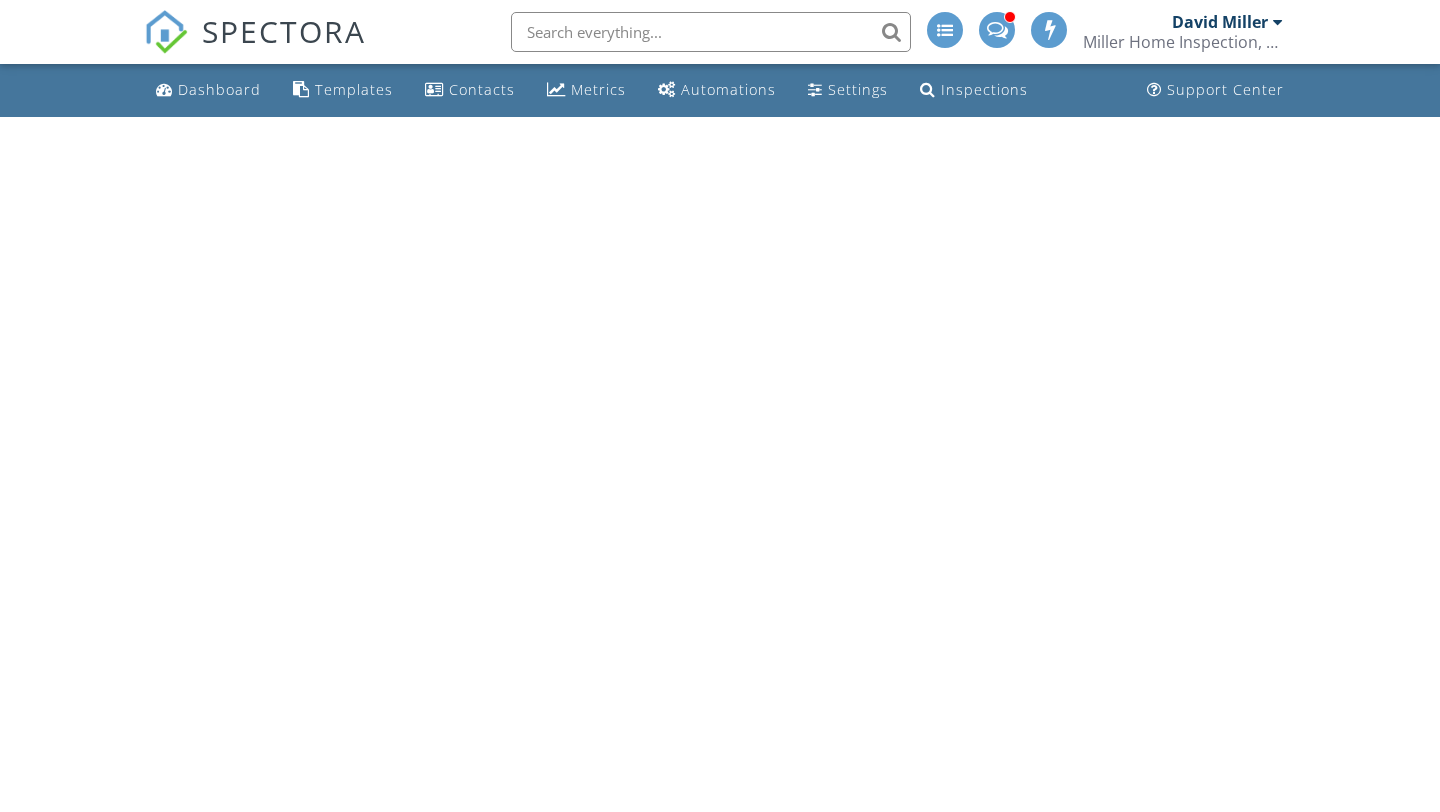 scroll, scrollTop: 0, scrollLeft: 0, axis: both 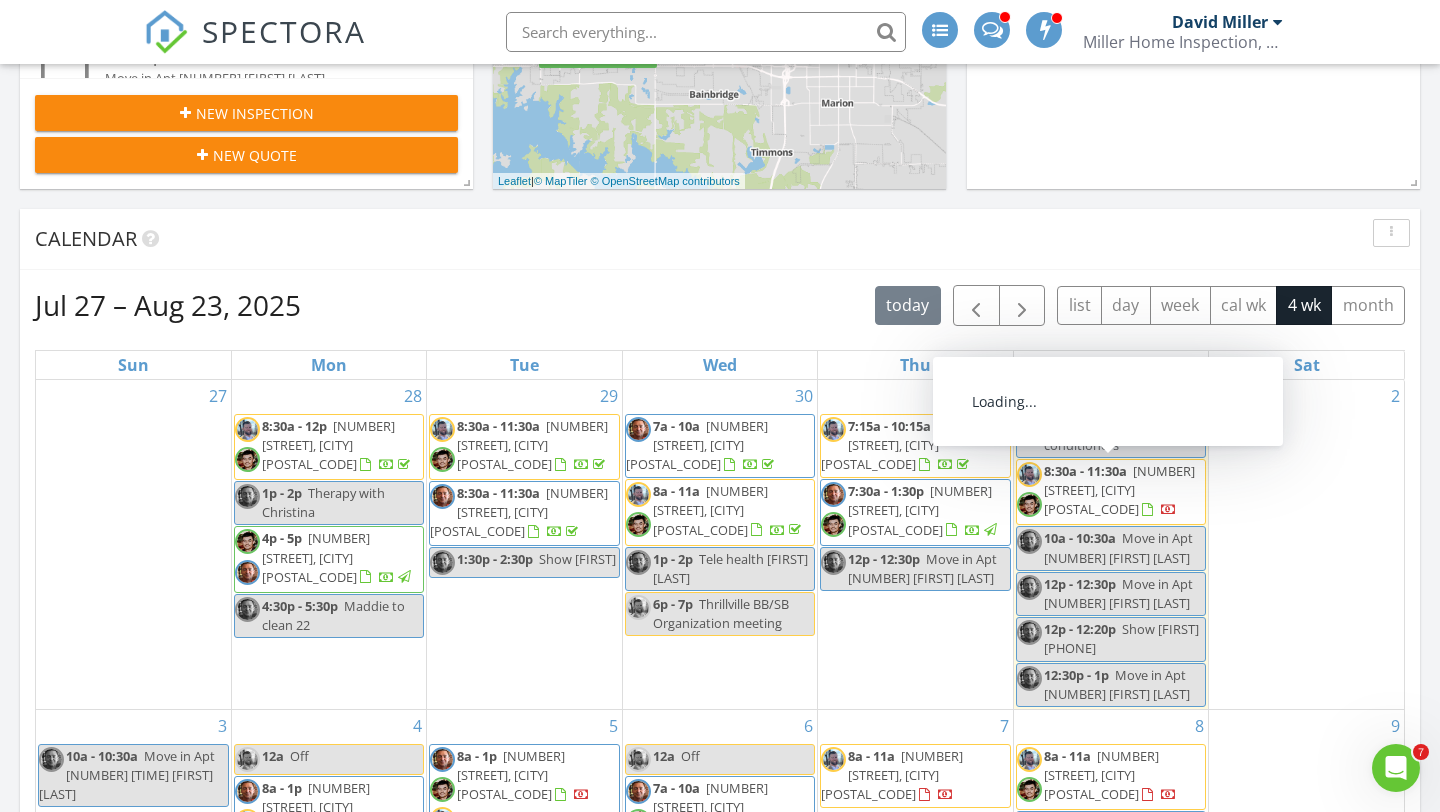 click on "[NUMBER] [STREET], [CITY] [POSTAL_CODE]" at bounding box center [1119, 490] 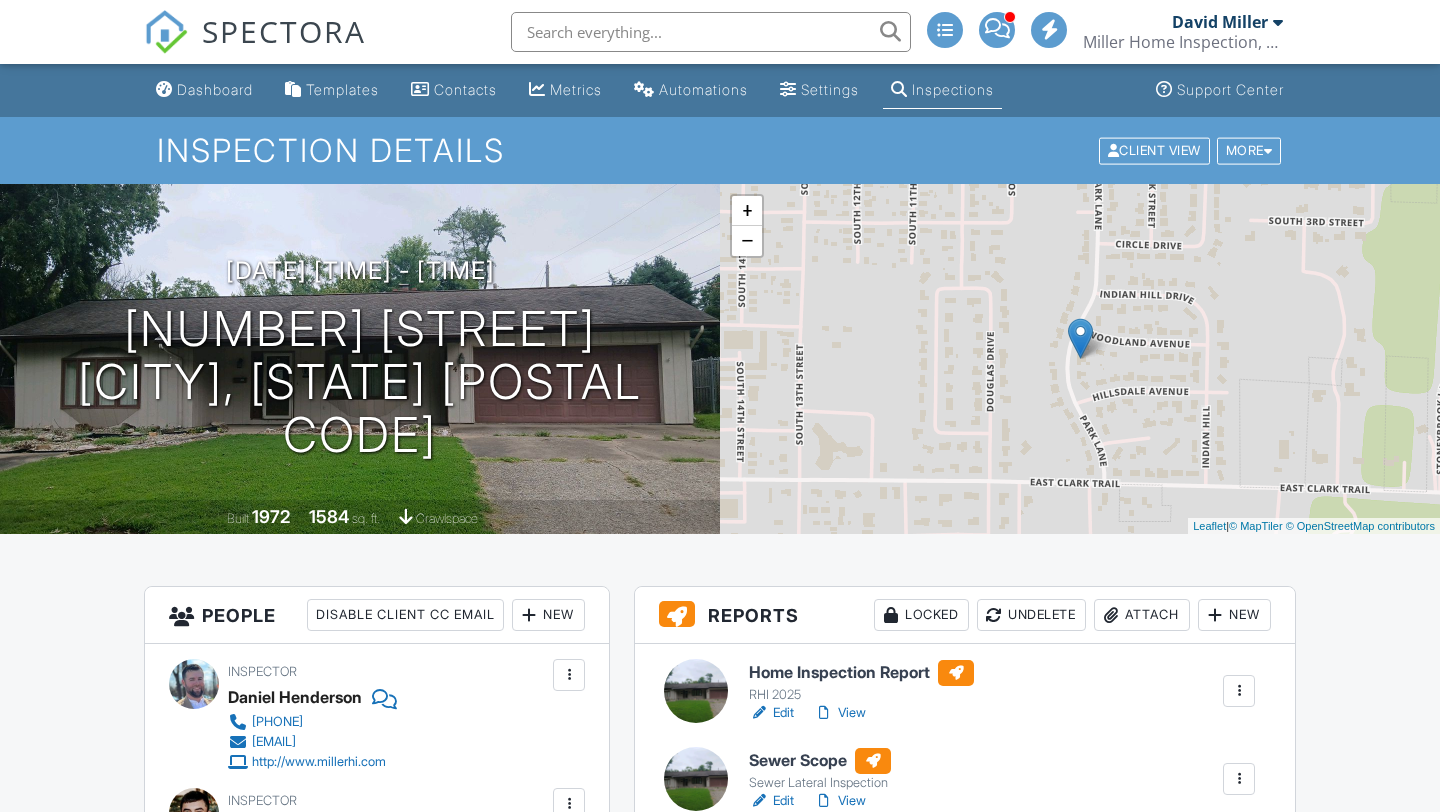 scroll, scrollTop: 0, scrollLeft: 0, axis: both 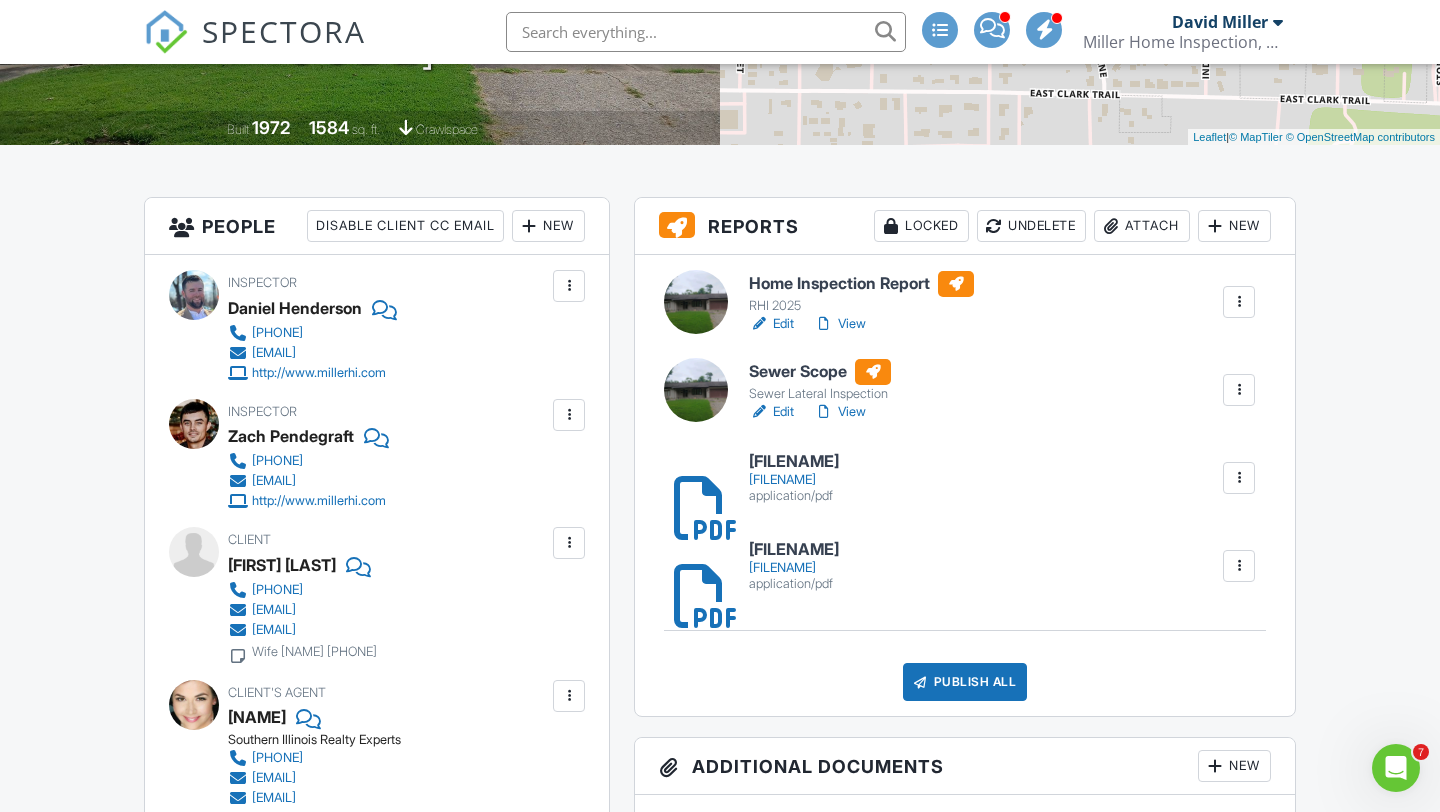 click on "Attach" at bounding box center (1142, 226) 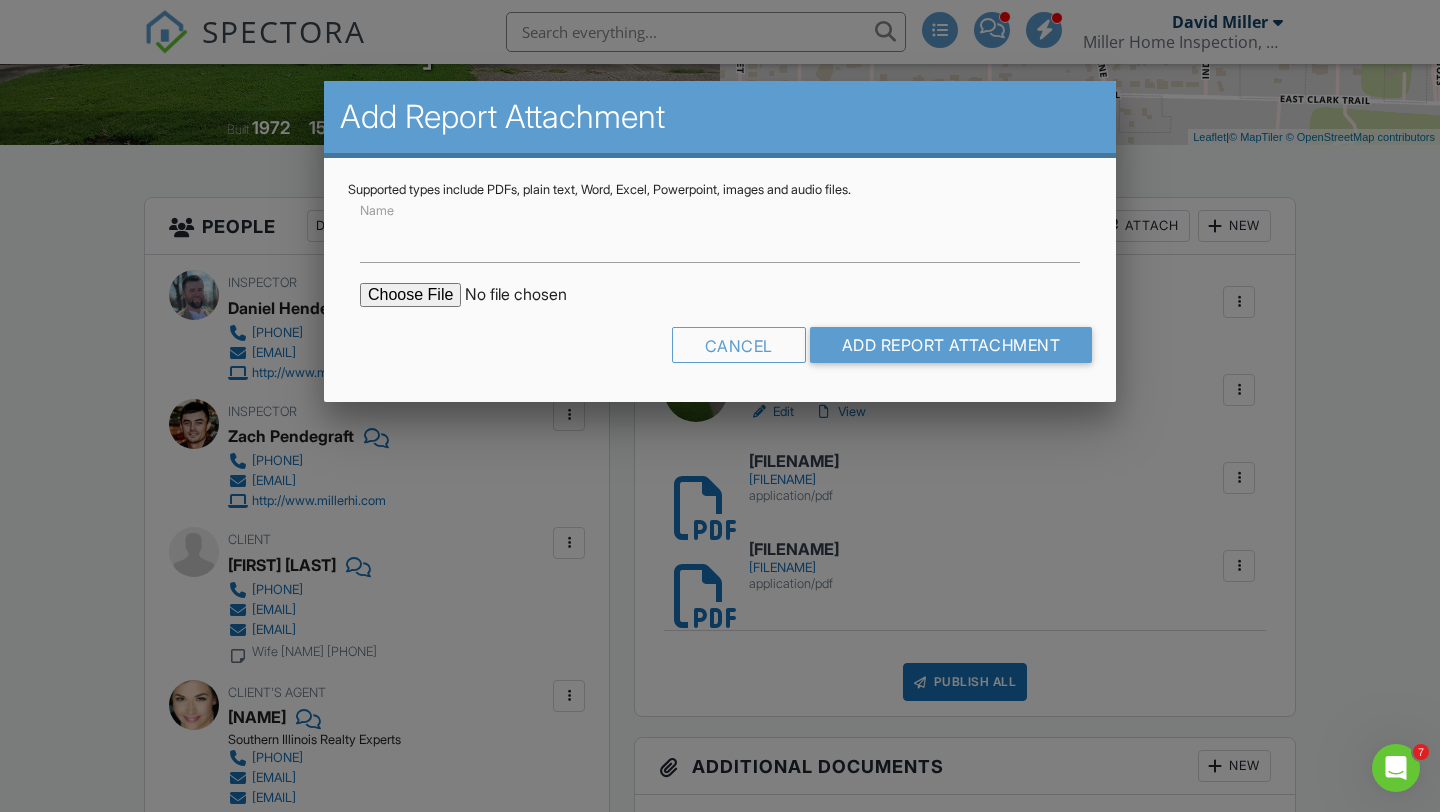 click at bounding box center (530, 295) 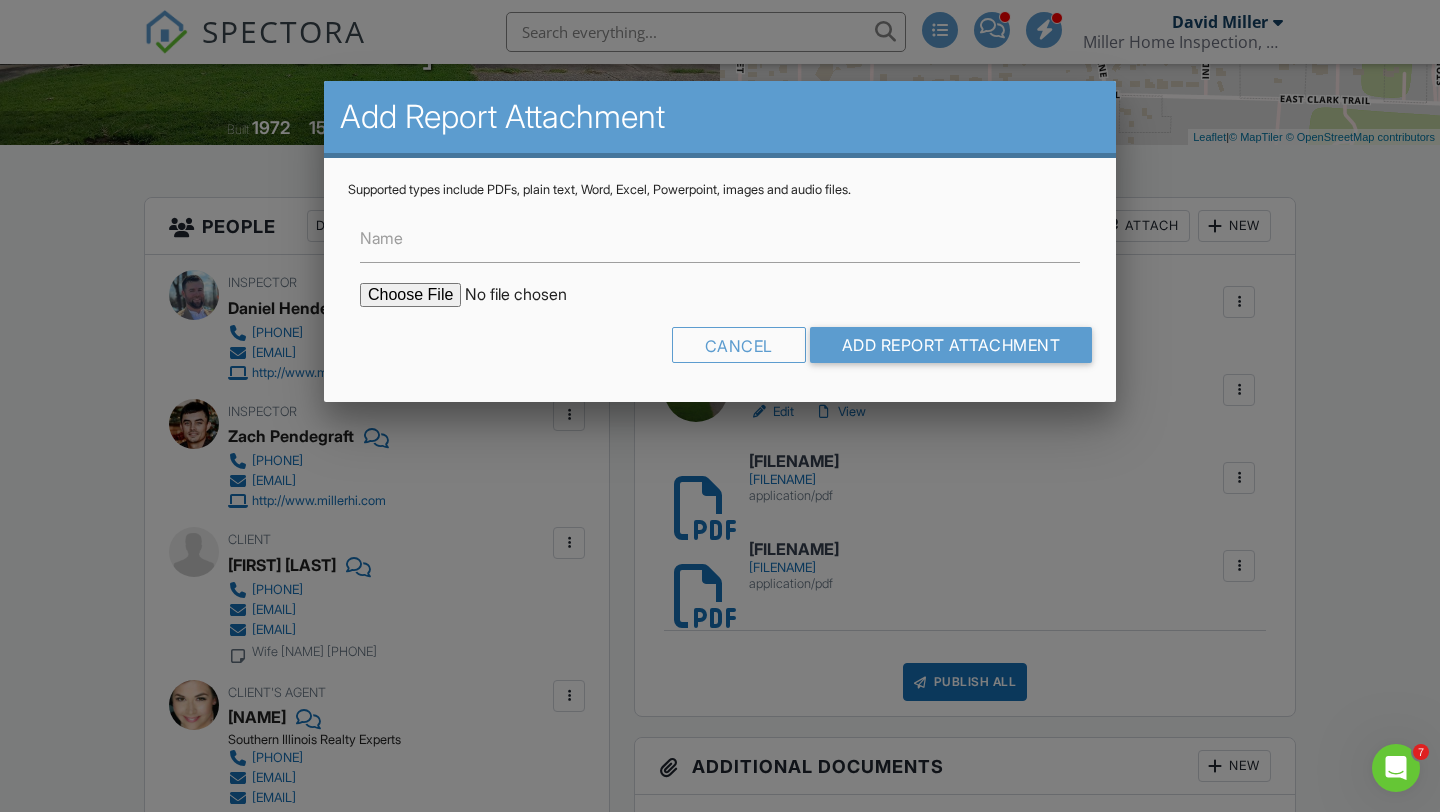 type on "C:\fakepath\Radon Test Report 416 Park Ln.pdf" 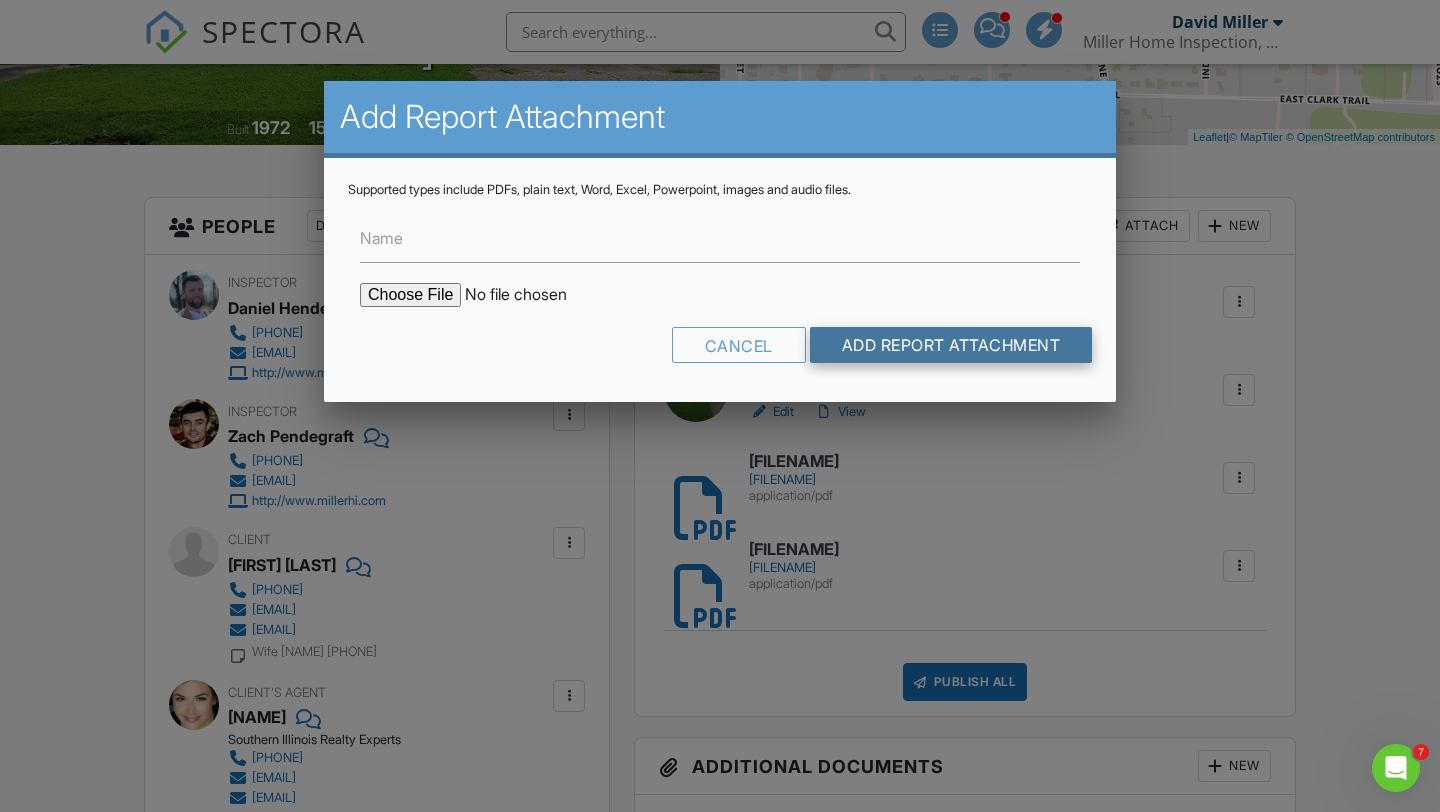 click on "Add Report Attachment" at bounding box center (951, 345) 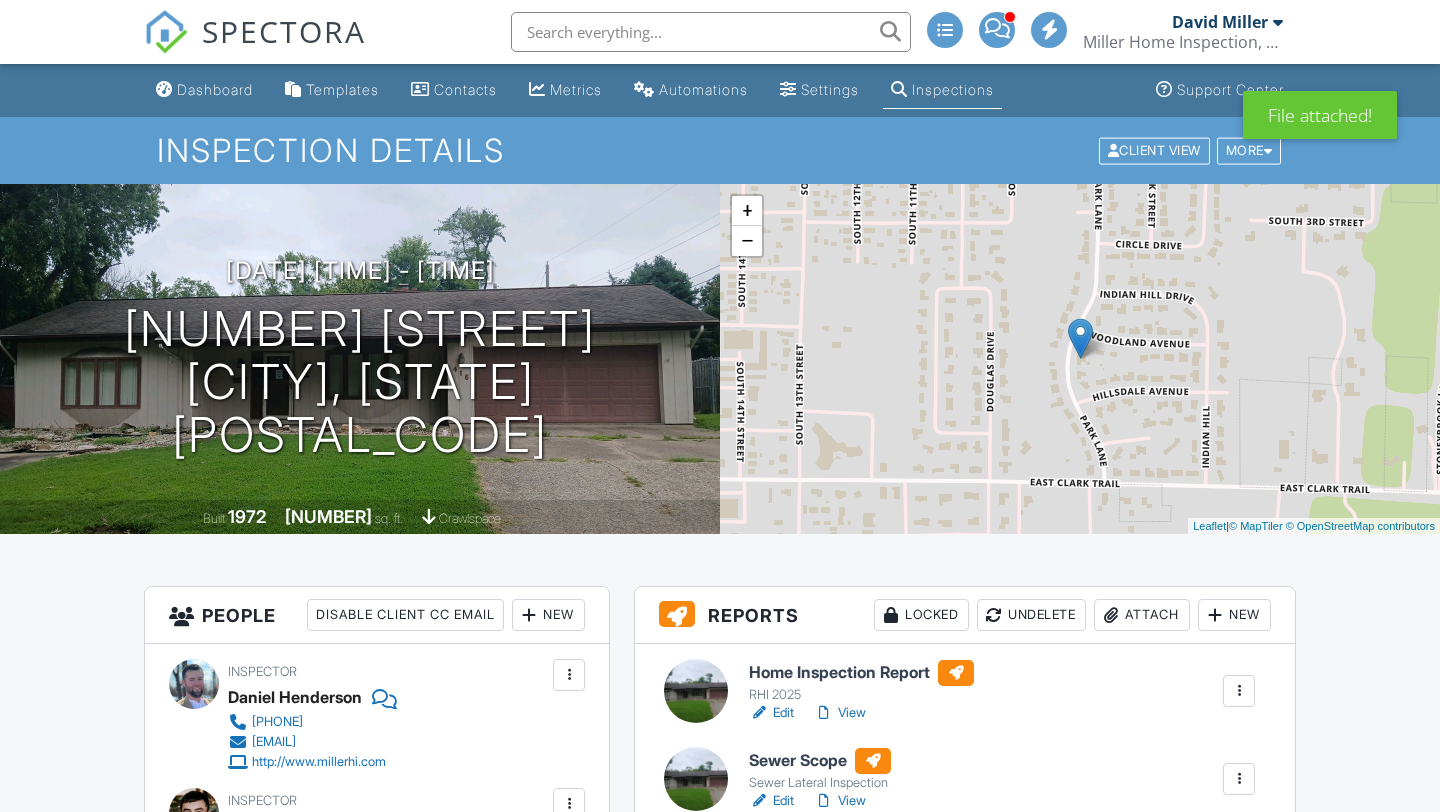 scroll, scrollTop: 0, scrollLeft: 0, axis: both 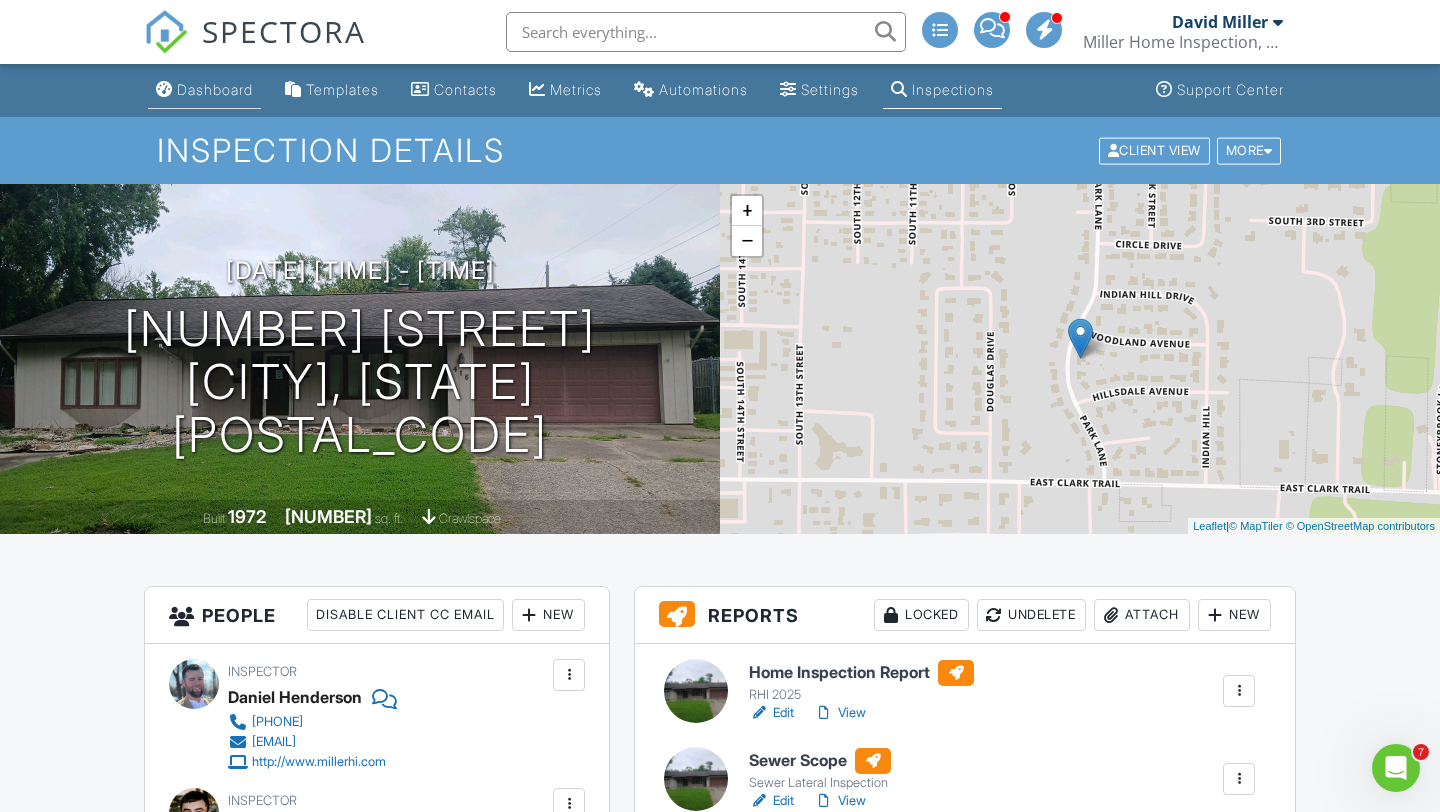 click on "Dashboard" at bounding box center (215, 89) 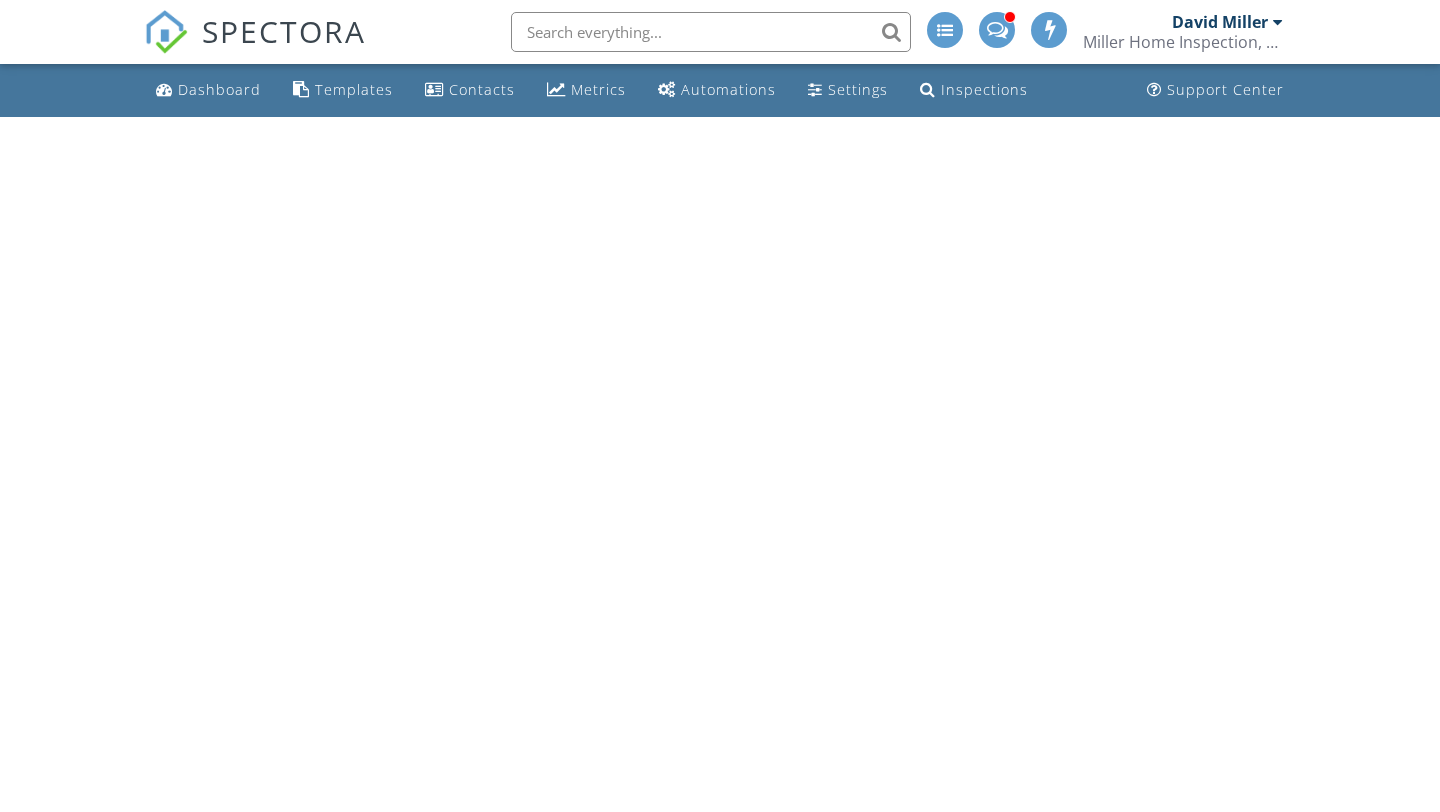 scroll, scrollTop: 0, scrollLeft: 0, axis: both 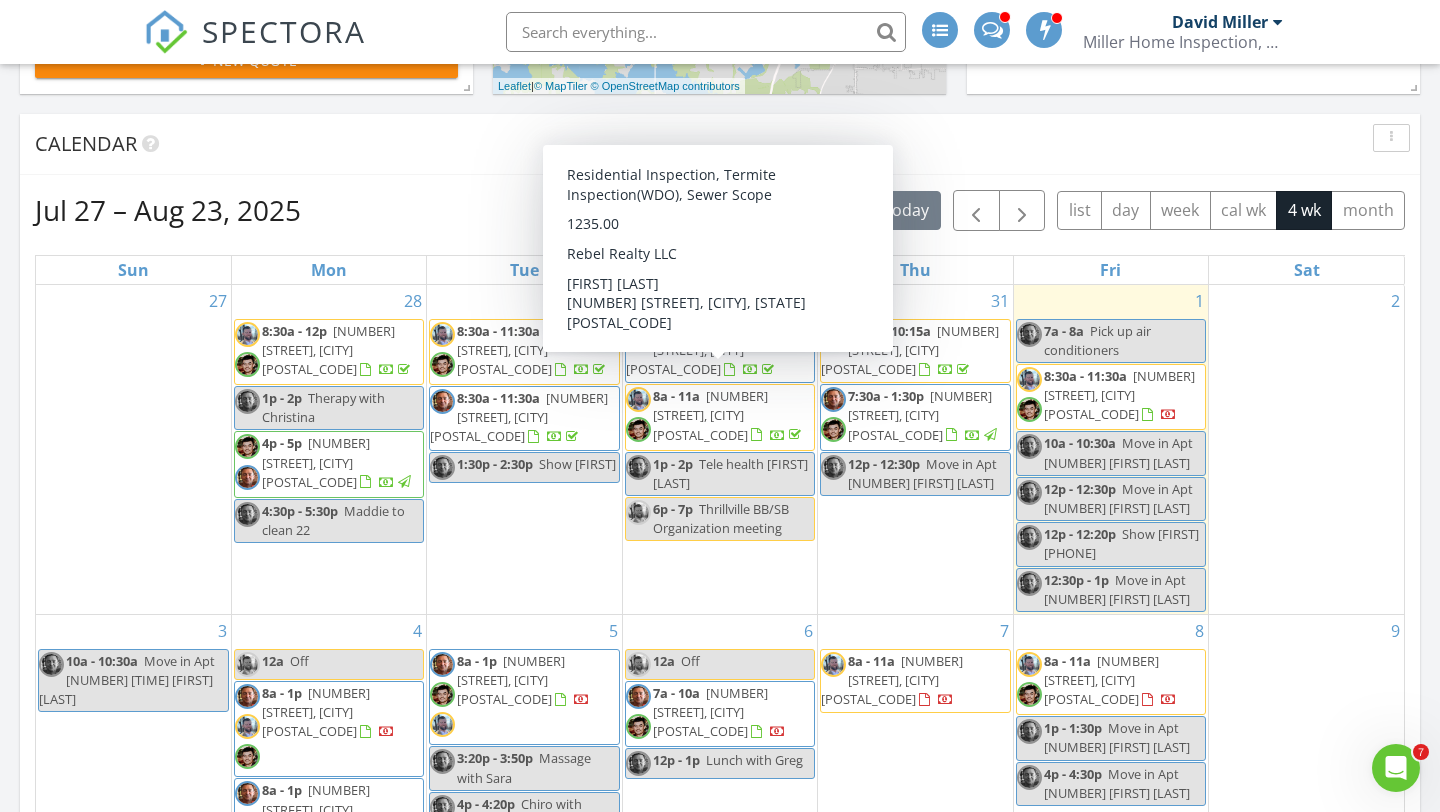 click on "8a - 11a
1205 N Otis St, Marion 62959" at bounding box center [720, 417] 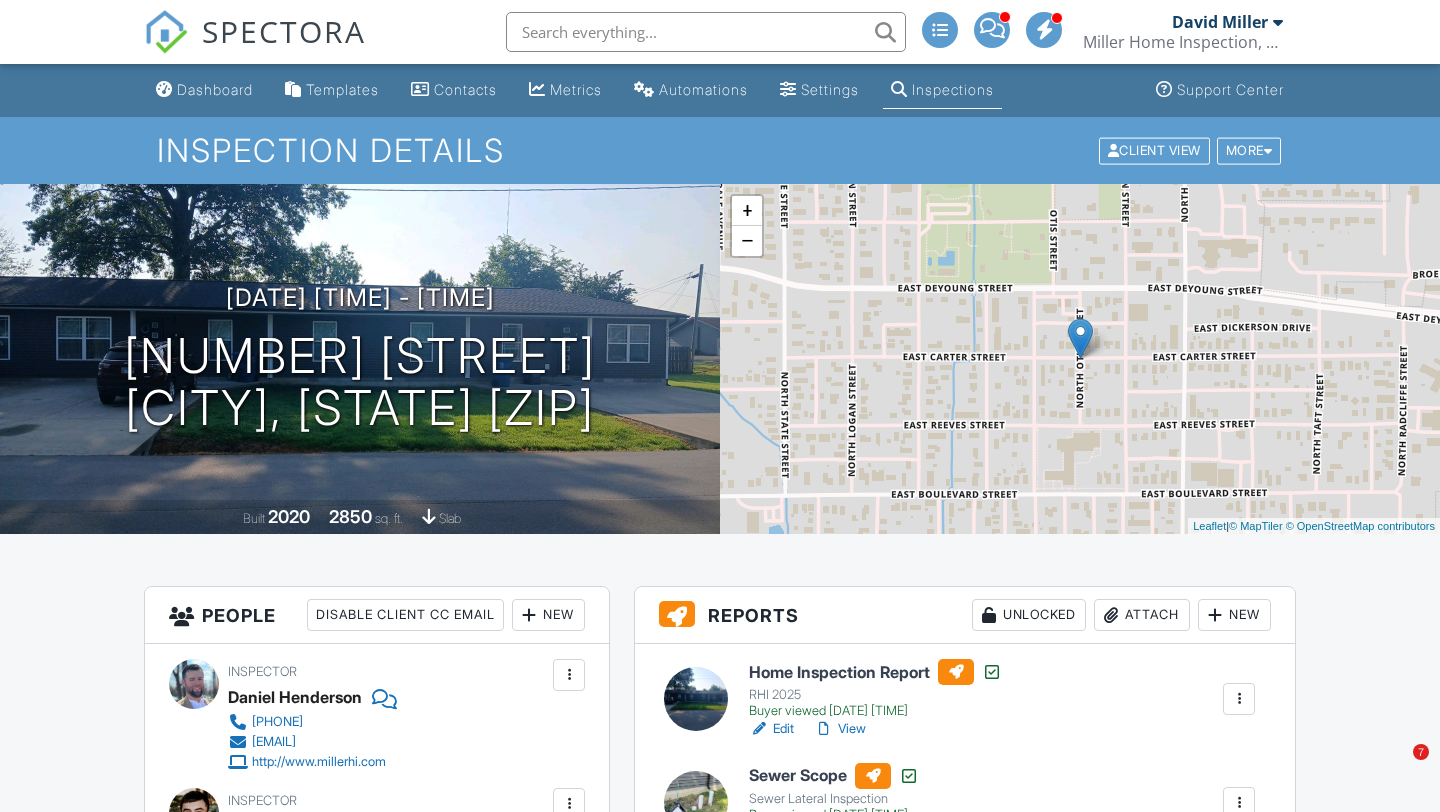 scroll, scrollTop: 0, scrollLeft: 0, axis: both 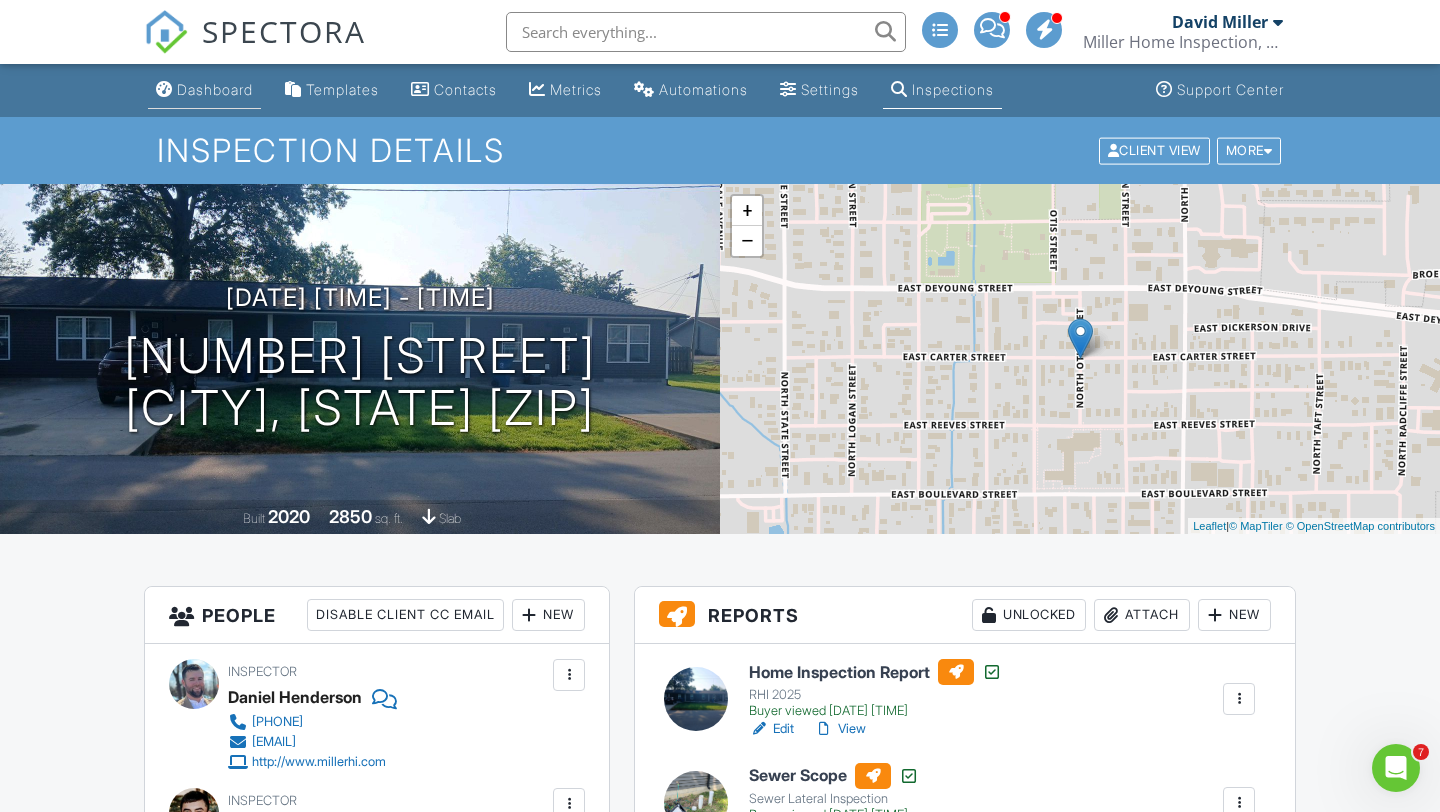click on "Dashboard" at bounding box center [215, 89] 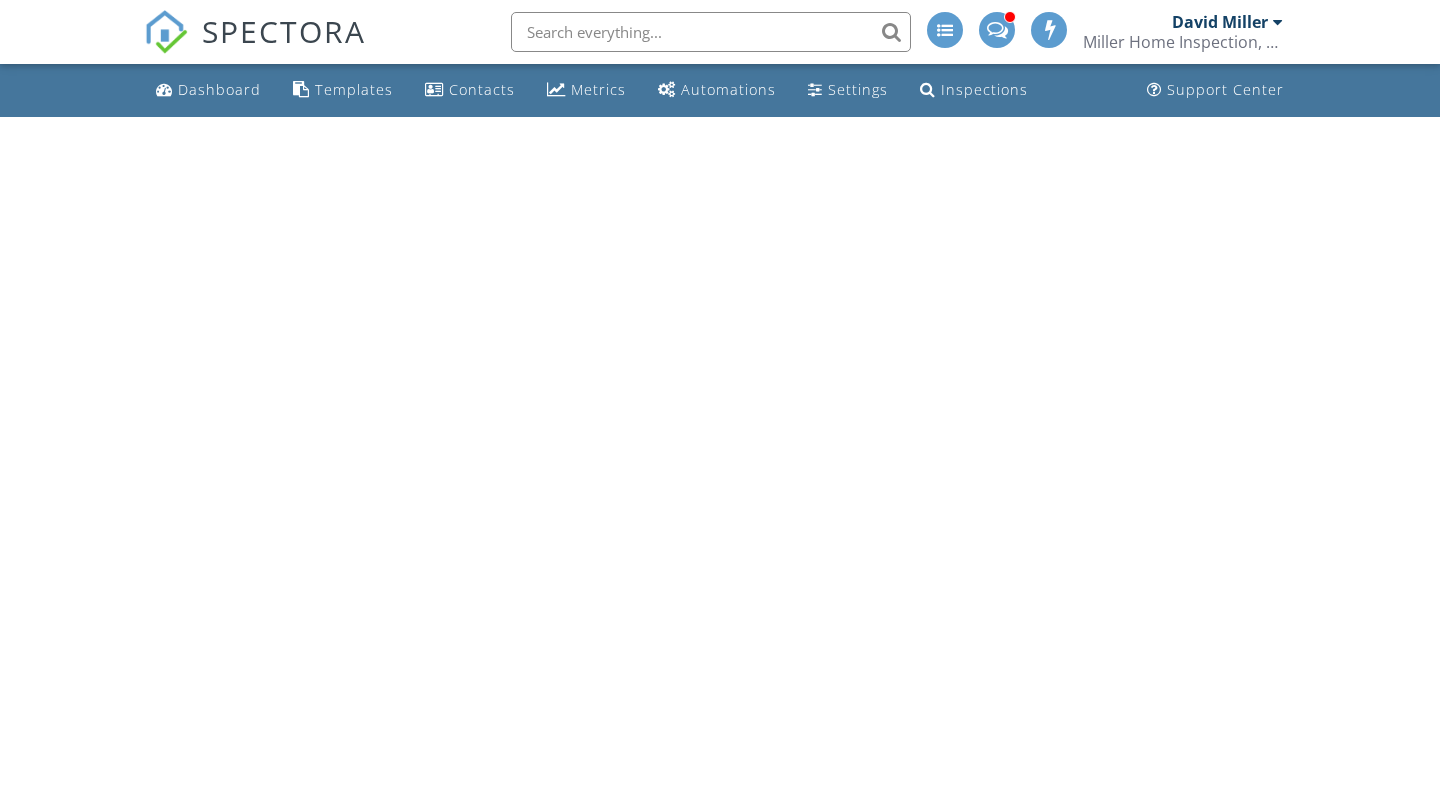 scroll, scrollTop: 0, scrollLeft: 0, axis: both 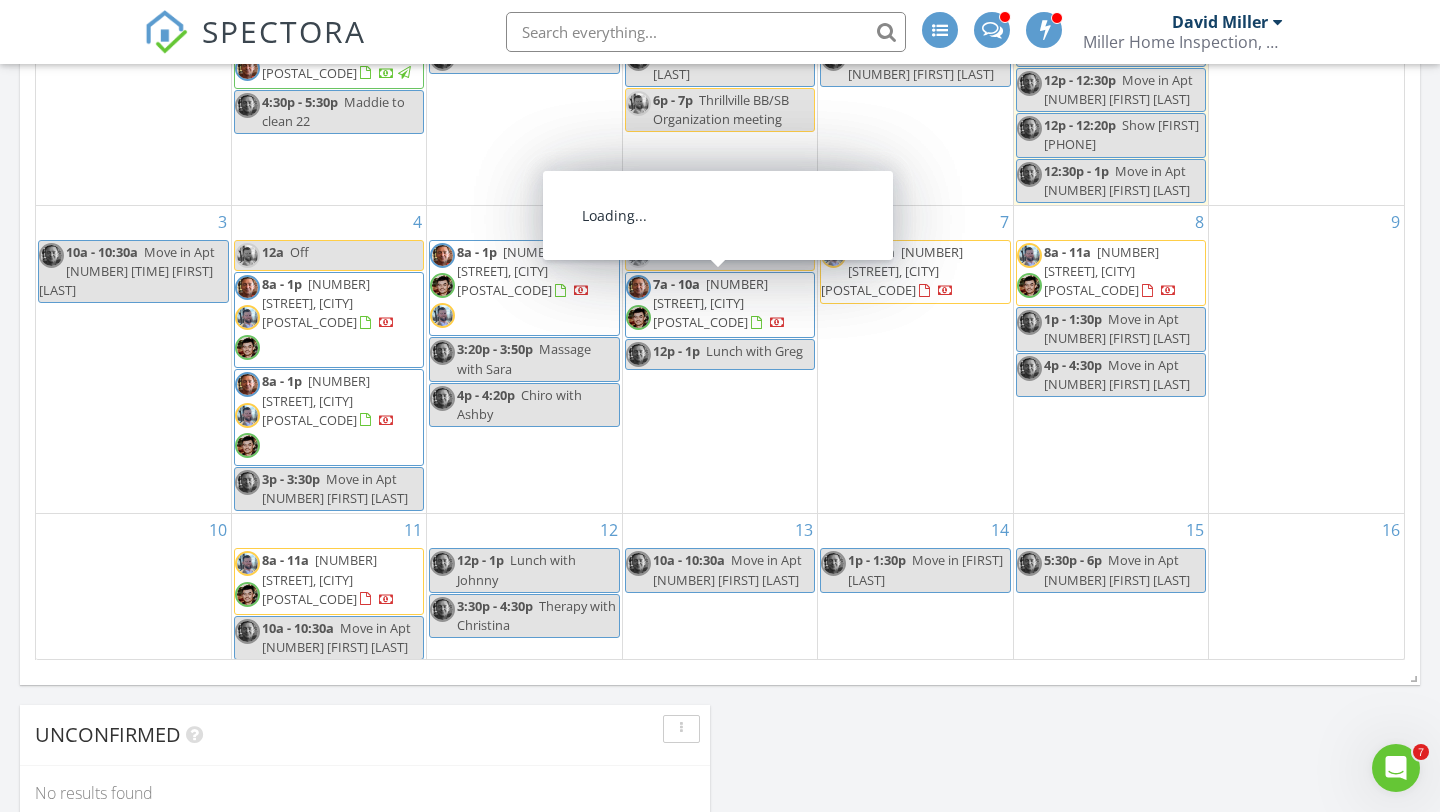 click on "6
12a
Off
7a - 10a
129 W Davie St, Anna 62906
12p - 1p
Lunch with Greg" at bounding box center [720, 360] 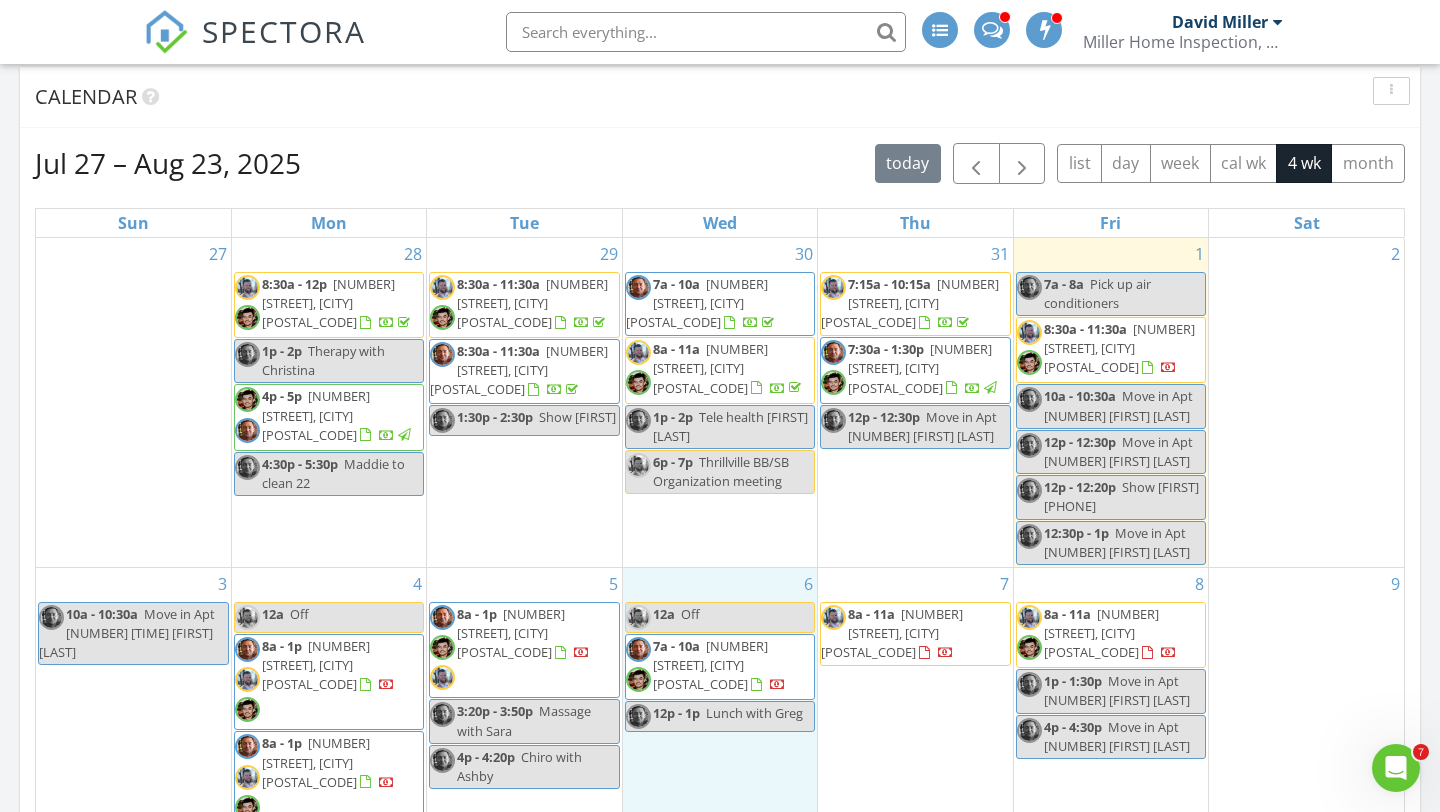 scroll, scrollTop: 806, scrollLeft: 0, axis: vertical 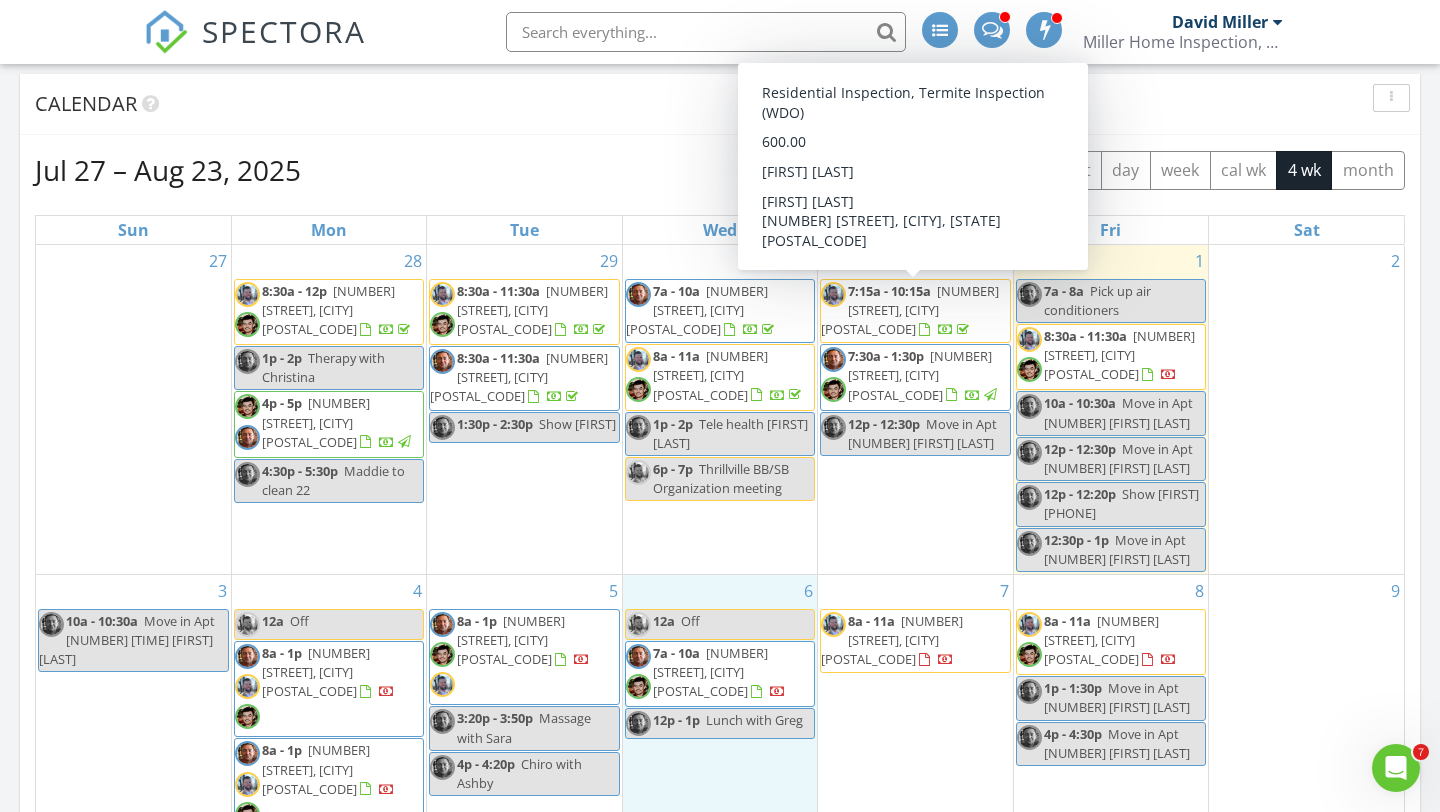 click on "[NUMBER] [STREET], [CITY] [POSTAL_CODE]" at bounding box center [910, 310] 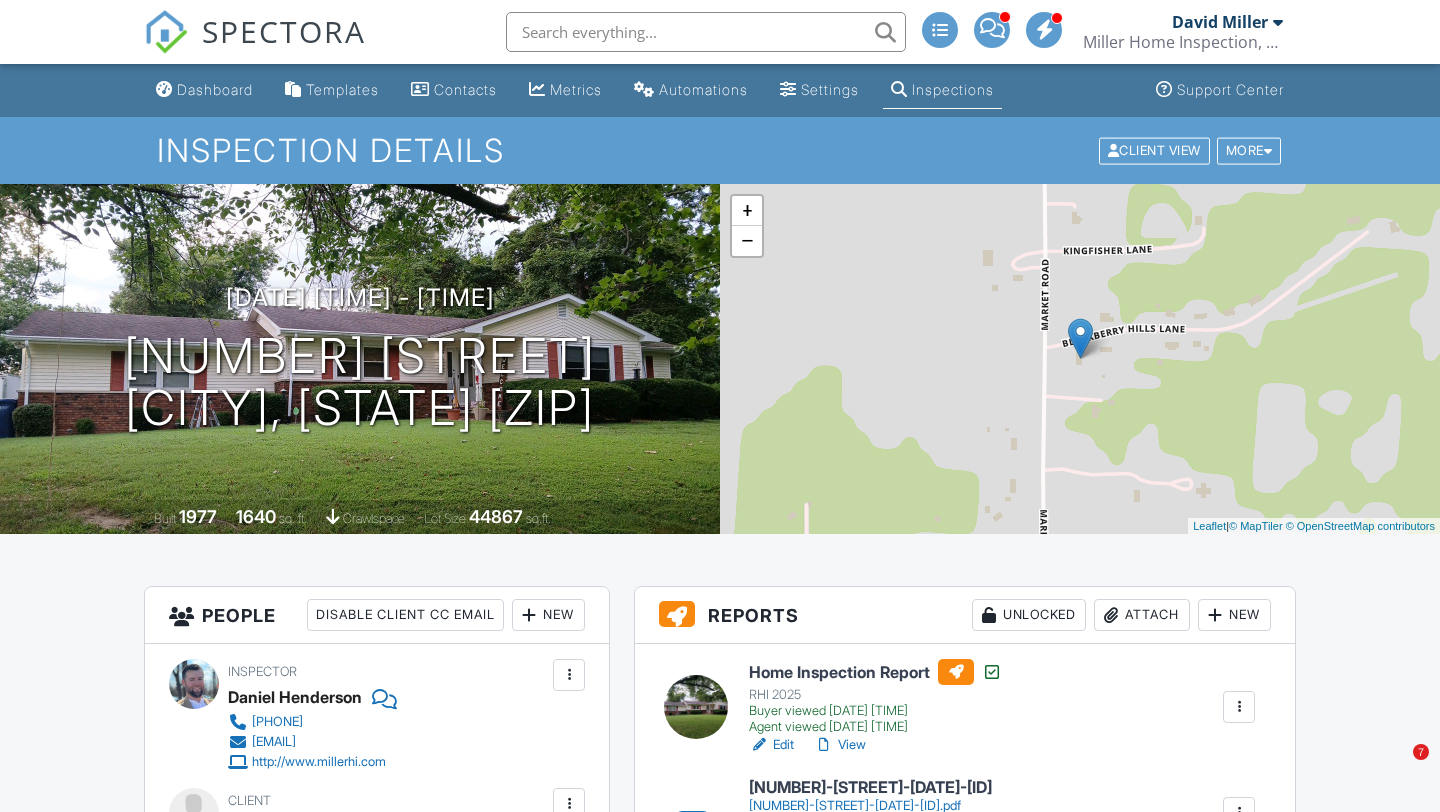scroll, scrollTop: 0, scrollLeft: 0, axis: both 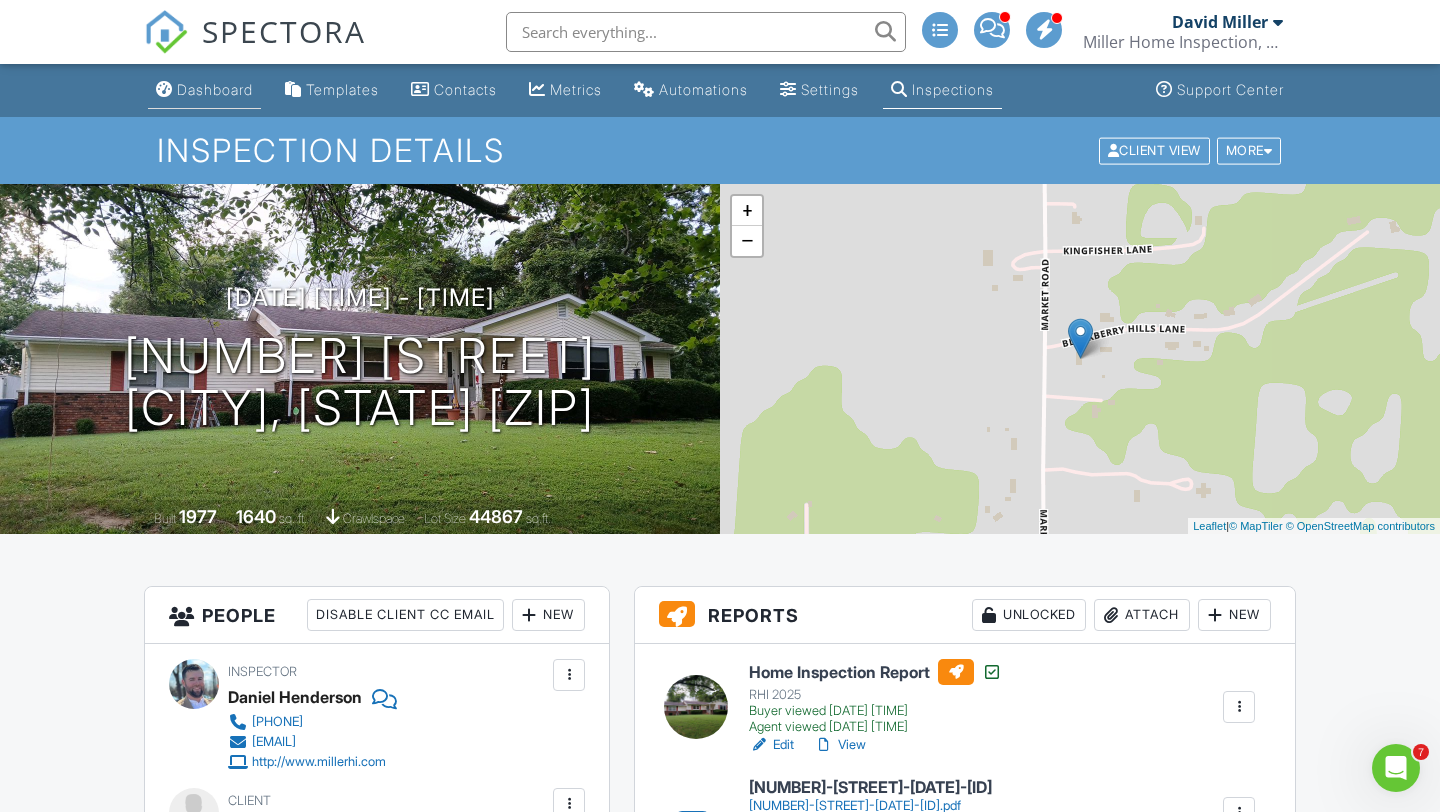 click on "Dashboard" at bounding box center (204, 90) 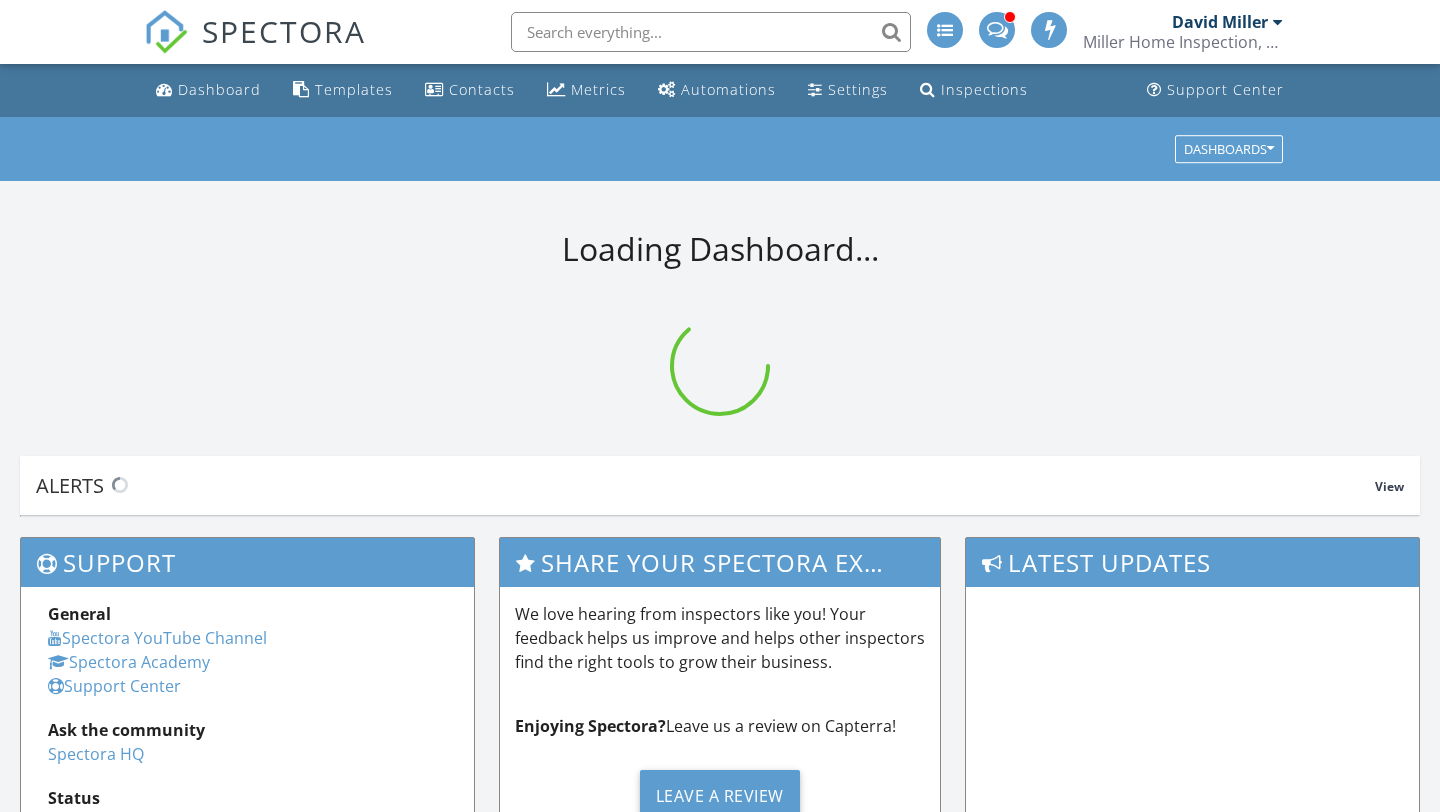 scroll, scrollTop: 0, scrollLeft: 0, axis: both 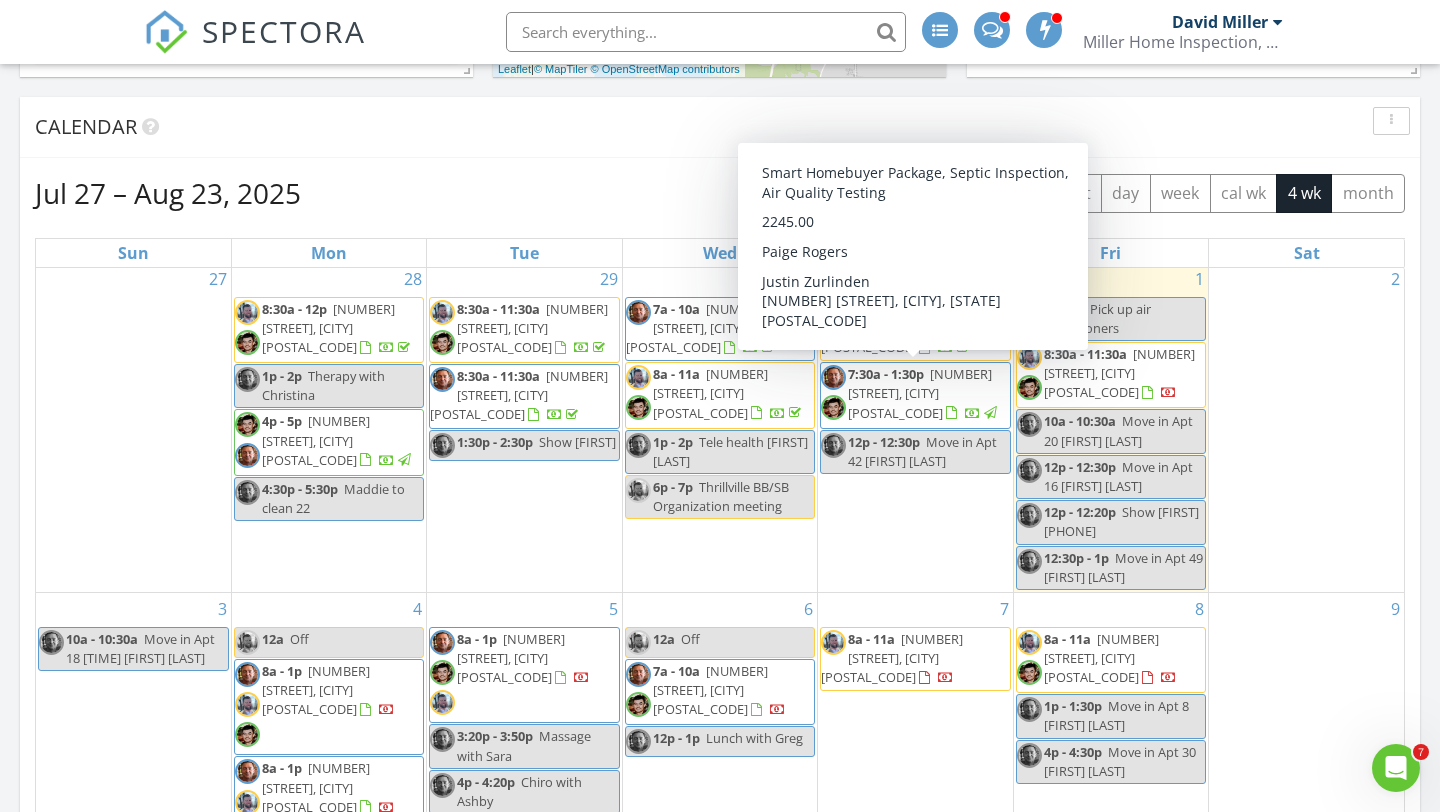 click on "7:30a - 1:30p
73 Minetree Ln, Carbondale 62903" at bounding box center (915, 395) 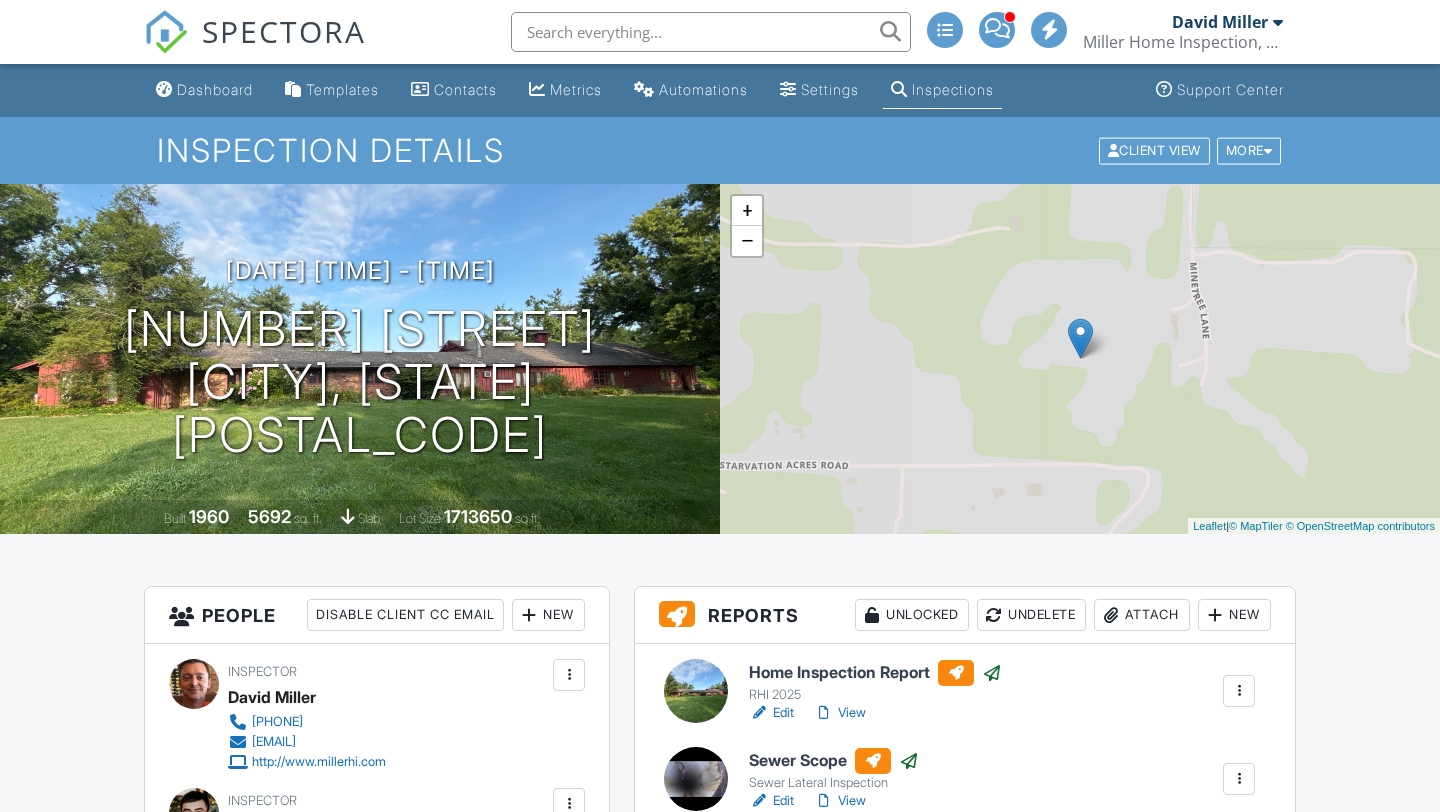 scroll, scrollTop: 0, scrollLeft: 0, axis: both 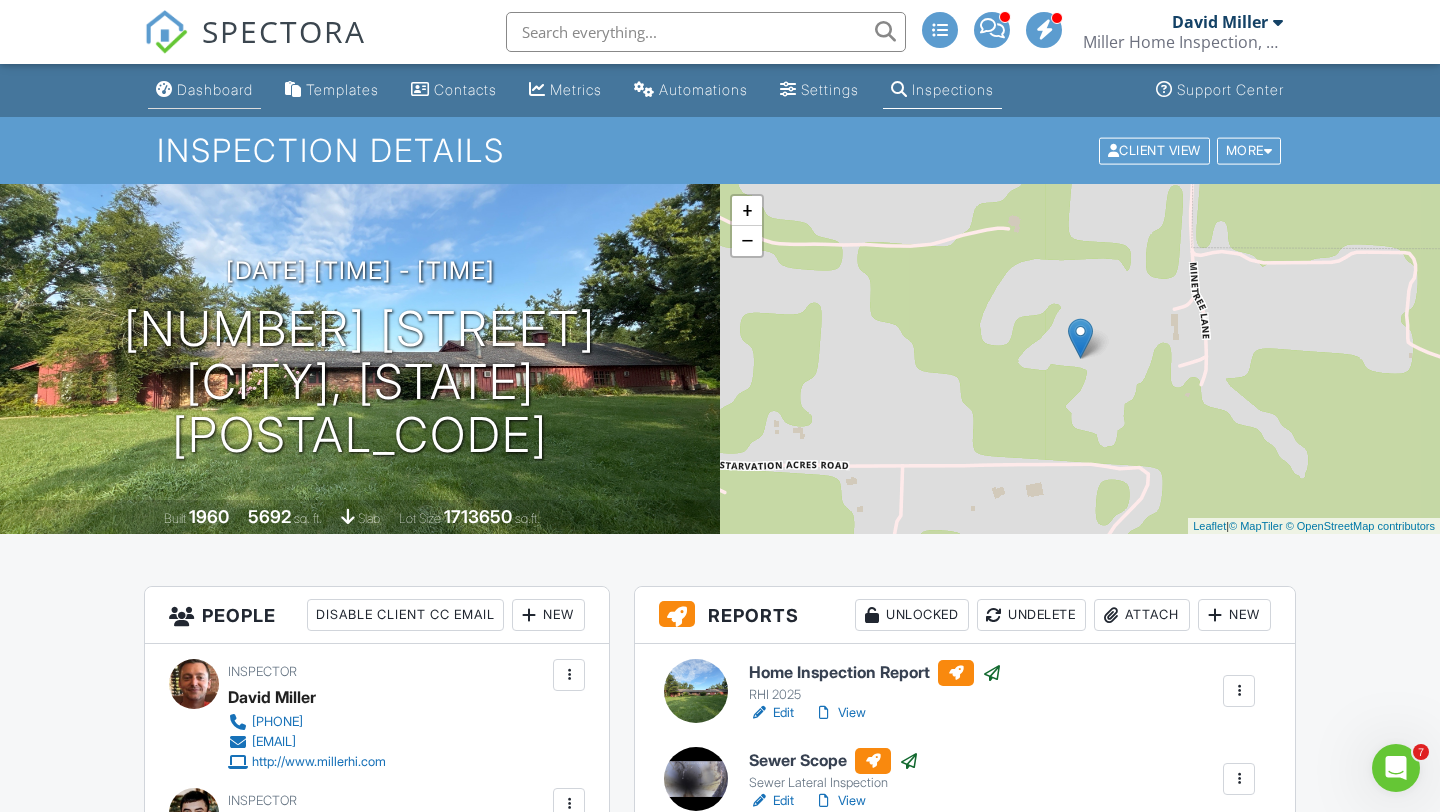 click on "Dashboard" at bounding box center [204, 90] 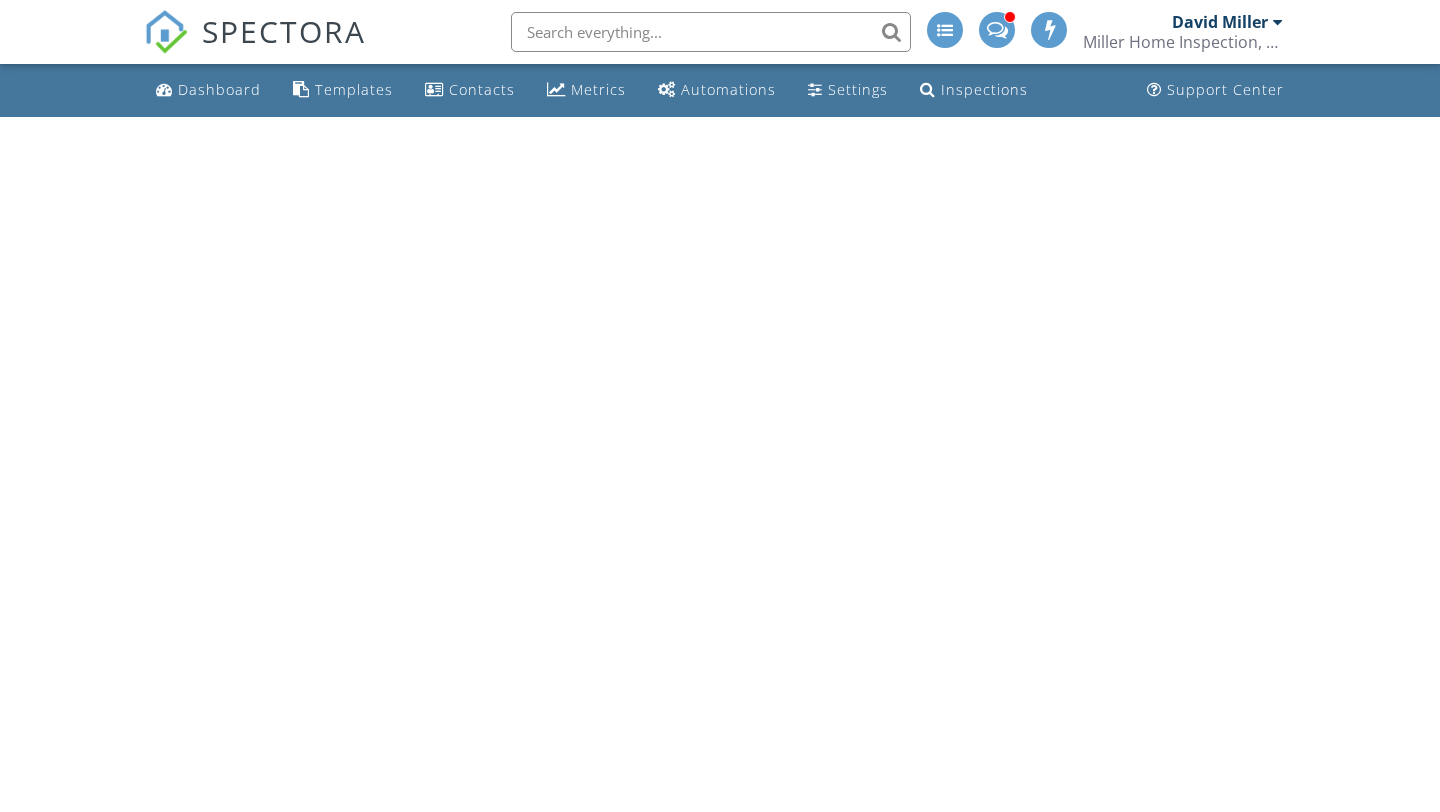 scroll, scrollTop: 0, scrollLeft: 0, axis: both 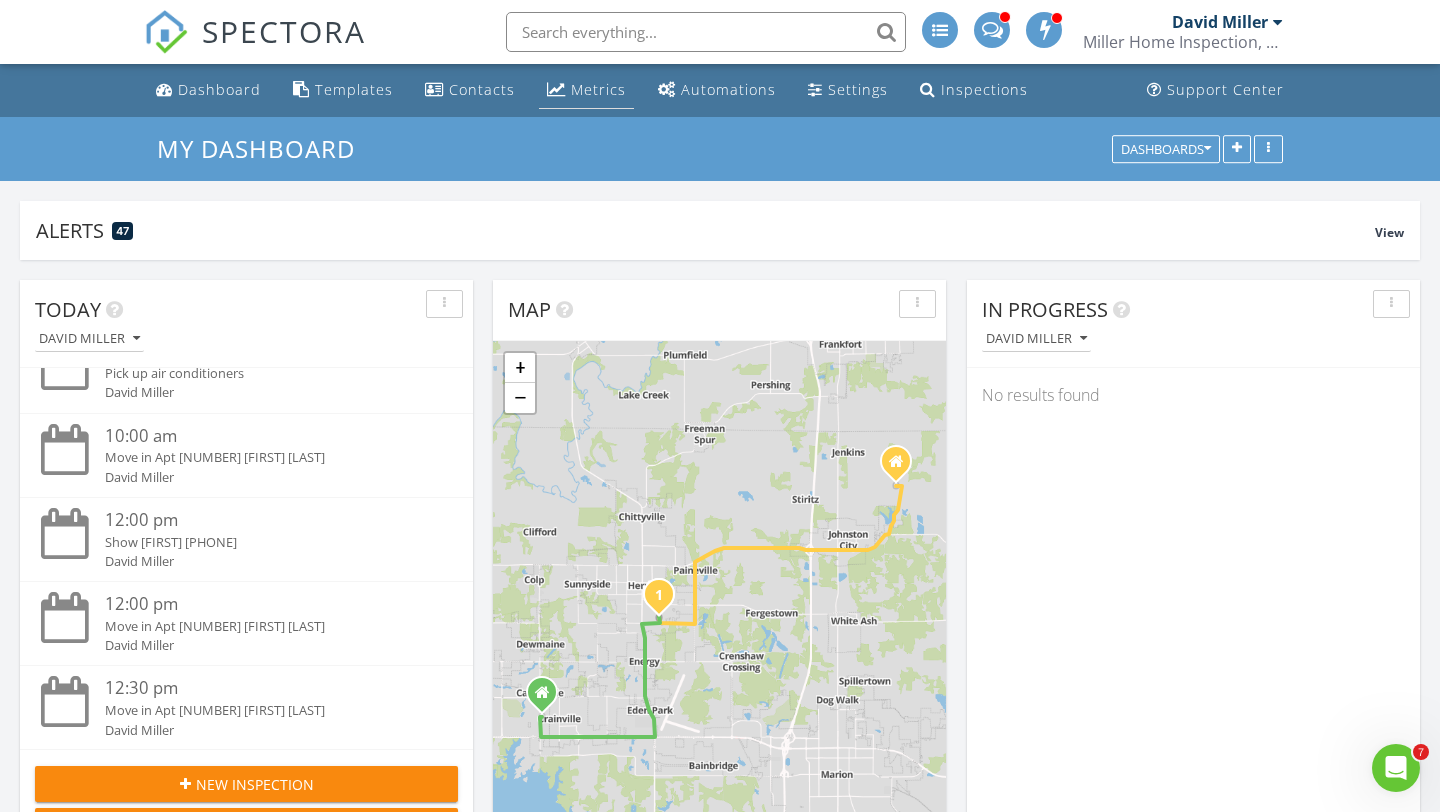 click on "Metrics" at bounding box center [598, 89] 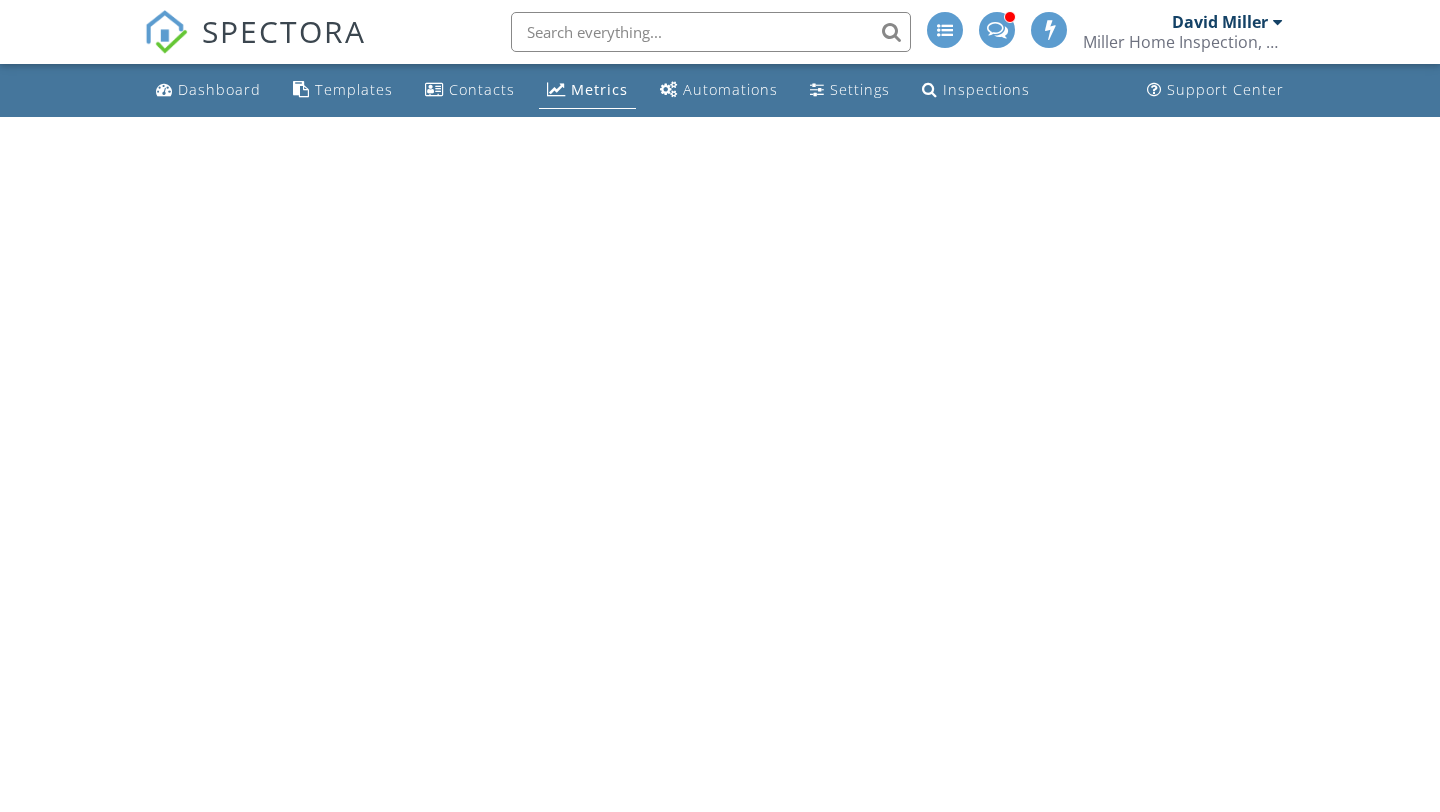 scroll, scrollTop: 0, scrollLeft: 0, axis: both 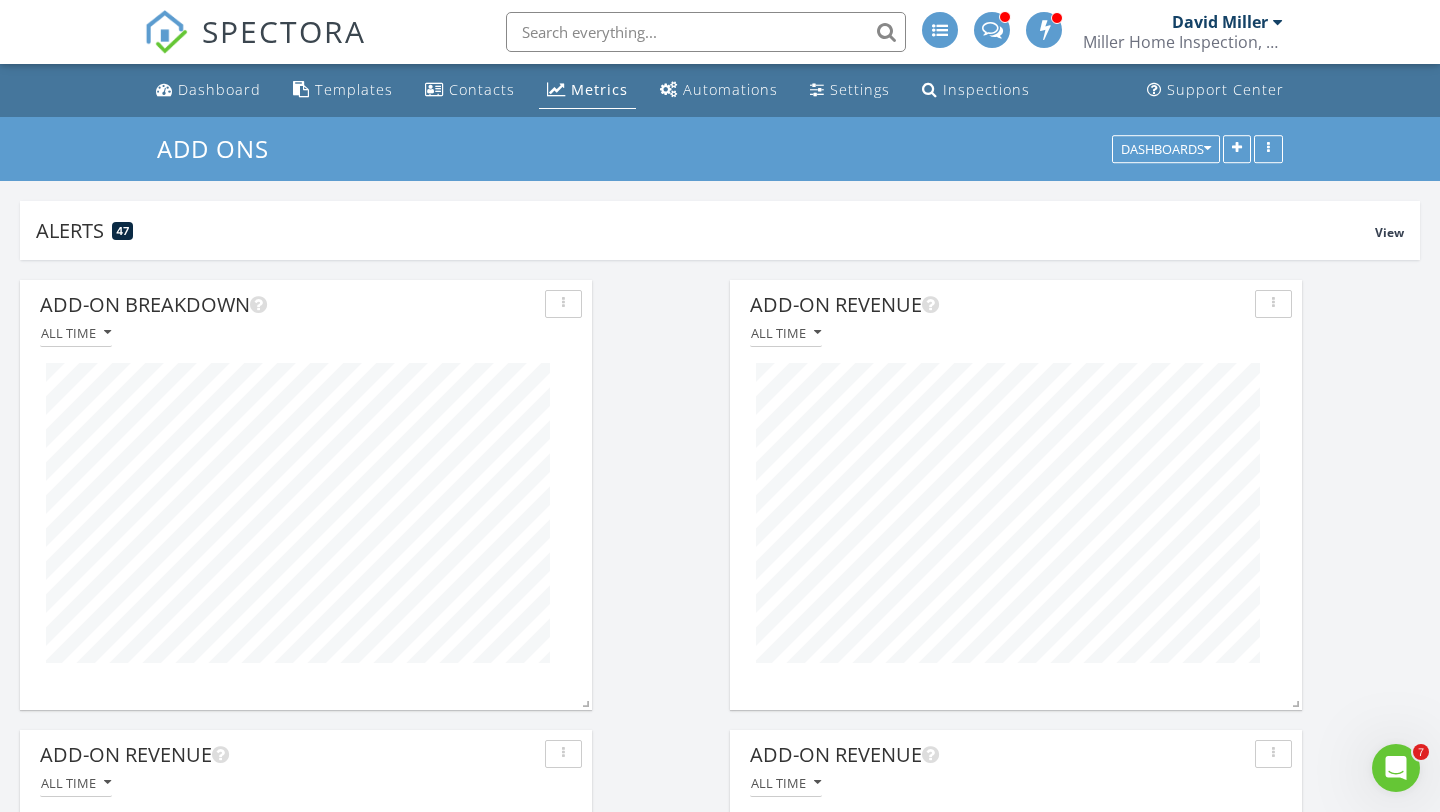 click on "Miller Home Inspection, LLC" at bounding box center [1183, 42] 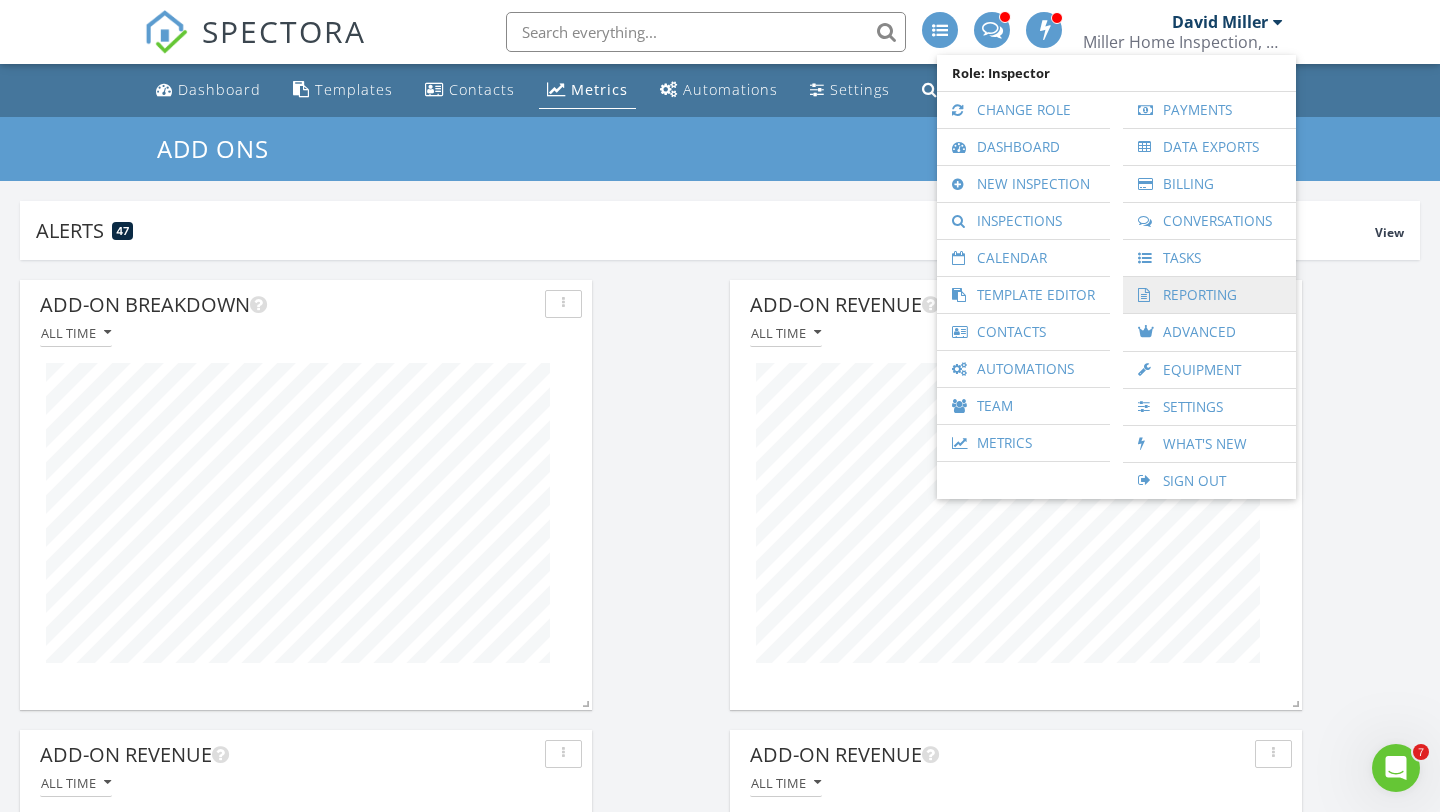 click on "Reporting" at bounding box center (1209, 295) 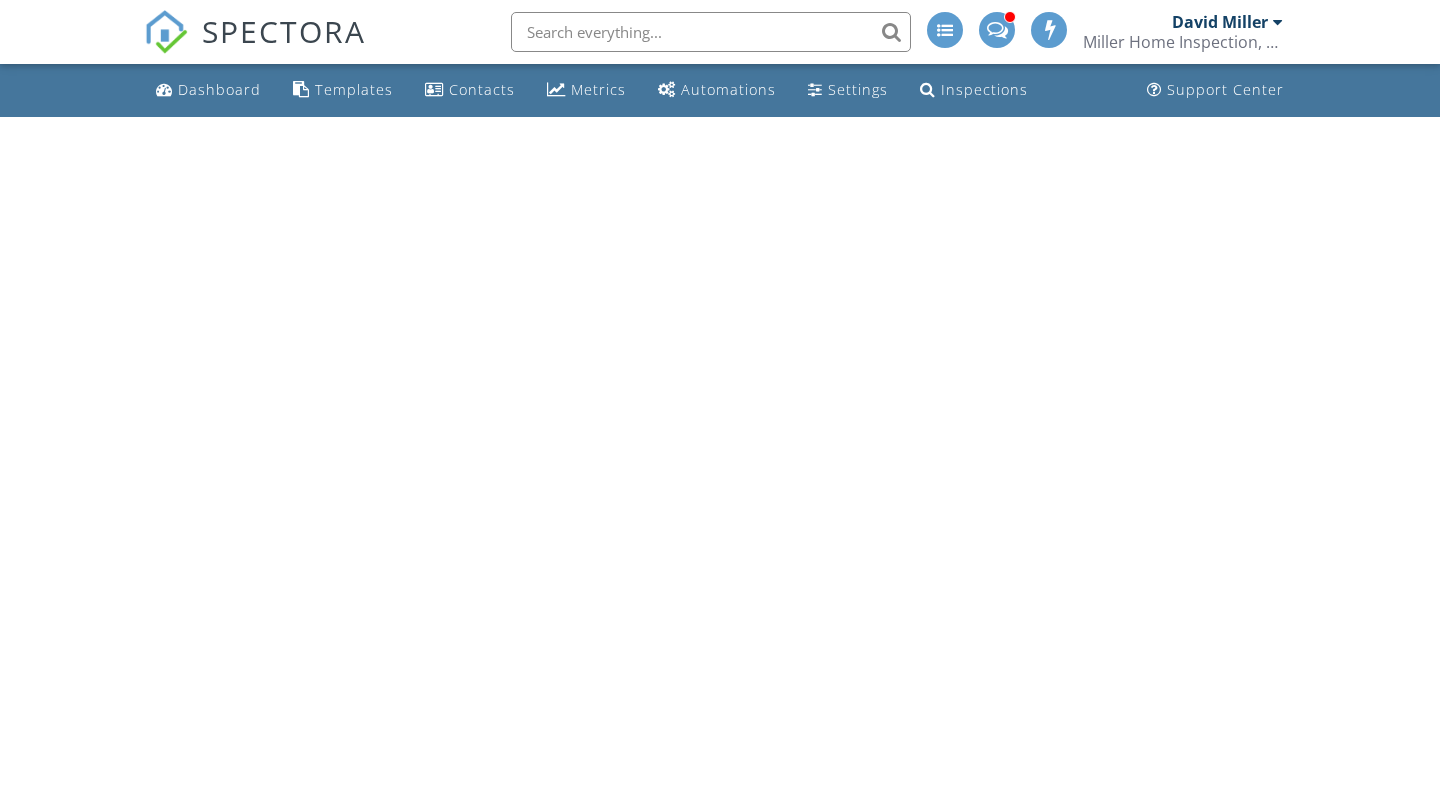 scroll, scrollTop: 0, scrollLeft: 0, axis: both 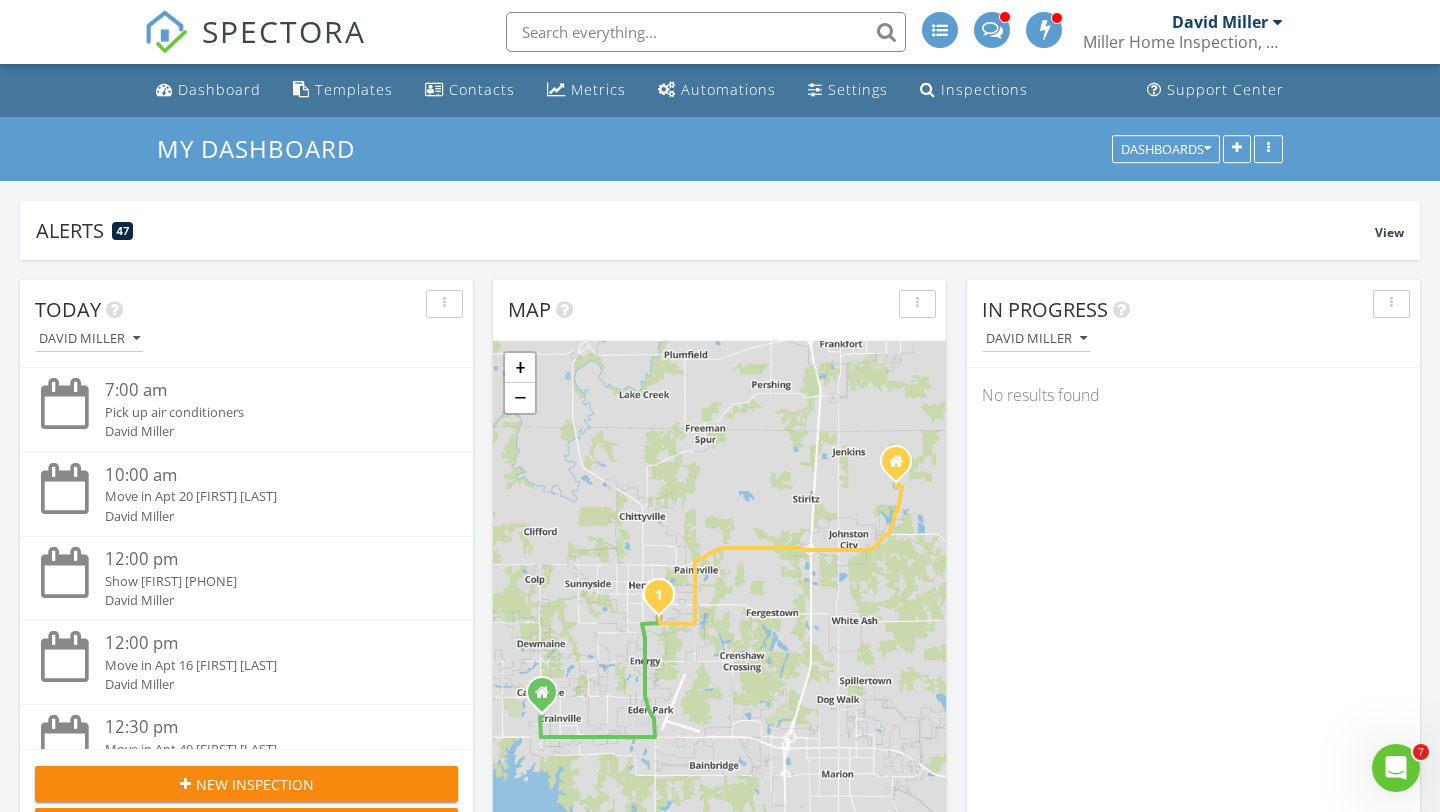 click at bounding box center (706, 32) 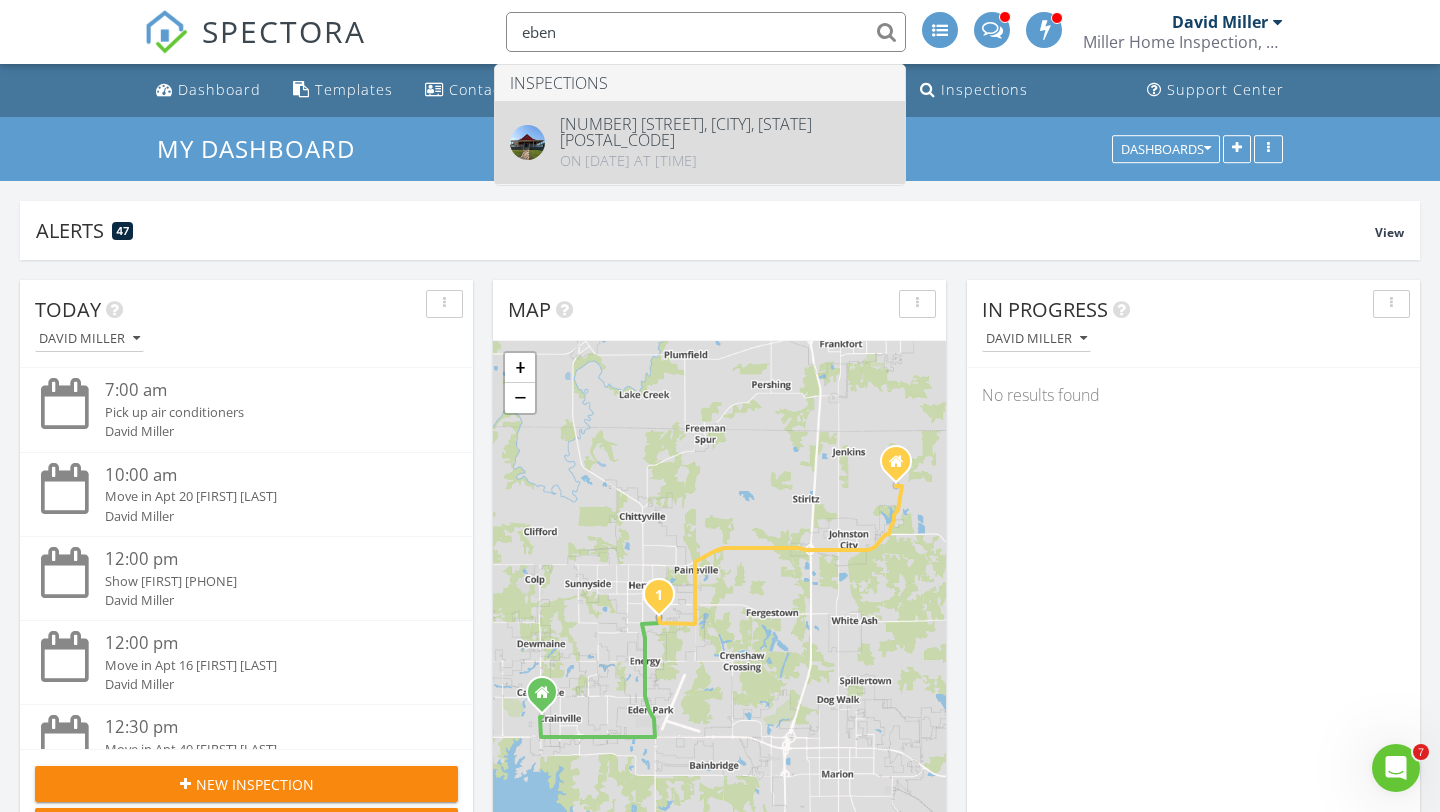 type on "eben" 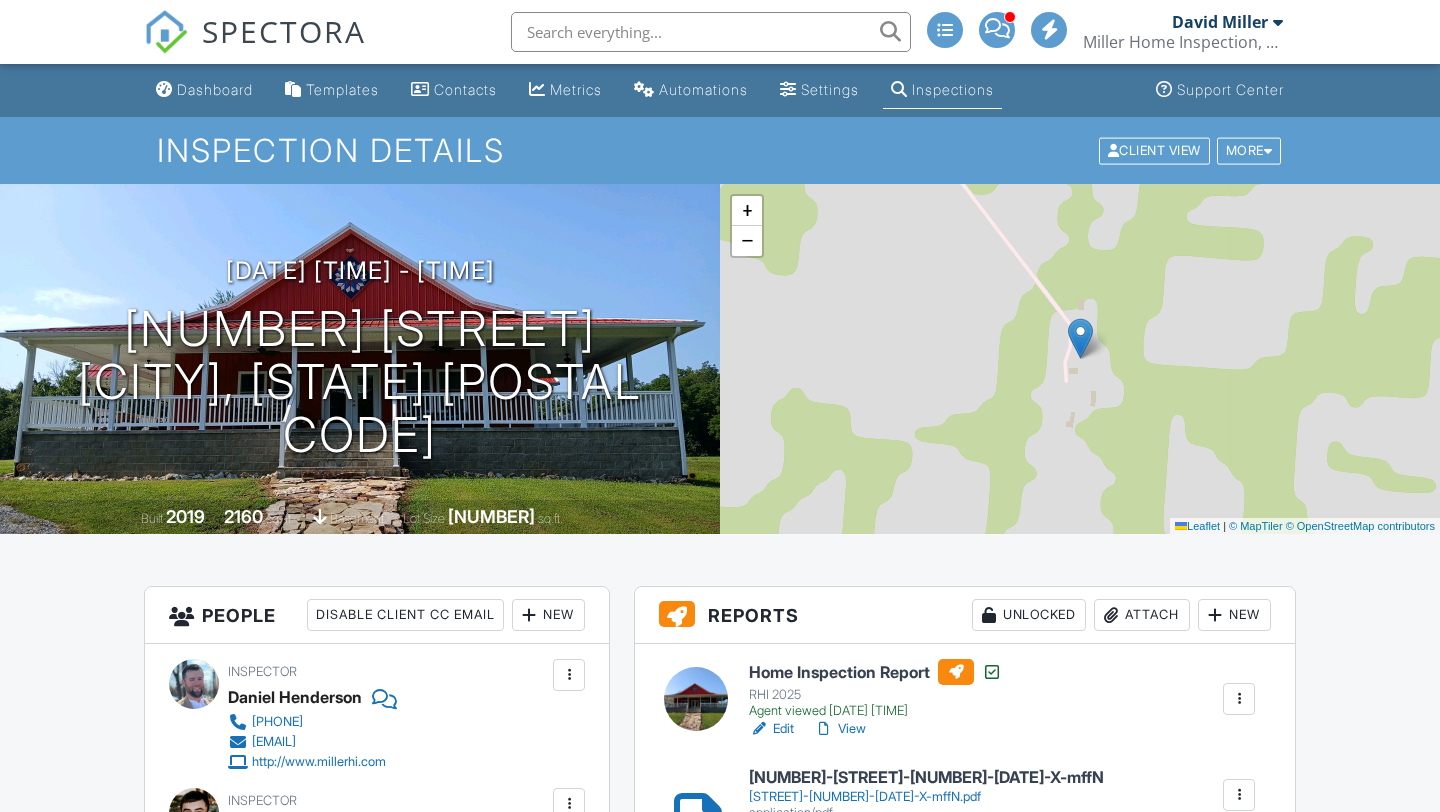 scroll, scrollTop: 382, scrollLeft: 0, axis: vertical 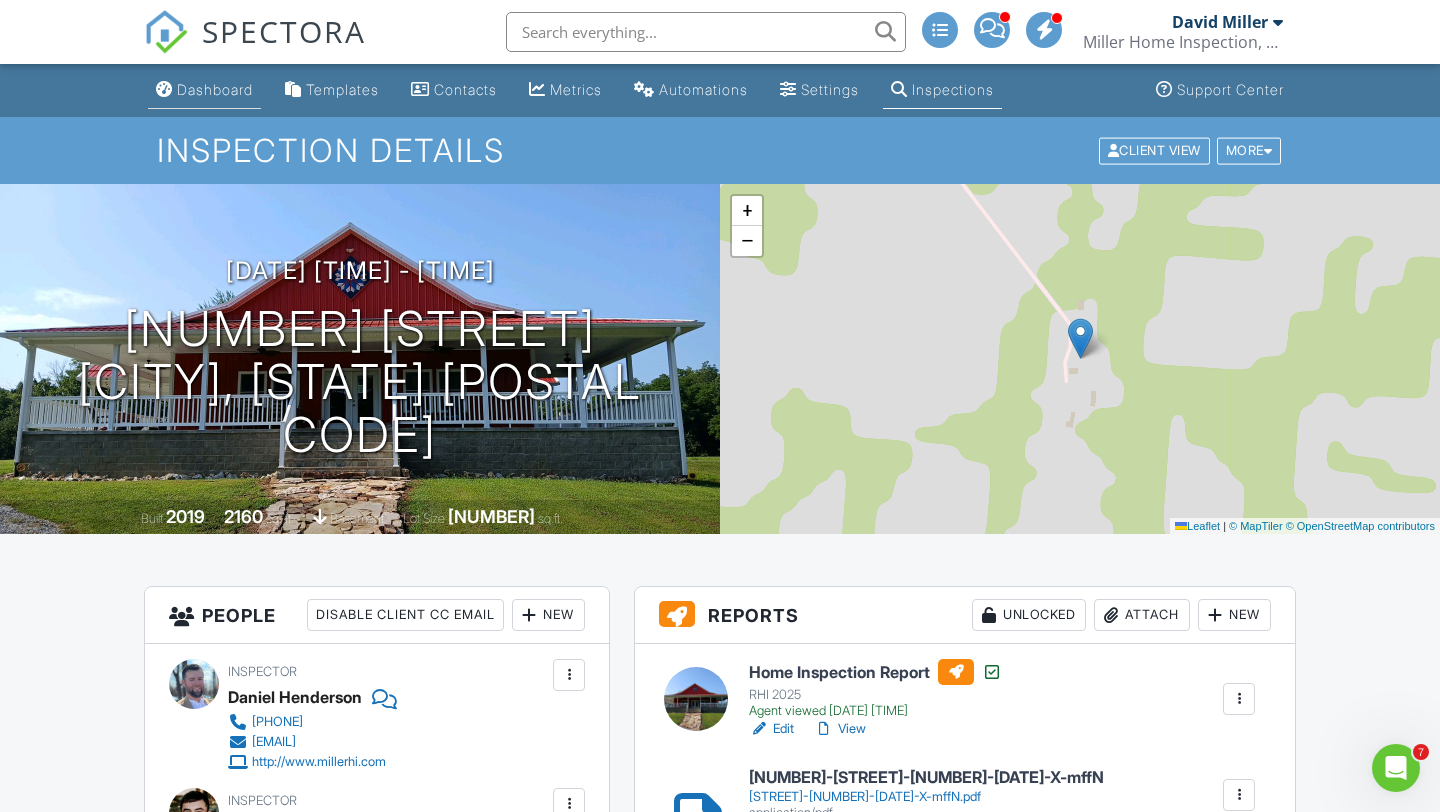 click on "Dashboard" at bounding box center (215, 89) 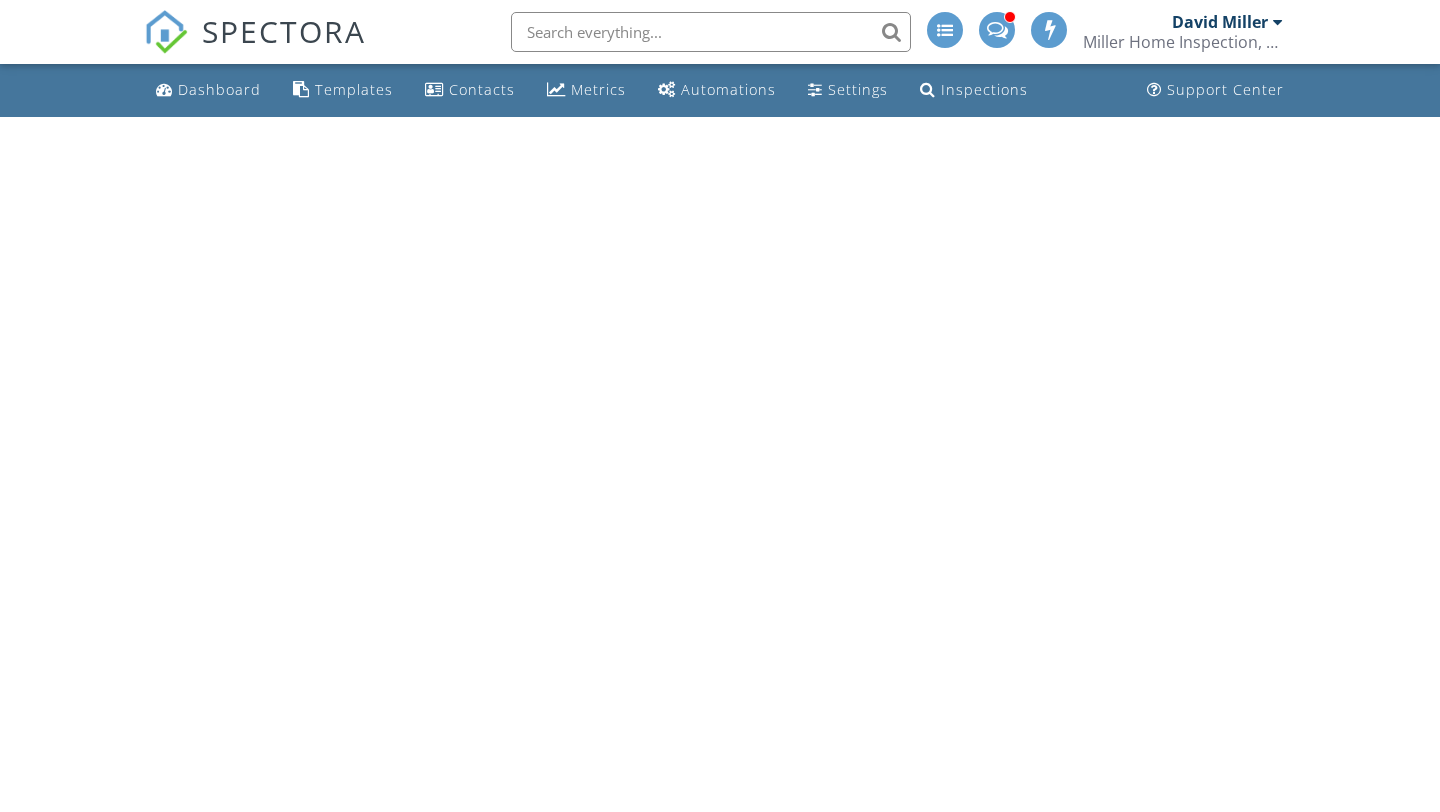 scroll, scrollTop: 0, scrollLeft: 0, axis: both 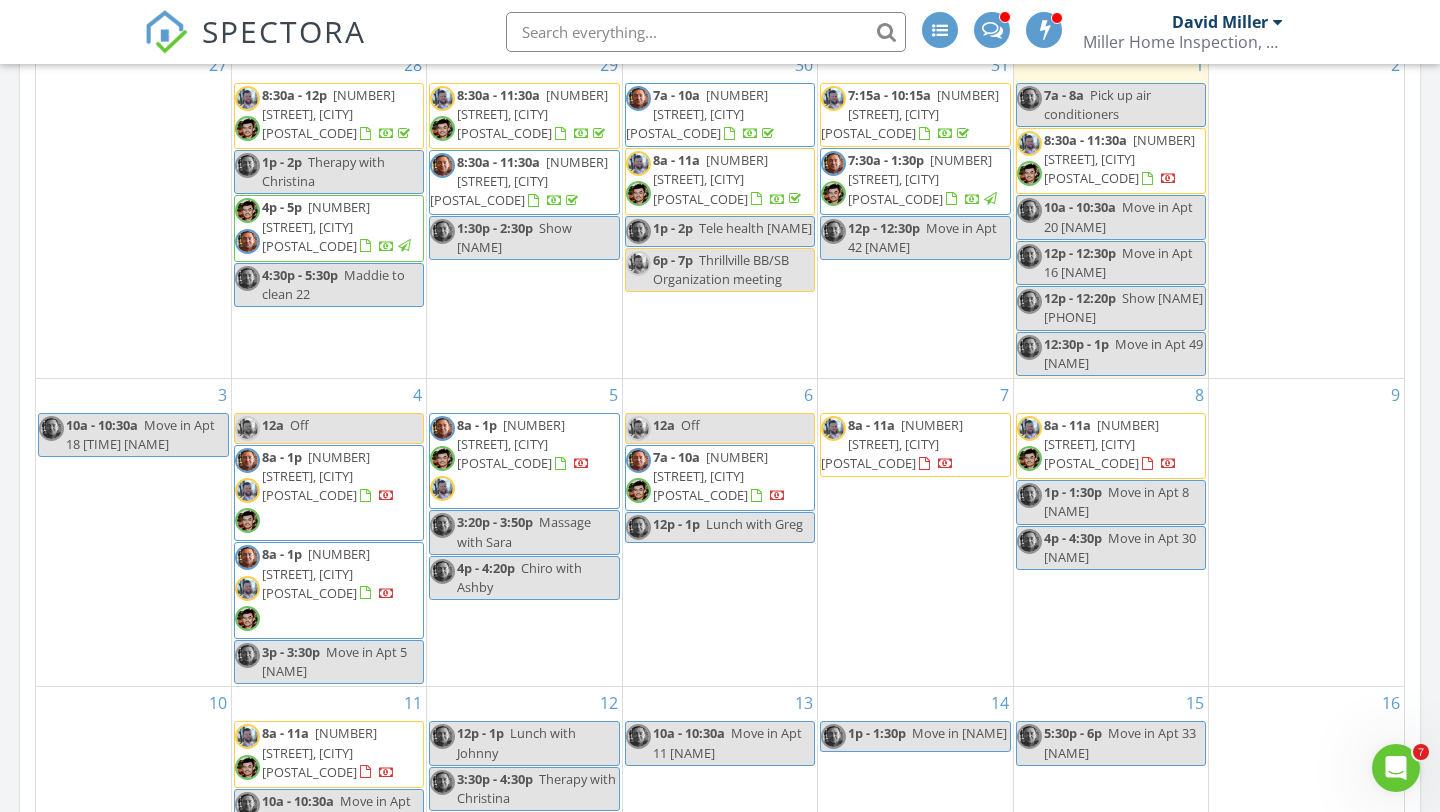 click on "[NUMBER] [STREET], [CITY] [POSTAL_CODE]" at bounding box center (915, 533) 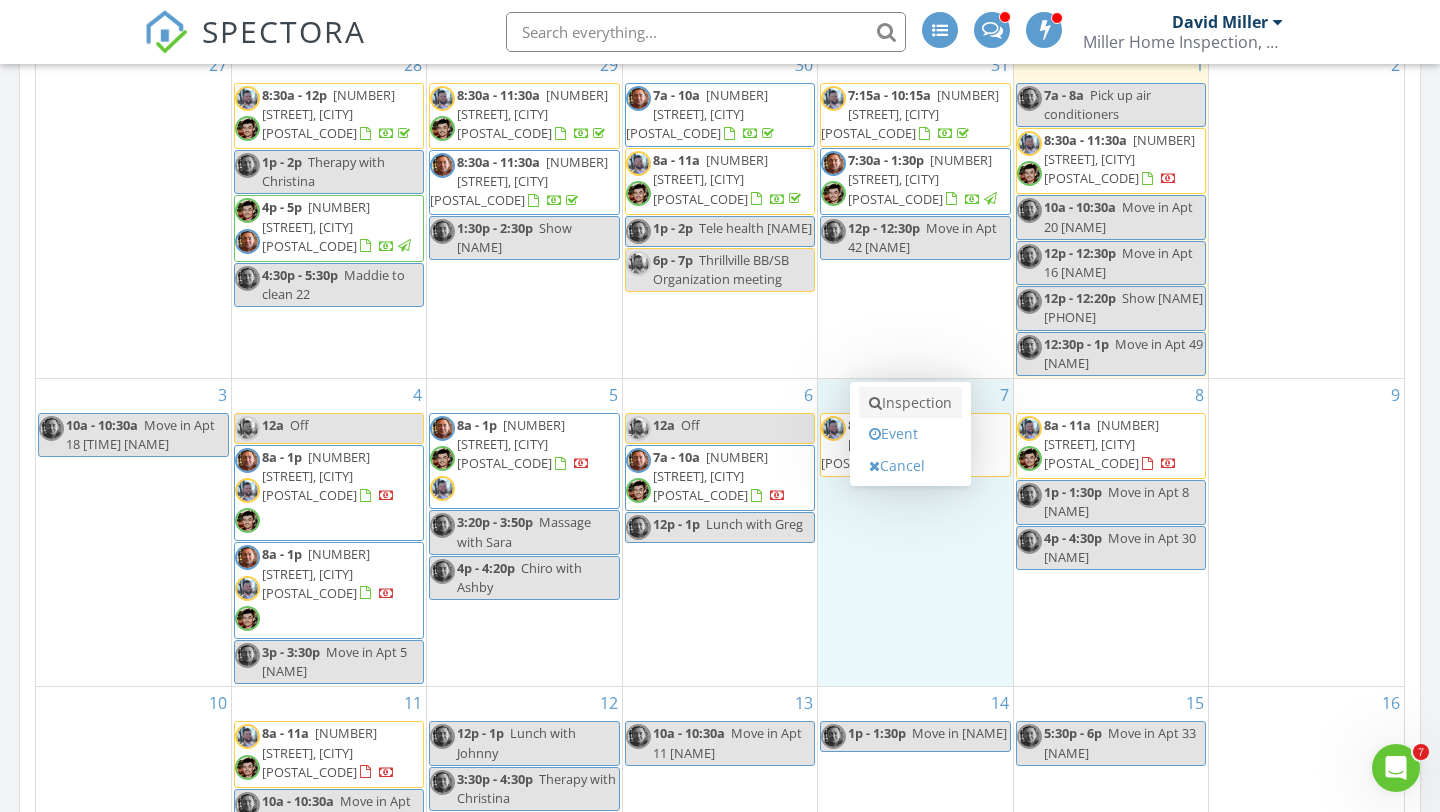 click on "Inspection" at bounding box center (910, 403) 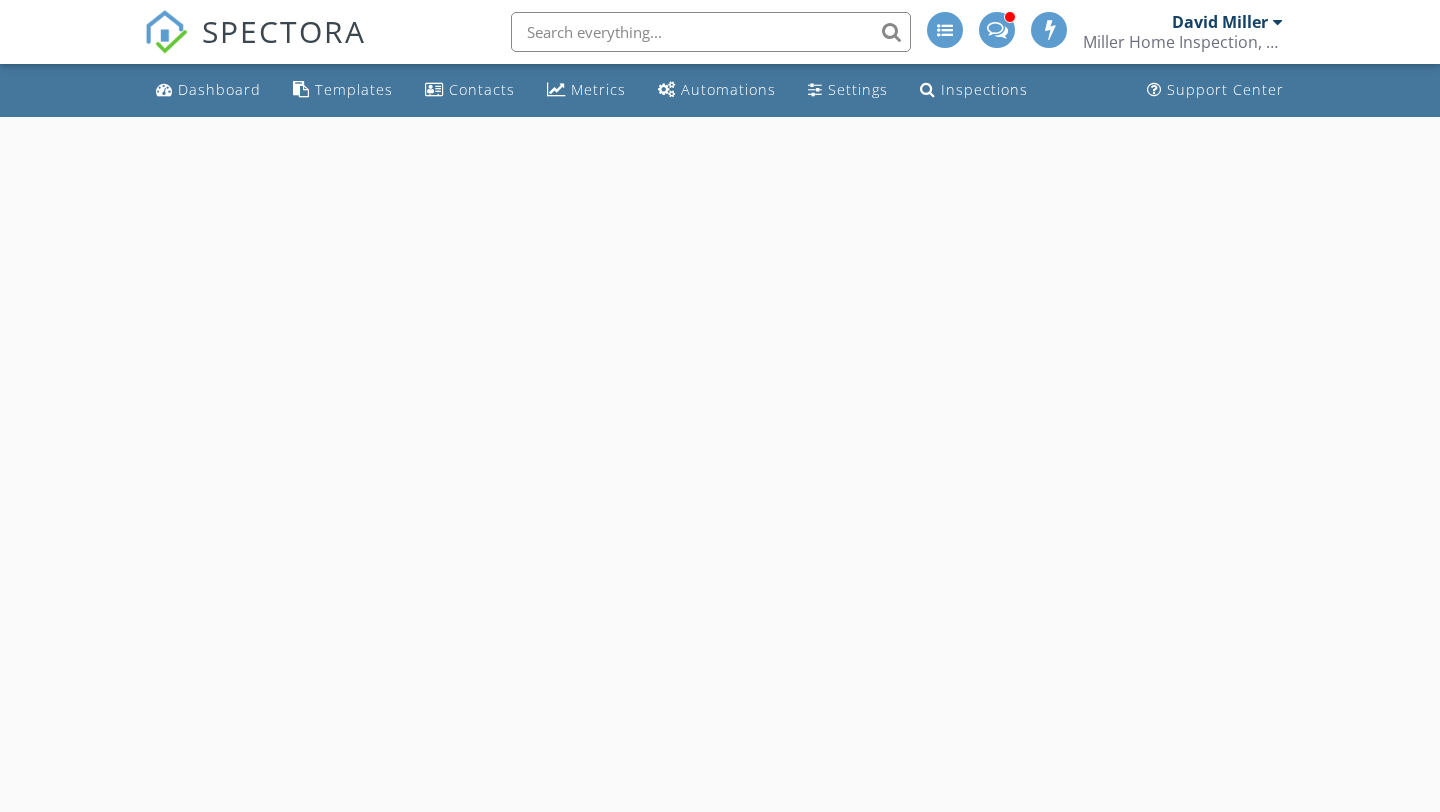 scroll, scrollTop: 0, scrollLeft: 0, axis: both 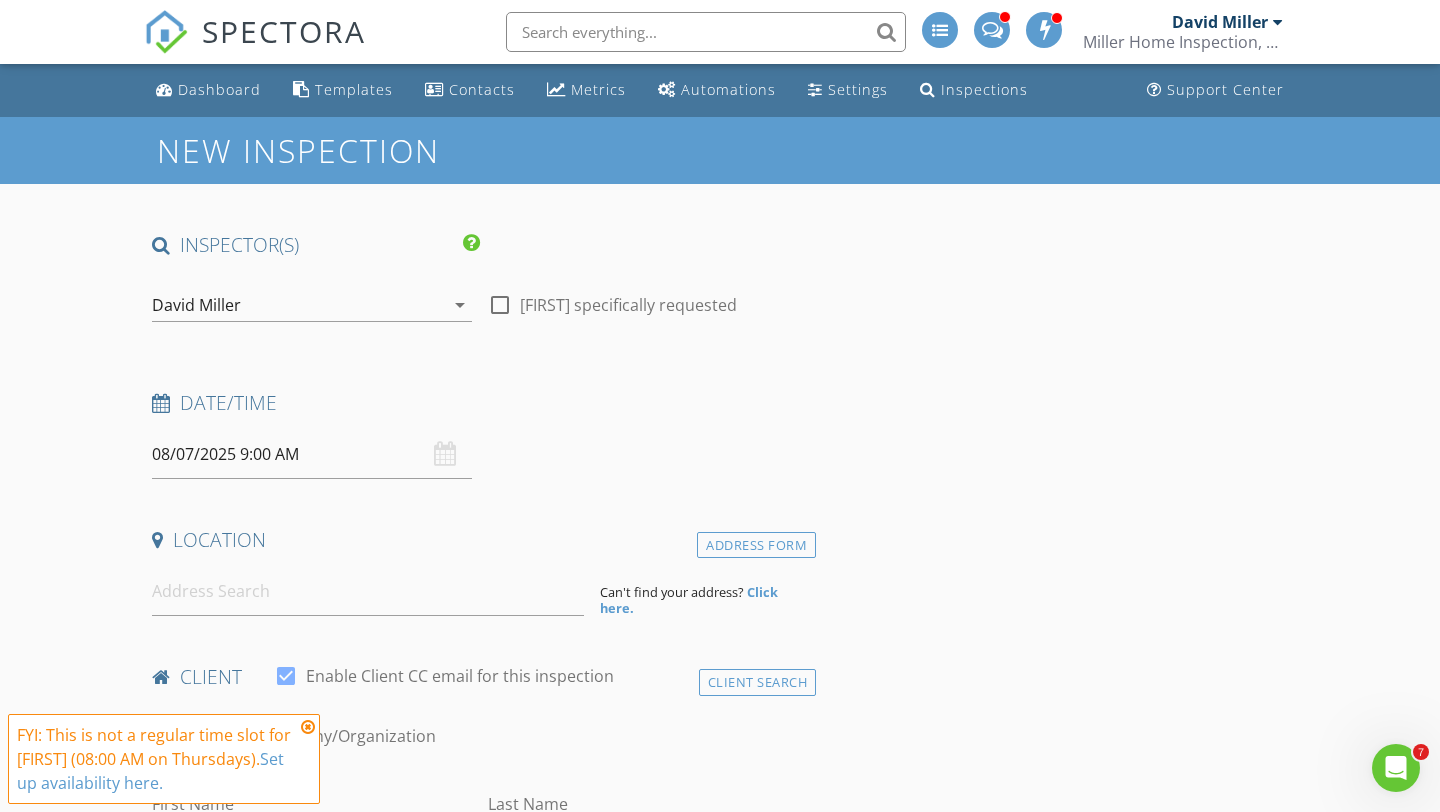 click on "David Miller" at bounding box center [298, 305] 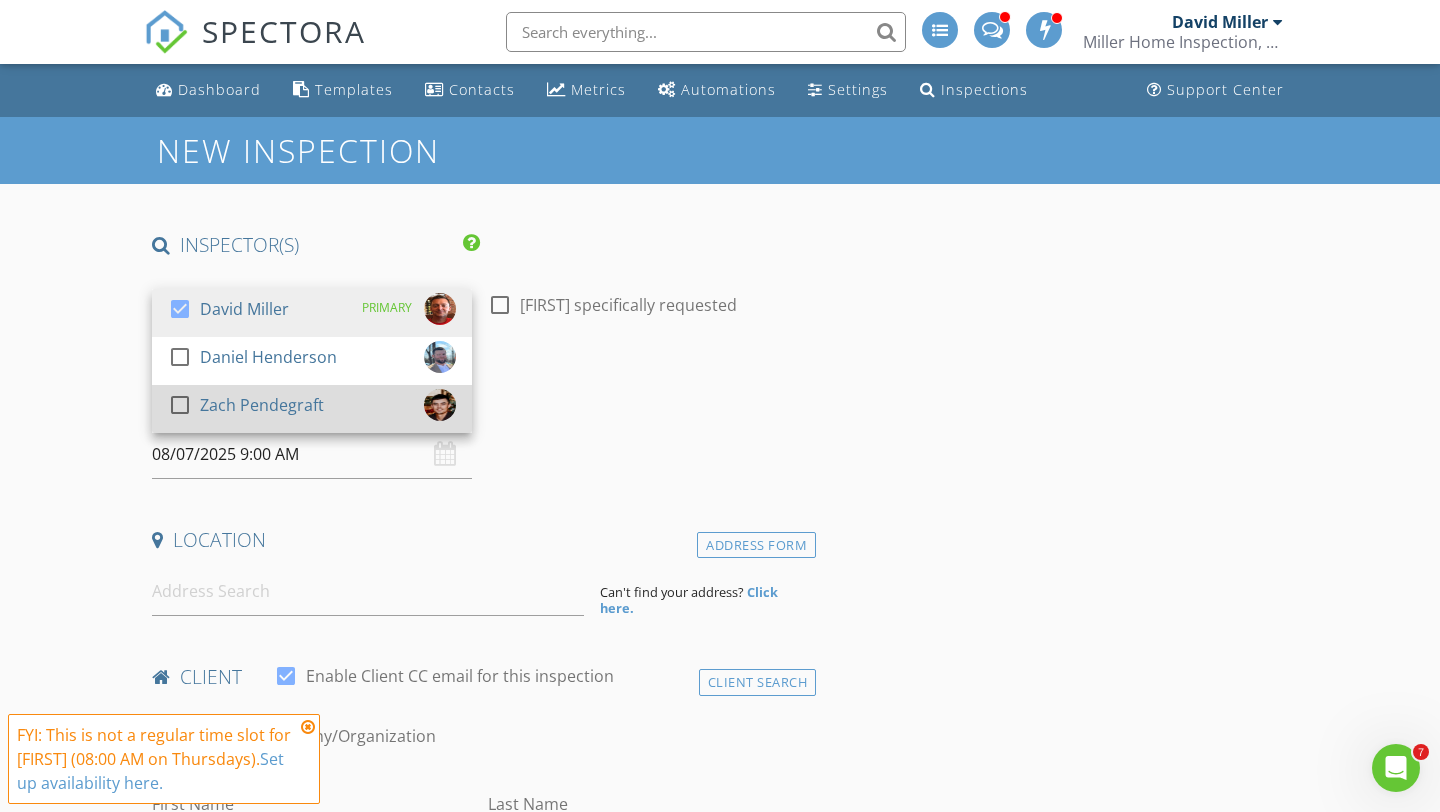 click at bounding box center [180, 405] 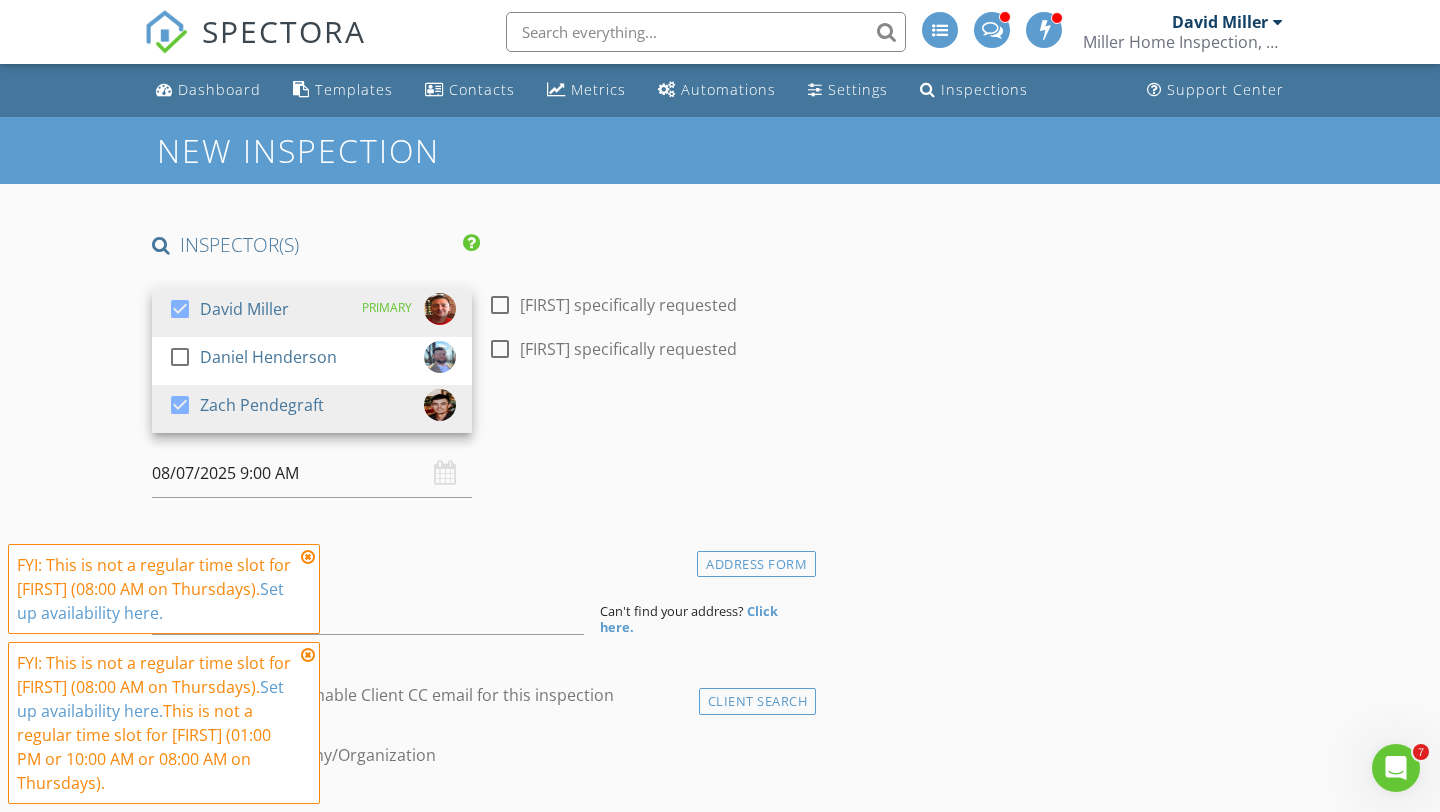 click on "New Inspection
INSPECTOR(S)
check_box   David Miller   PRIMARY   check_box_outline_blank   Daniel Henderson     check_box   Zach Pendegraft     David Miller,  Zach Pendegraft arrow_drop_down   check_box_outline_blank David Miller specifically requested check_box_outline_blank Zach Pendegraft specifically requested
Date/Time
08/07/2025 9:00 AM
Location
Address Form       Can't find your address?   Click here.
client
check_box Enable Client CC email for this inspection   Client Search     check_box_outline_blank Client is a Company/Organization     First Name   Last Name   Email   CC Email   Phone         Tags         Notes   Private Notes
ADD ADDITIONAL client
SERVICES
check_box_outline_blank   Residential Inspection   General Residential Inspection   Mold Inspection" at bounding box center [720, 1893] 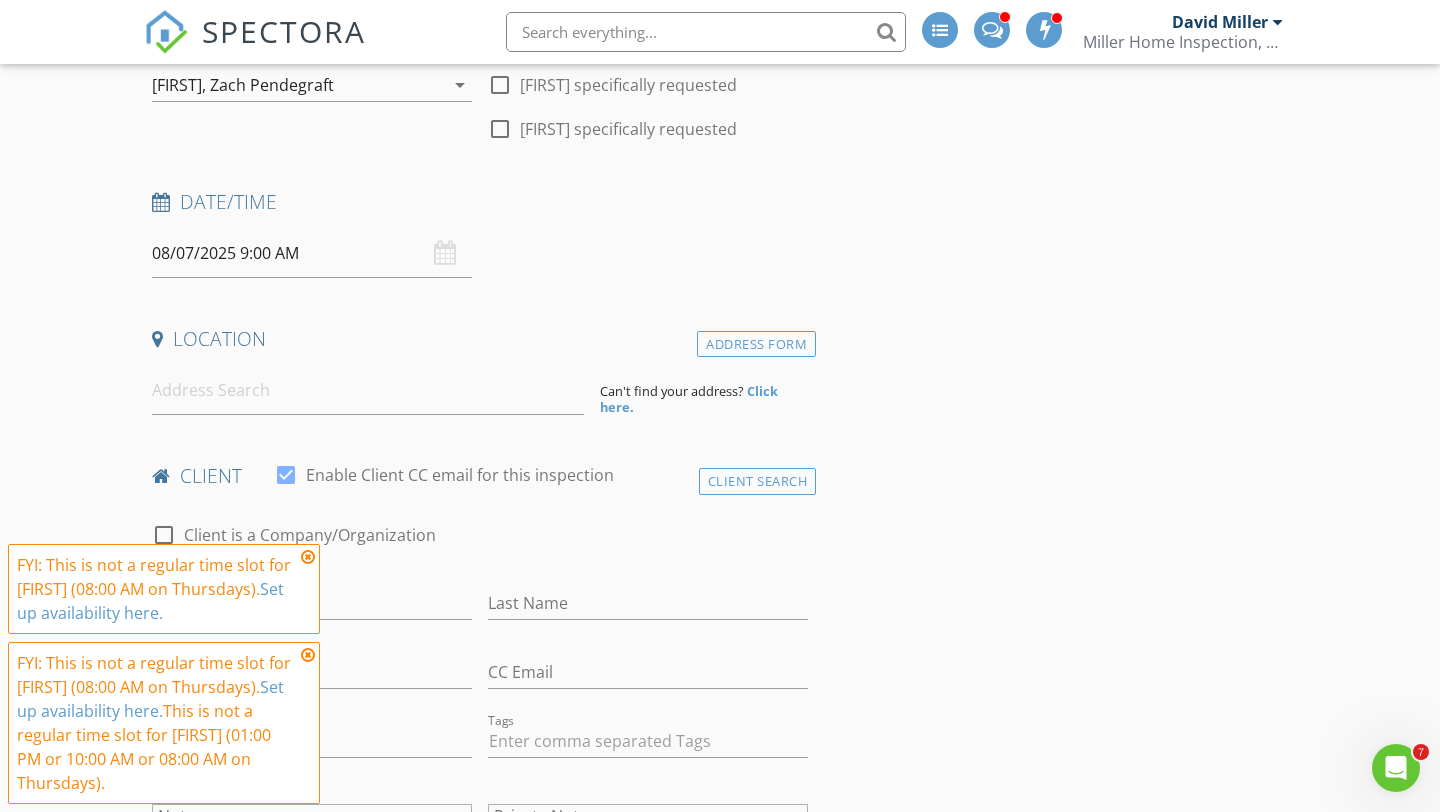 scroll, scrollTop: 224, scrollLeft: 0, axis: vertical 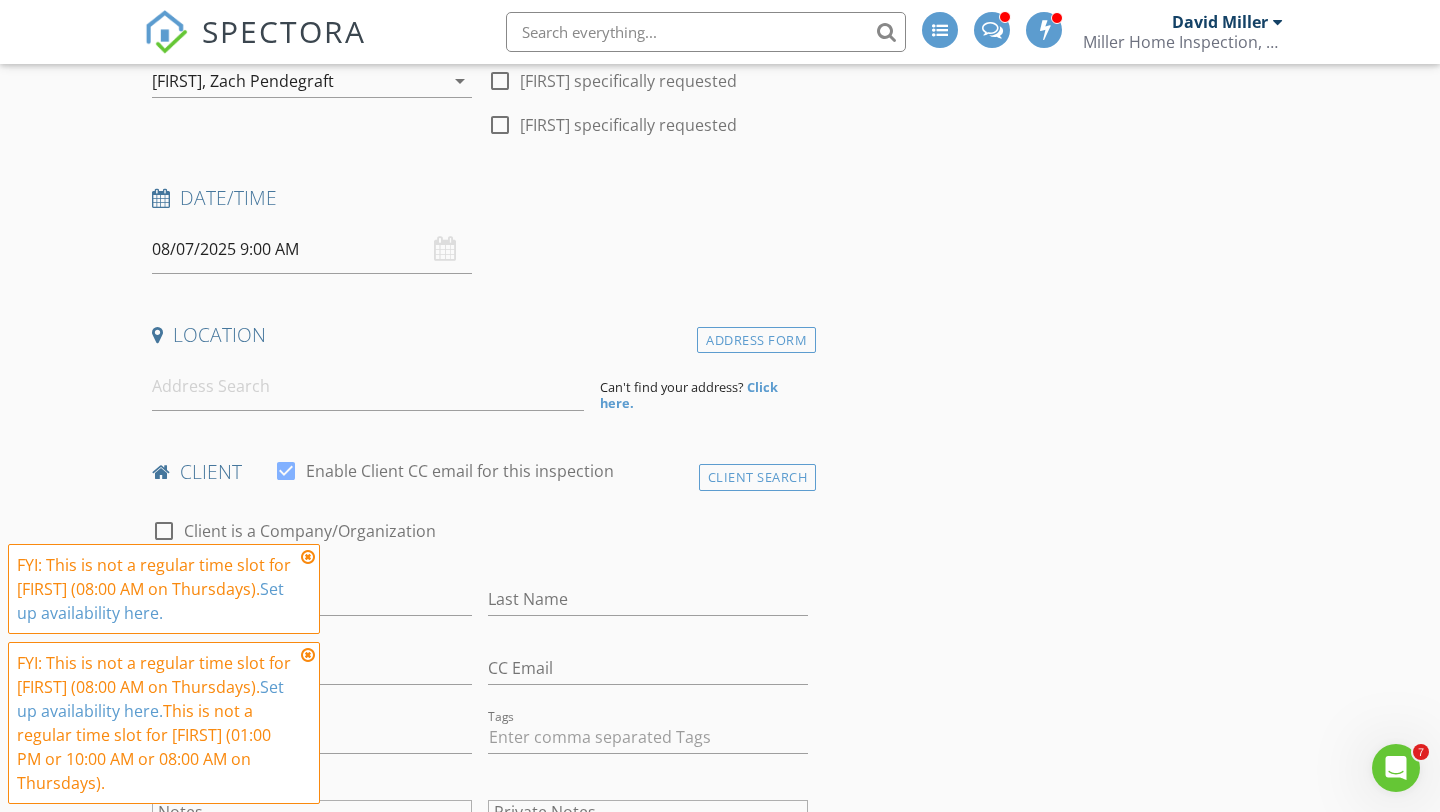 click on "SPECTORA
David Miller
Miller Home Inspection, LLC
Role:
Inspector
Change Role
Dashboard
New Inspection
Inspections
Calendar
Template Editor
Contacts
Automations
Team
Metrics
Payments
Data Exports
Billing
Conversations
Tasks
Reporting
Advanced
Equipment
Settings
What's New
Sign Out
Change Active Role
Your account has more than one possible role. Please choose how you'd like to view the site:
Company/Agency
City
Role
Dashboard
Templates
Contacts
Metrics
Automations
Settings
Inspections
Support Center
Occupied  Vacant Yes  No 0 1 2       Friend Agent Repeat" at bounding box center (720, 1610) 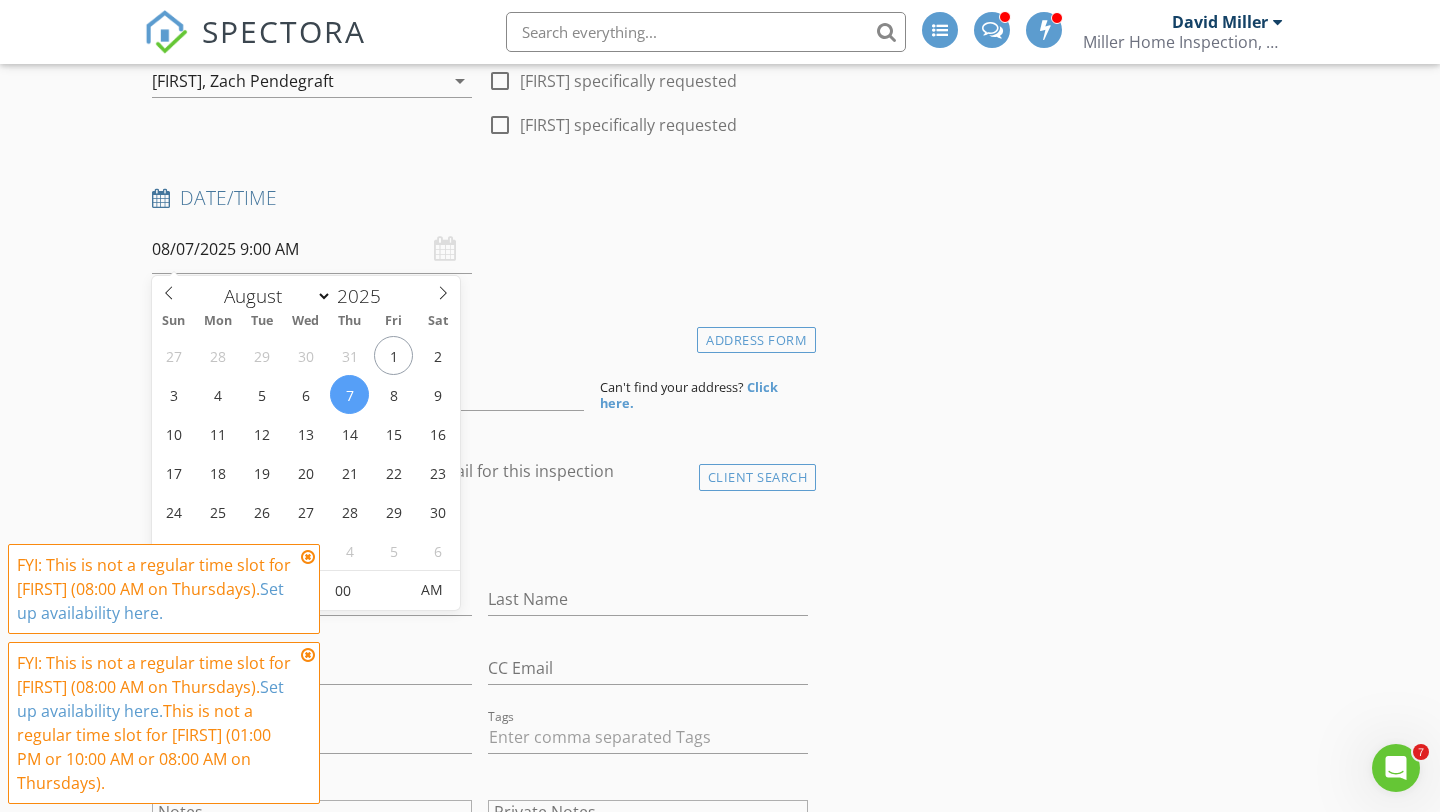 click on "08/07/2025 9:00 AM" at bounding box center (312, 249) 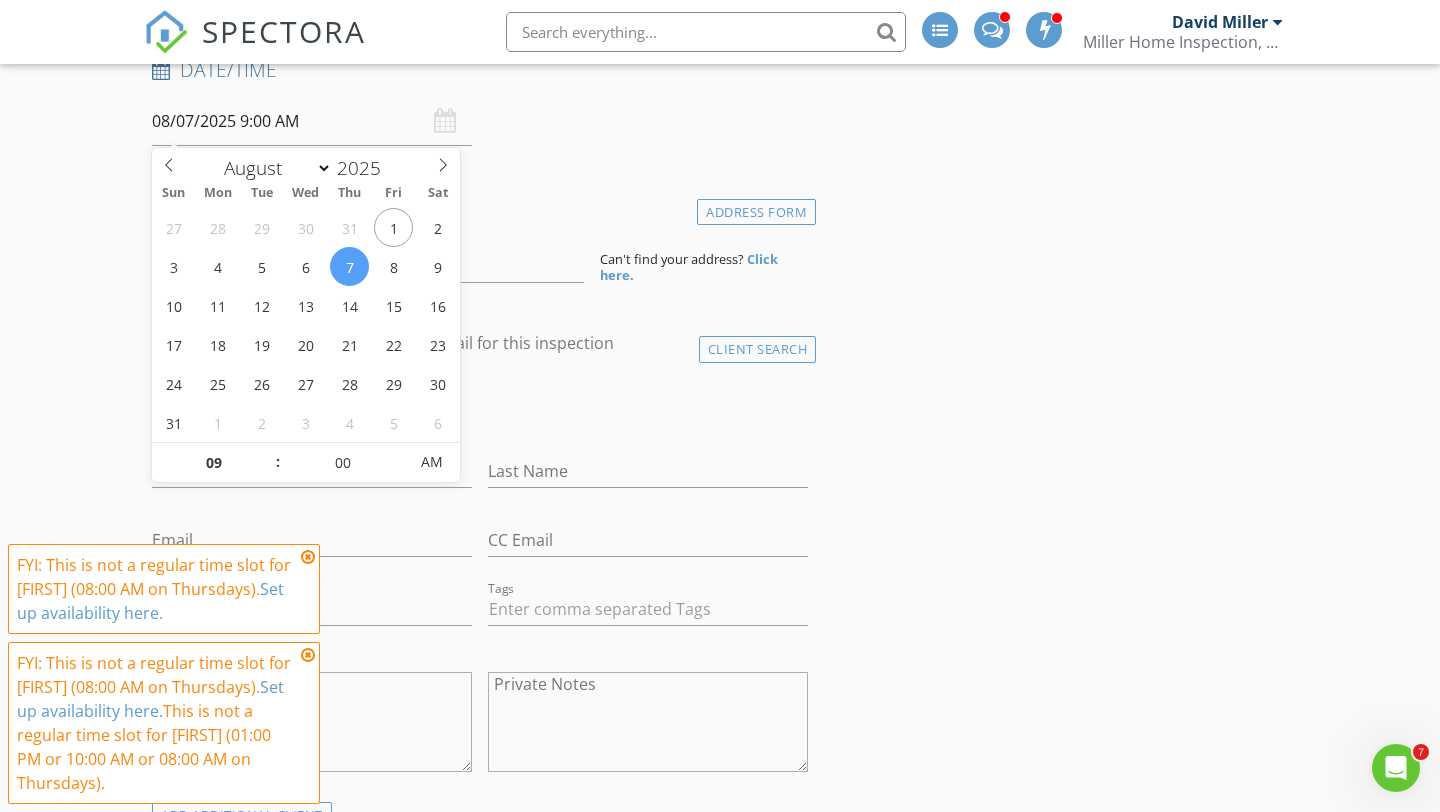 scroll, scrollTop: 354, scrollLeft: 0, axis: vertical 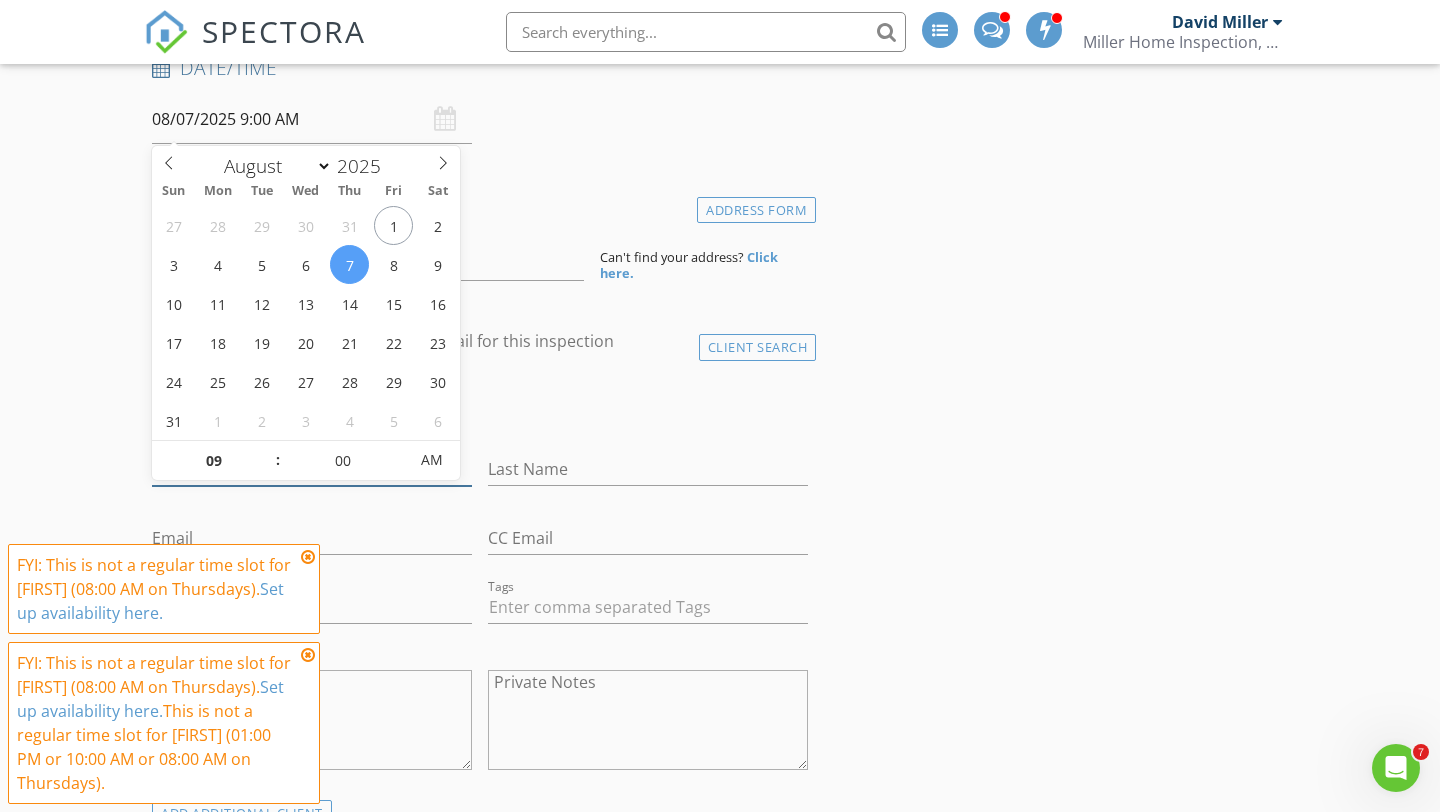 click on "First Name" at bounding box center (312, 469) 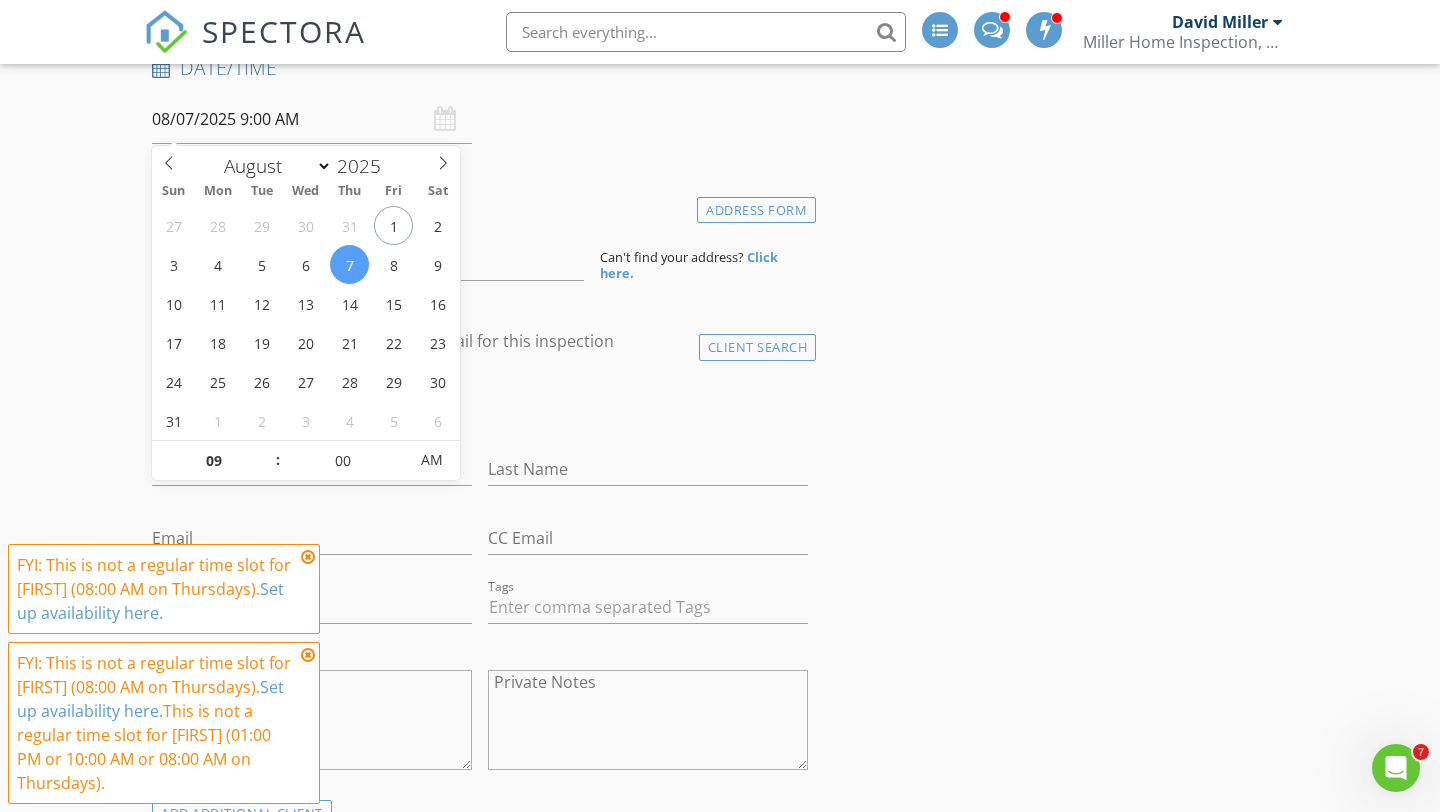 click on "08/07/2025 9:00 AM" at bounding box center (312, 119) 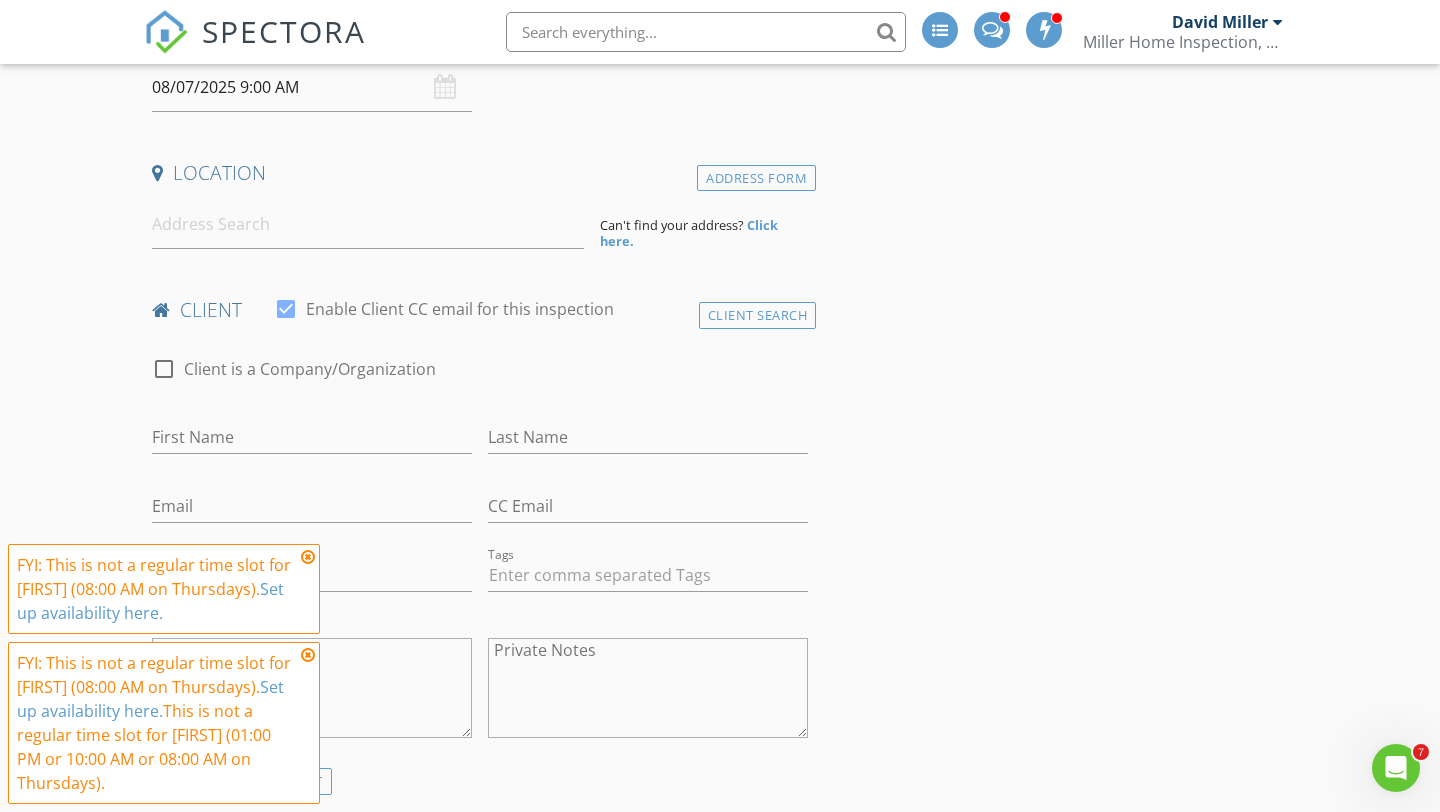 scroll, scrollTop: 310, scrollLeft: 0, axis: vertical 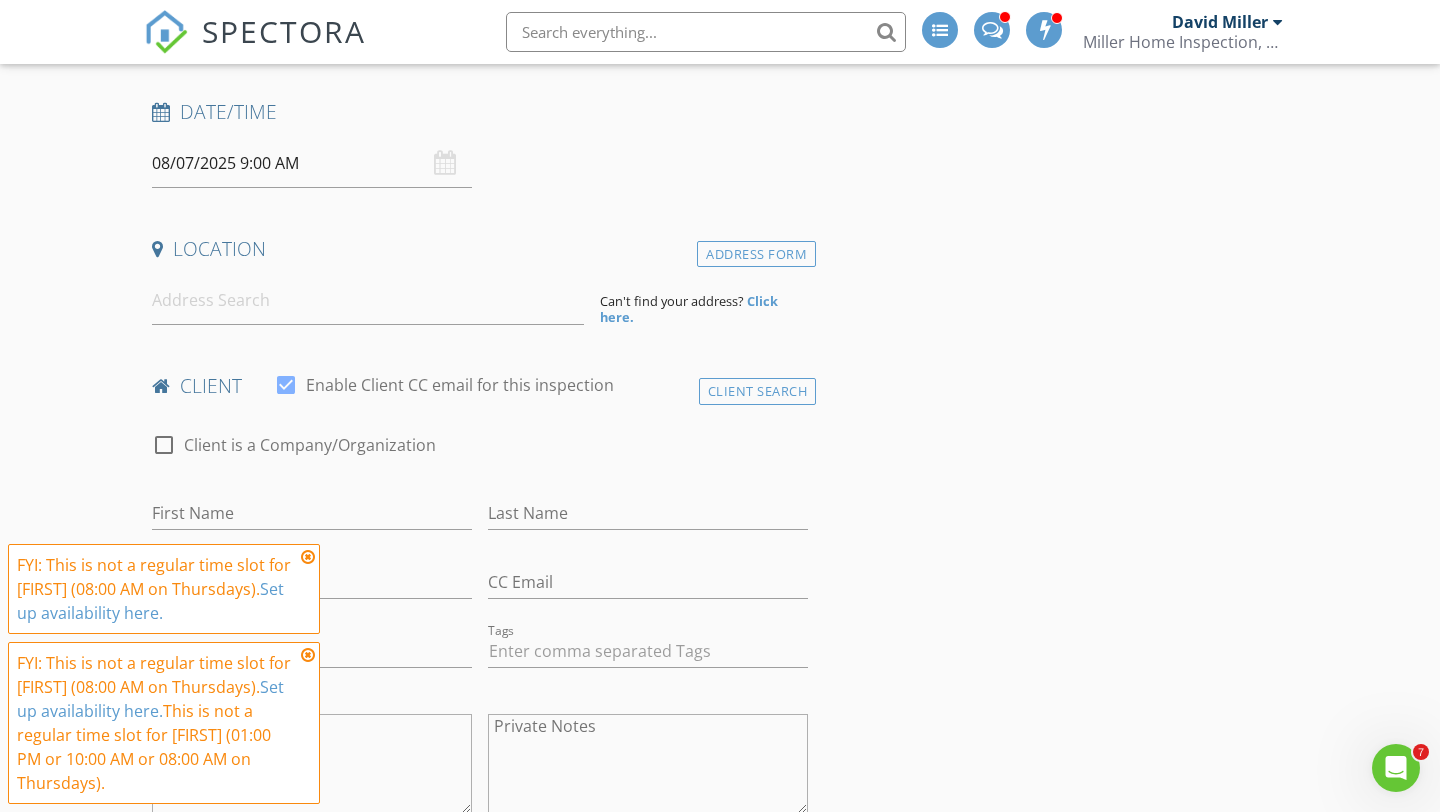 click on "08/07/2025 9:00 AM" at bounding box center [312, 163] 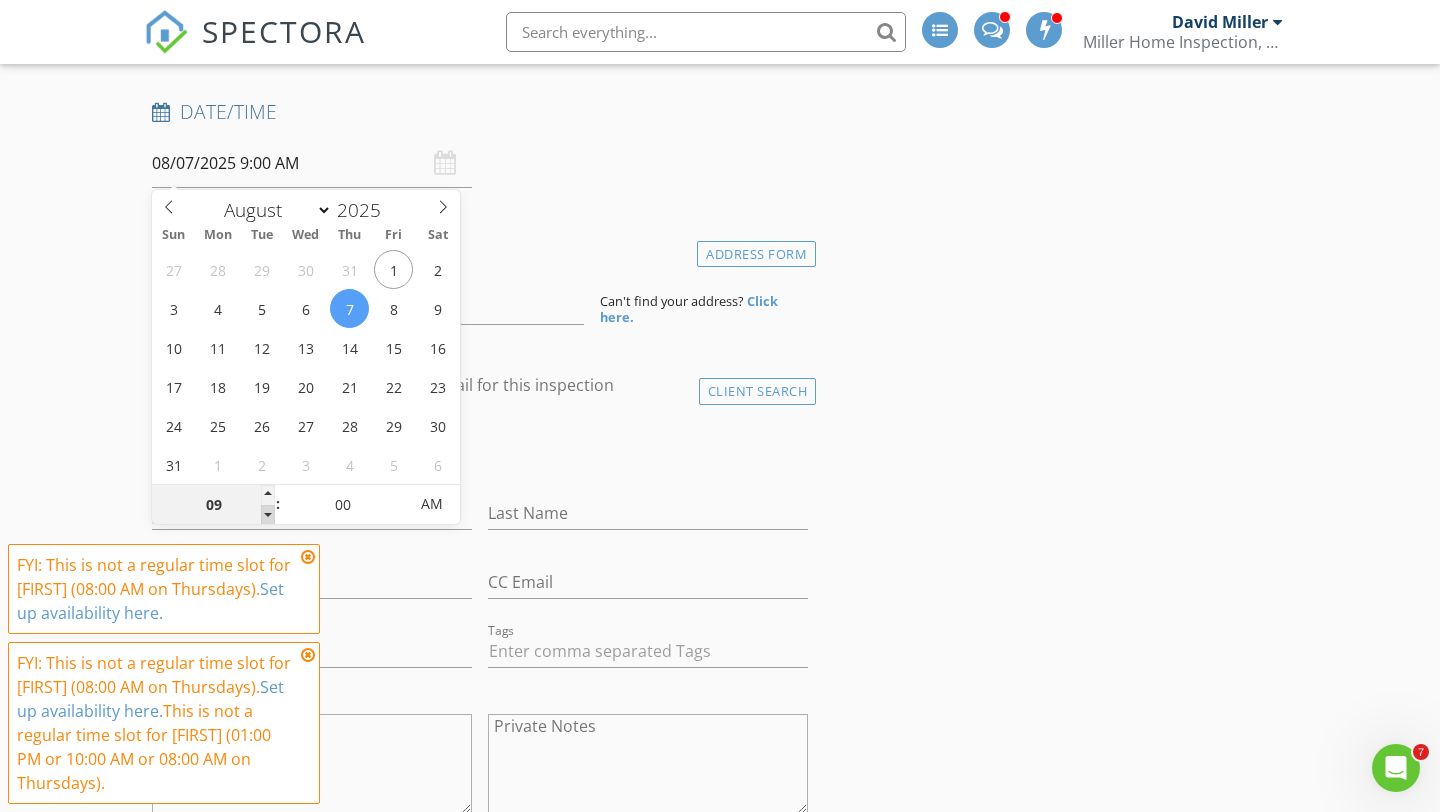 type on "08" 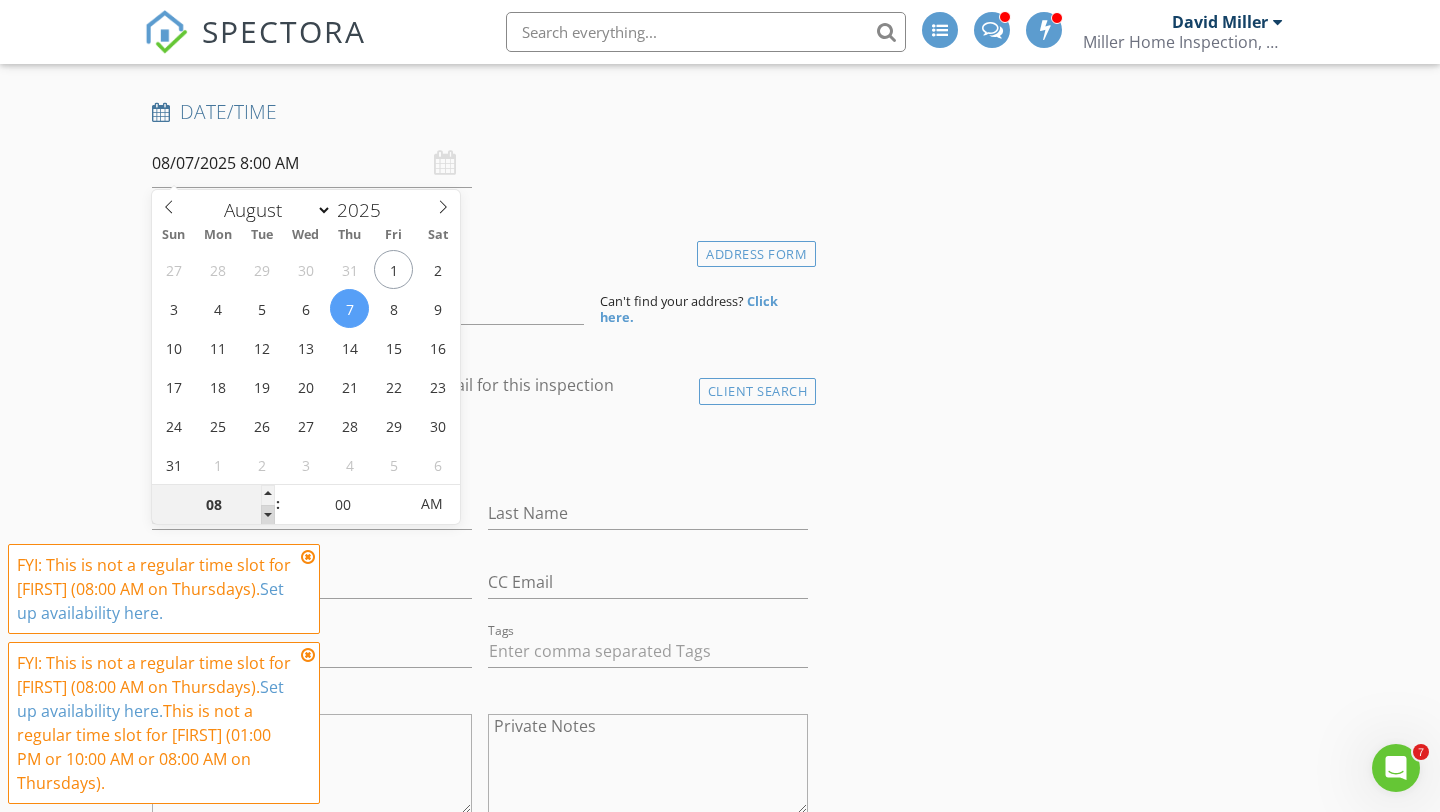 click at bounding box center (268, 515) 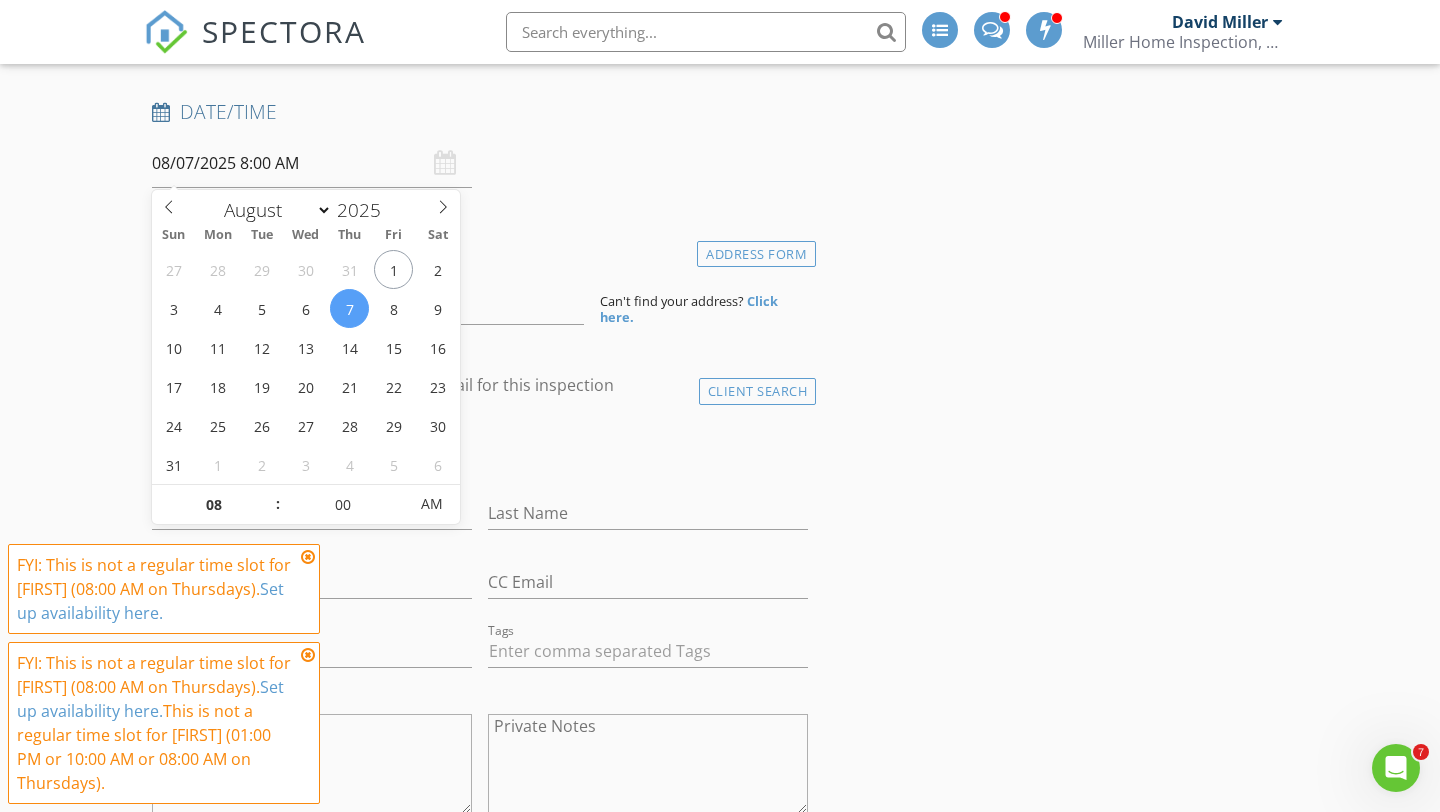 click on "New Inspection
INSPECTOR(S)
check_box   David Miller   PRIMARY   check_box_outline_blank   Daniel Henderson     check_box   Zach Pendegraft     David Miller,  Zach Pendegraft arrow_drop_down   check_box_outline_blank David Miller specifically requested check_box_outline_blank Zach Pendegraft specifically requested
Date/Time
08/07/2025 8:00 AM
Location
Address Form       Can't find your address?   Click here.
client
check_box Enable Client CC email for this inspection   Client Search     check_box_outline_blank Client is a Company/Organization     First Name   Last Name   Email   CC Email   Phone         Tags         Notes   Private Notes
ADD ADDITIONAL client
SERVICES
check_box_outline_blank   Residential Inspection   General Residential Inspection   Mold Inspection" at bounding box center (720, 1583) 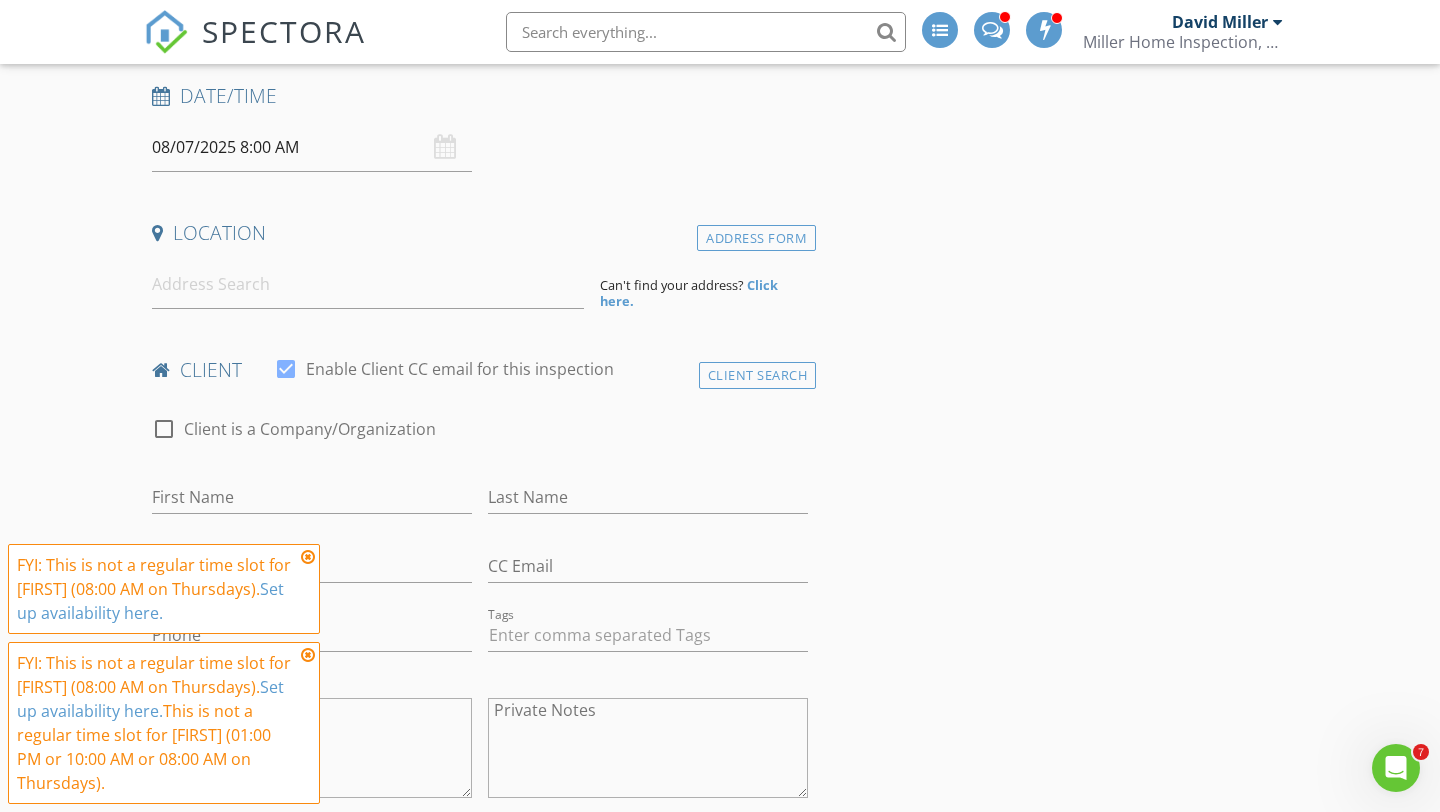 scroll, scrollTop: 329, scrollLeft: 0, axis: vertical 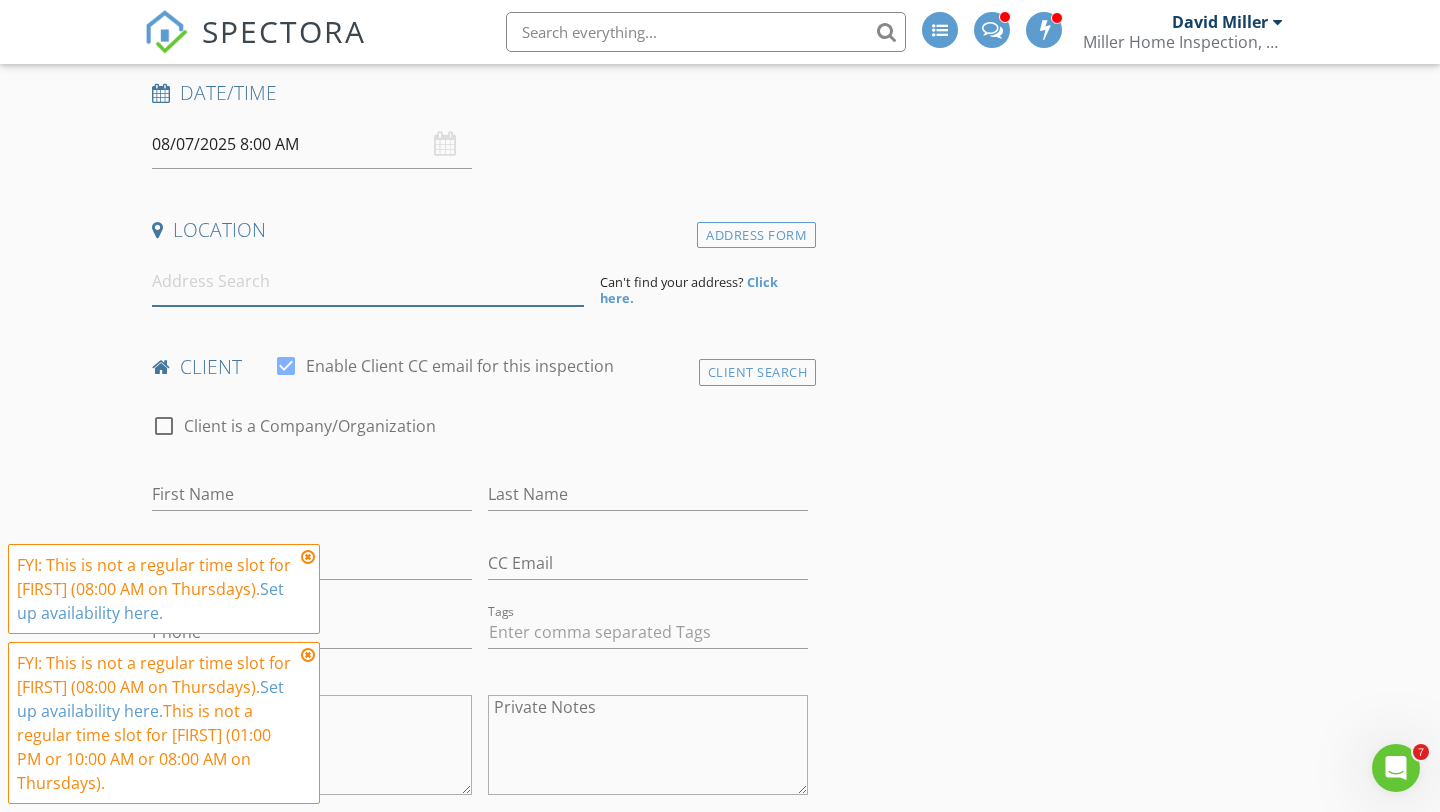 click at bounding box center (368, 281) 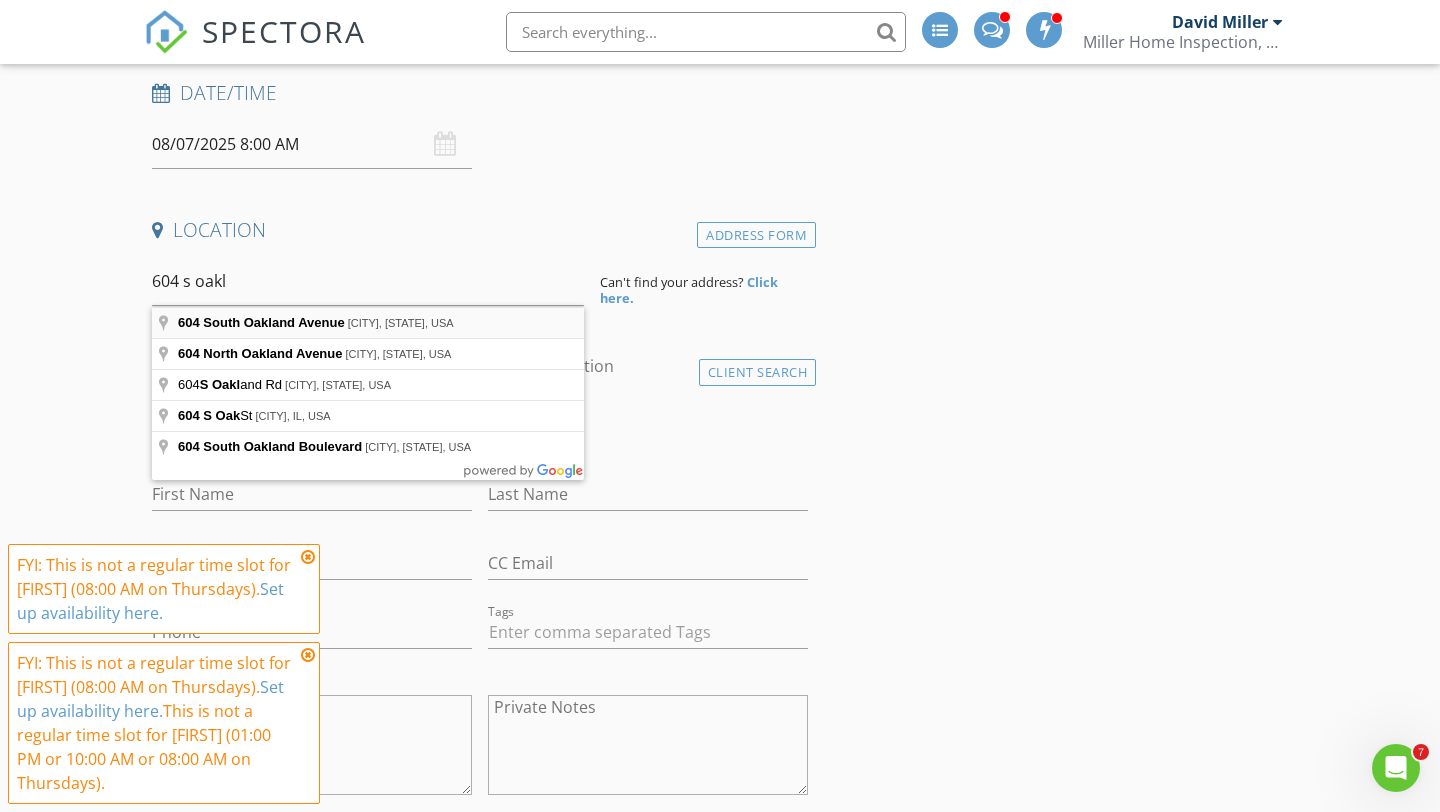 type on "604 South Oakland Avenue, Carbondale, IL, USA" 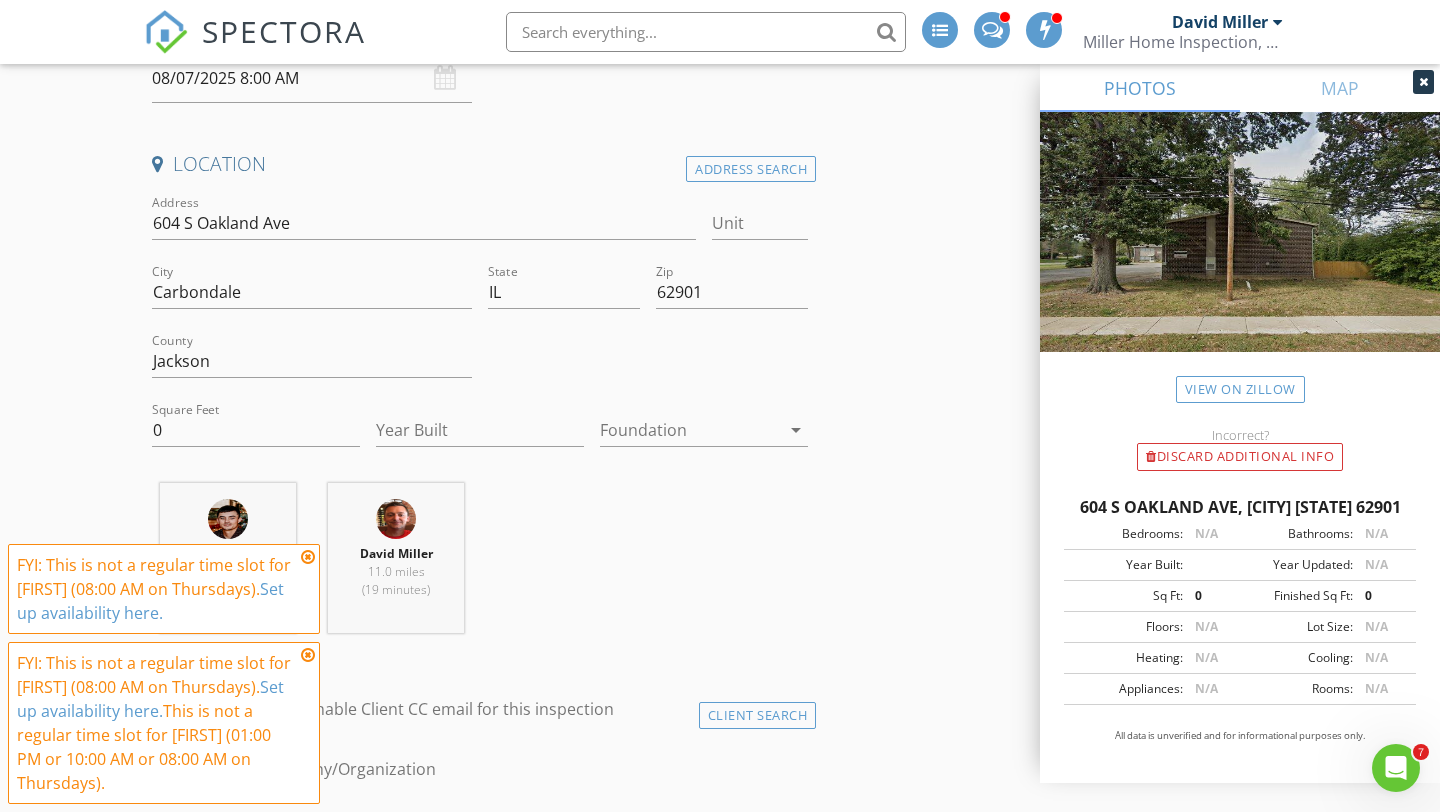 scroll, scrollTop: 430, scrollLeft: 0, axis: vertical 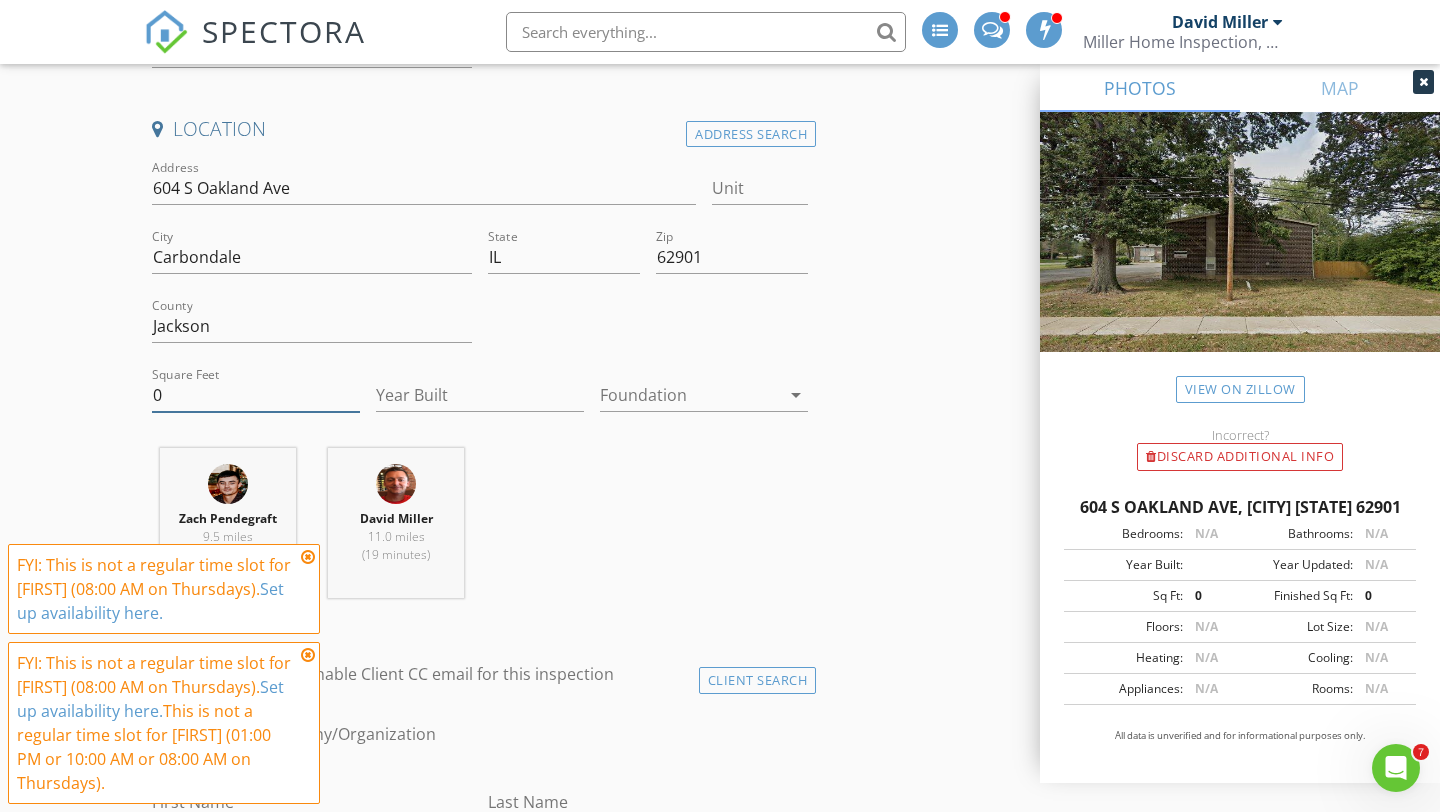 click on "0" at bounding box center (256, 395) 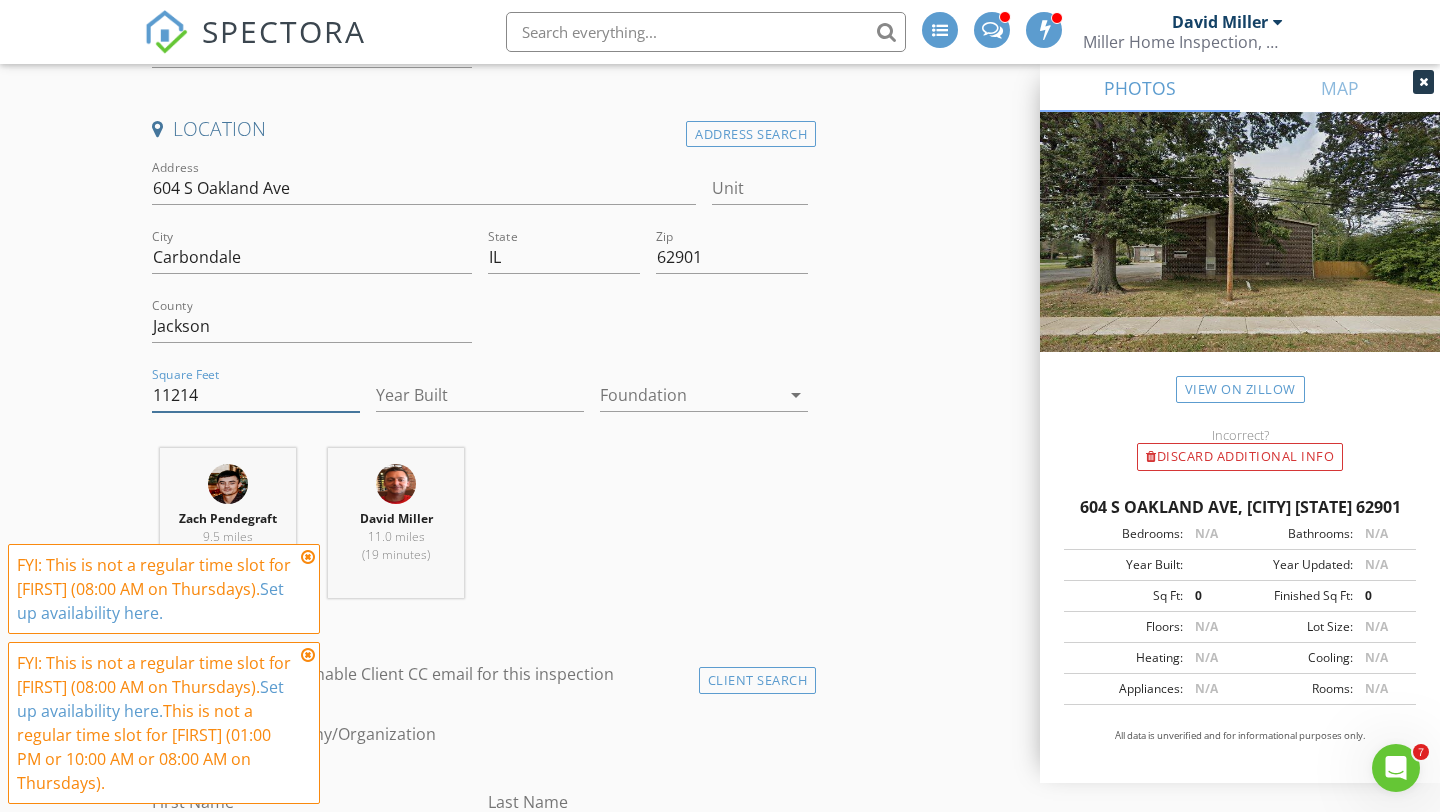 type on "11214" 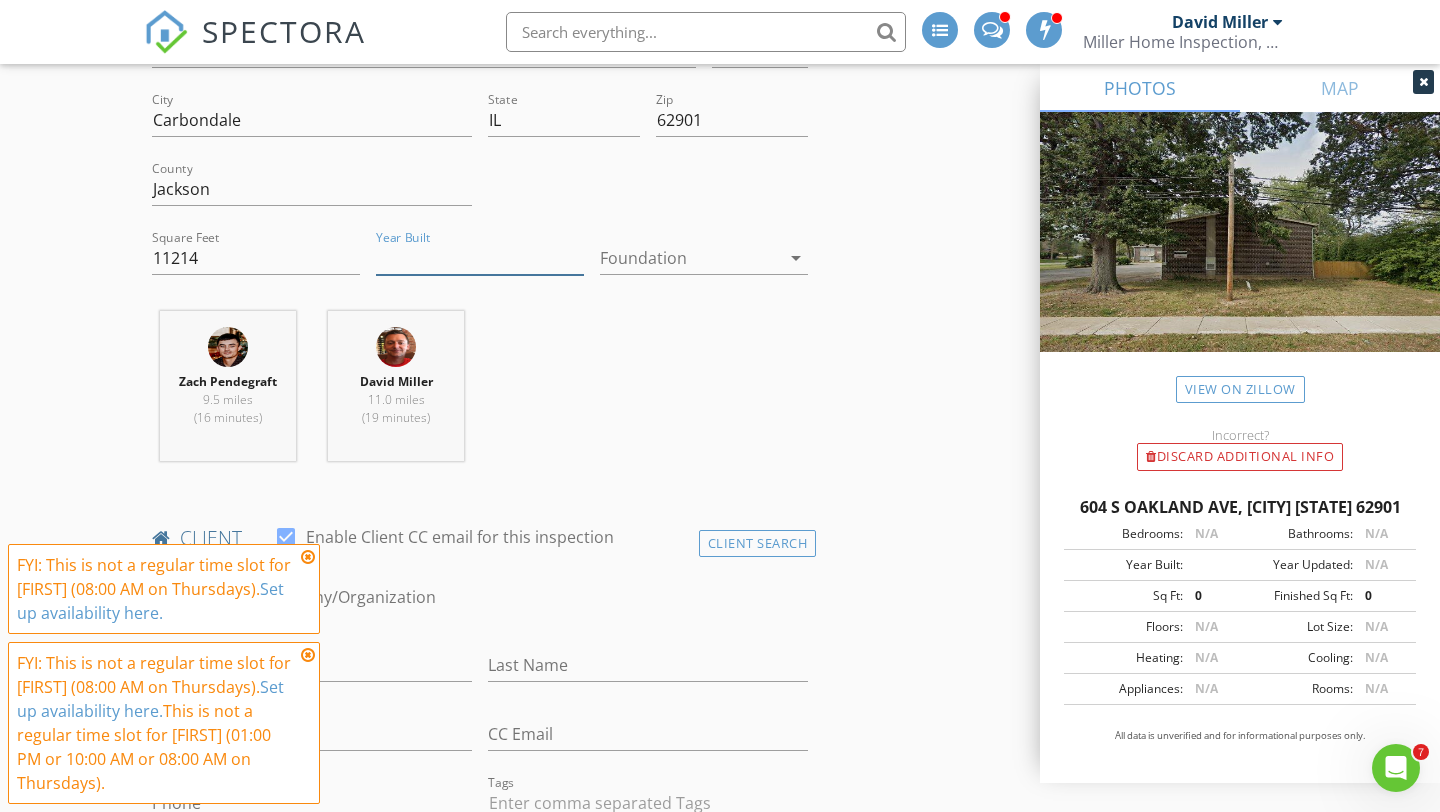 scroll, scrollTop: 573, scrollLeft: 0, axis: vertical 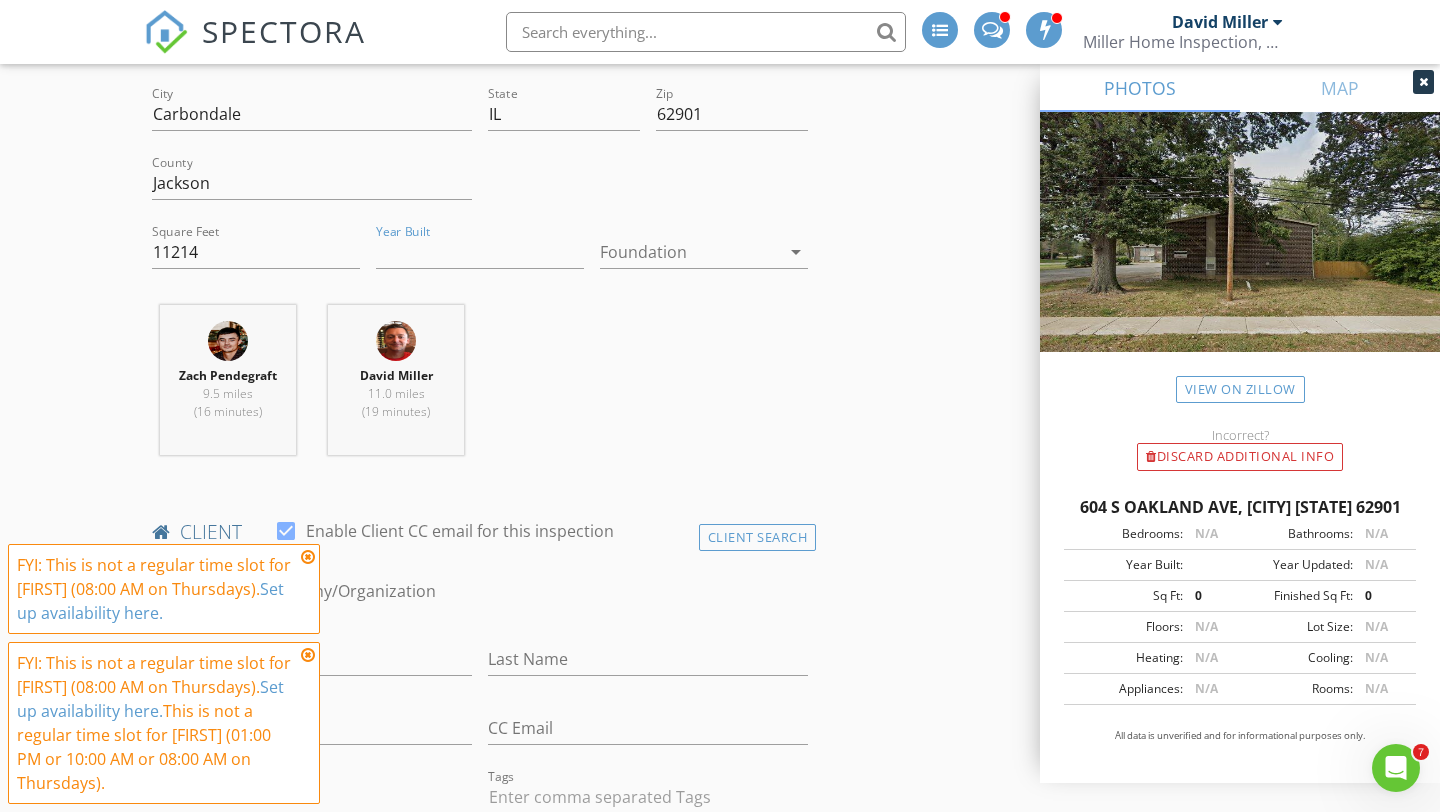 click at bounding box center (704, 283) 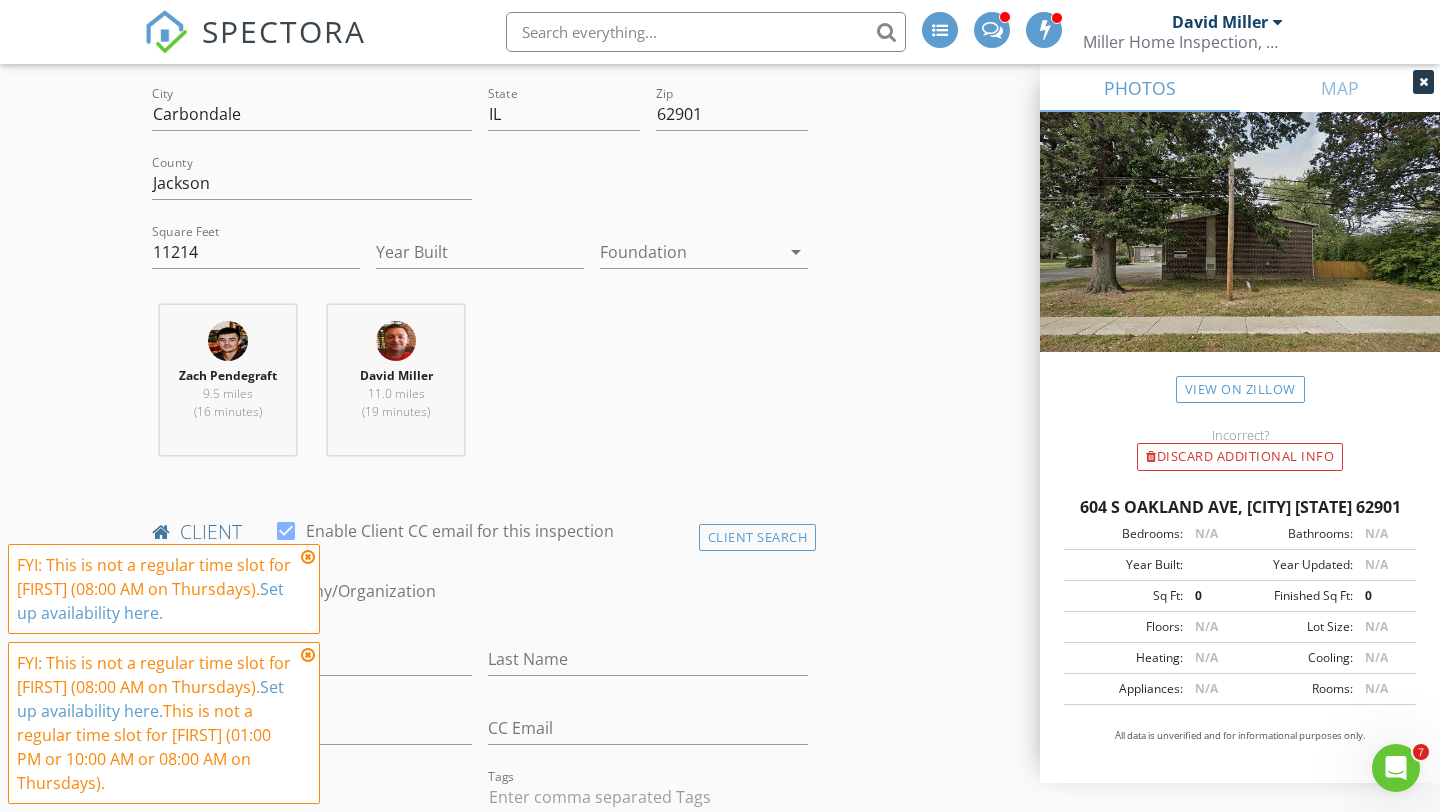 click at bounding box center [690, 252] 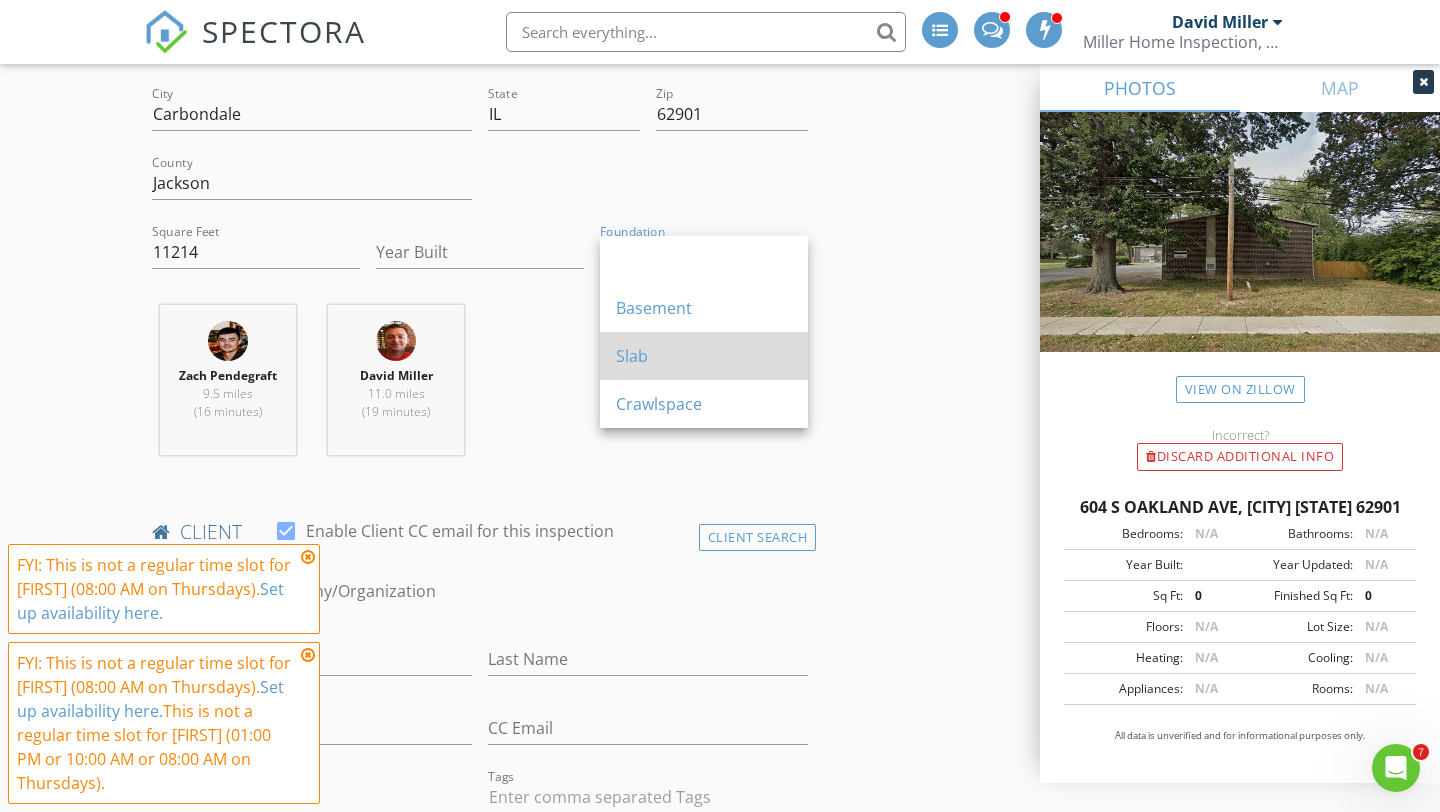 click on "Slab" at bounding box center [704, 356] 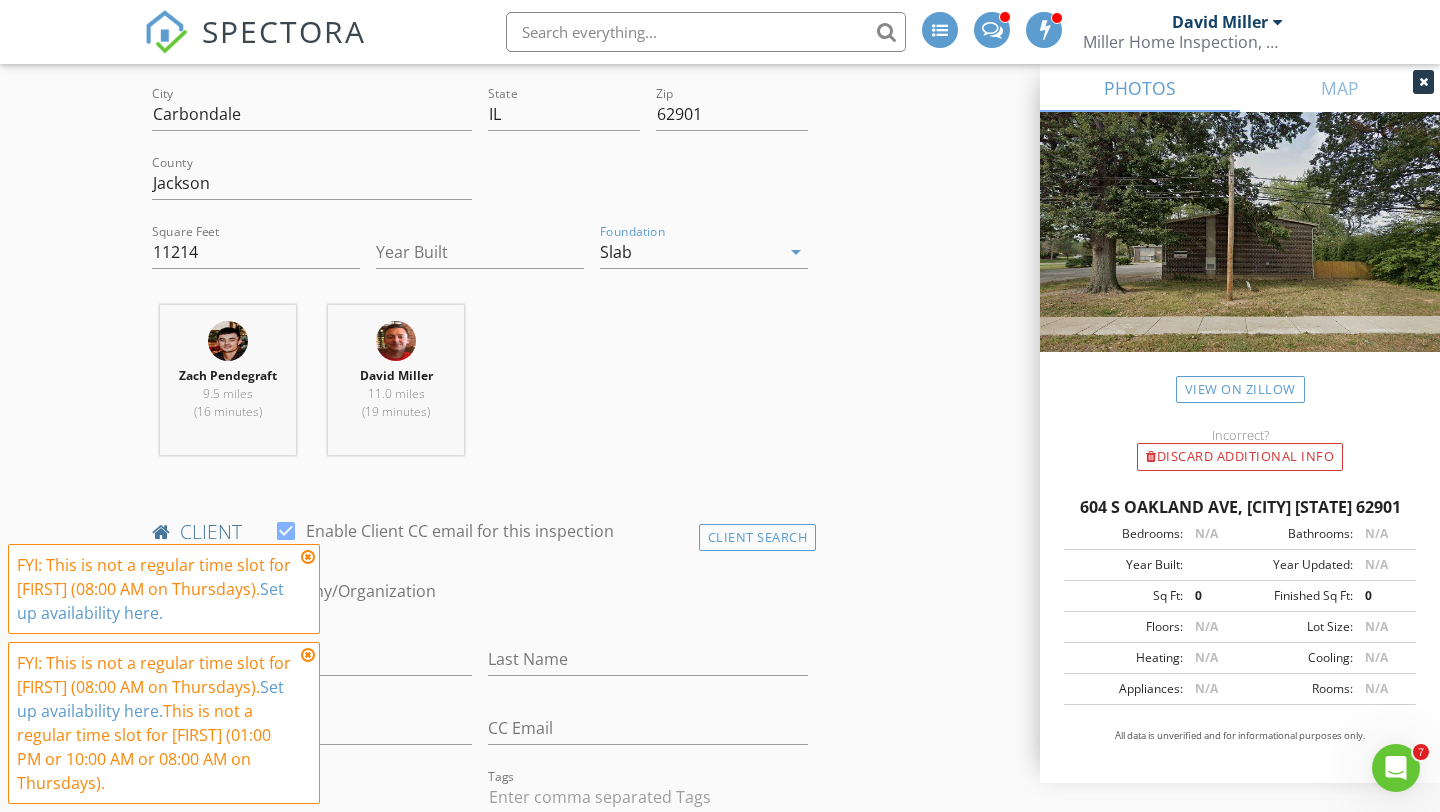 click on "Zach Pendegraft     9.5 miles     (16 minutes)         David Miller     11.0 miles     (19 minutes)" at bounding box center (480, 388) 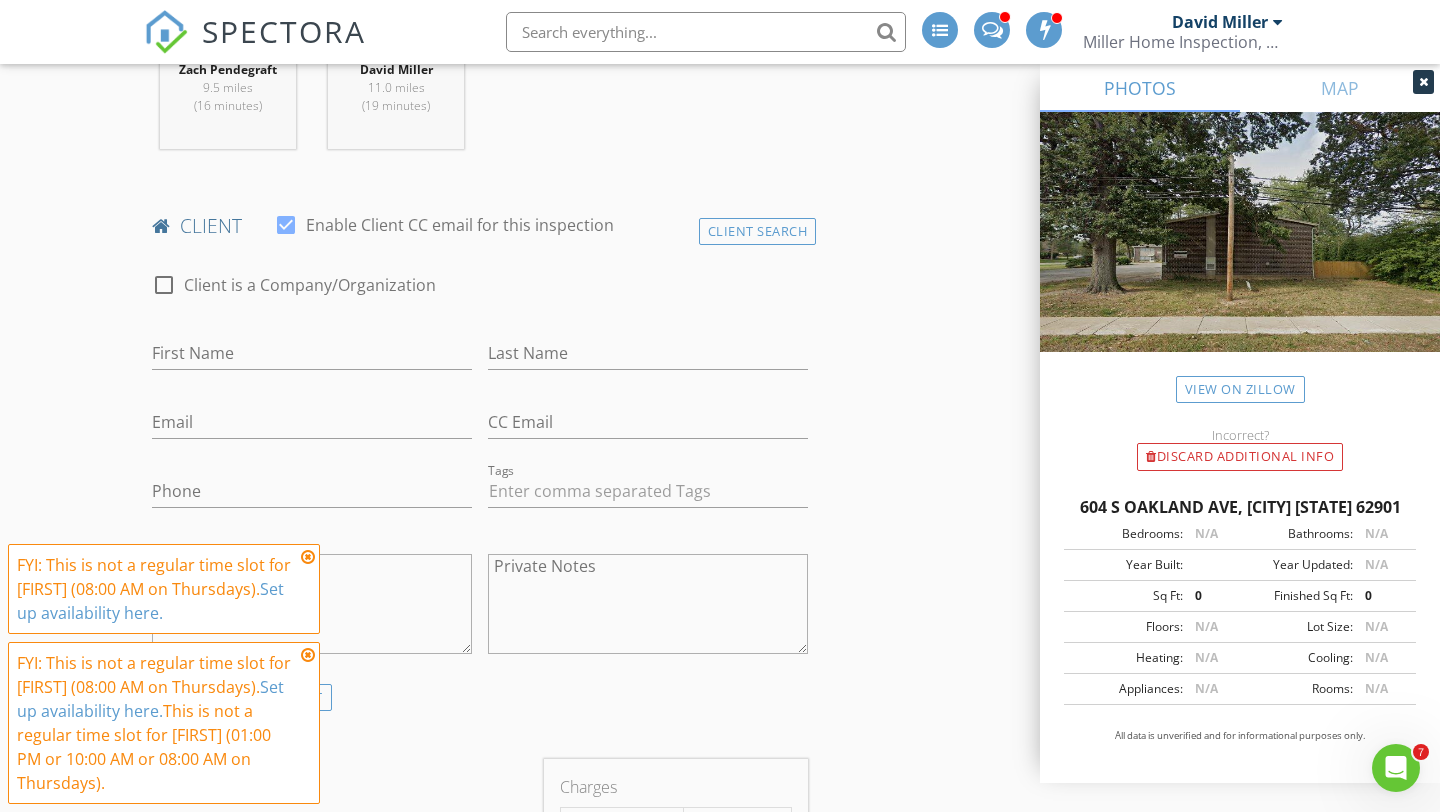 scroll, scrollTop: 999, scrollLeft: 0, axis: vertical 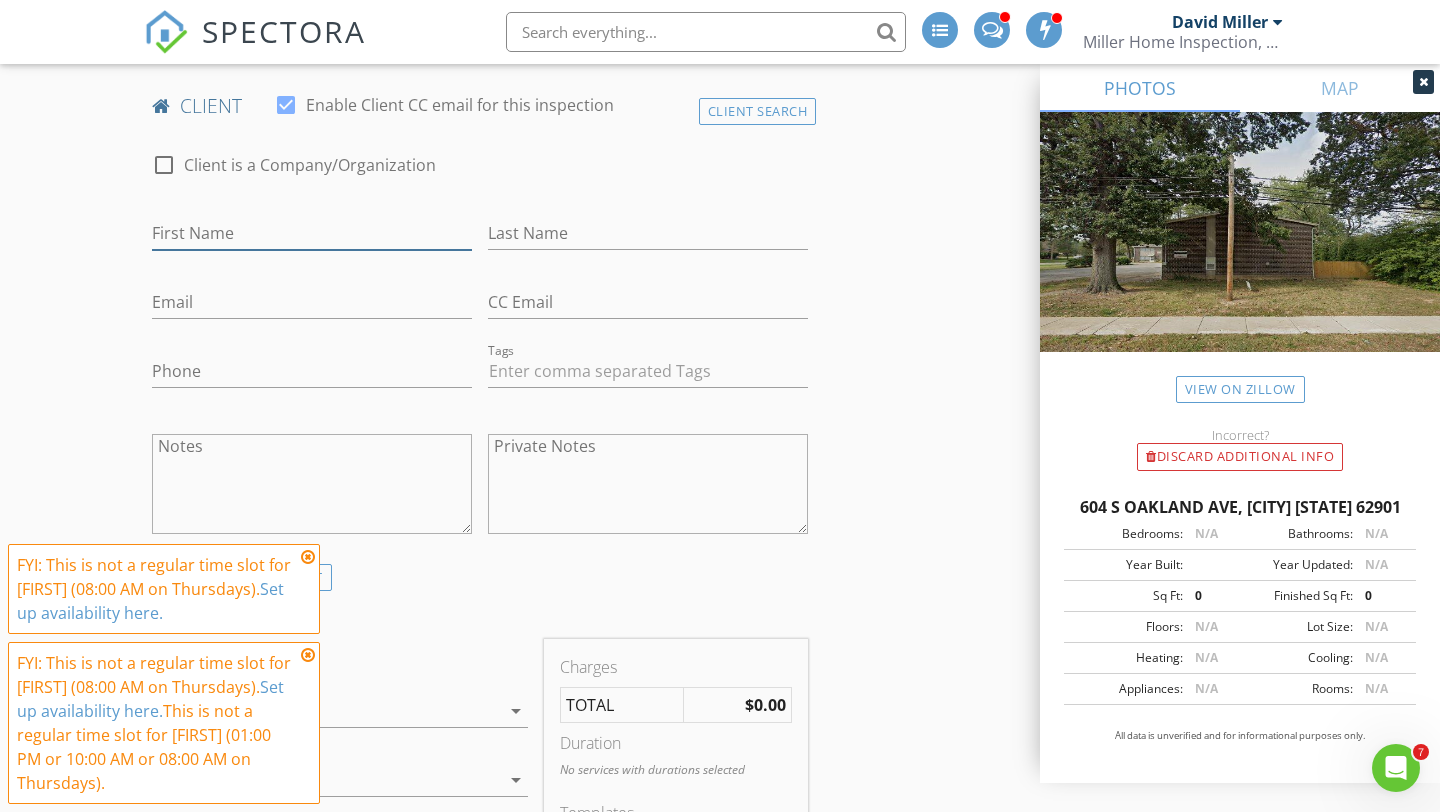 click on "First Name" at bounding box center (312, 233) 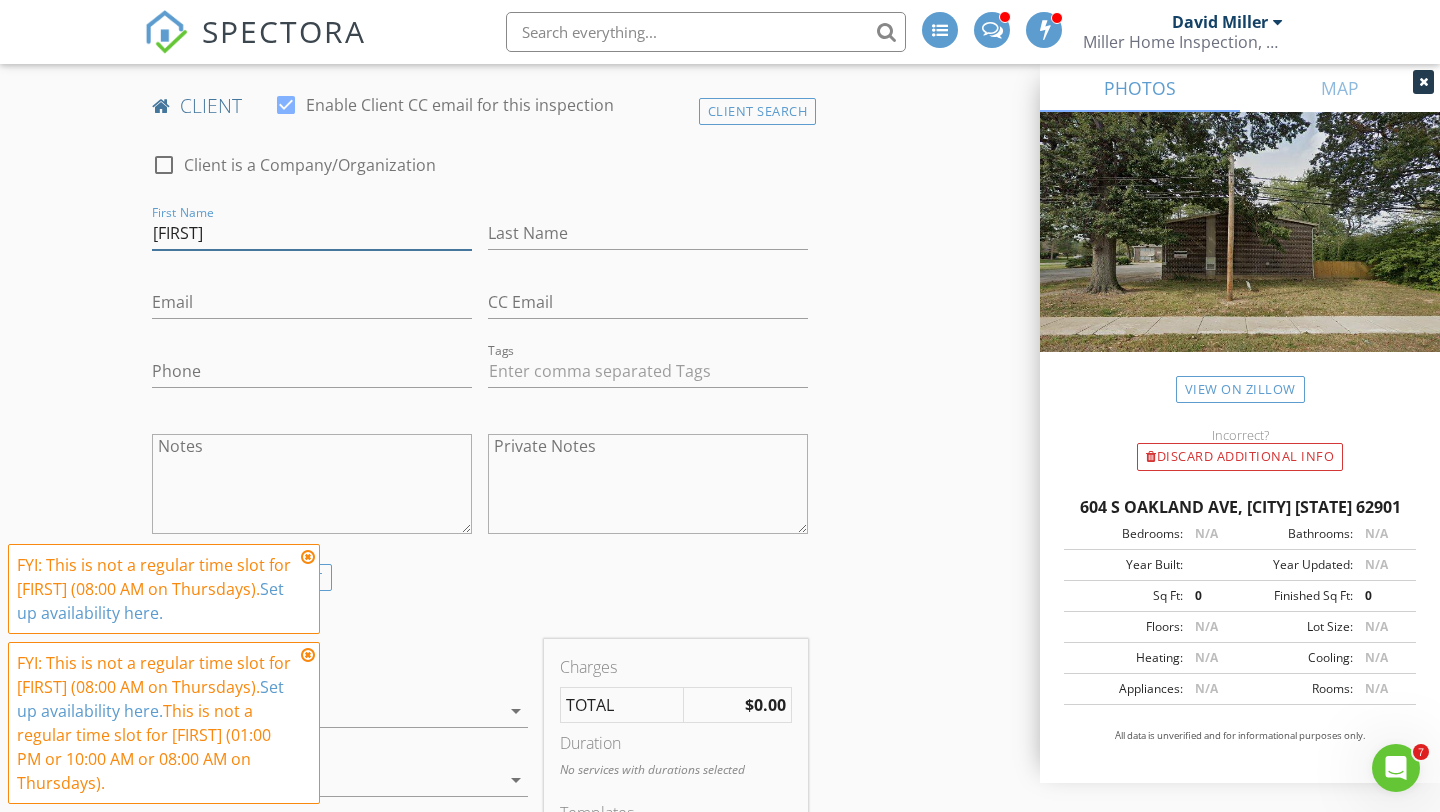 type on "Yaser" 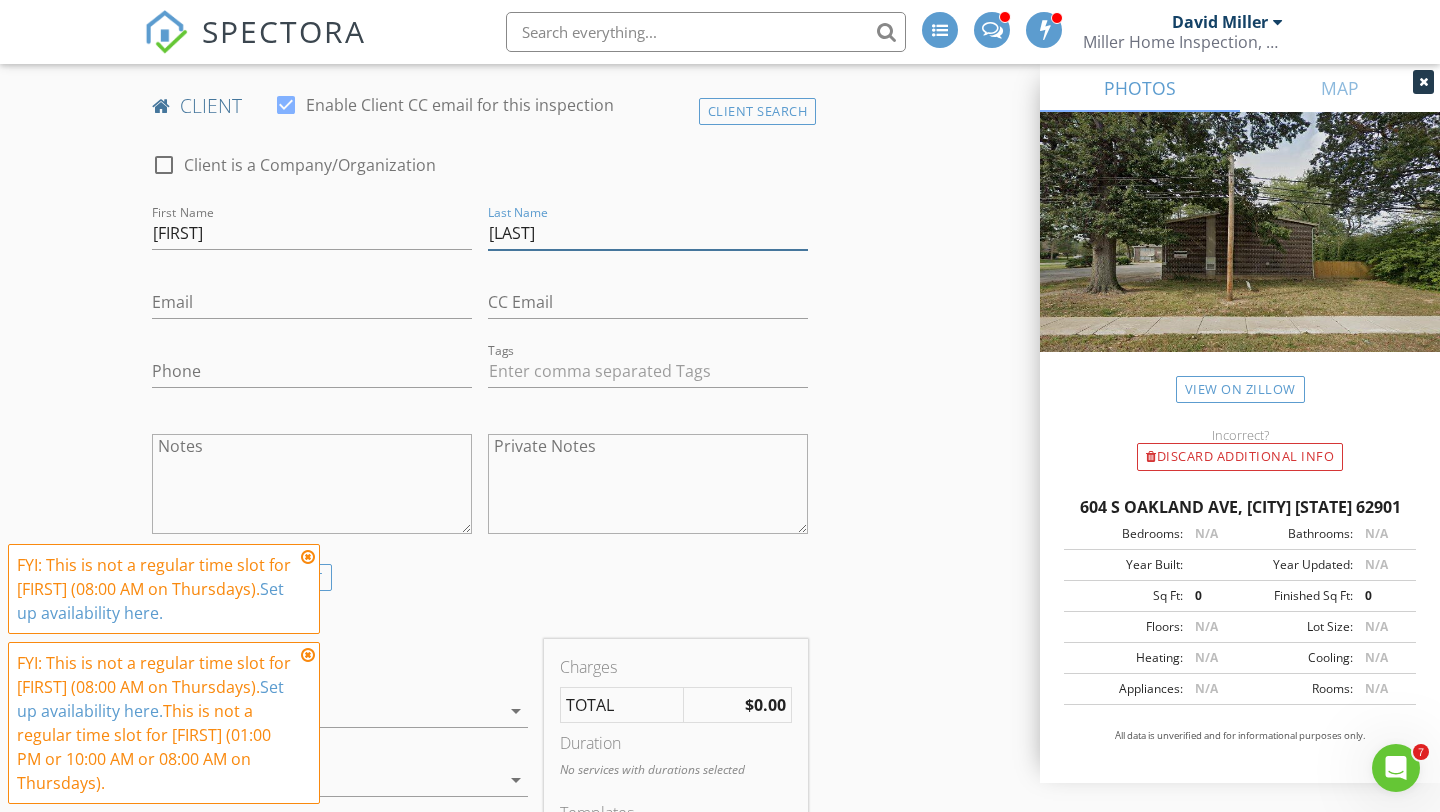 type on "Naser" 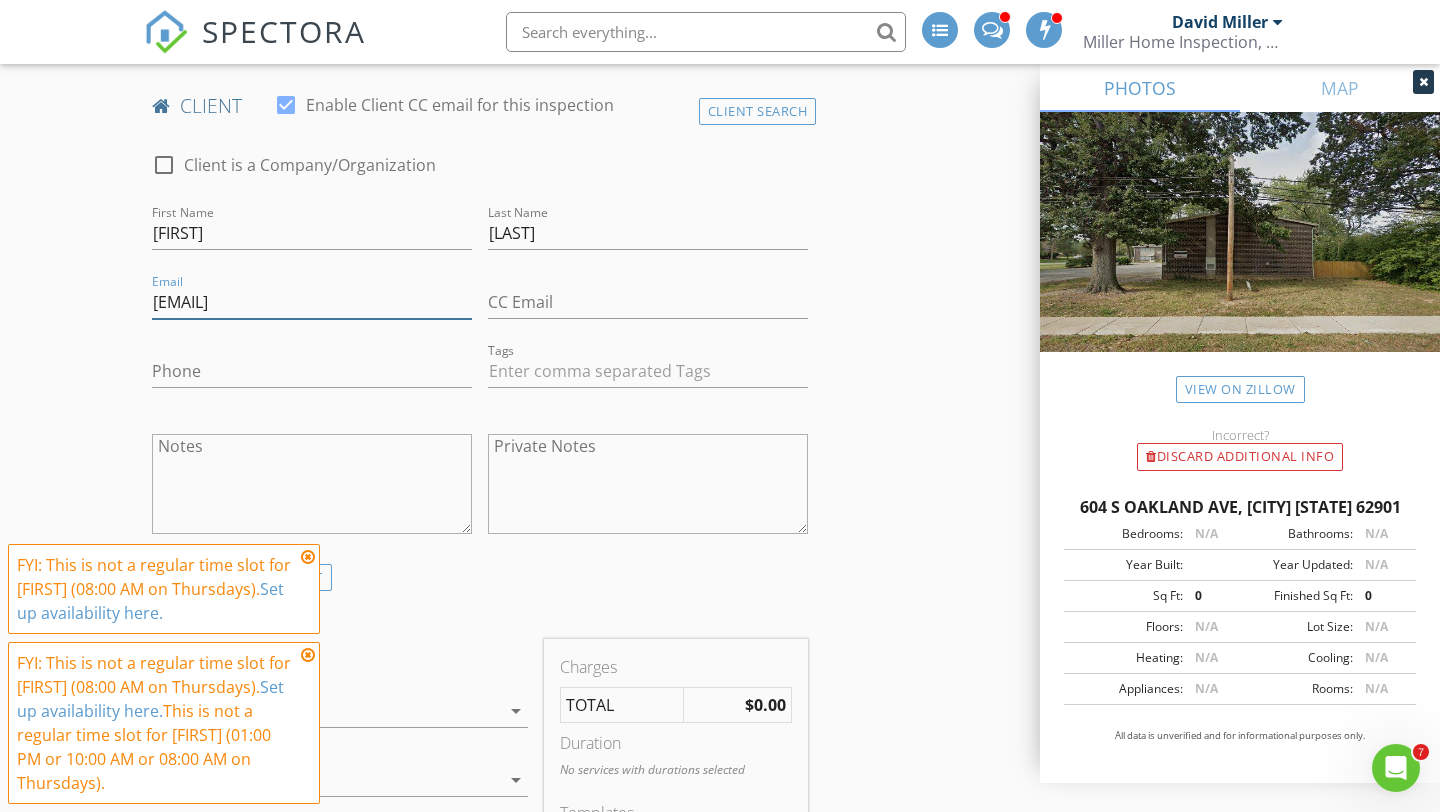 type on "yaserrebroker@gmail.com" 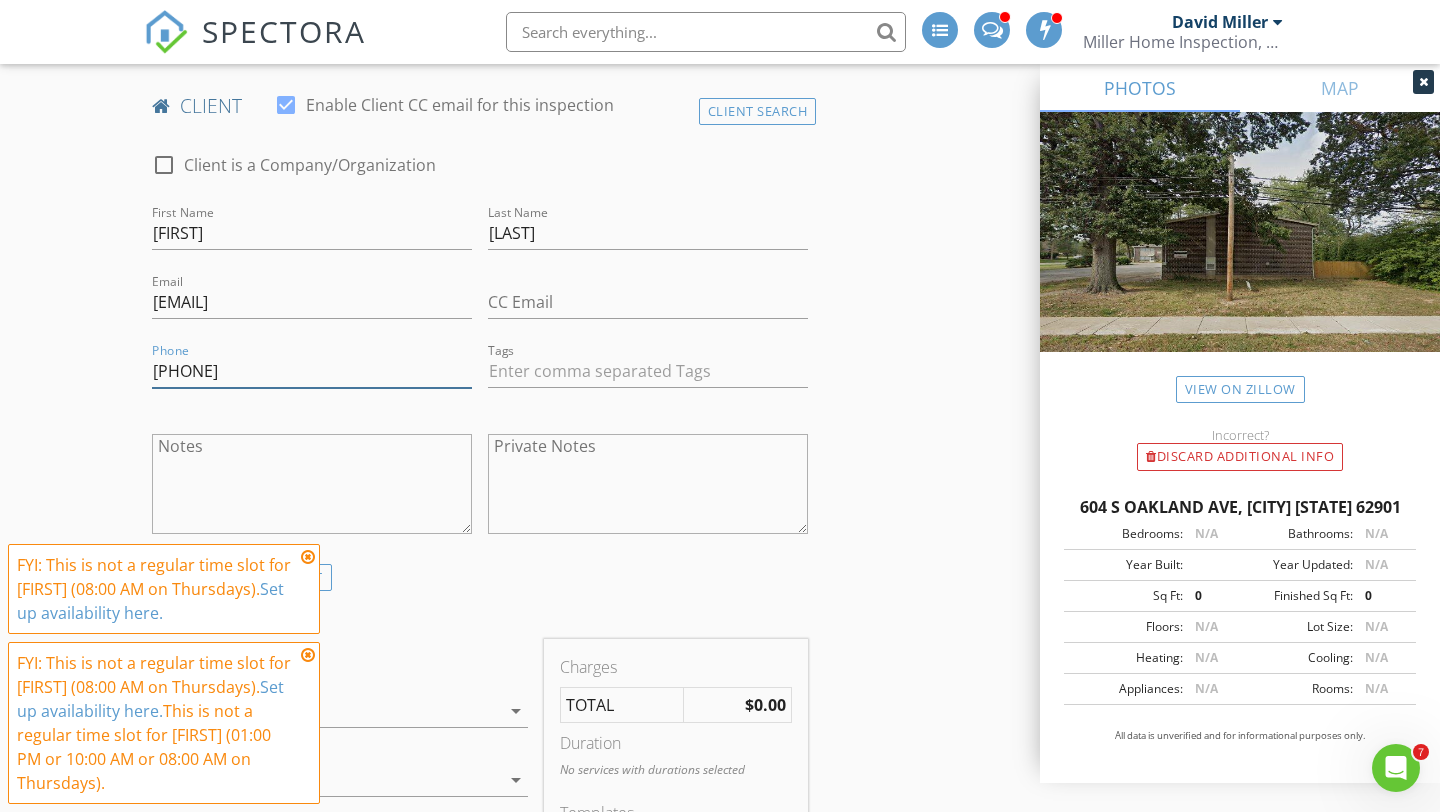 type on "618-305-5715" 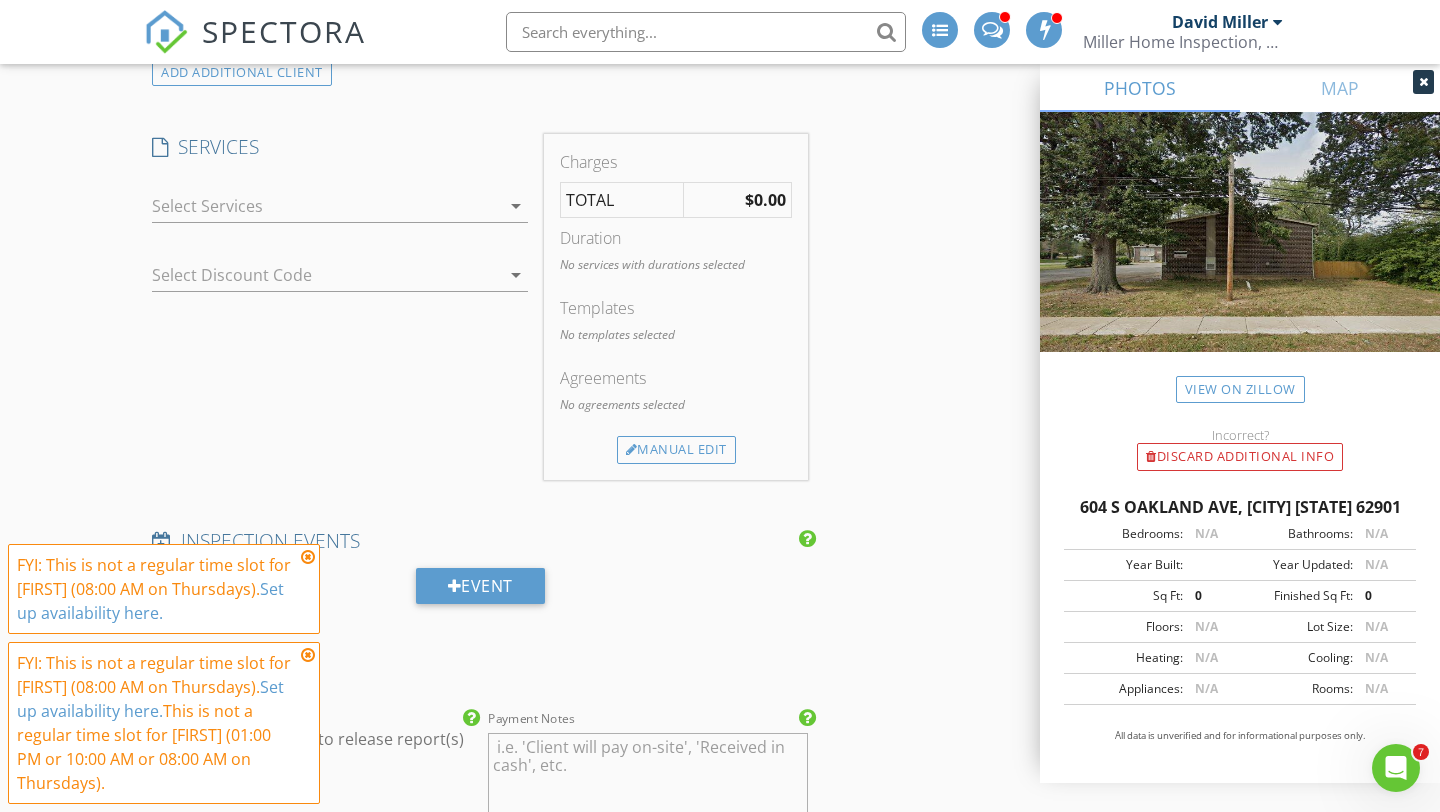 scroll, scrollTop: 1524, scrollLeft: 0, axis: vertical 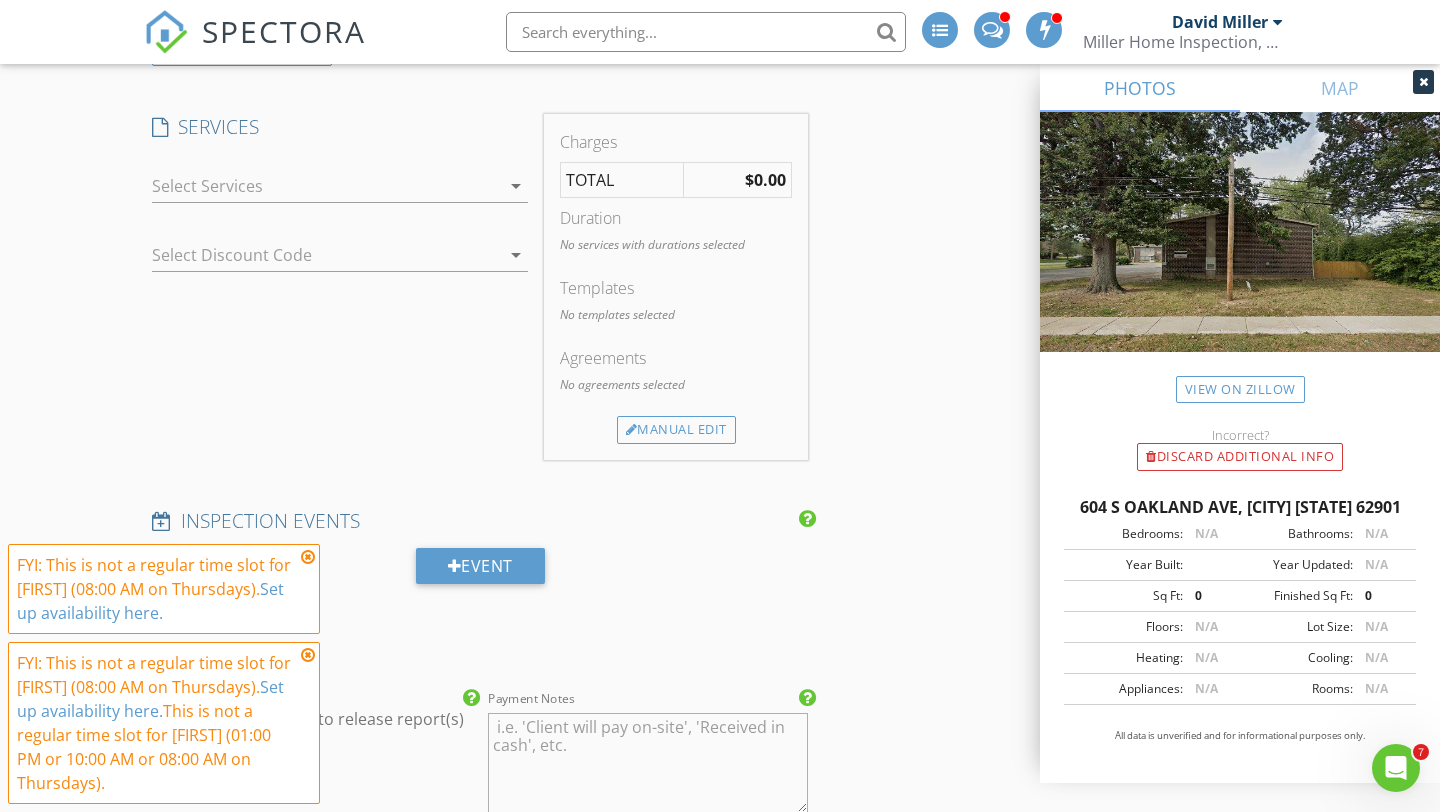 click at bounding box center [326, 186] 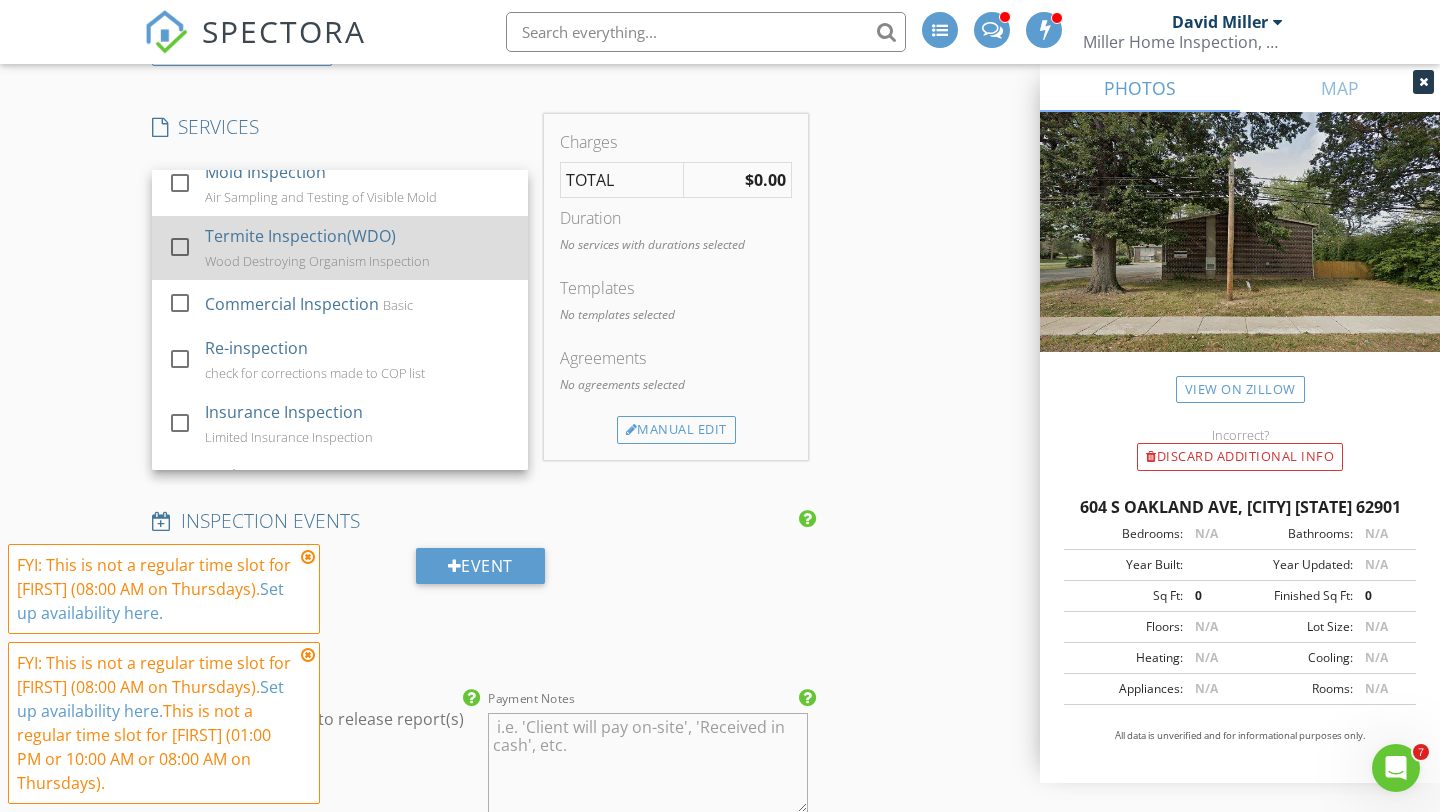 scroll, scrollTop: 84, scrollLeft: 0, axis: vertical 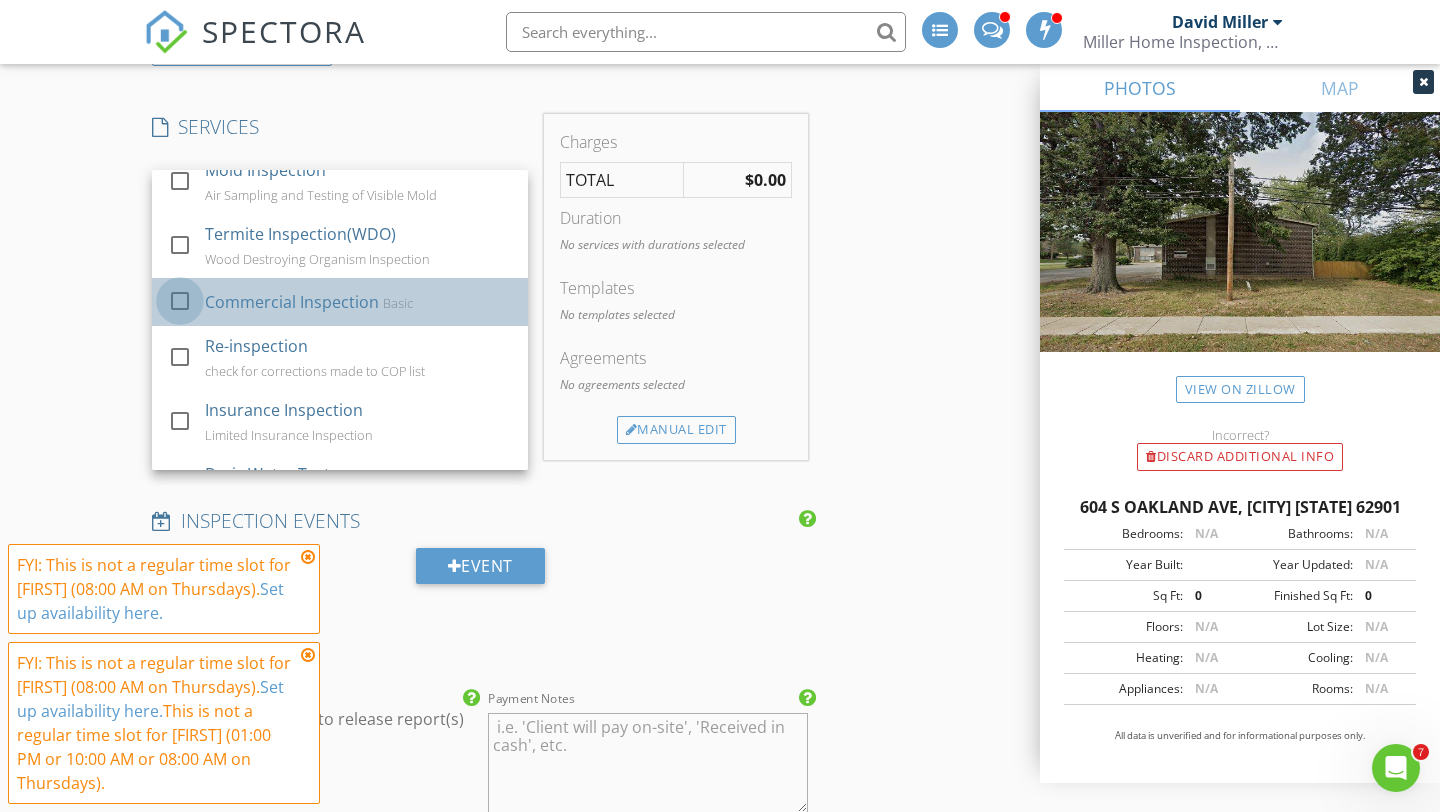 click at bounding box center (180, 301) 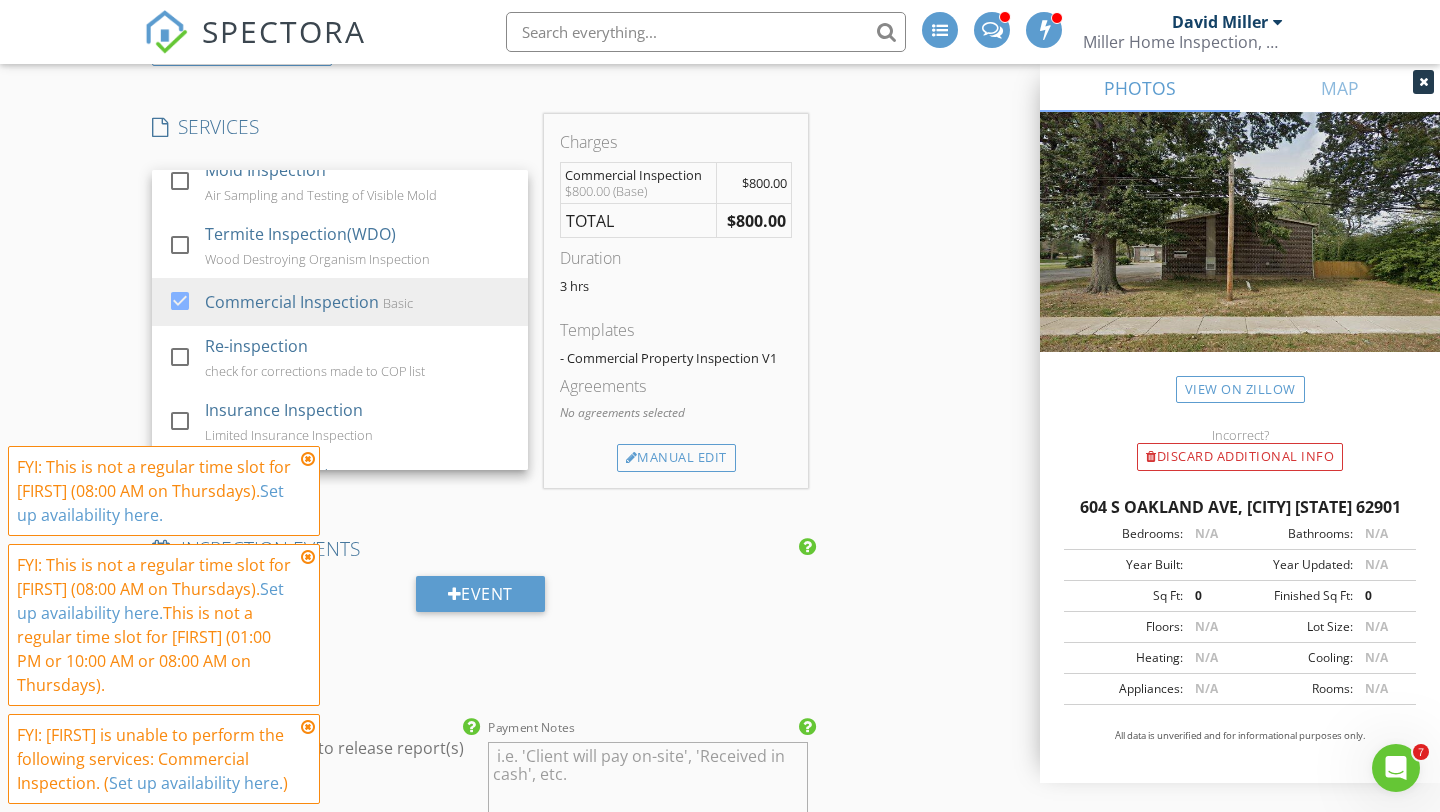 click on "New Inspection
INSPECTOR(S)
check_box   David Miller   PRIMARY   check_box_outline_blank   Daniel Henderson     check_box   Zach Pendegraft     David Miller,  Zach Pendegraft arrow_drop_down   check_box_outline_blank David Miller specifically requested check_box_outline_blank Zach Pendegraft specifically requested
Date/Time
08/07/2025 8:00 AM
Location
Address Search       Address 604 S Oakland Ave   Unit   City Carbondale   State IL   Zip 62901   County Jackson     Square Feet 11214   Year Built   Foundation Slab arrow_drop_down     Zach Pendegraft     9.5 miles     (16 minutes)         David Miller     11.0 miles     (19 minutes)
client
check_box Enable Client CC email for this inspection   Client Search     check_box_outline_blank Client is a Company/Organization     First Name Yaser   Last Name Naser   Email yaserrebroker@gmail.com   CC Email" at bounding box center (720, 588) 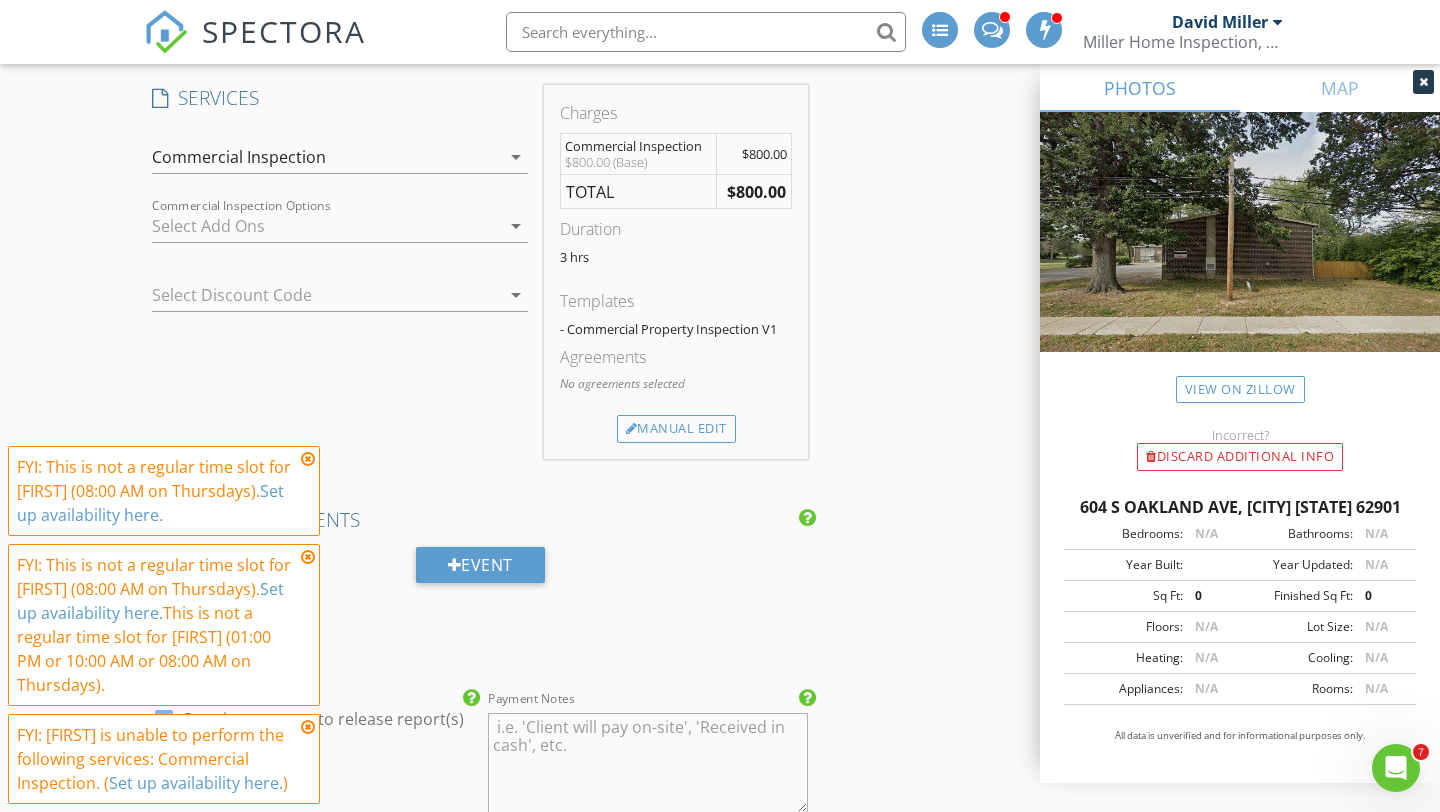 scroll, scrollTop: 1558, scrollLeft: 0, axis: vertical 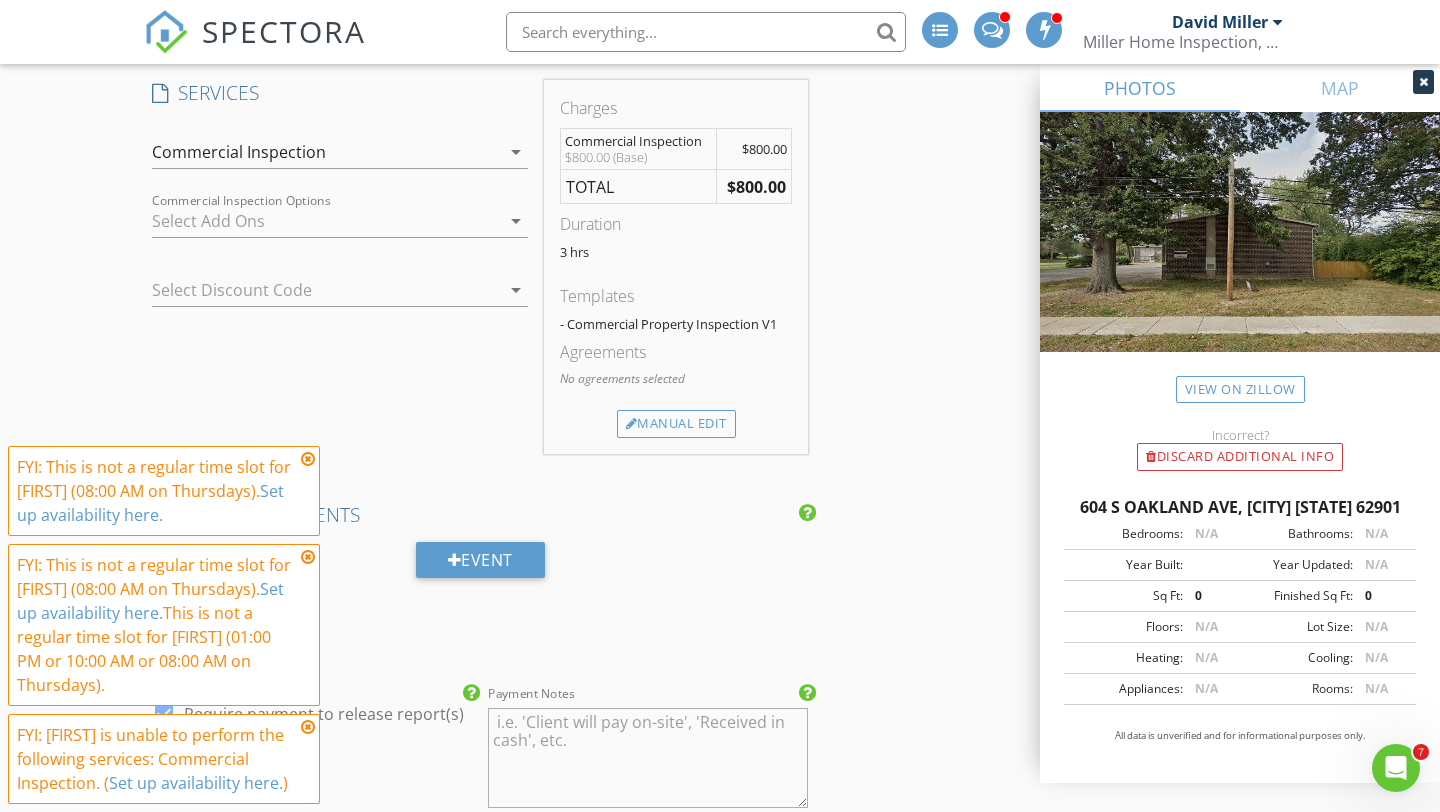 click at bounding box center [326, 221] 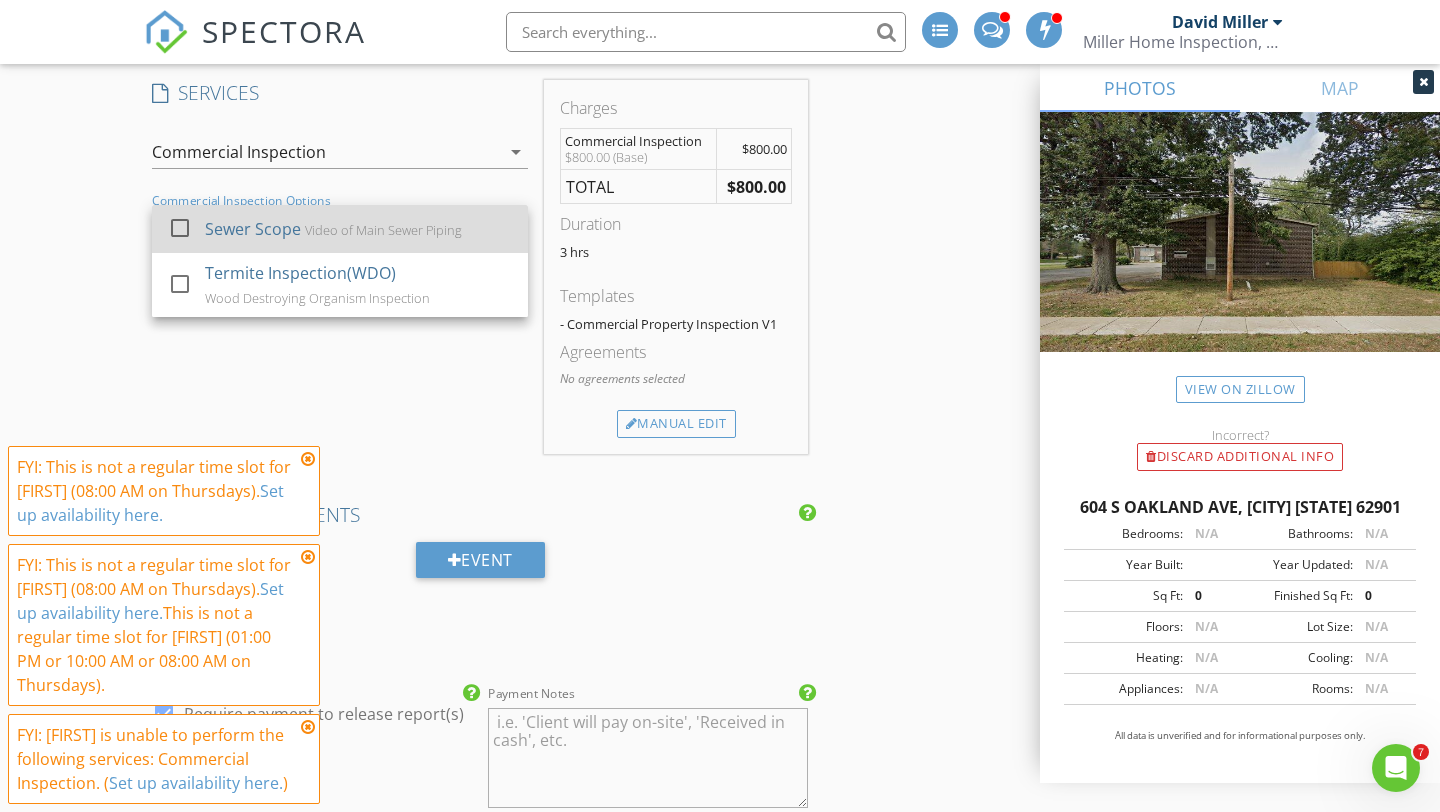 click at bounding box center (180, 228) 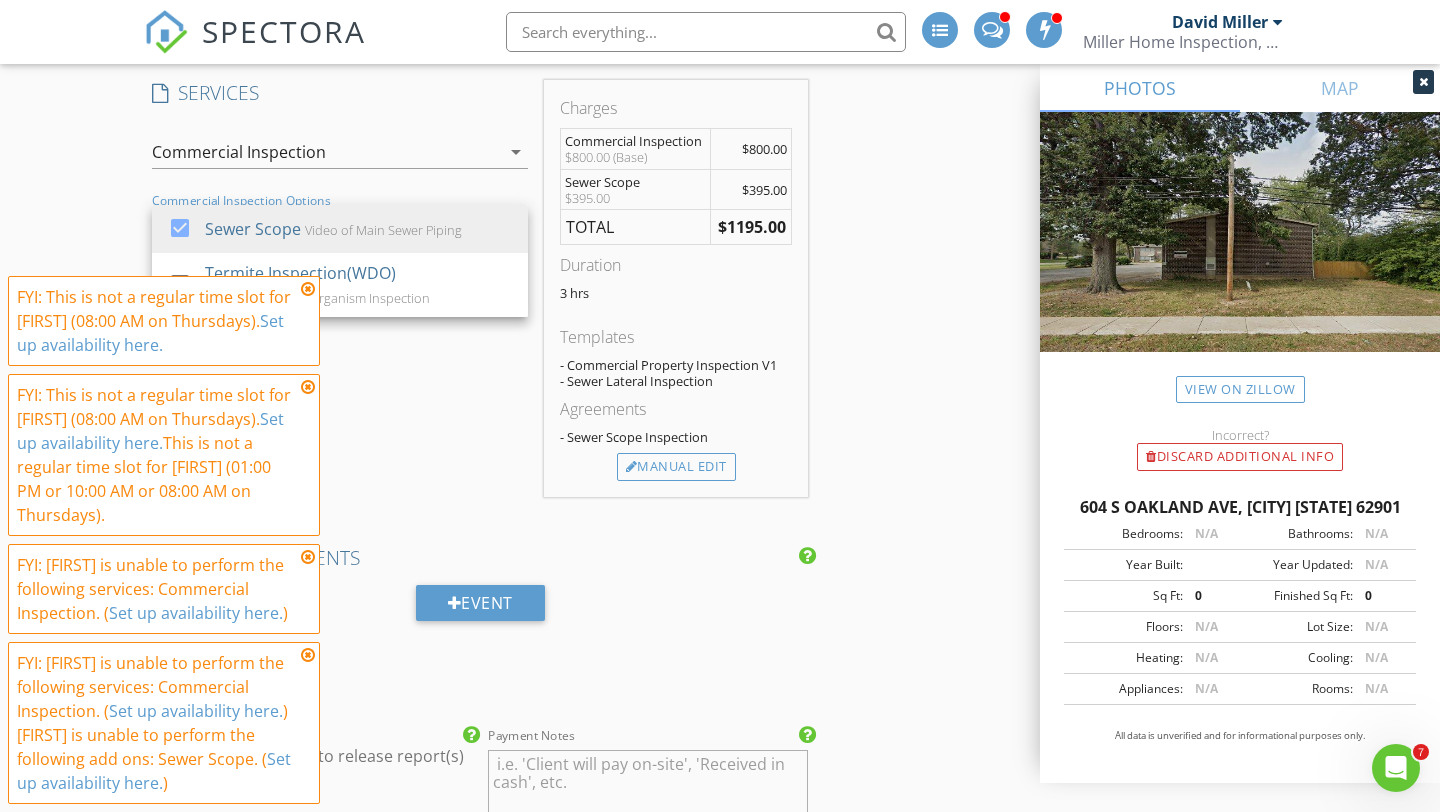 click at bounding box center [308, 289] 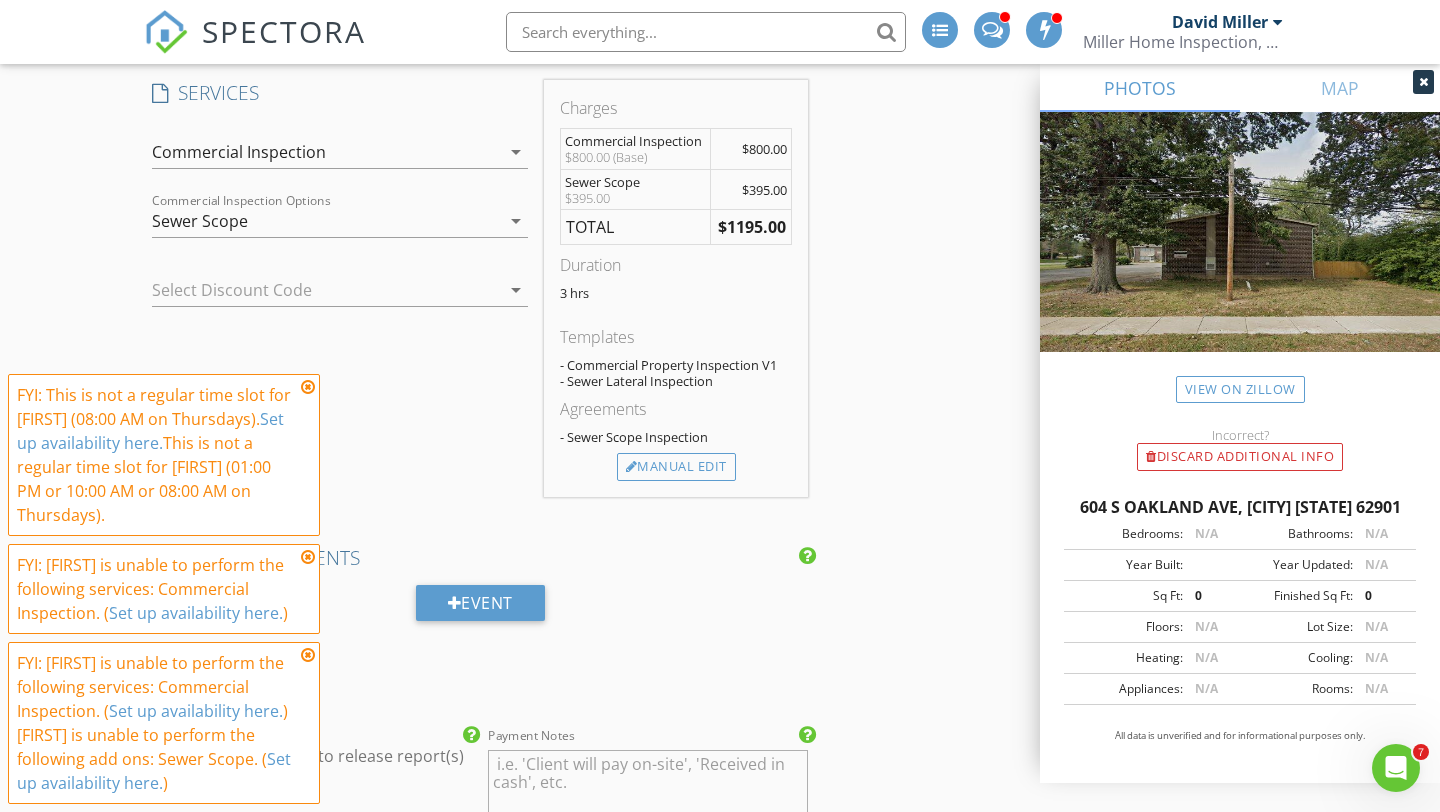 click on "Sewer Scope" at bounding box center [326, 221] 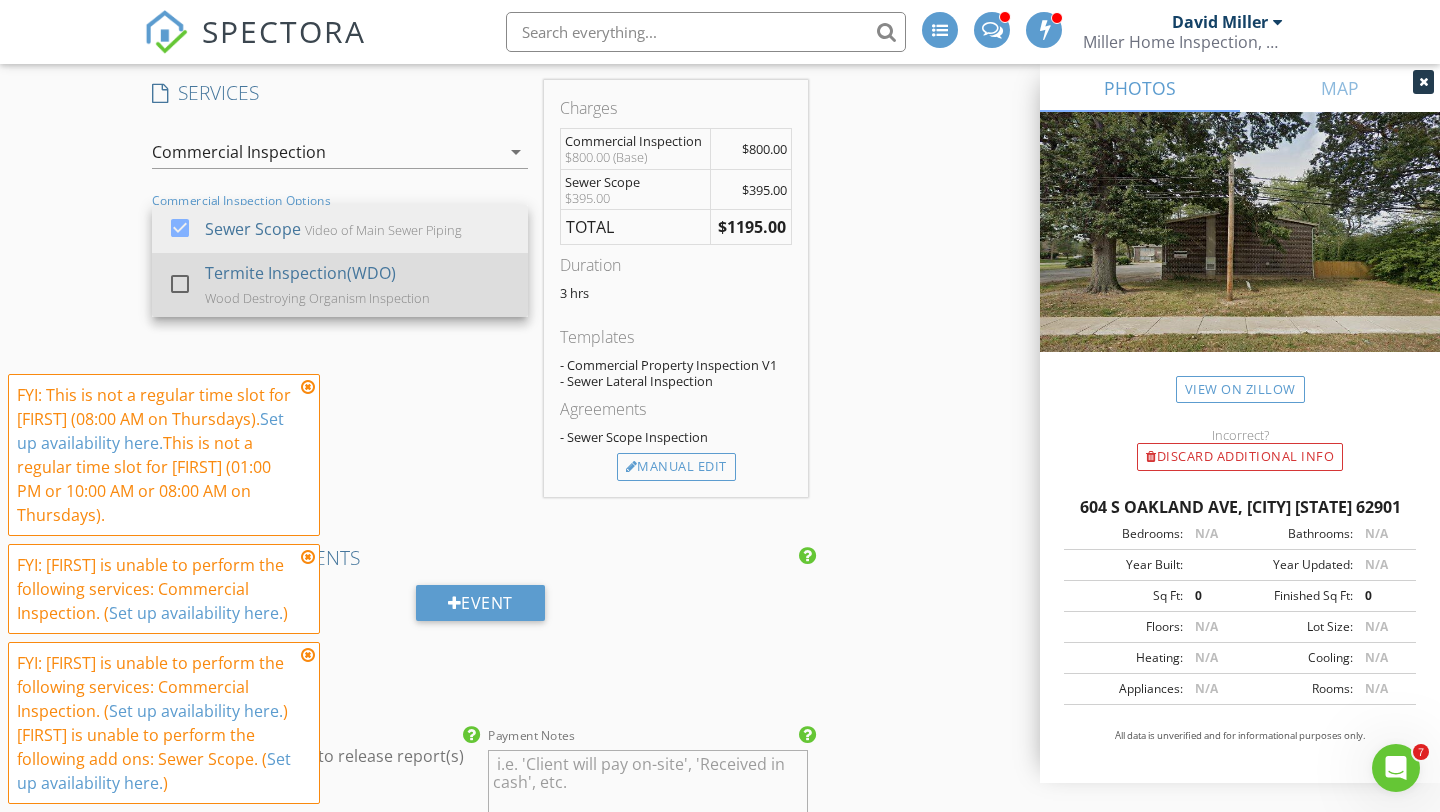 click at bounding box center [180, 284] 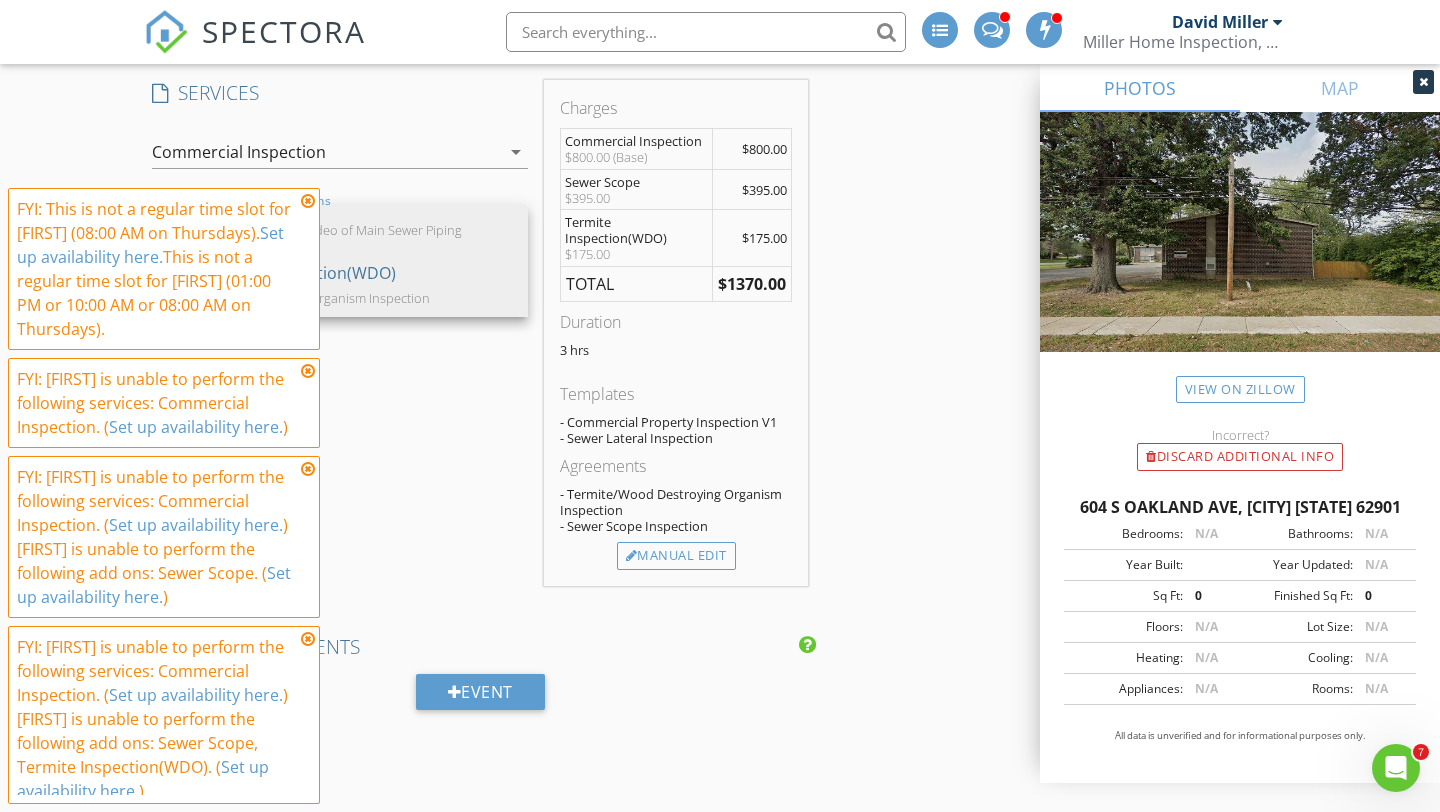 click on "FYI: This is not a regular time slot for David Miller (08:00 AM on Thursdays).  Set up availability here.  This is not a regular time slot for Zach Pendegraft (01:00 PM or 10:00 AM or 08:00 AM on Thursdays)." at bounding box center (156, 269) 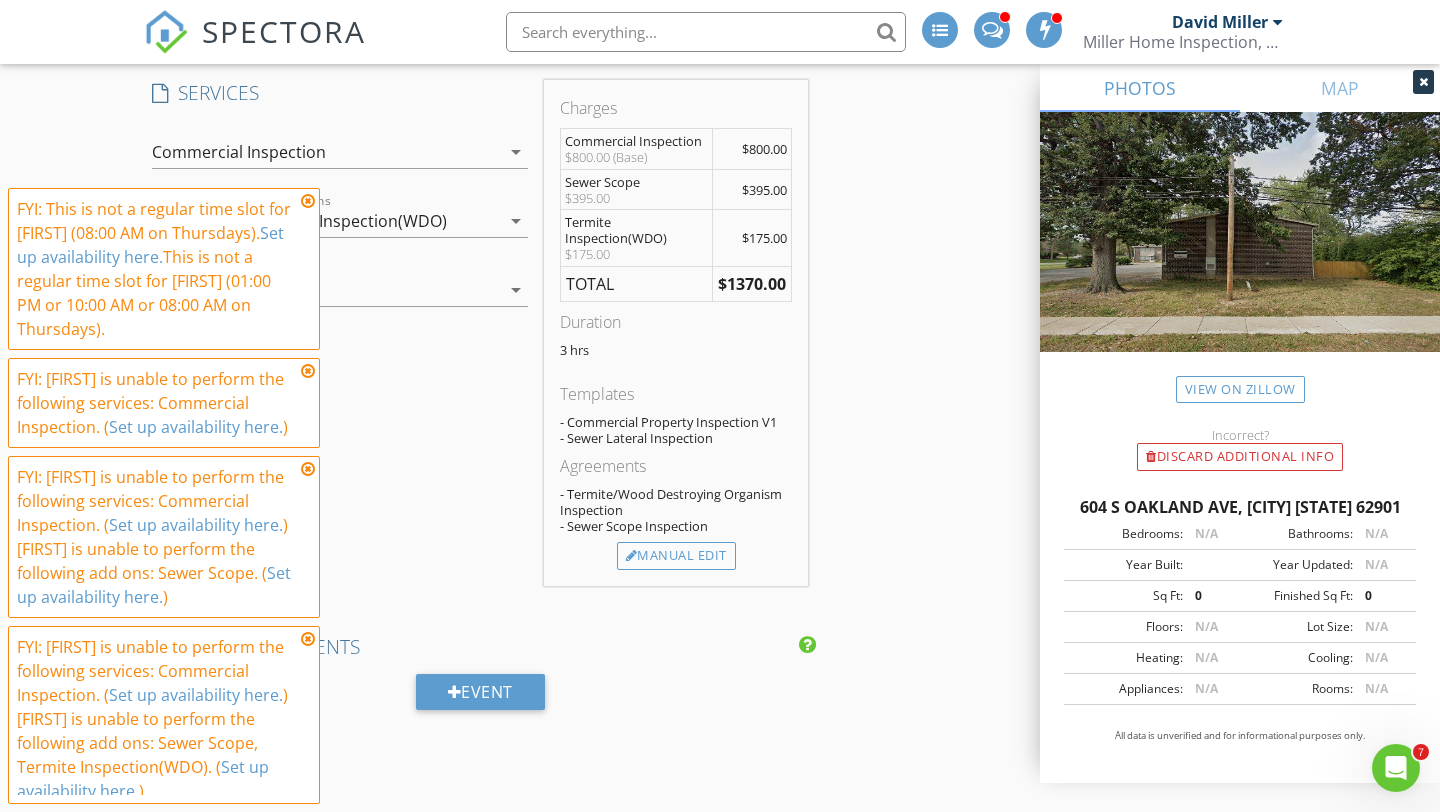 click at bounding box center (308, 201) 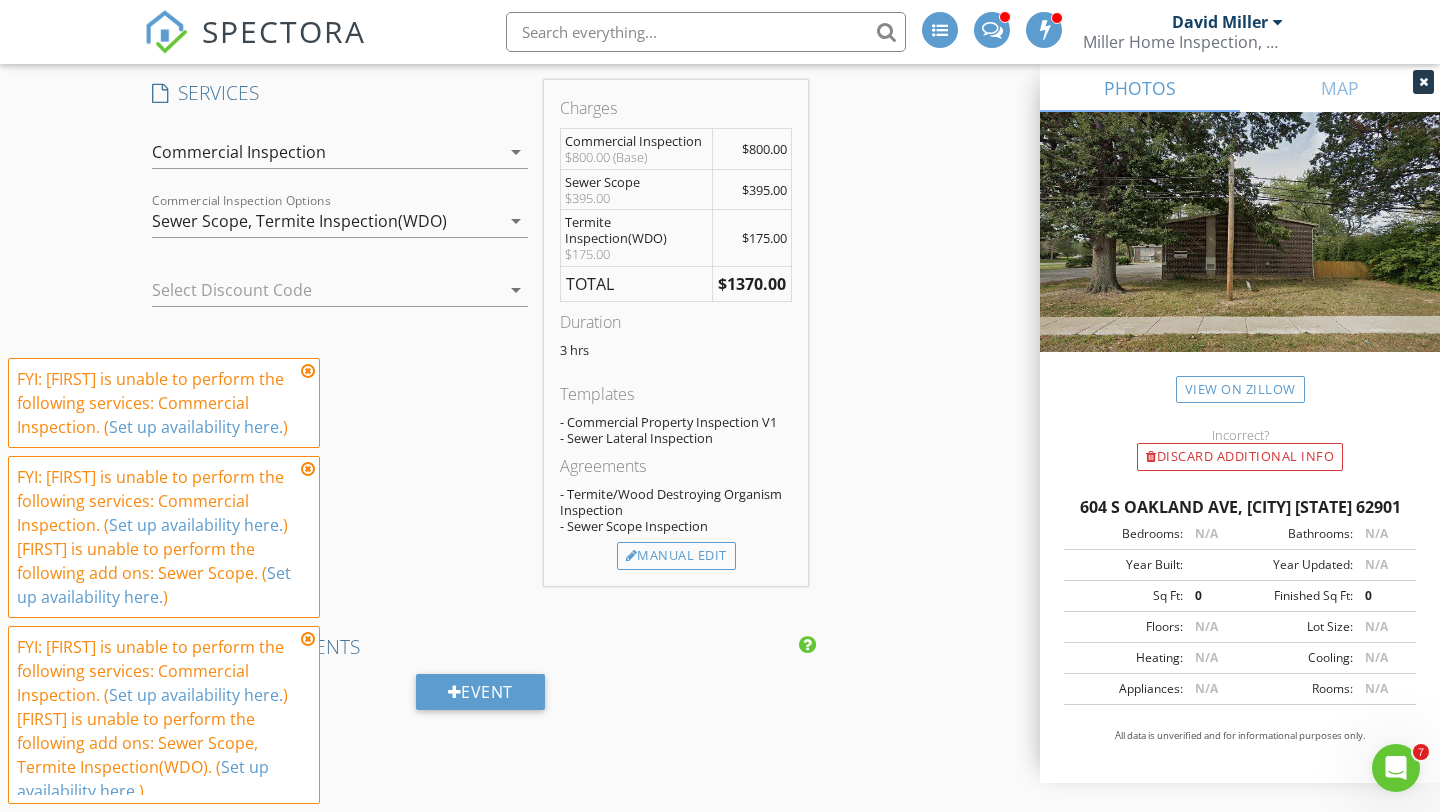 click at bounding box center (308, 371) 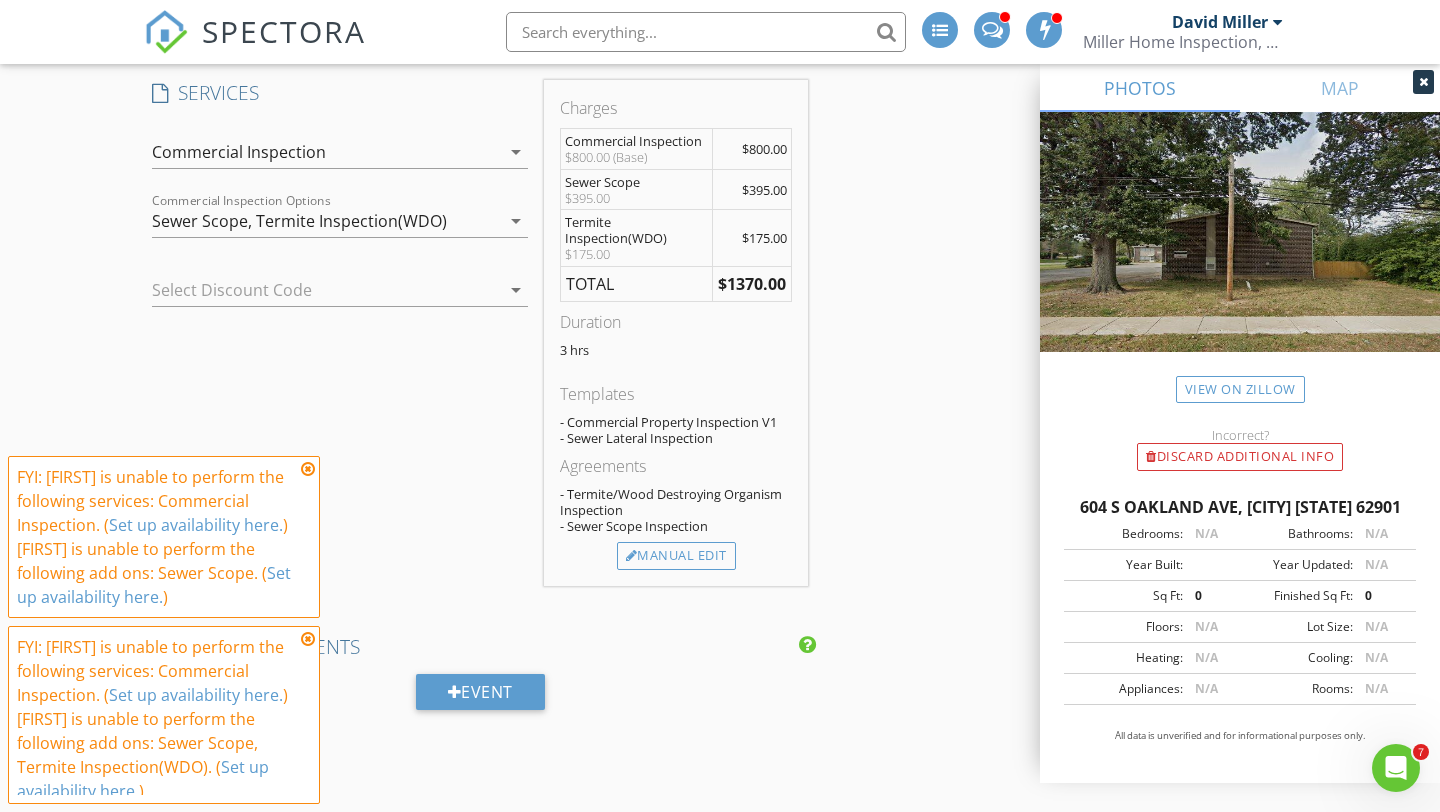 click at bounding box center [308, 469] 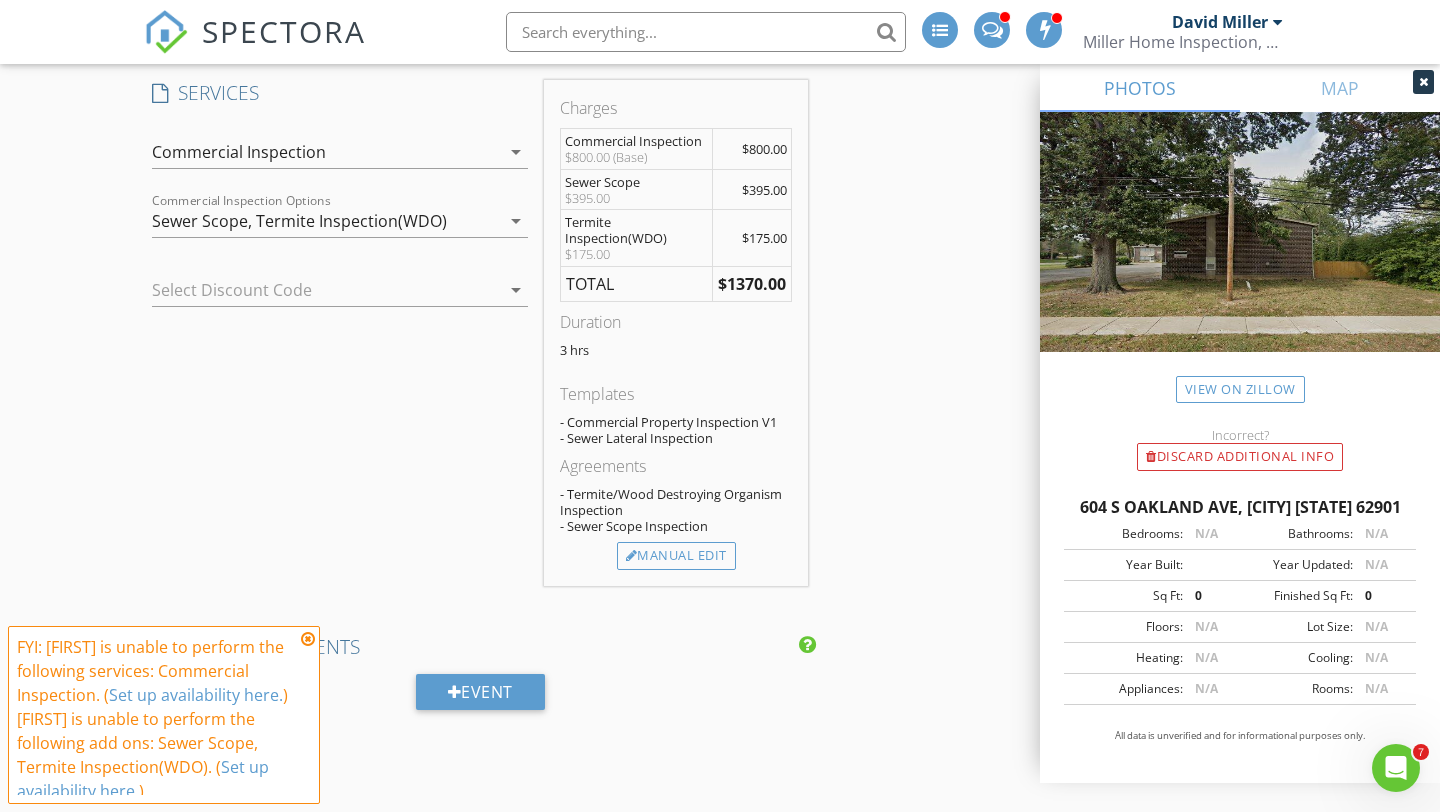 click at bounding box center (308, 639) 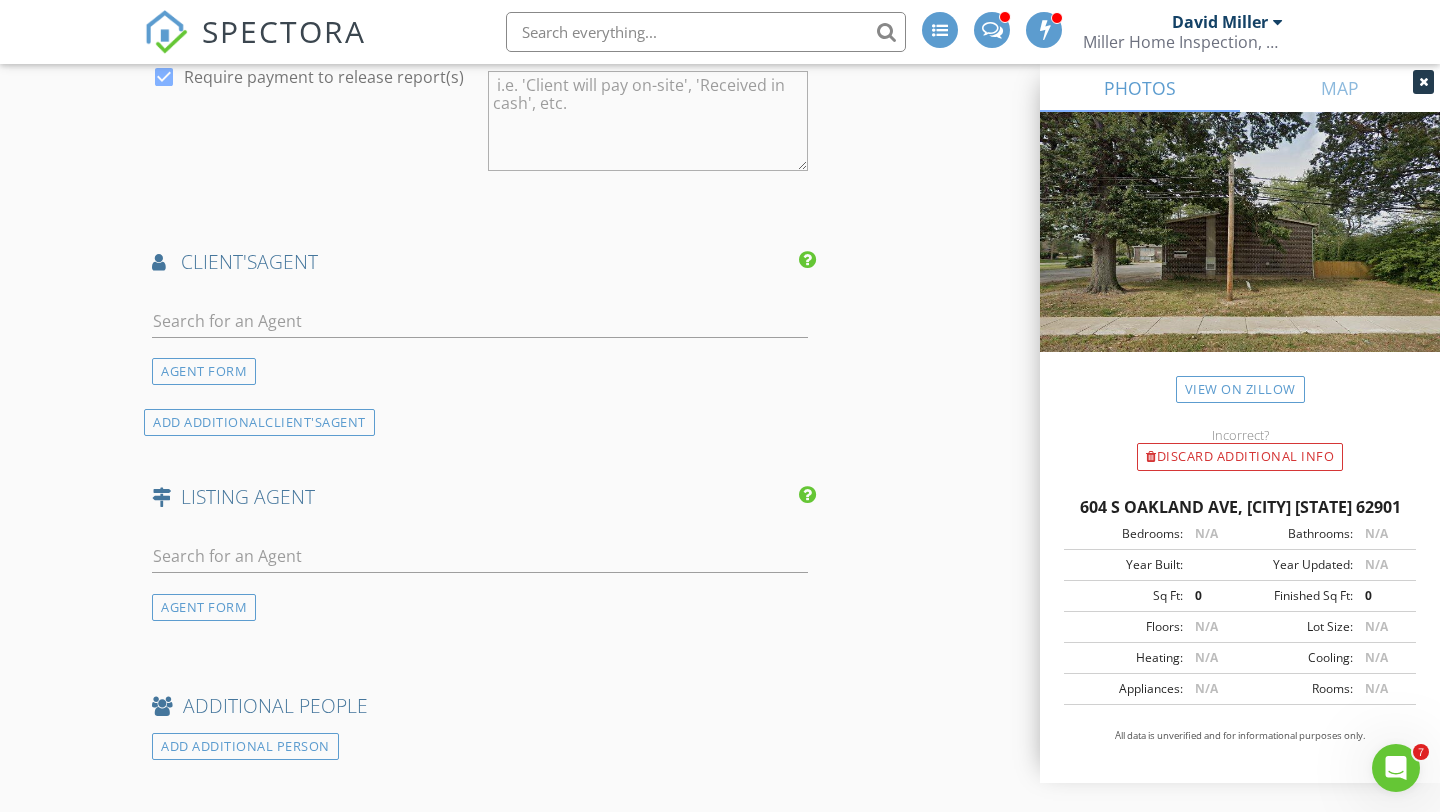 scroll, scrollTop: 2186, scrollLeft: 0, axis: vertical 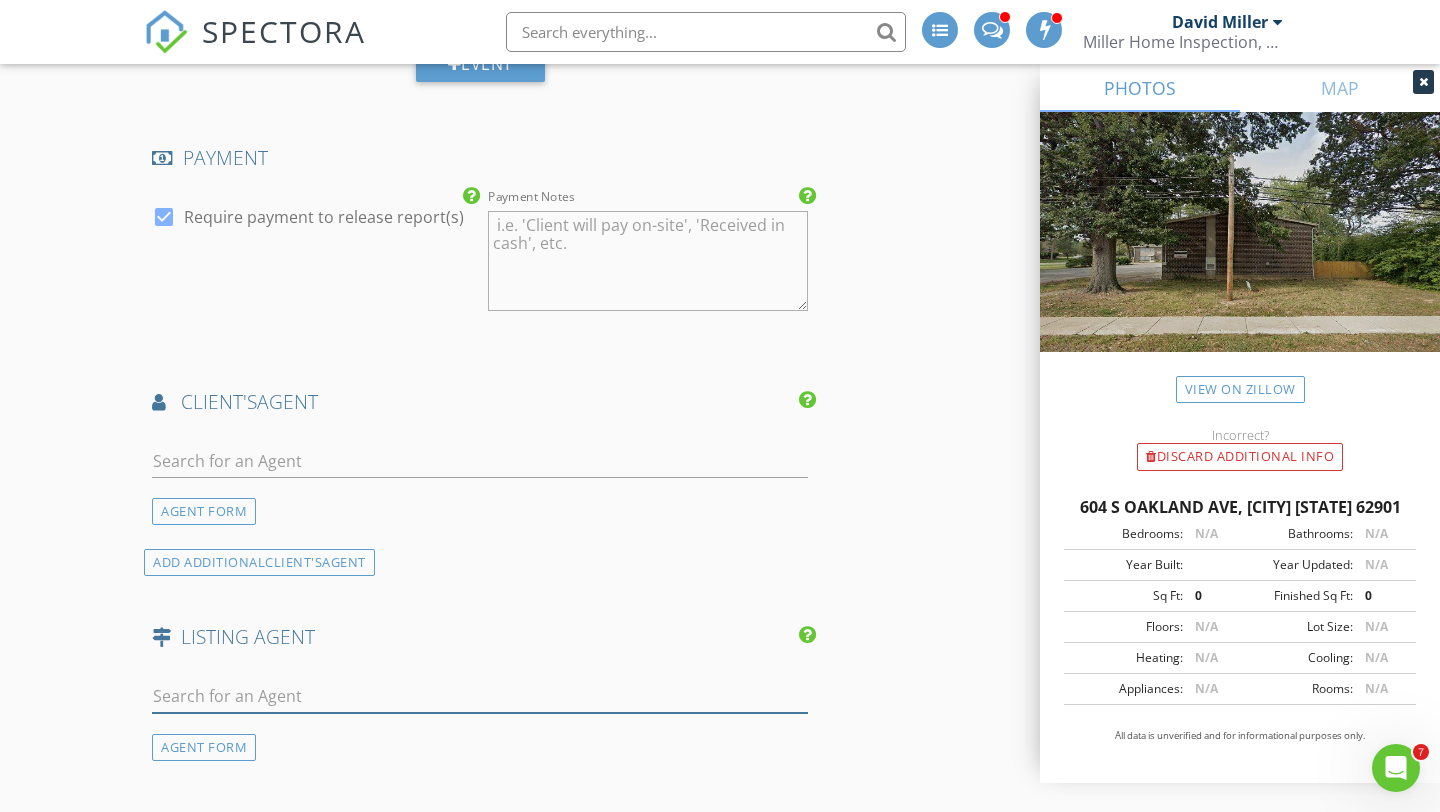 click at bounding box center (480, 696) 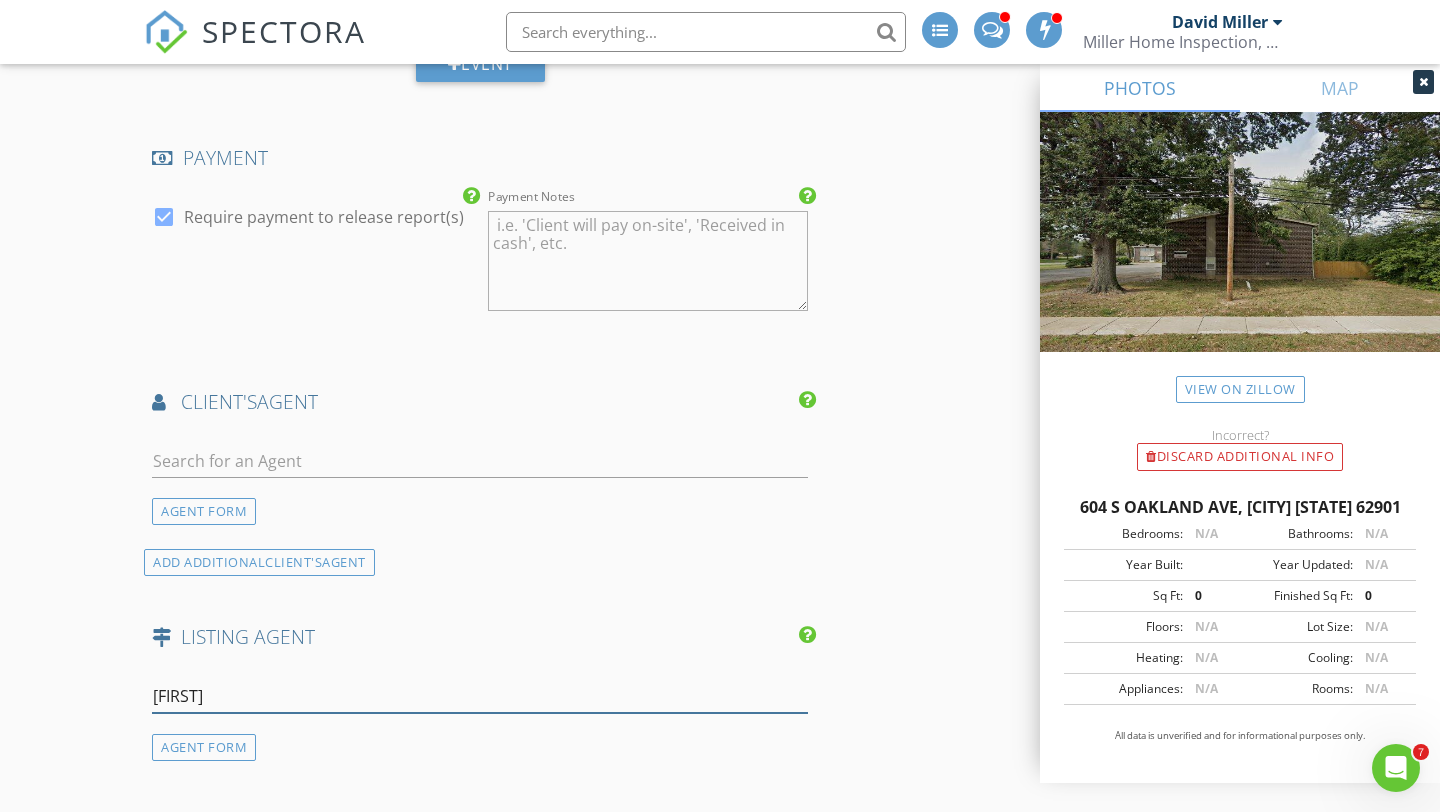 type on "rolf" 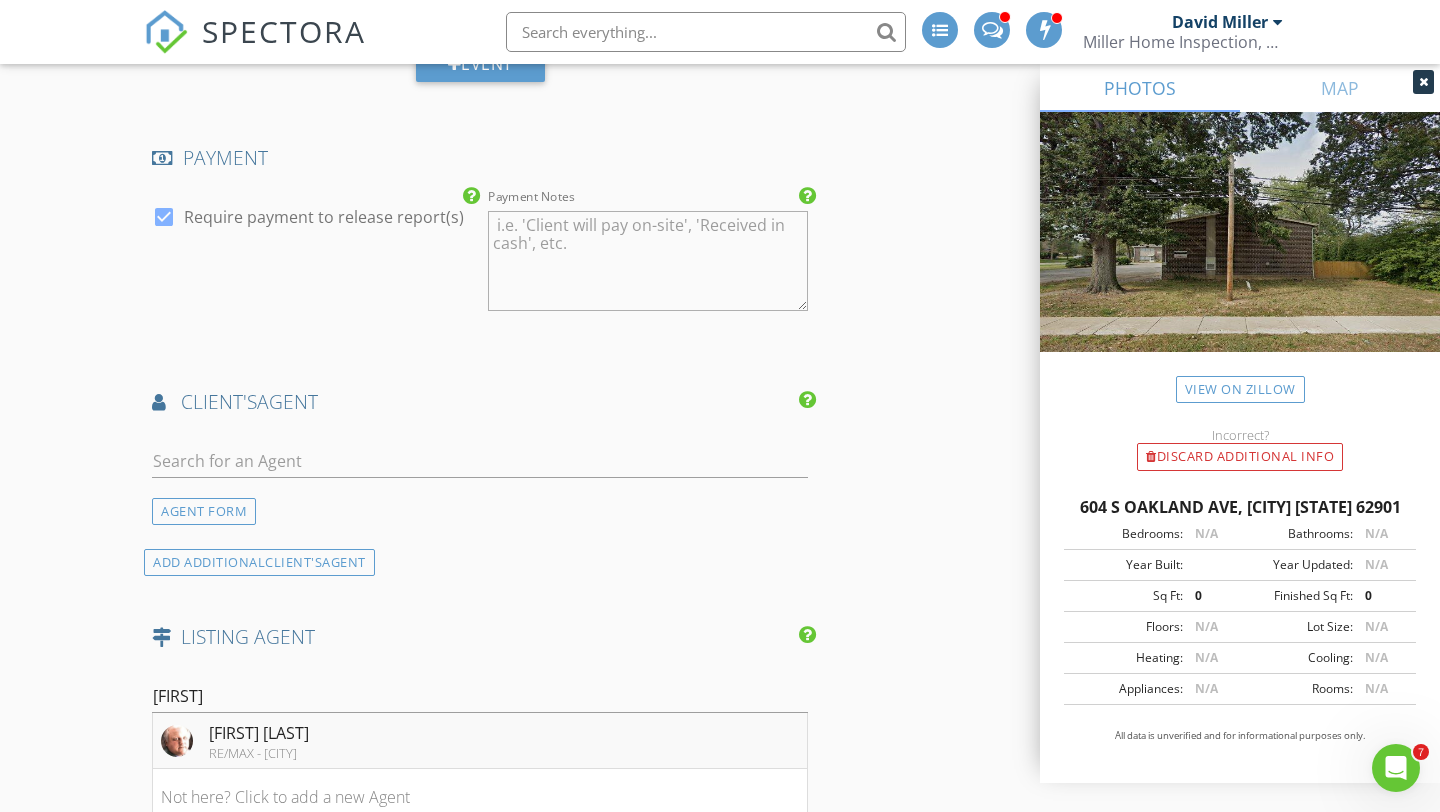 click on "RE/MAX - Carbondale" at bounding box center [259, 753] 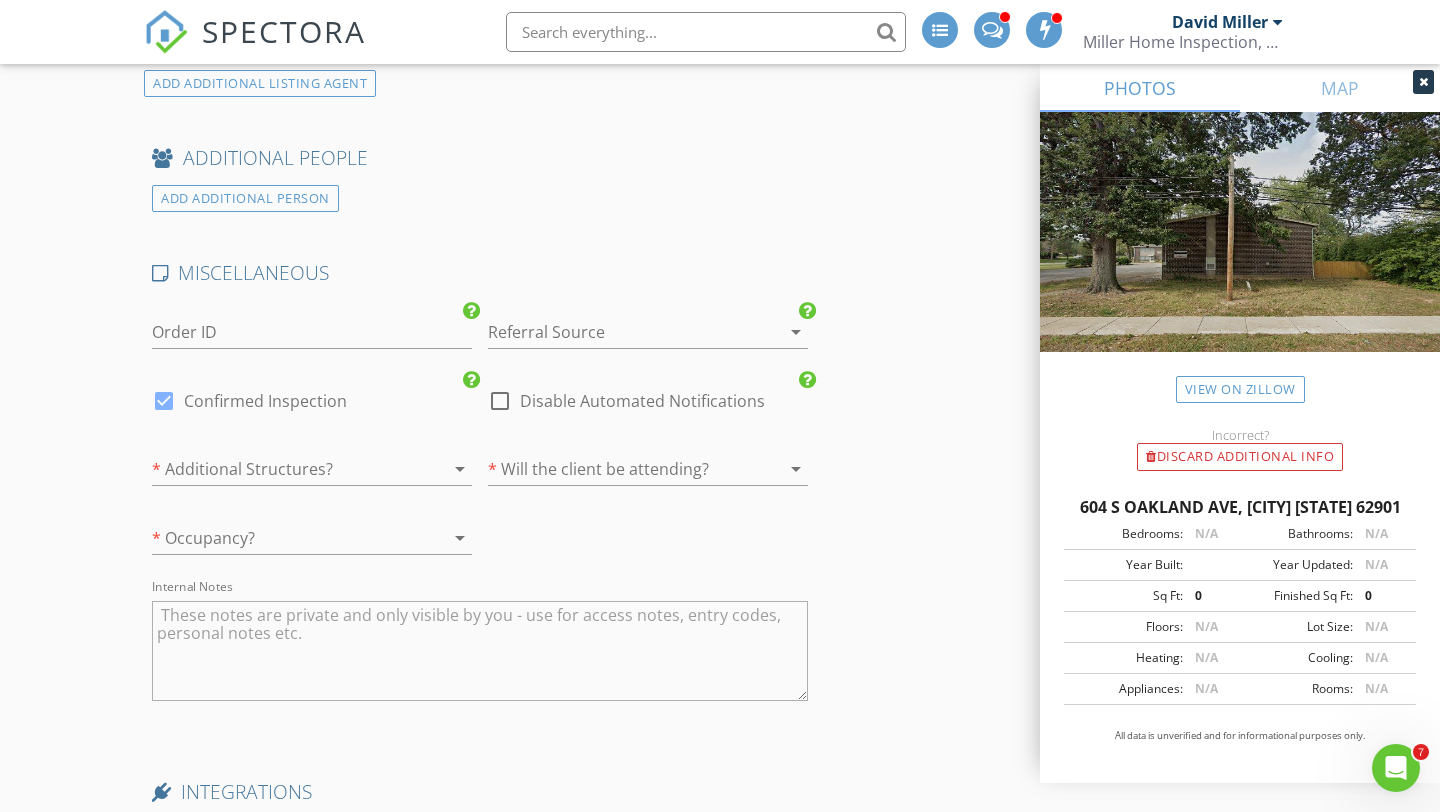 scroll, scrollTop: 3279, scrollLeft: 0, axis: vertical 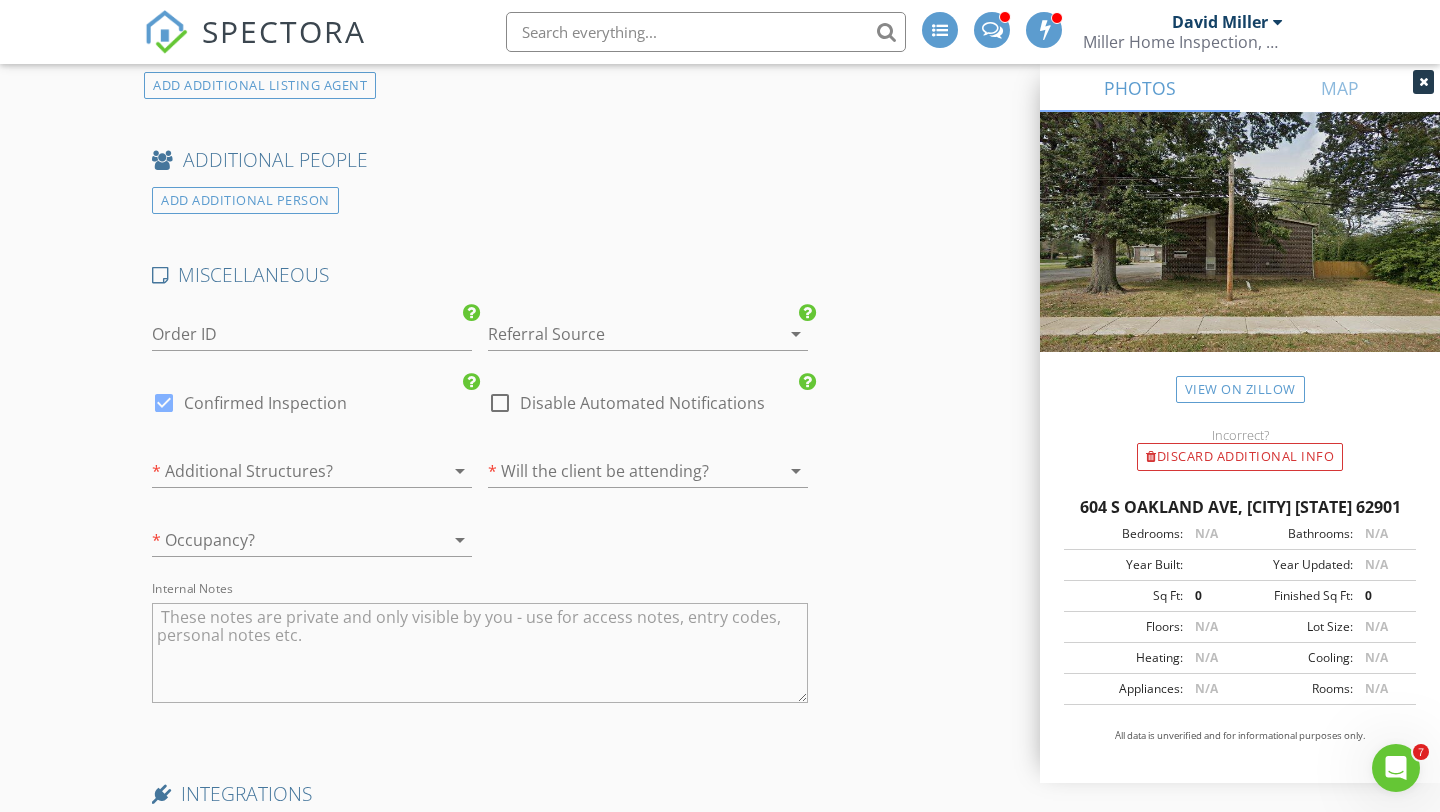 click at bounding box center (620, 334) 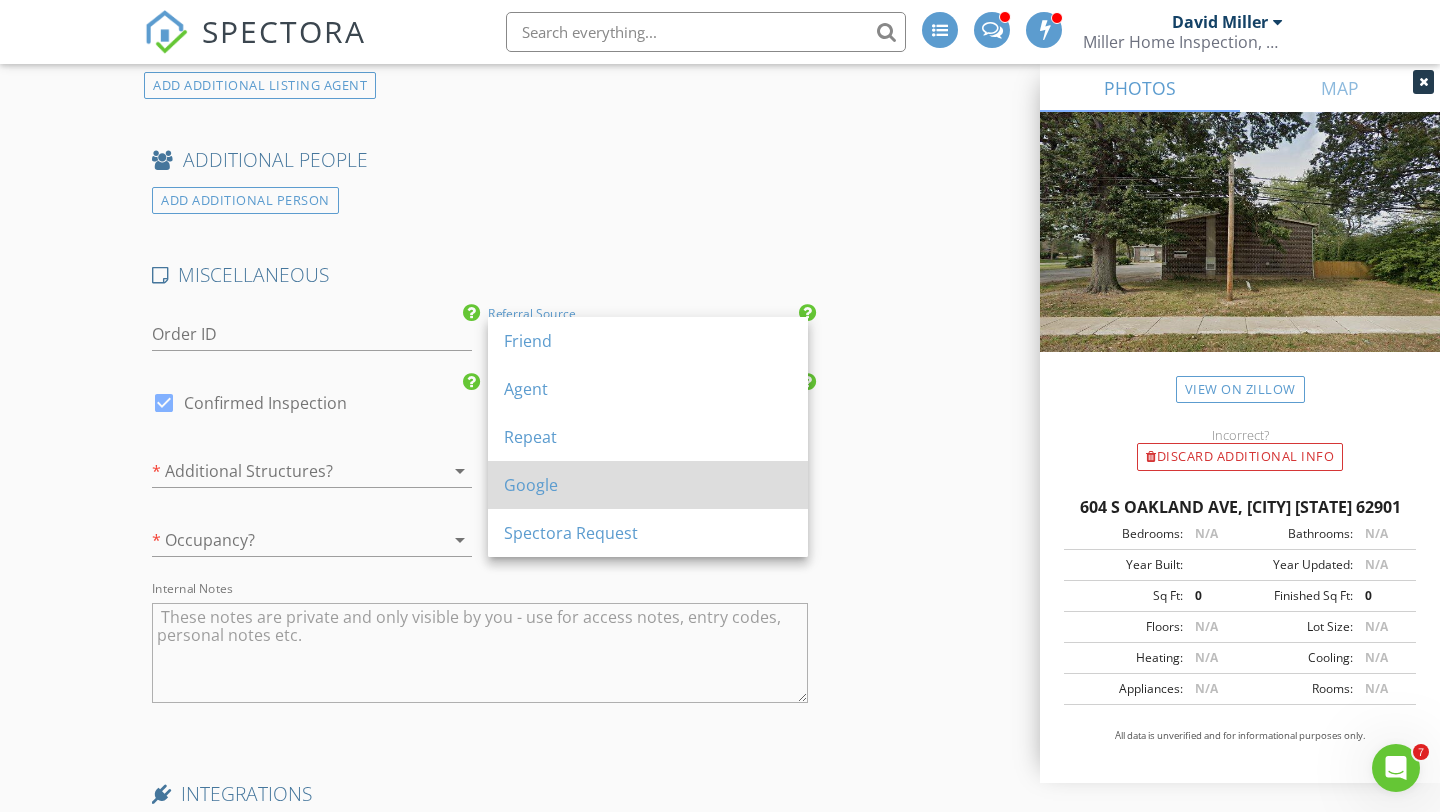 click on "Google" at bounding box center (648, 485) 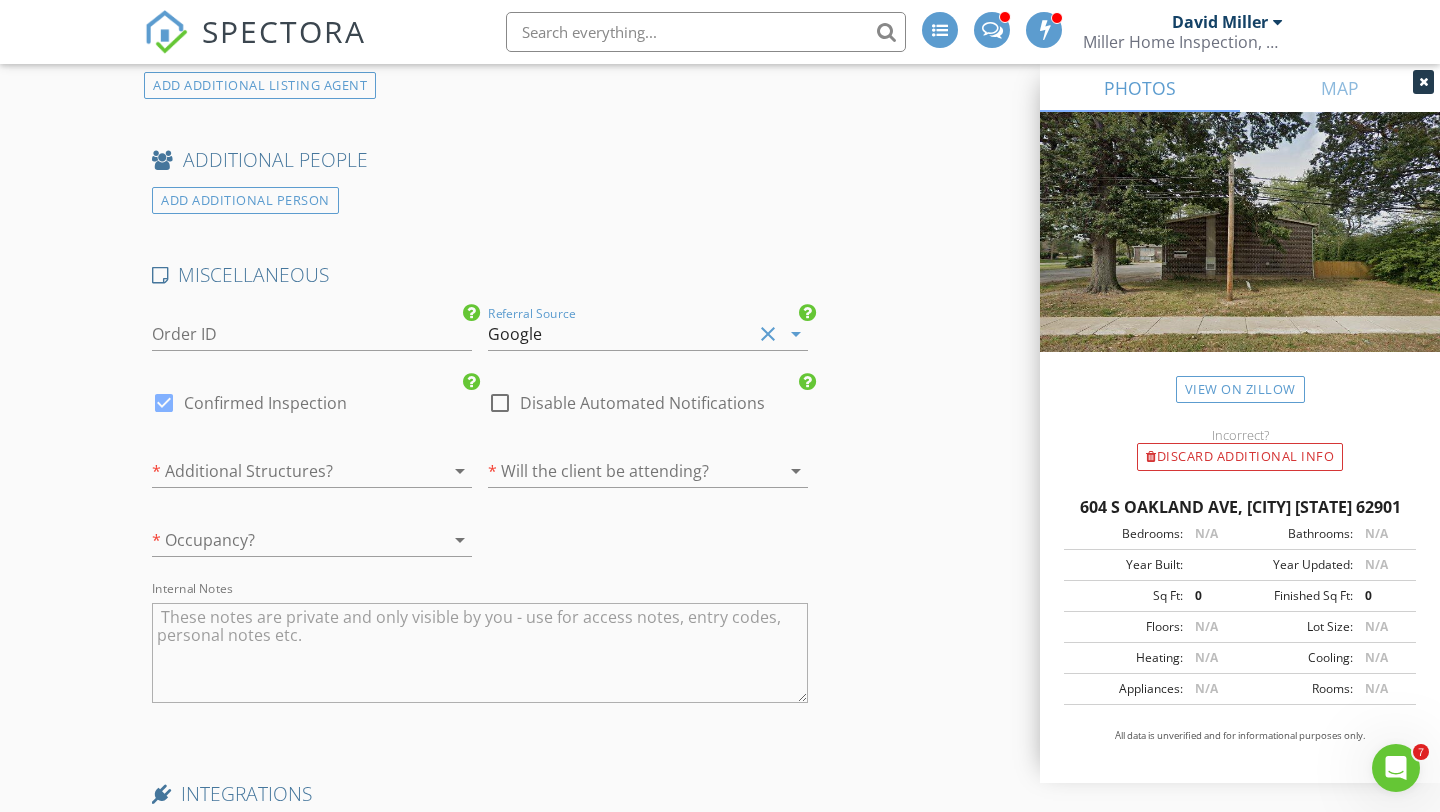 click on "arrow_drop_down" at bounding box center [460, 471] 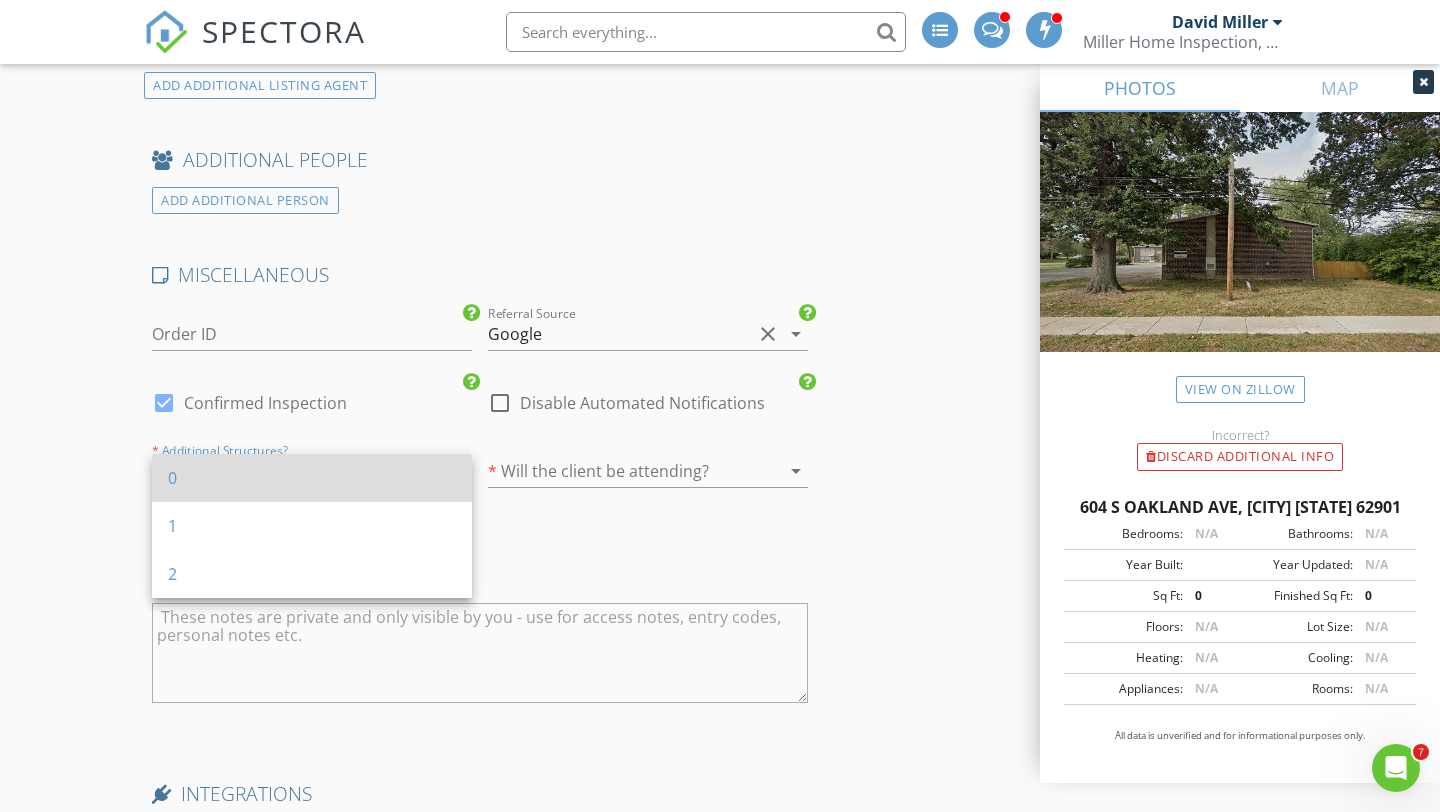click on "0" at bounding box center (312, 478) 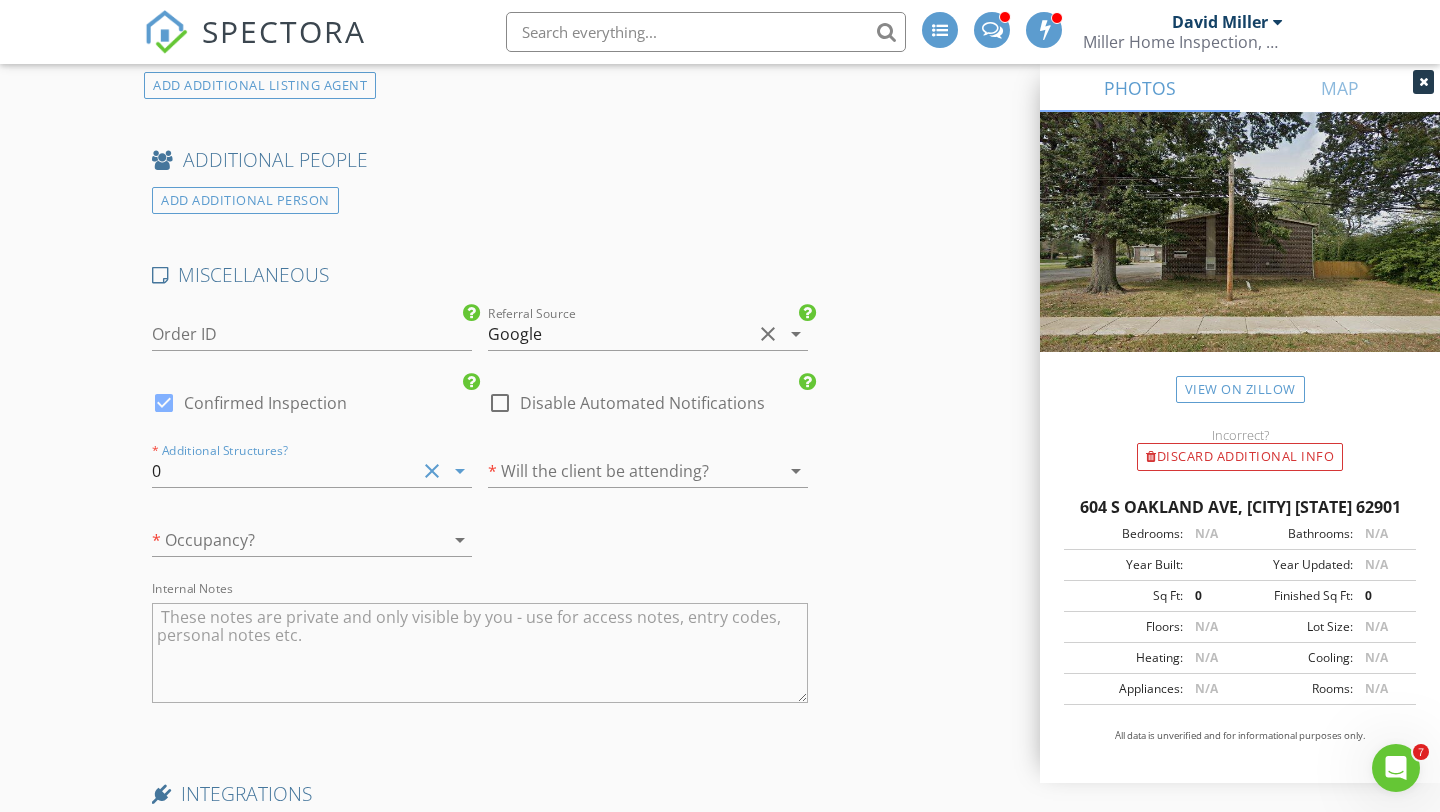 click at bounding box center (620, 471) 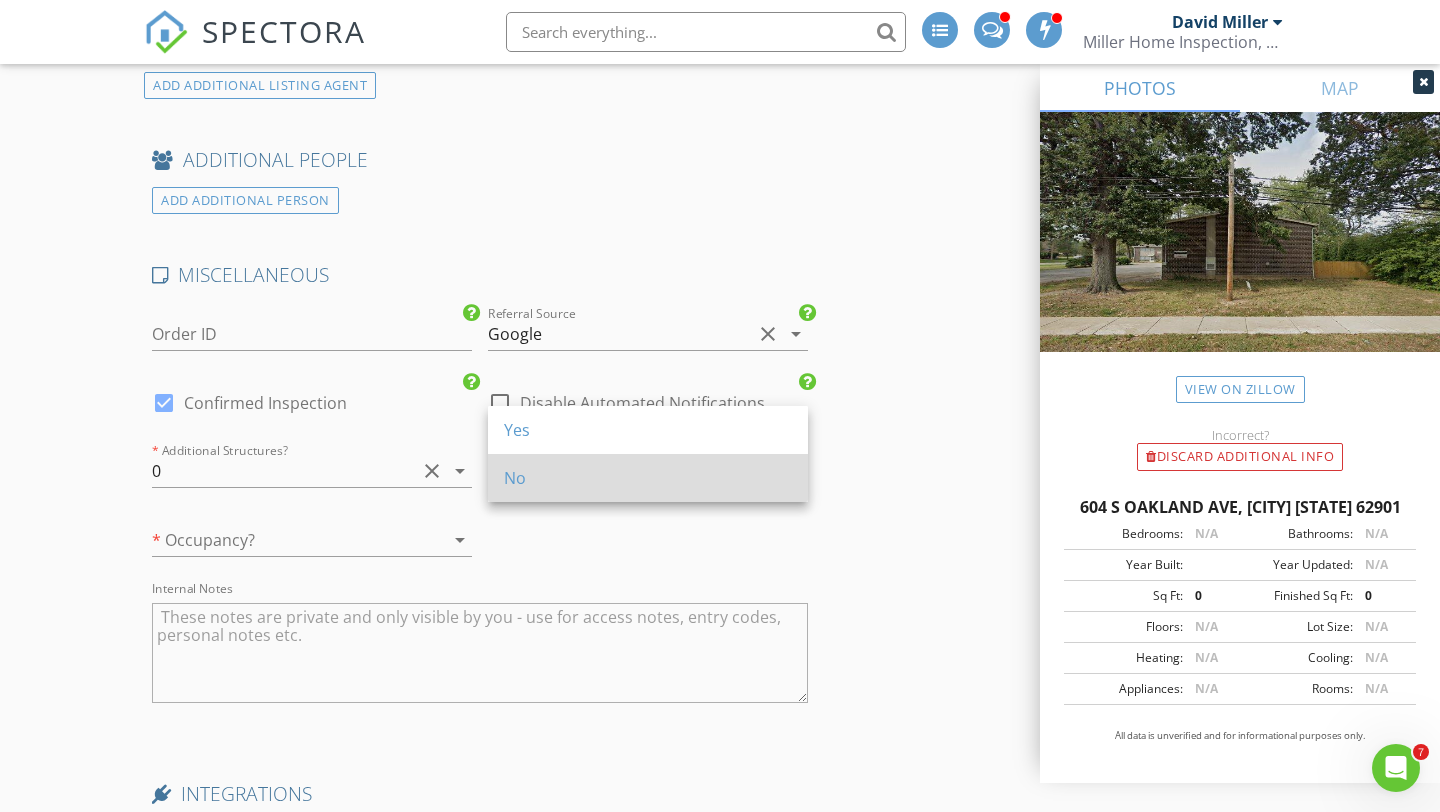 click on "No" at bounding box center [648, 478] 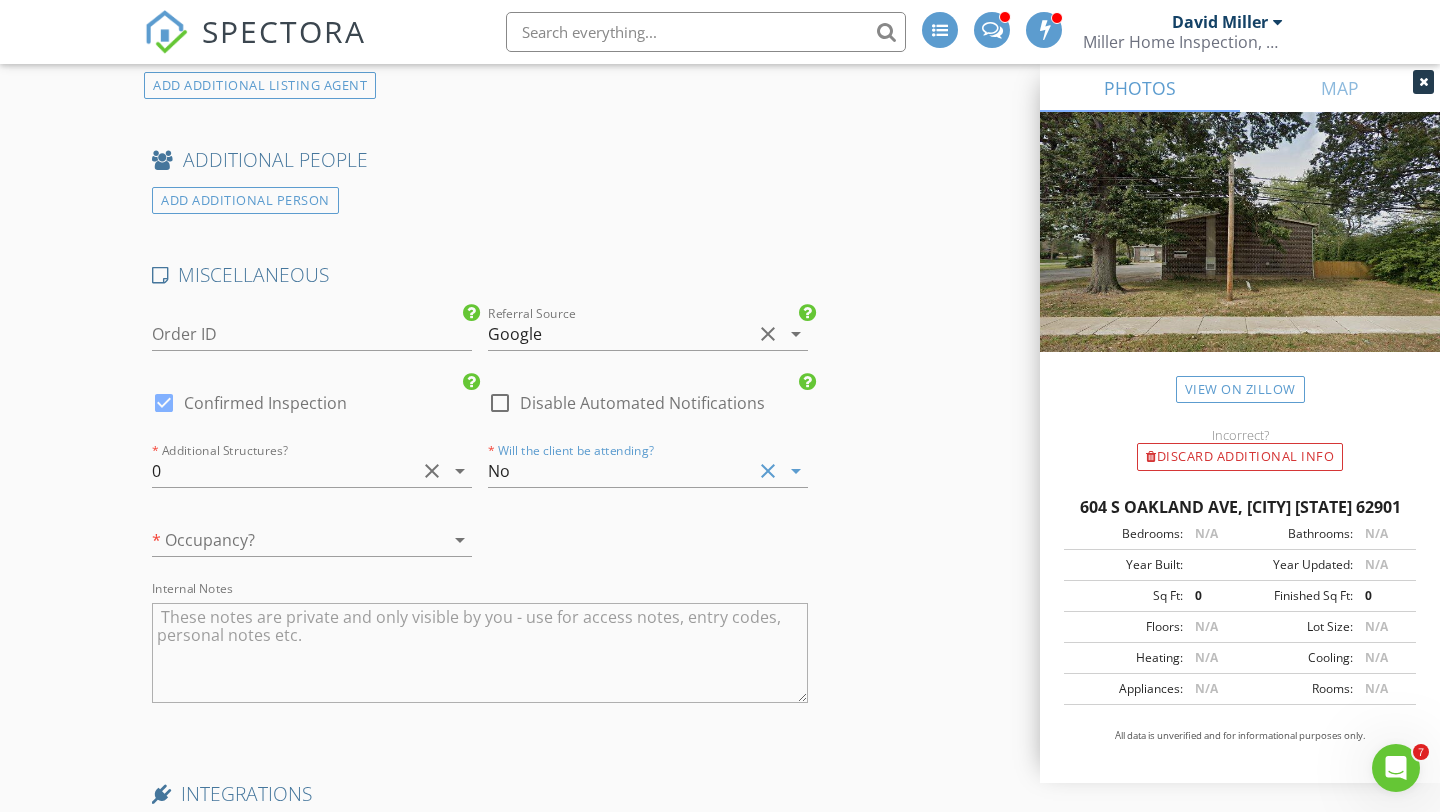 click at bounding box center [284, 540] 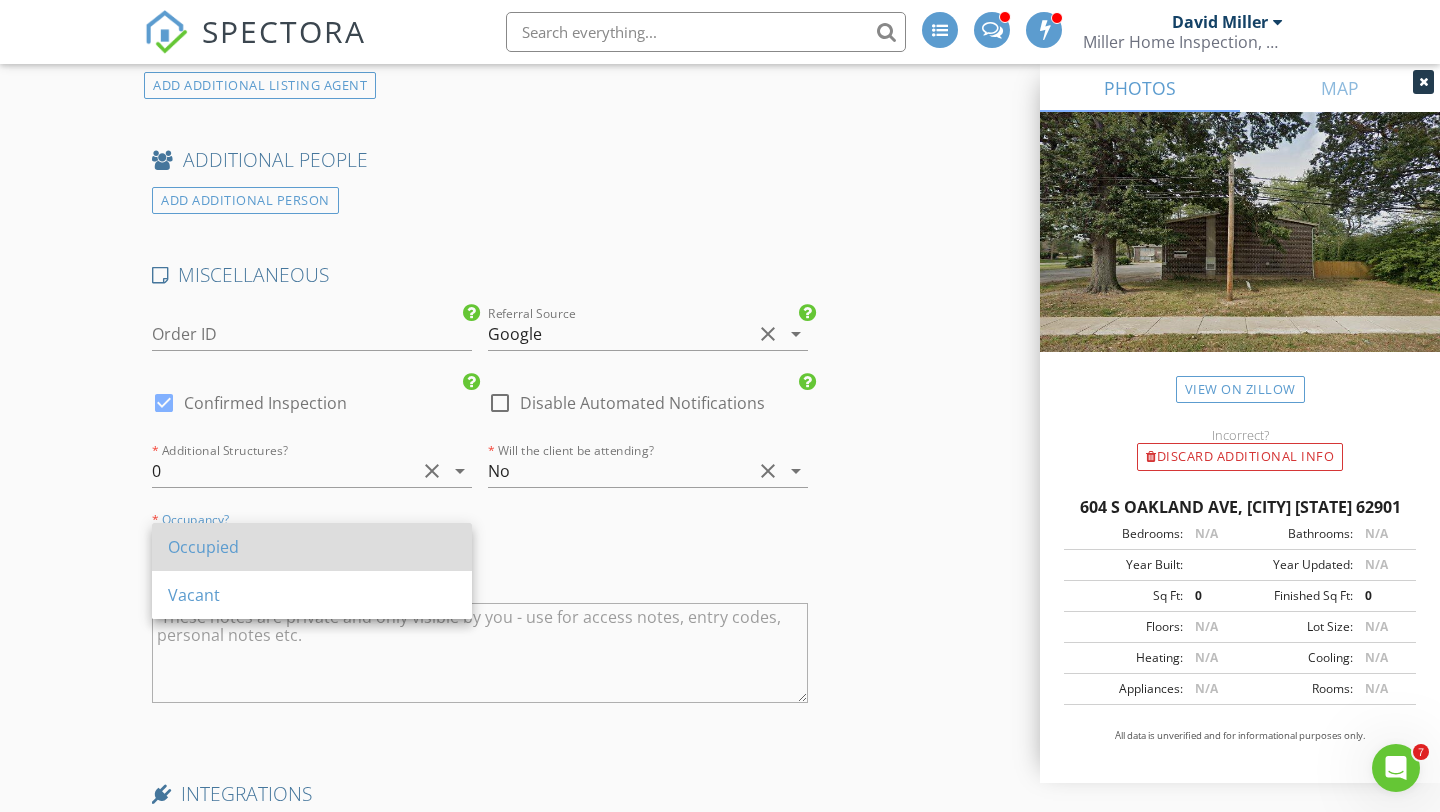 click on "Occupied" at bounding box center (312, 547) 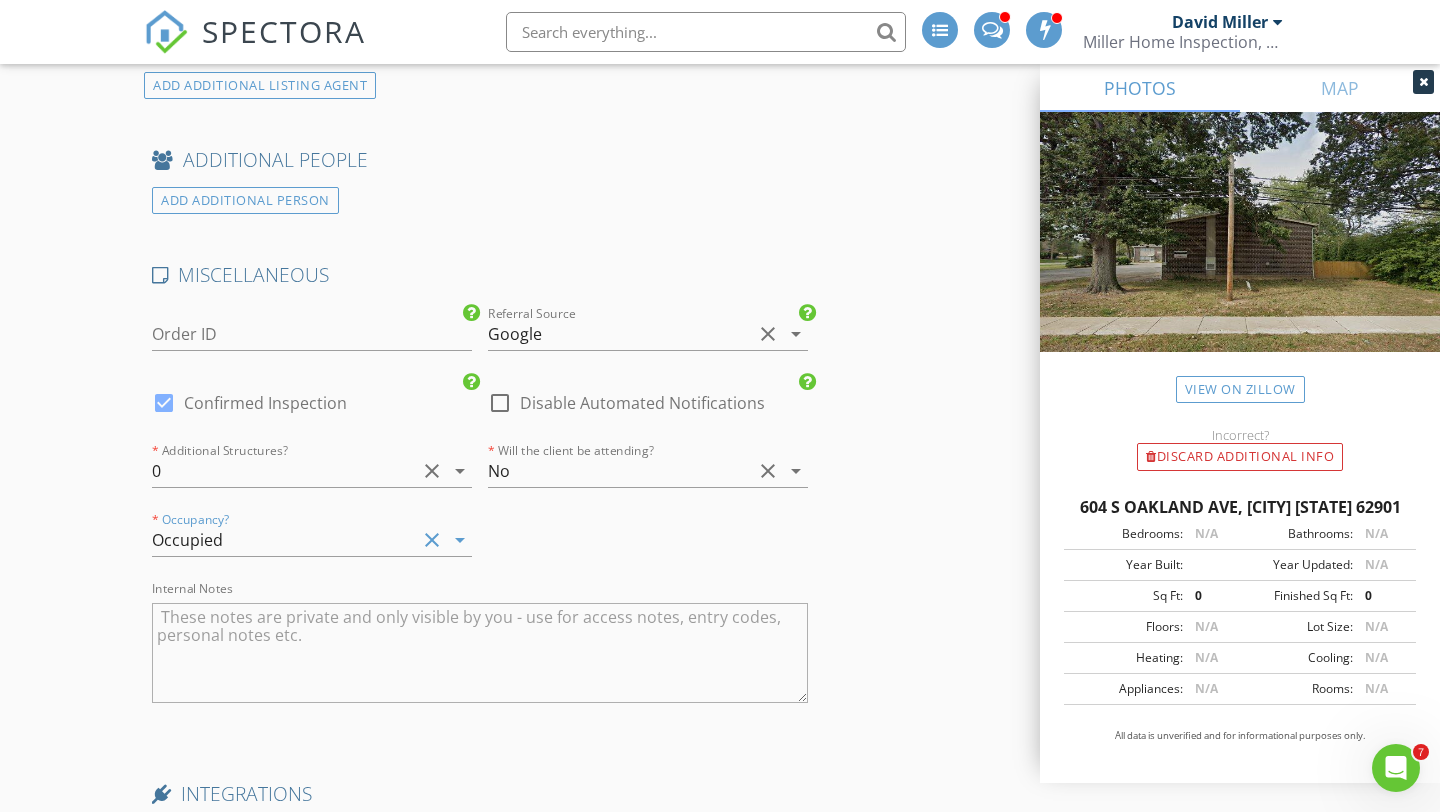 click at bounding box center (480, 653) 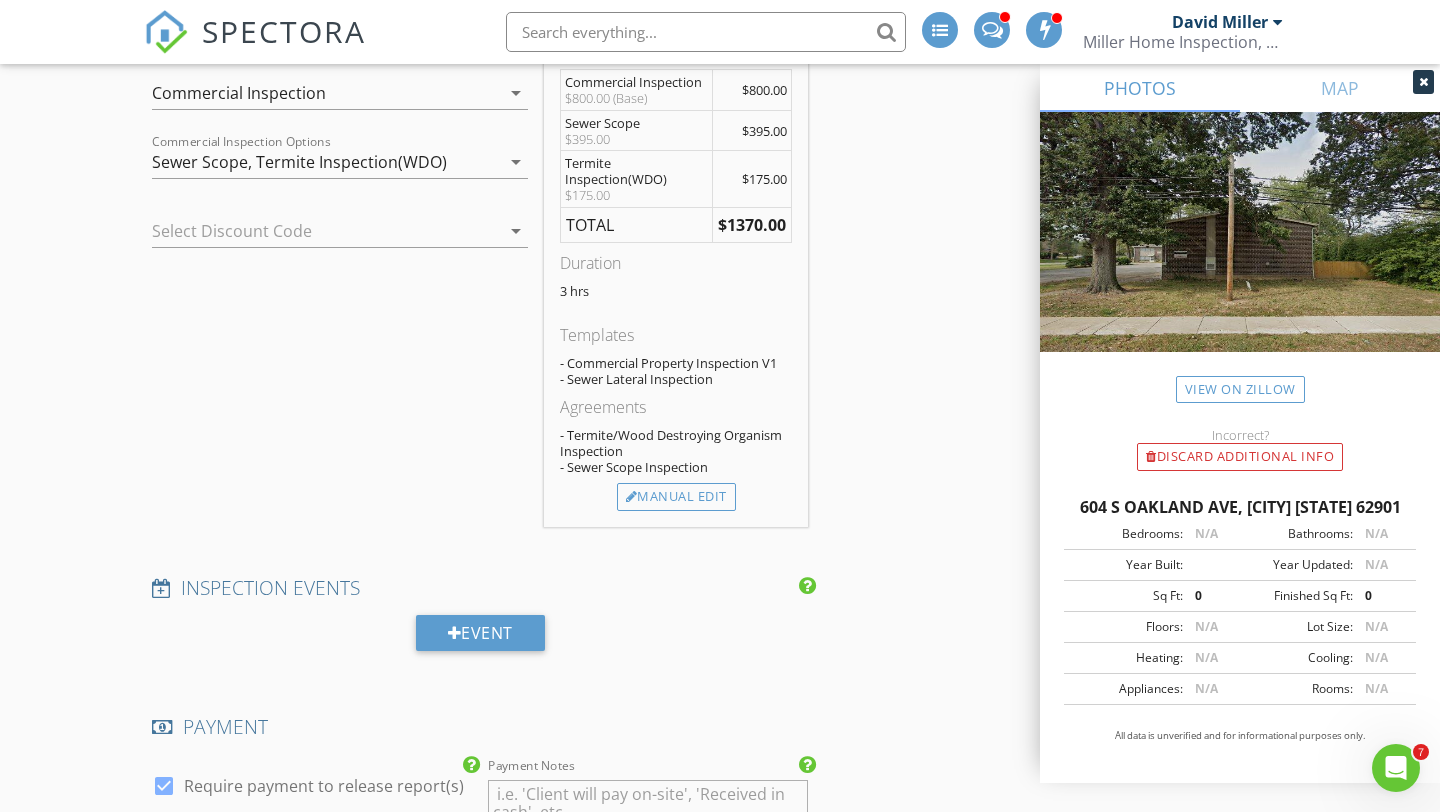 scroll, scrollTop: 1613, scrollLeft: 0, axis: vertical 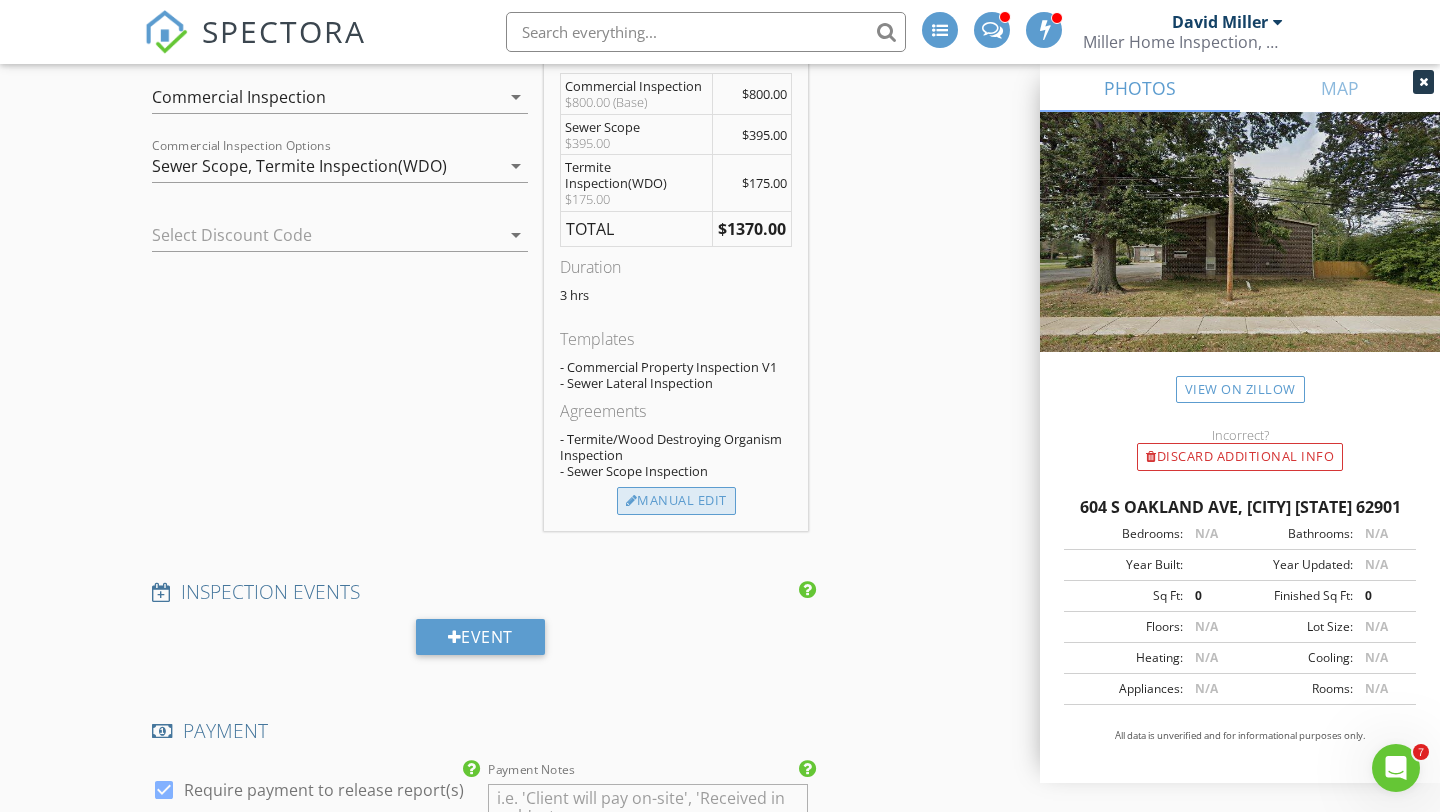 type on "10 apartments. 2 buildings." 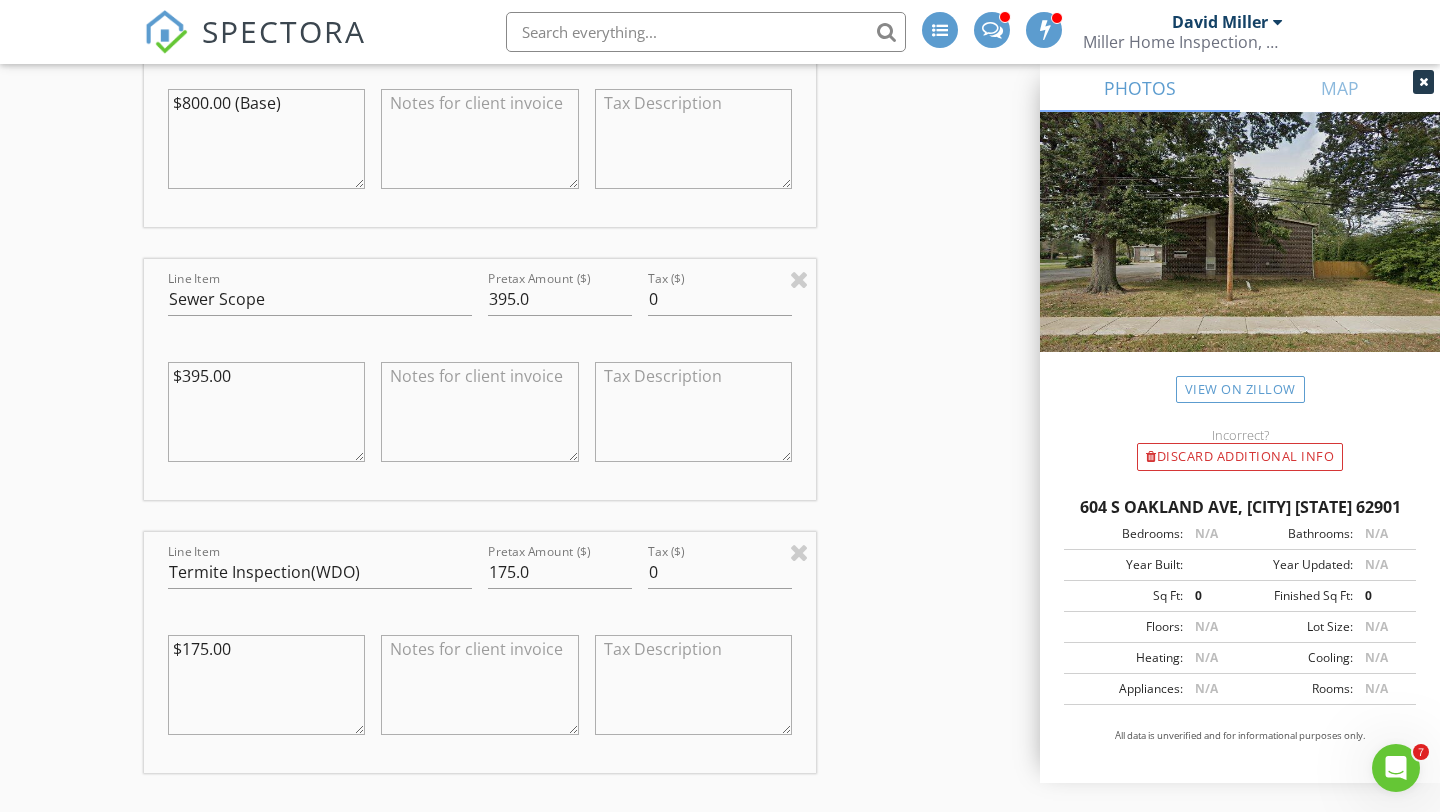 scroll, scrollTop: 1901, scrollLeft: 0, axis: vertical 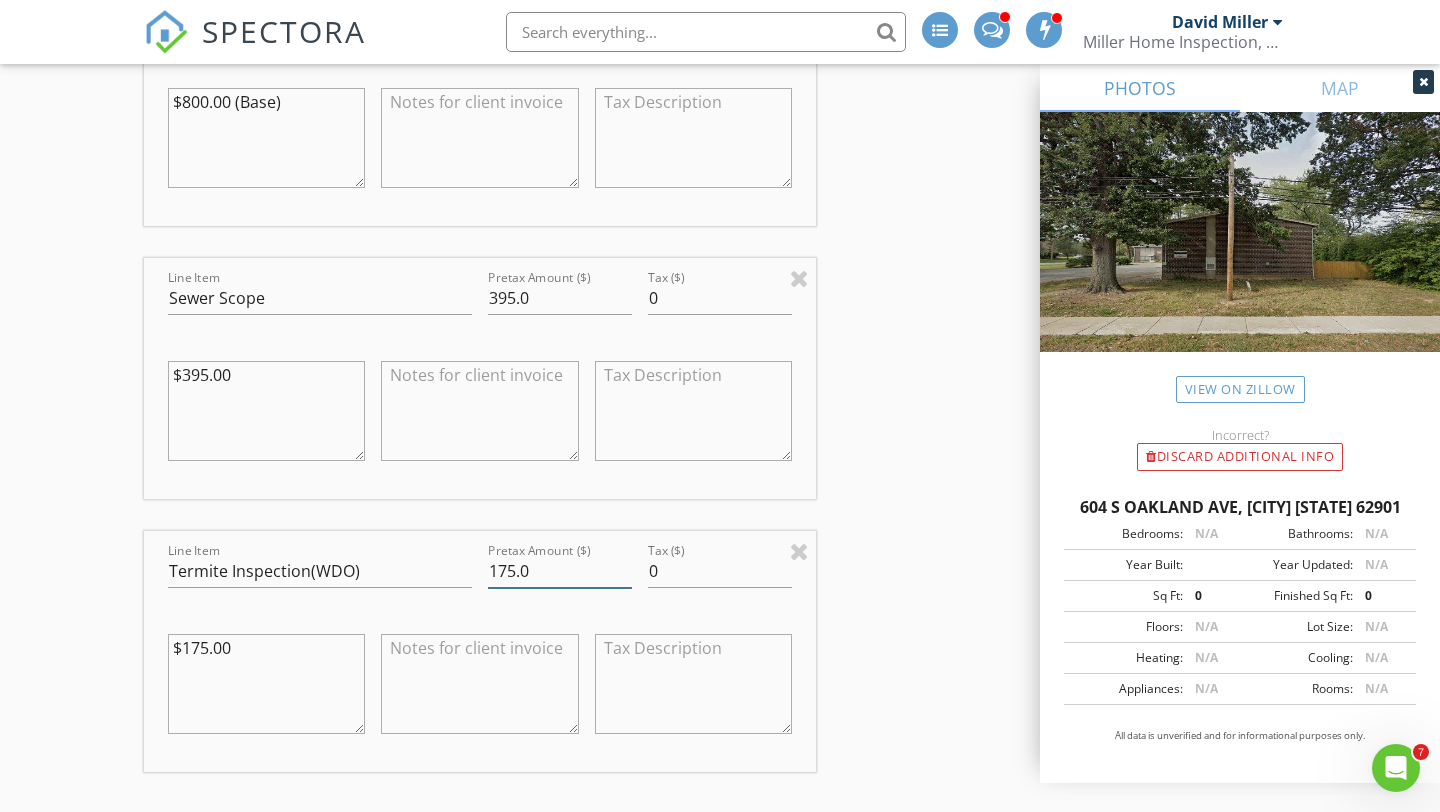 click on "175.0" at bounding box center [560, 571] 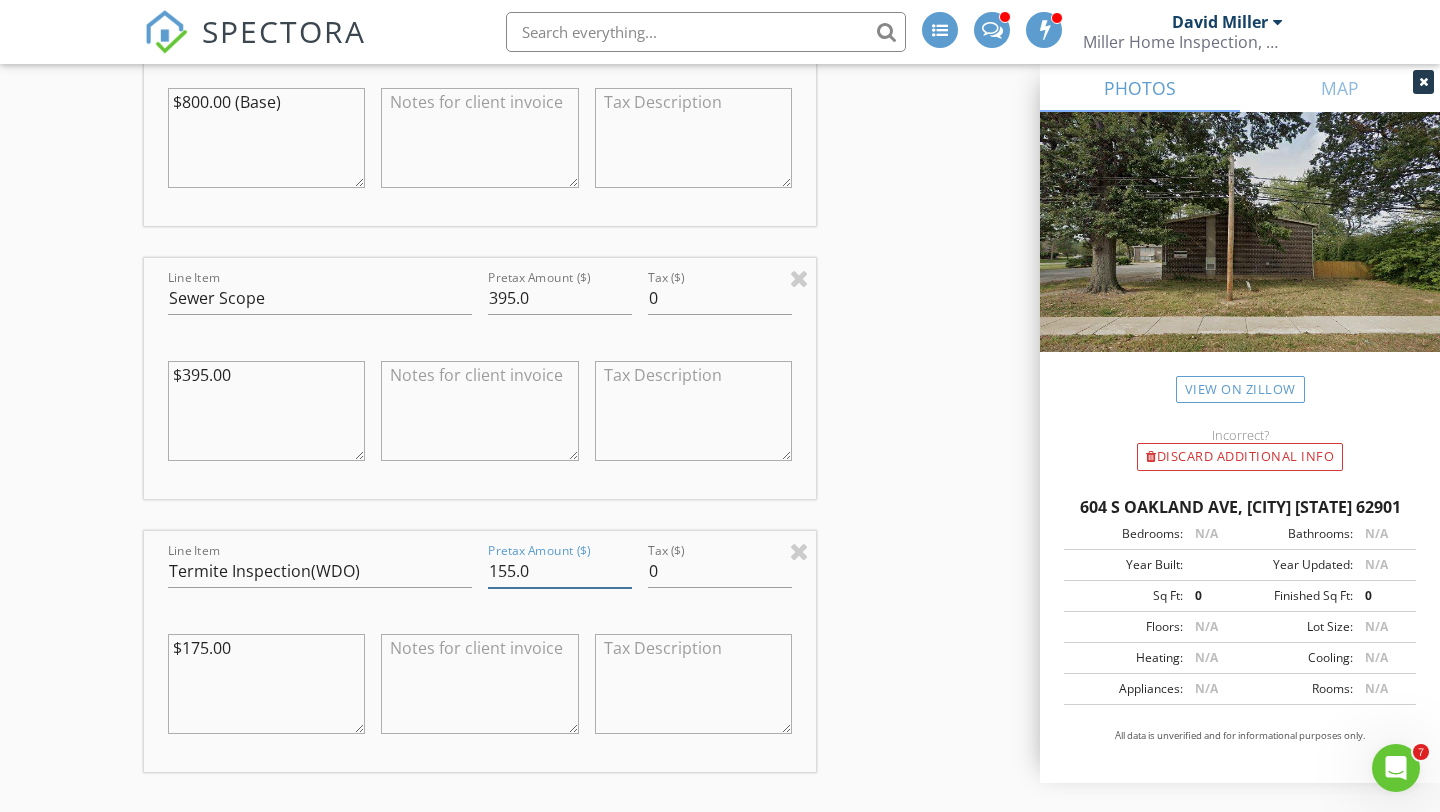 type on "155.0" 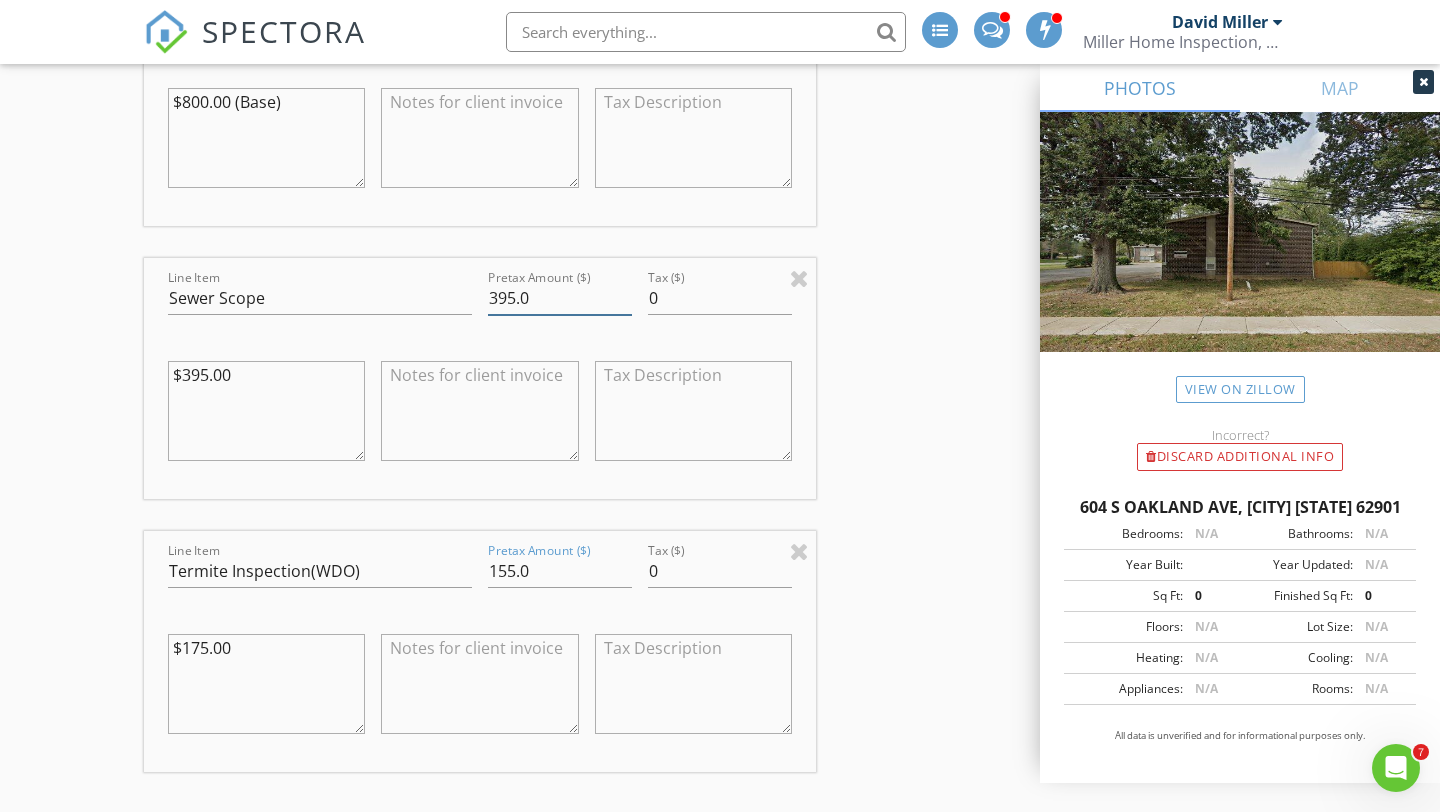 click on "395.0" at bounding box center [560, 298] 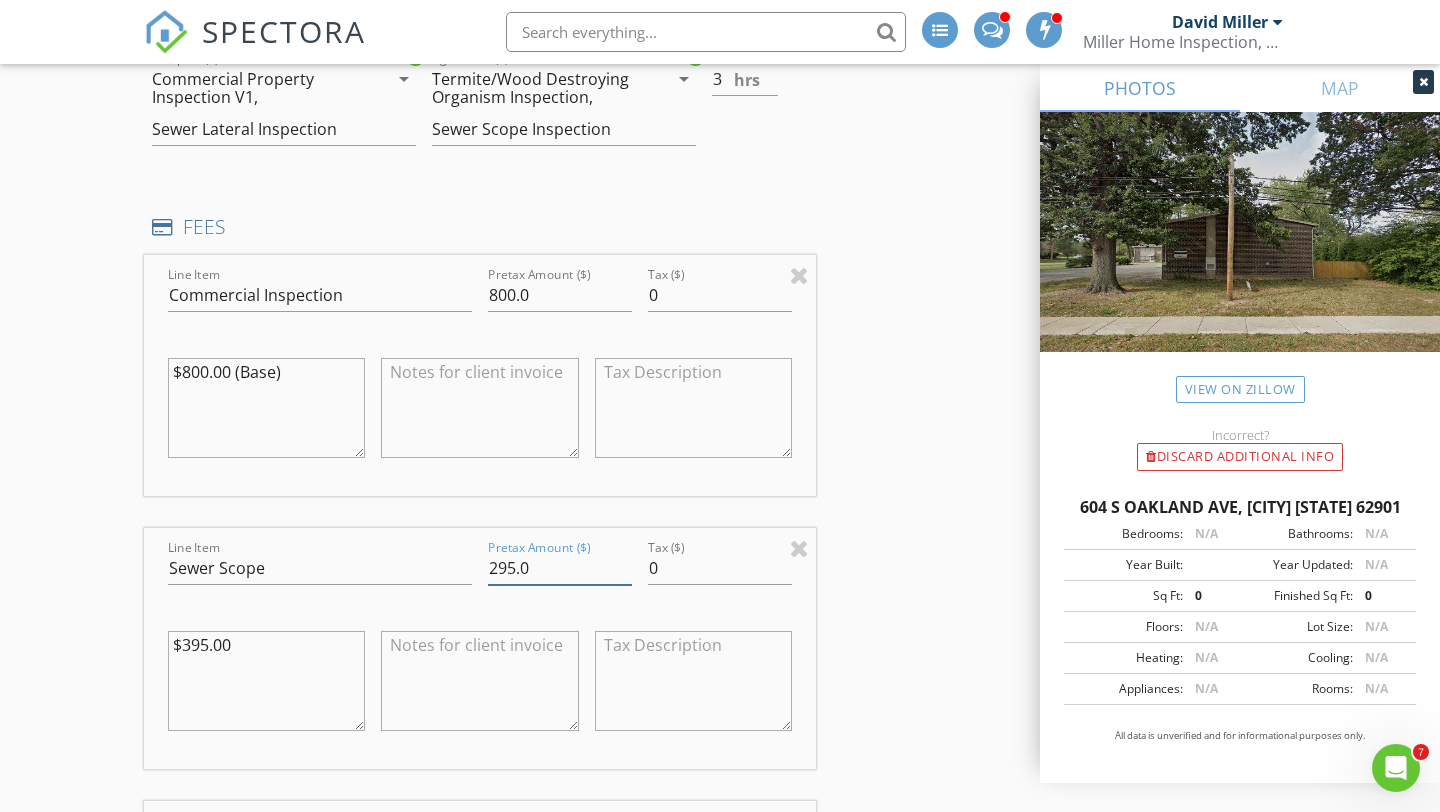 scroll, scrollTop: 1630, scrollLeft: 0, axis: vertical 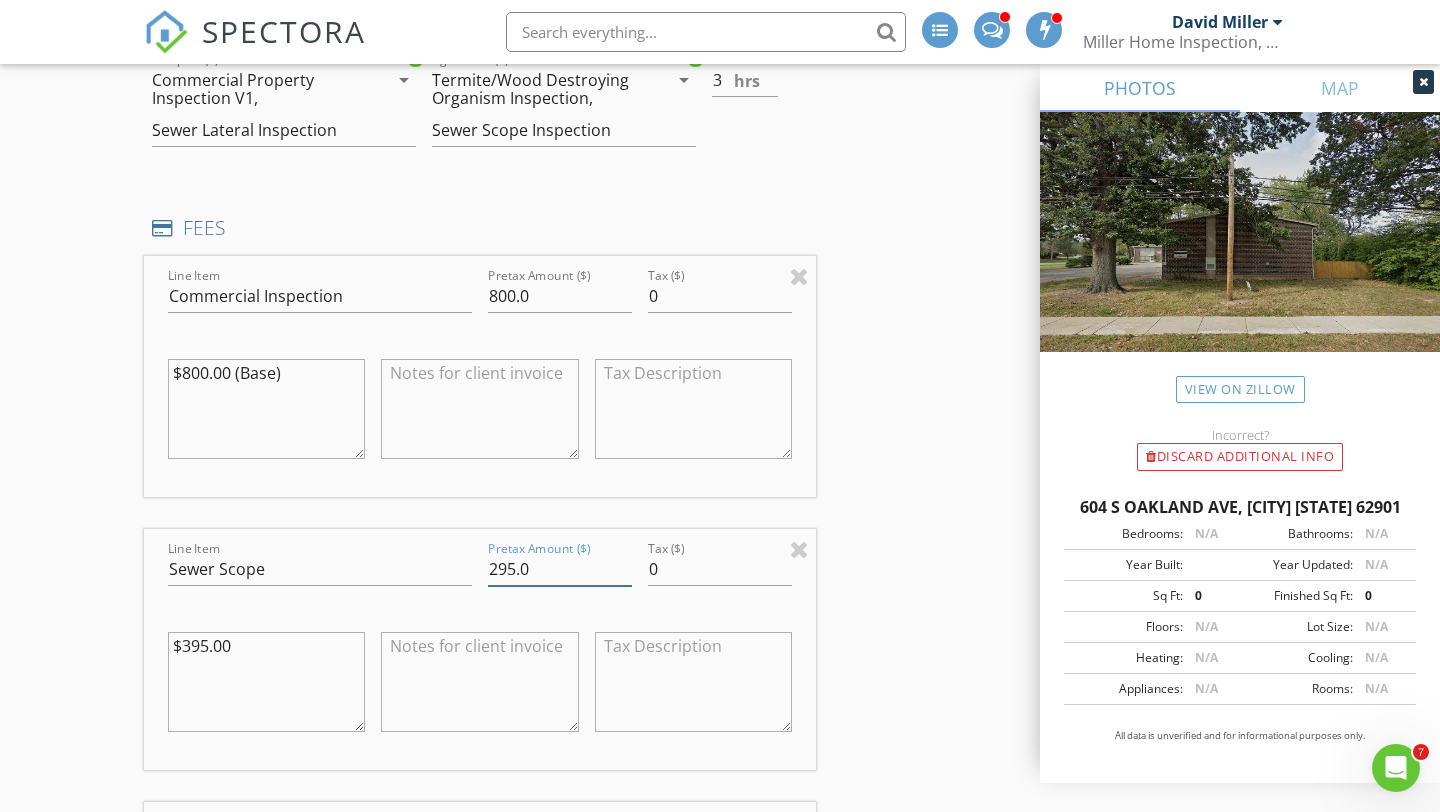 type on "295.0" 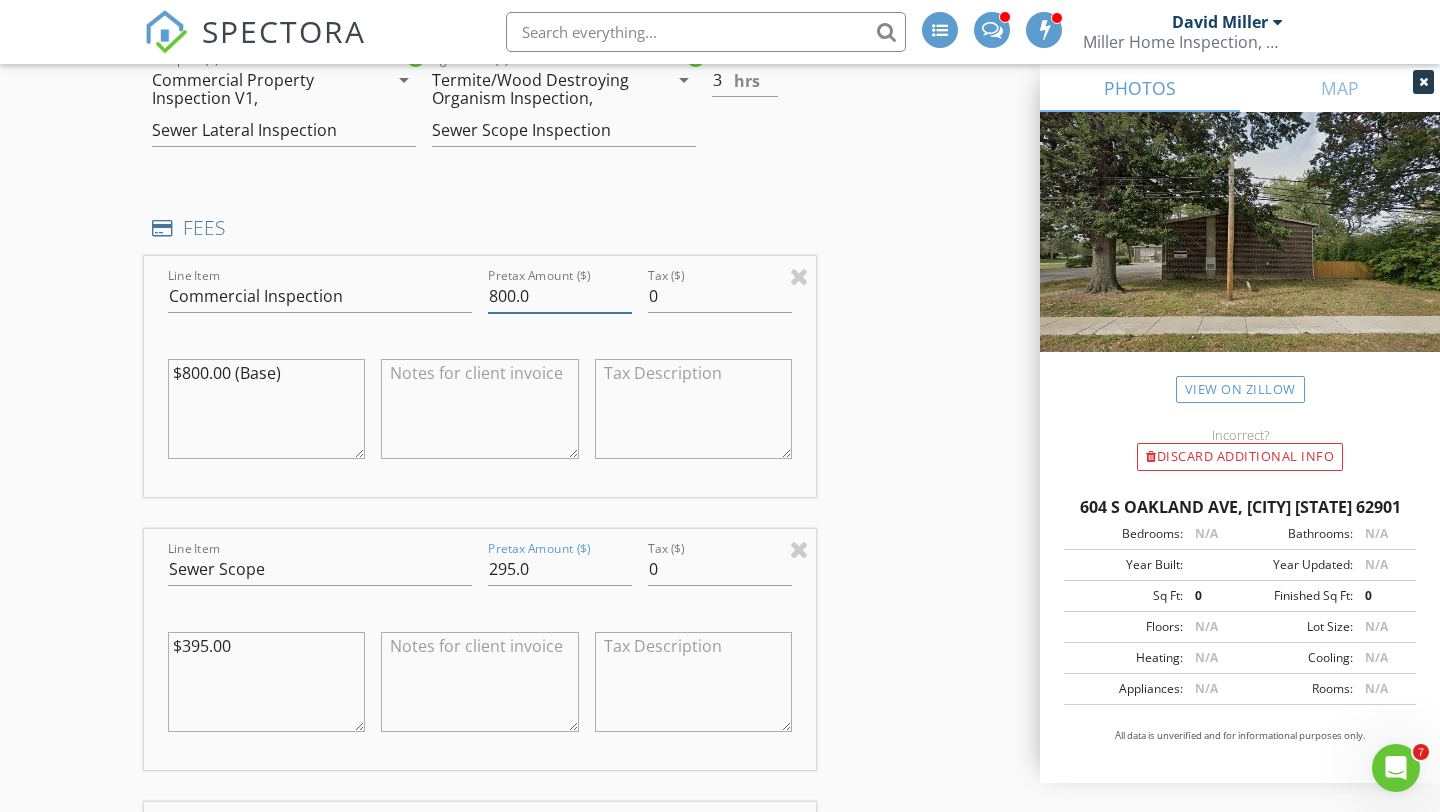 click on "800.0" at bounding box center [560, 296] 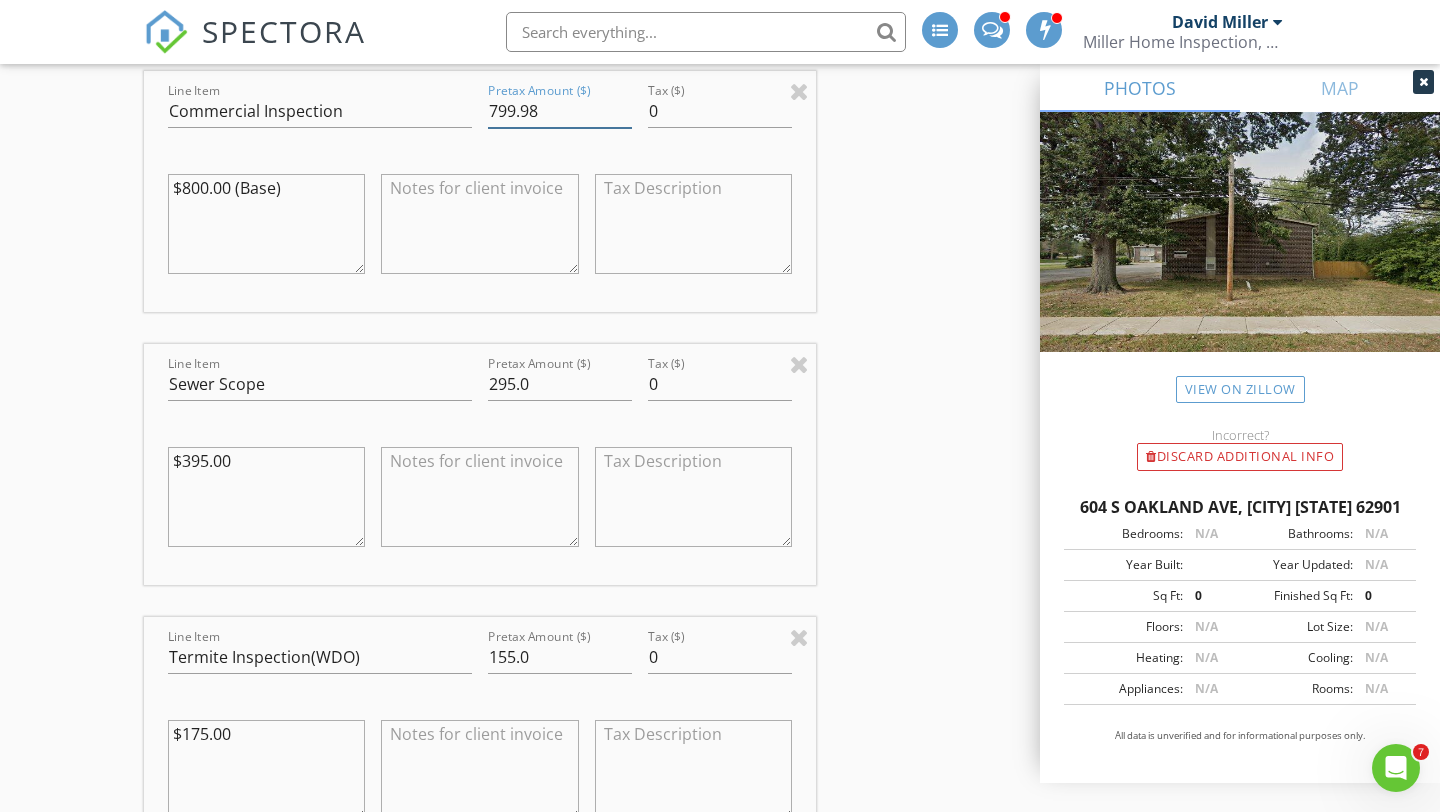 scroll, scrollTop: 1810, scrollLeft: 0, axis: vertical 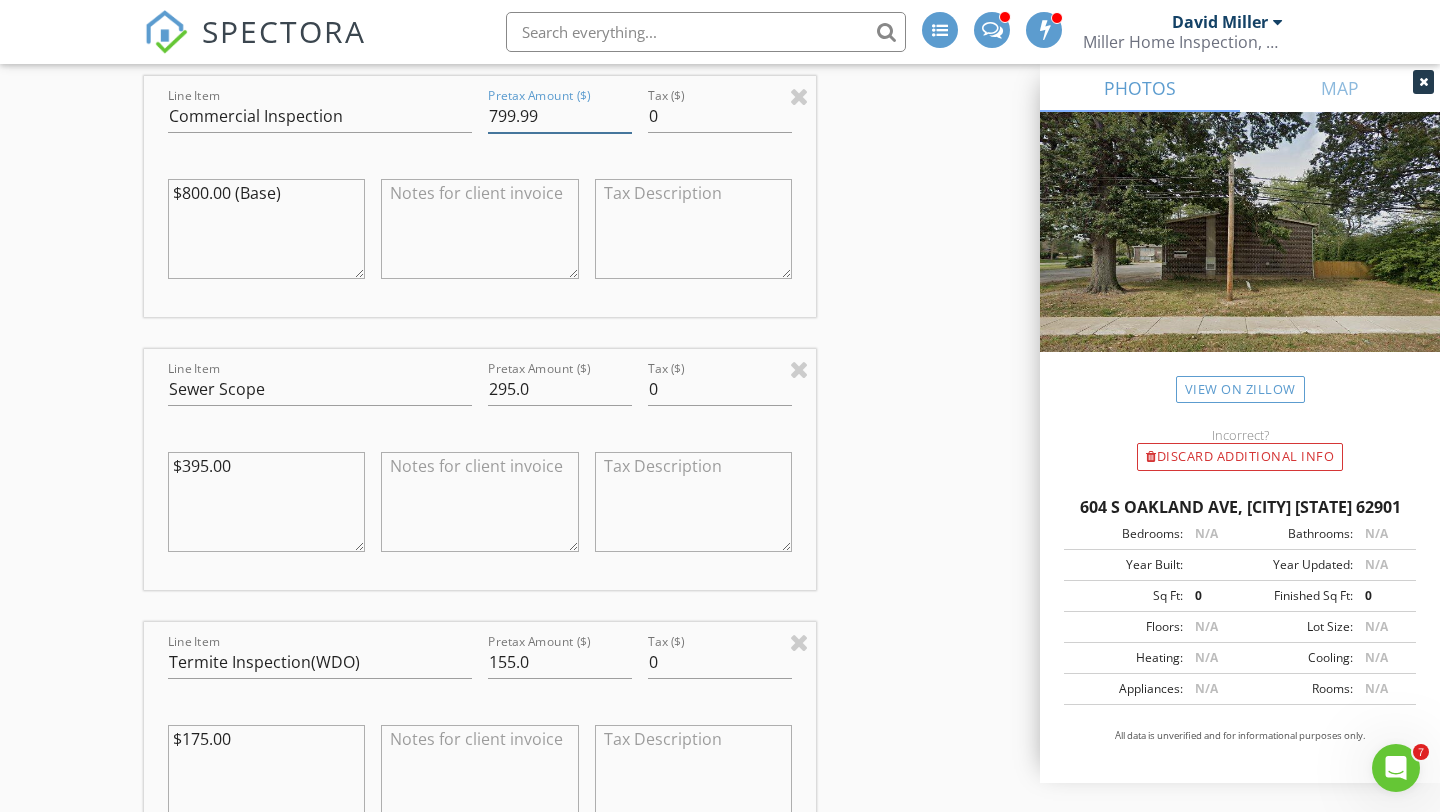 click on "799.99" at bounding box center [560, 116] 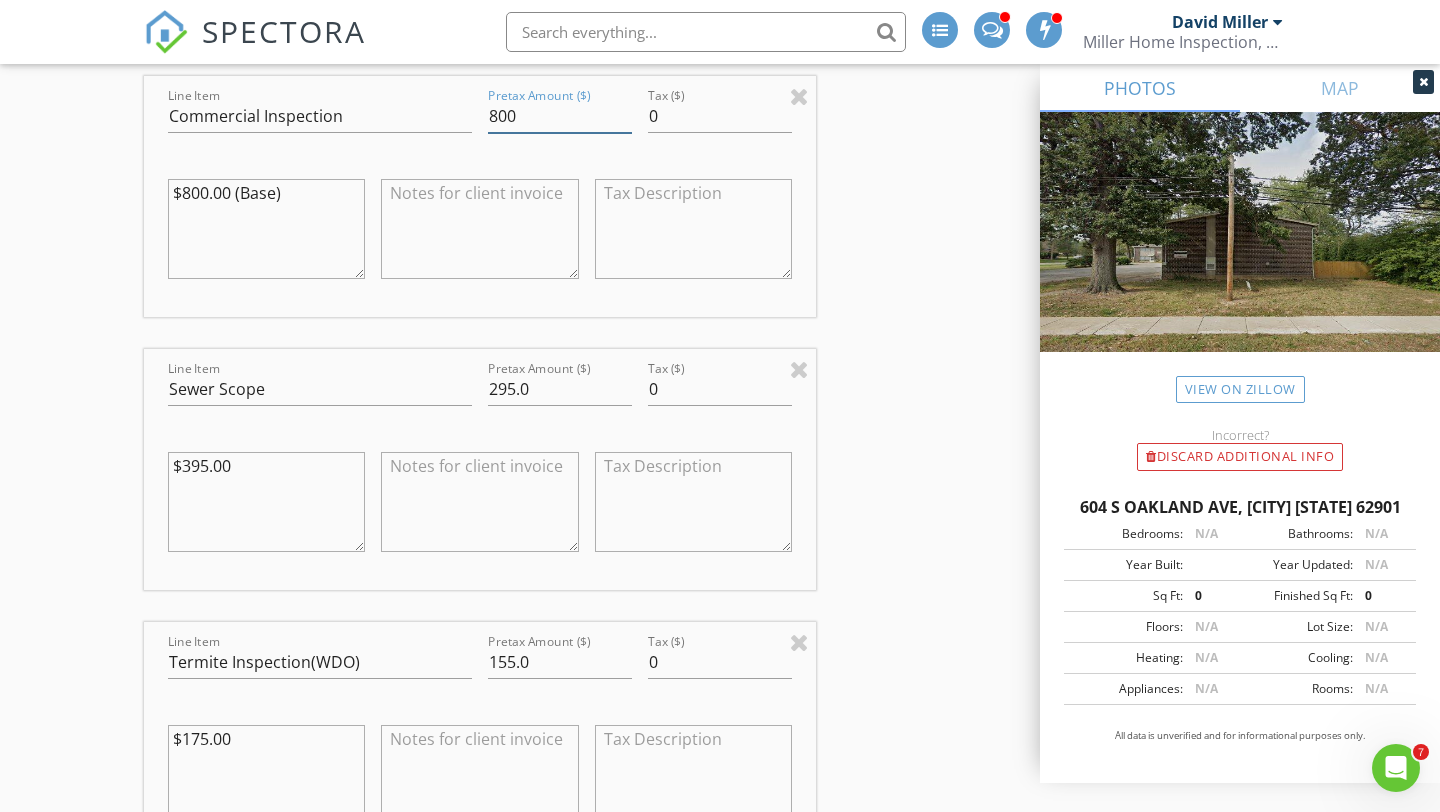 click on "800" at bounding box center [560, 116] 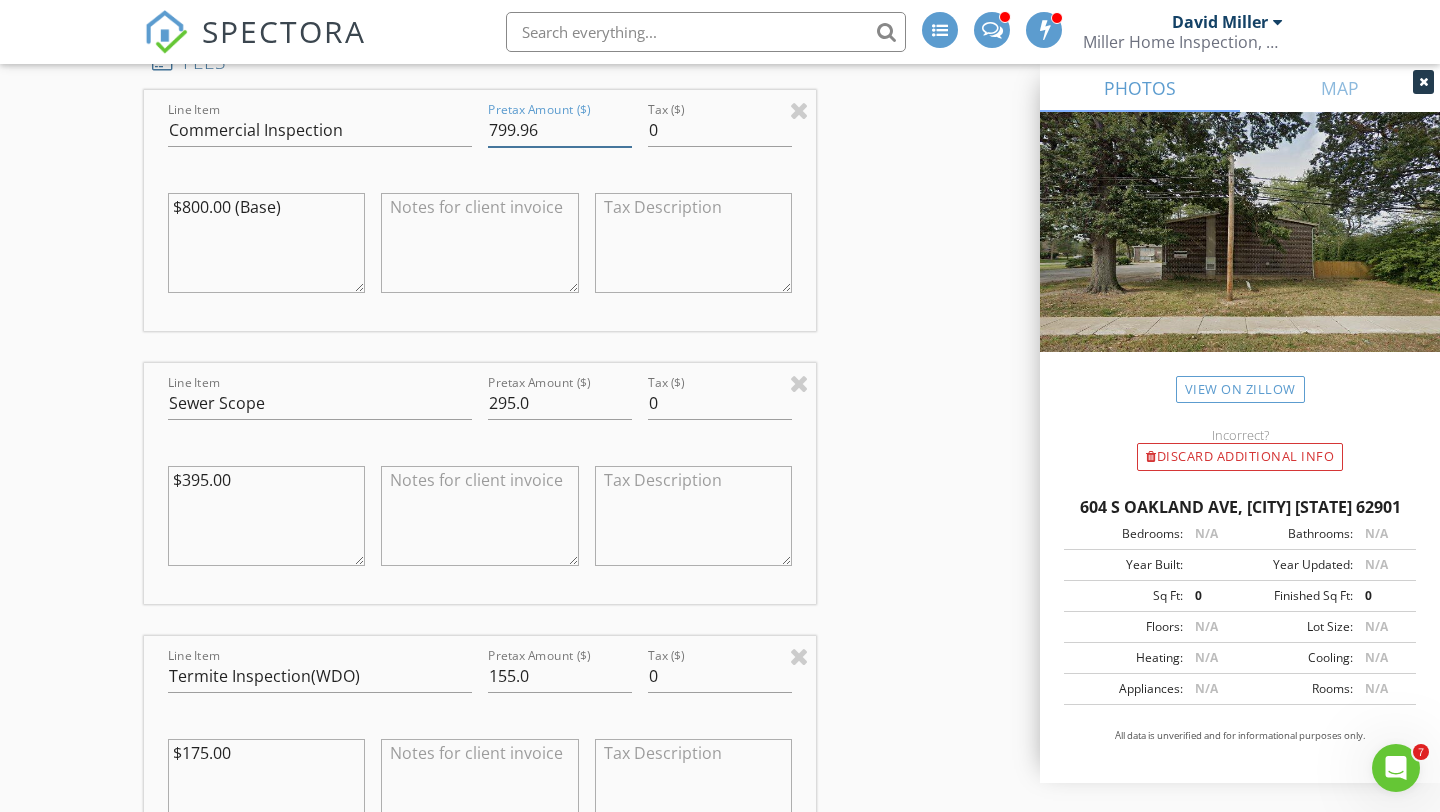 scroll, scrollTop: 1795, scrollLeft: 0, axis: vertical 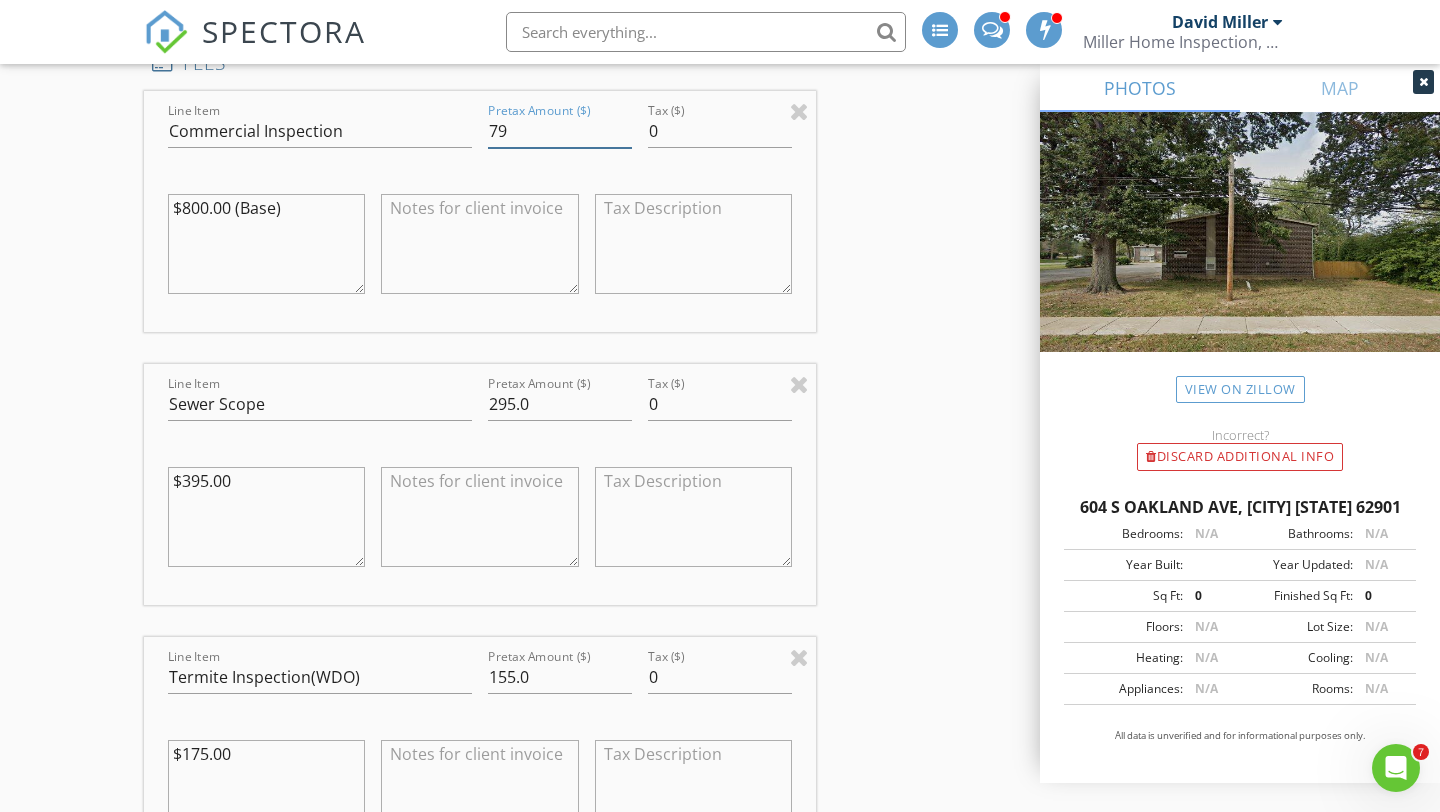 type on "7" 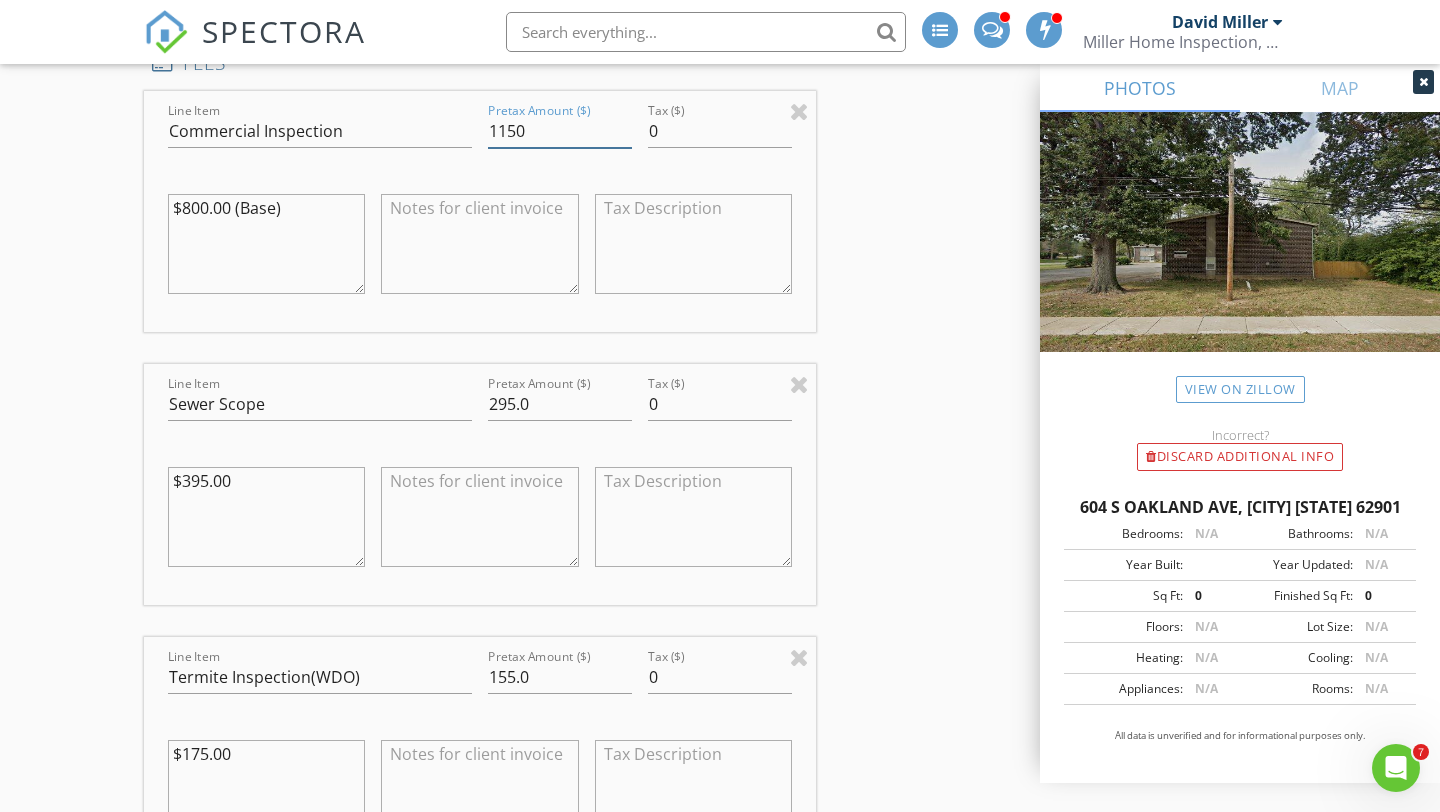 type on "1150" 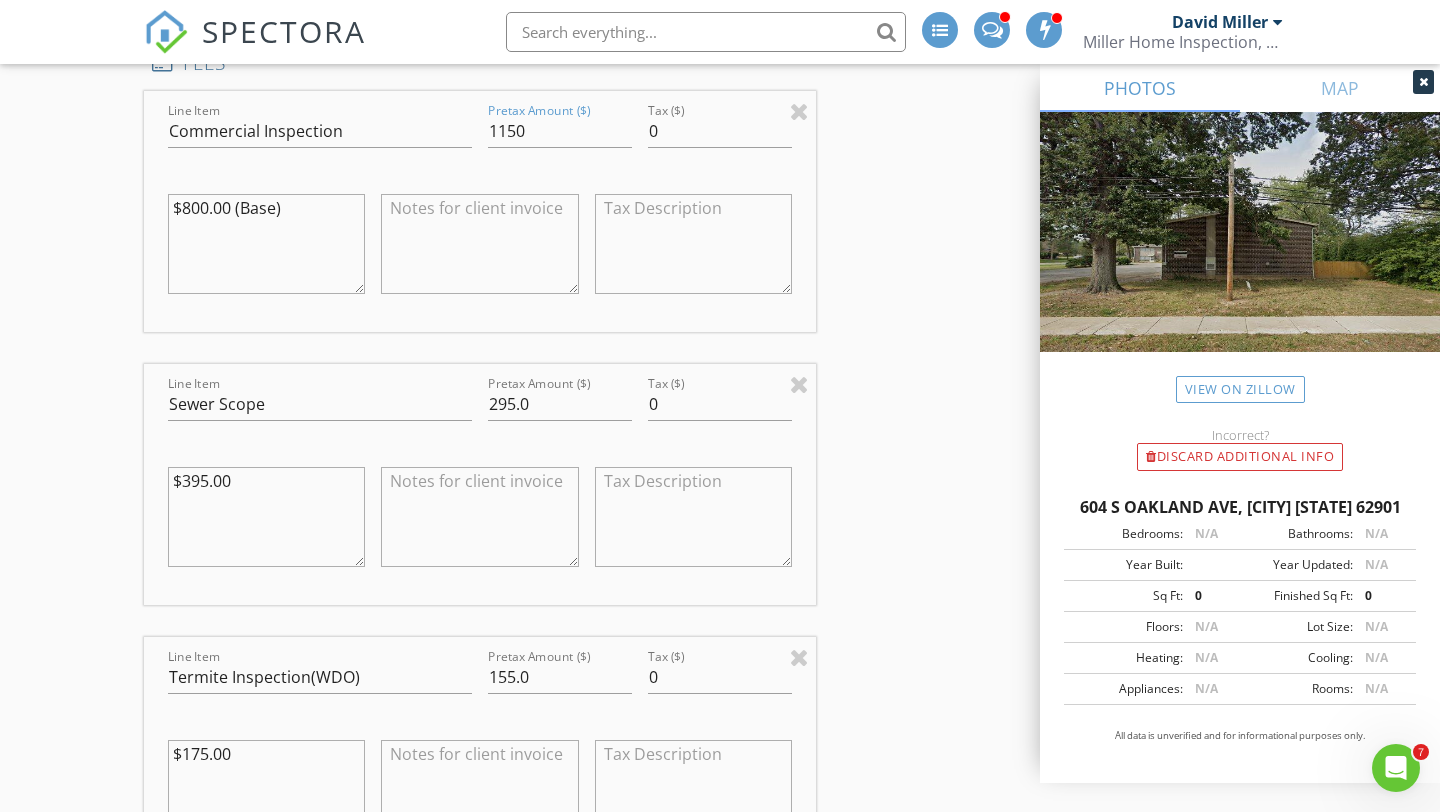 click on "INSPECTOR(S)
check_box   David Miller   PRIMARY   check_box_outline_blank   Daniel Henderson     check_box   Zach Pendegraft     David Miller,  Zach Pendegraft arrow_drop_down   check_box_outline_blank David Miller specifically requested check_box_outline_blank Zach Pendegraft specifically requested
Date/Time
08/07/2025 8:00 AM
Location
Address Search       Address 604 S Oakland Ave   Unit   City Carbondale   State IL   Zip 62901   County Jackson     Square Feet 11214   Year Built   Foundation Slab arrow_drop_down     Zach Pendegraft     9.5 miles     (16 minutes)         David Miller     11.0 miles     (19 minutes)
client
check_box Enable Client CC email for this inspection   Client Search     check_box_outline_blank Client is a Company/Organization     First Name Yaser   Last Name Naser   Email yaserrebroker@gmail.com   CC Email   Phone 618-305-5715" at bounding box center (720, 947) 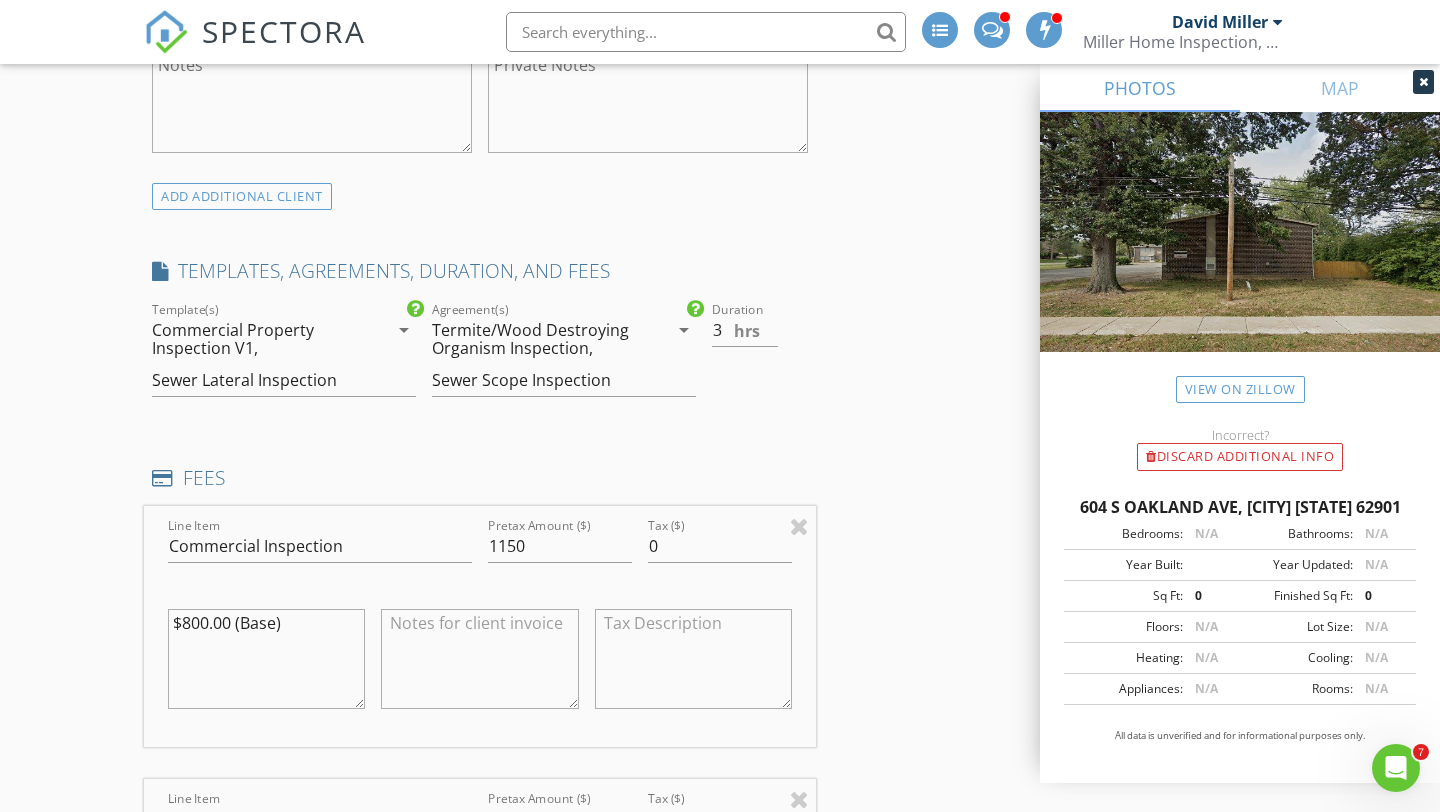scroll, scrollTop: 1387, scrollLeft: 0, axis: vertical 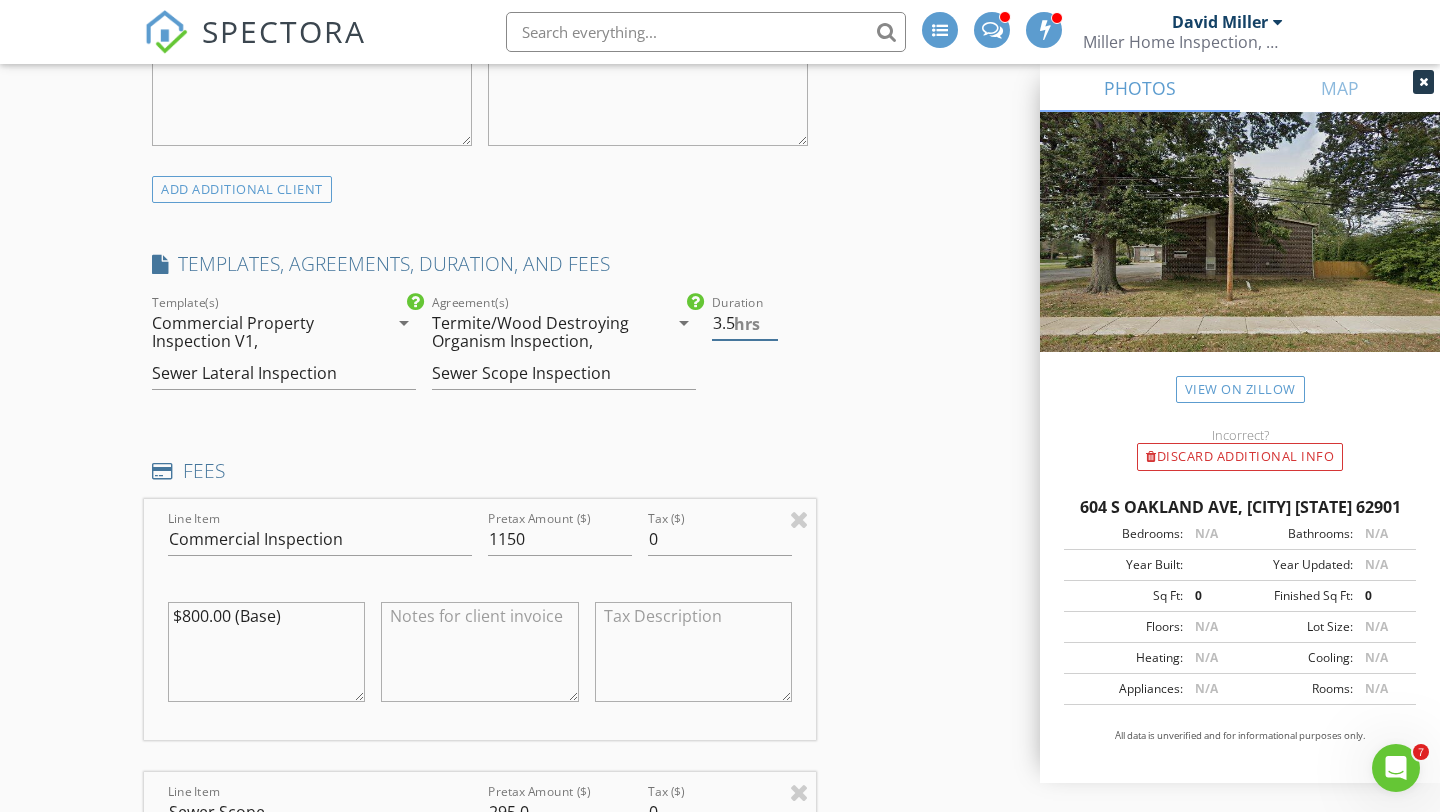 click on "3.5" at bounding box center [745, 323] 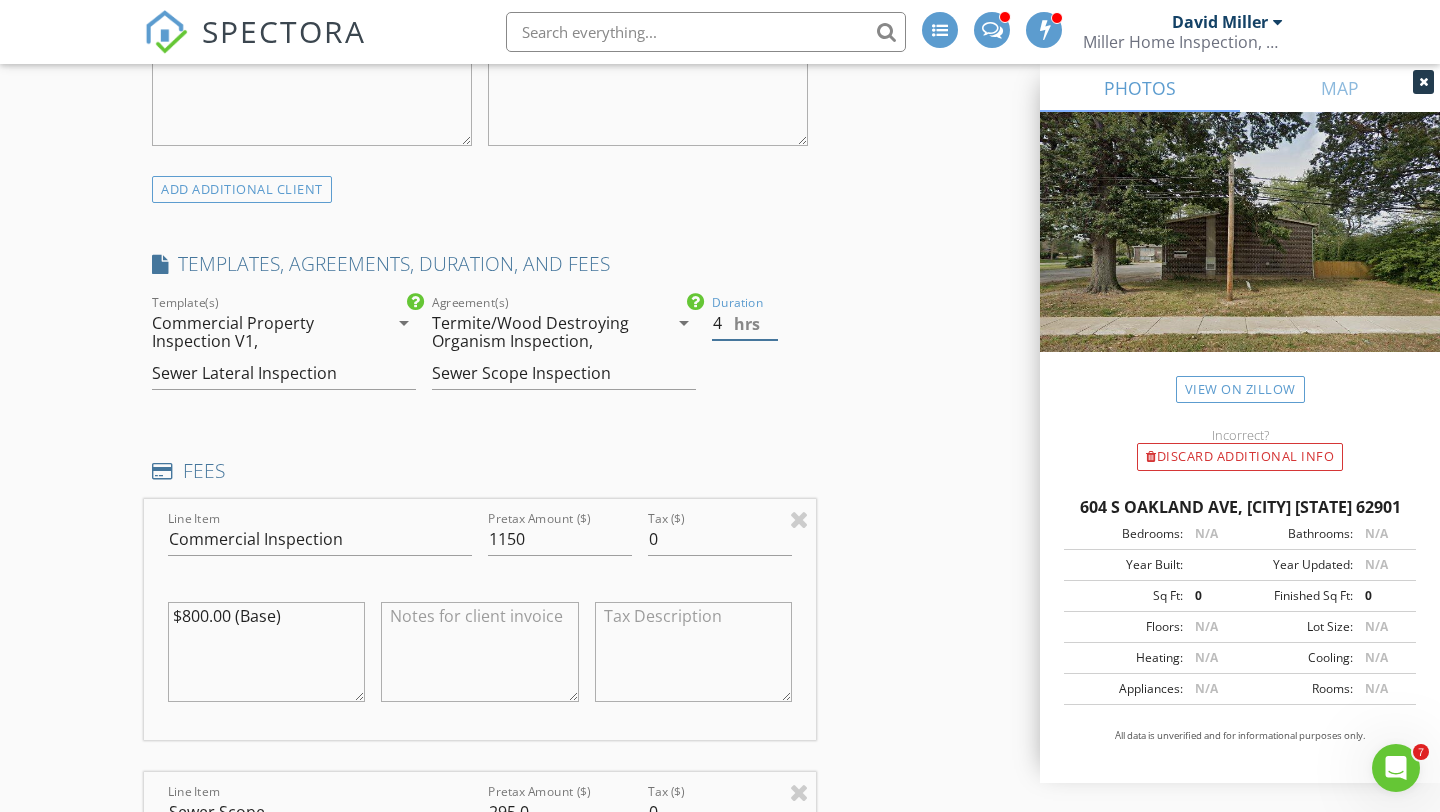 click on "4" at bounding box center [745, 323] 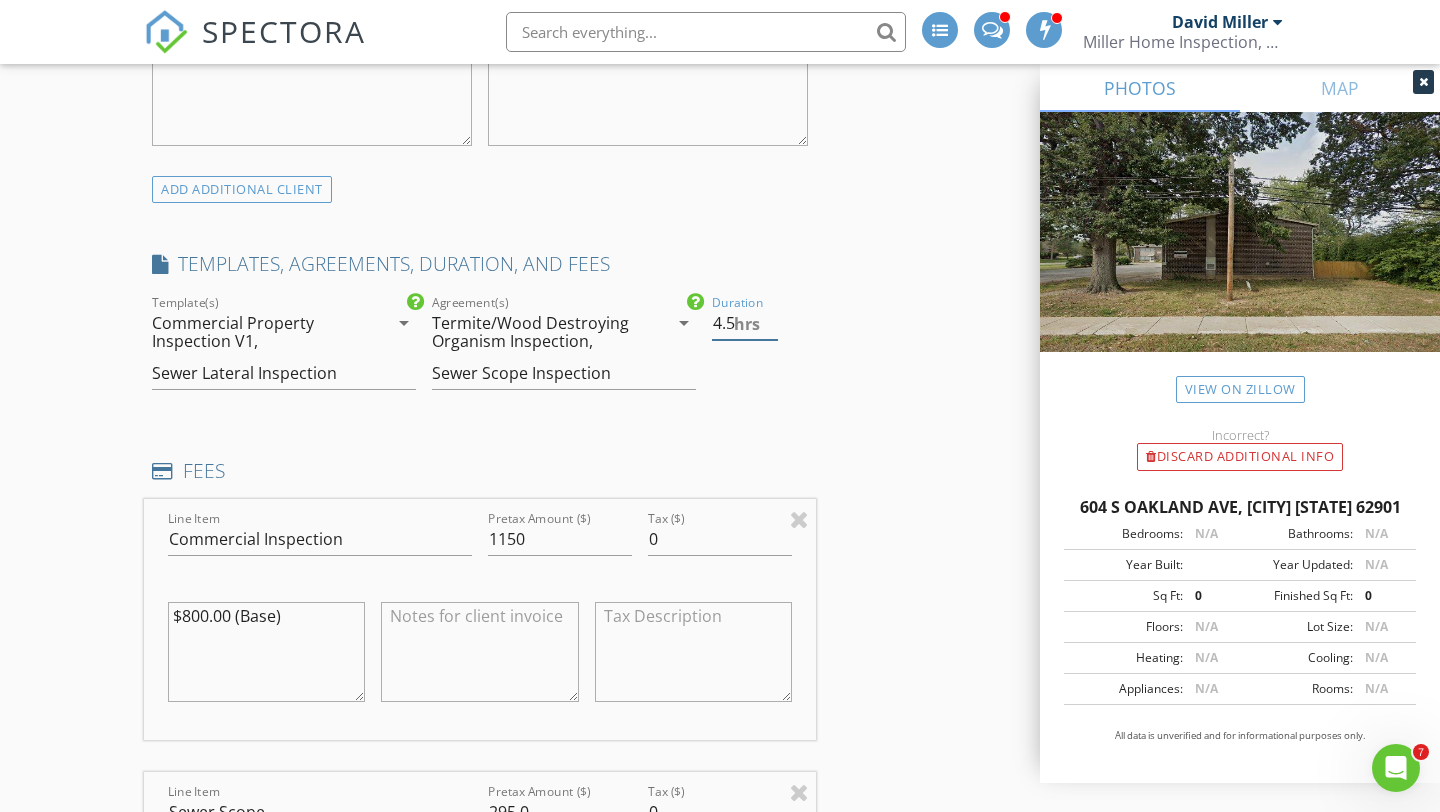 click on "4.5" at bounding box center (745, 323) 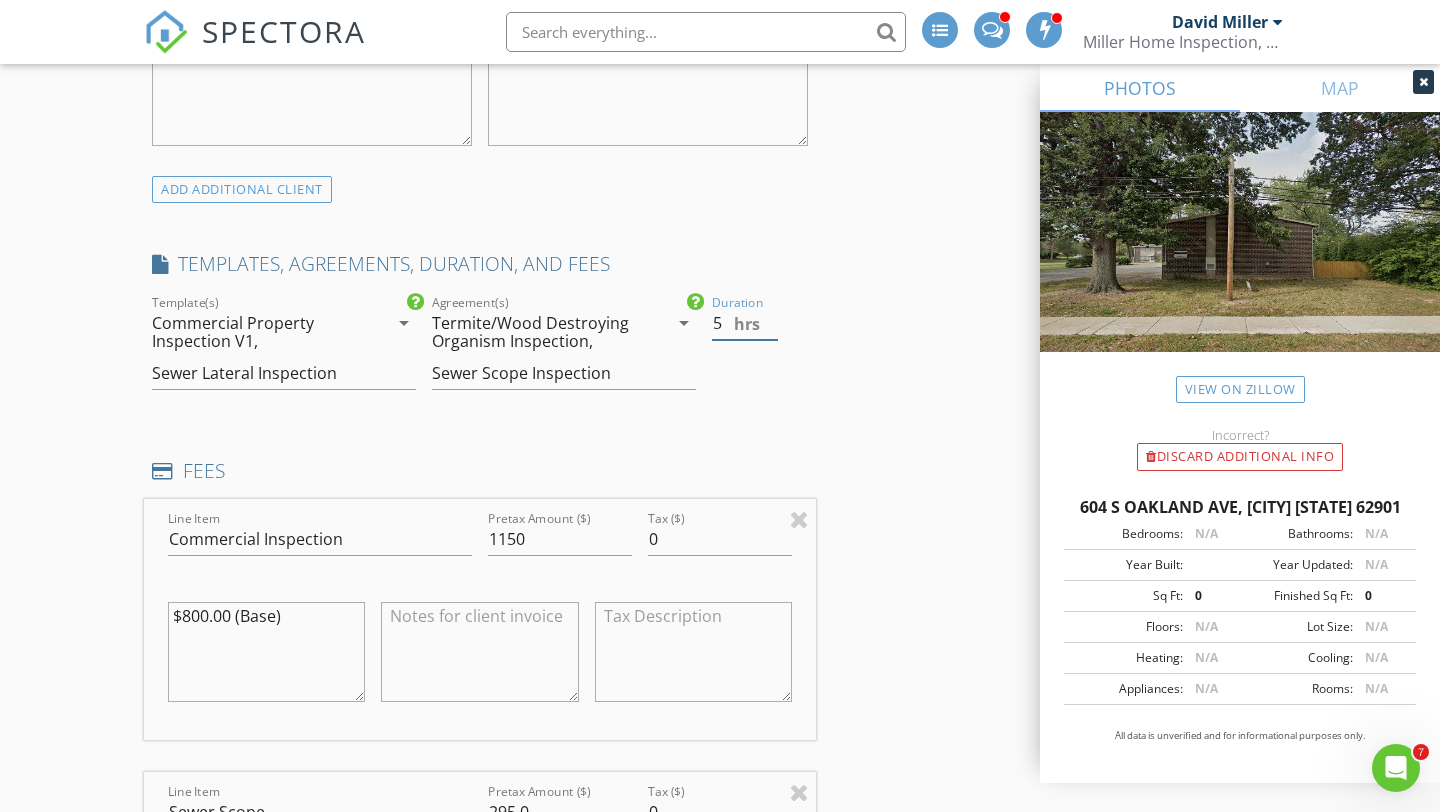 click on "5" at bounding box center (745, 323) 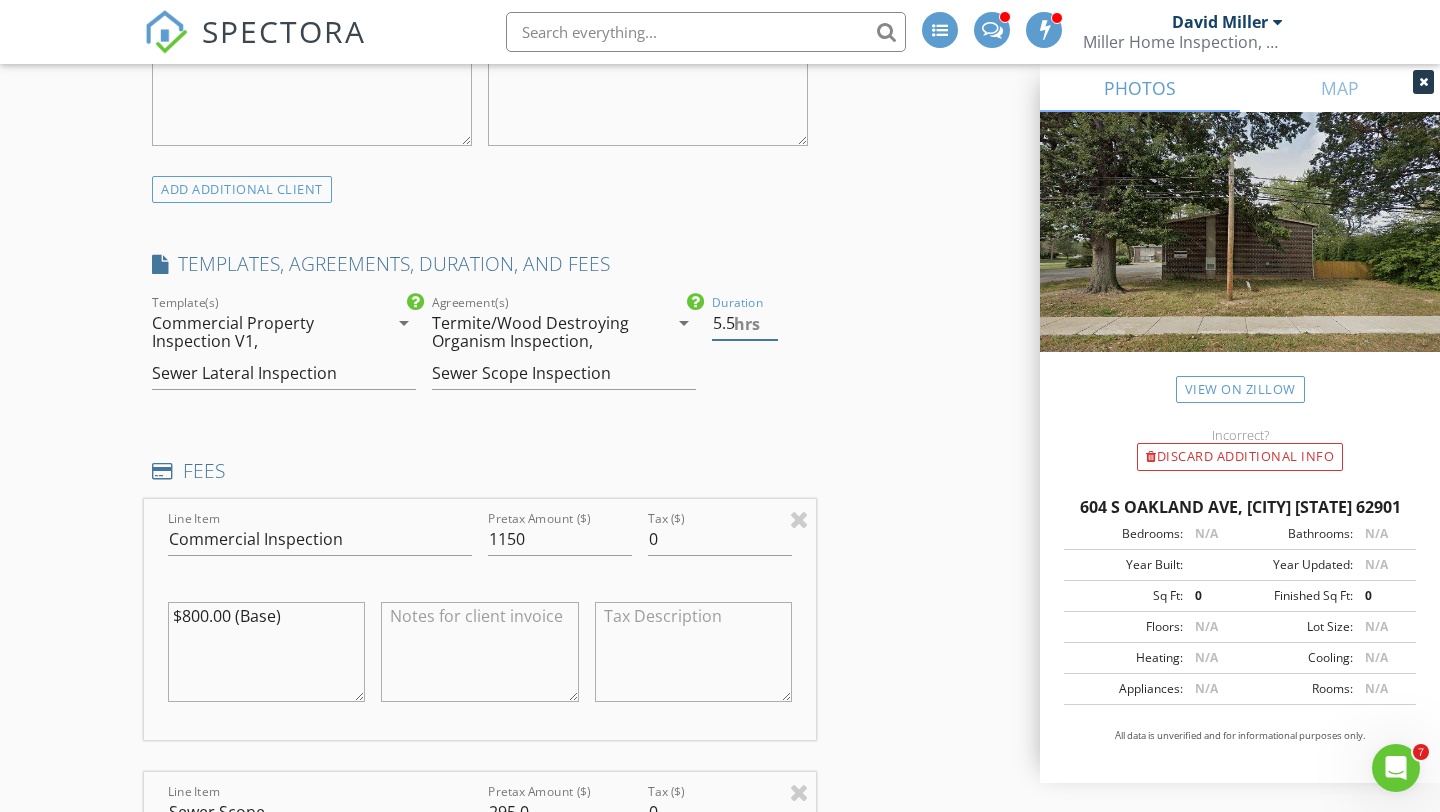 click on "5.5" at bounding box center (745, 323) 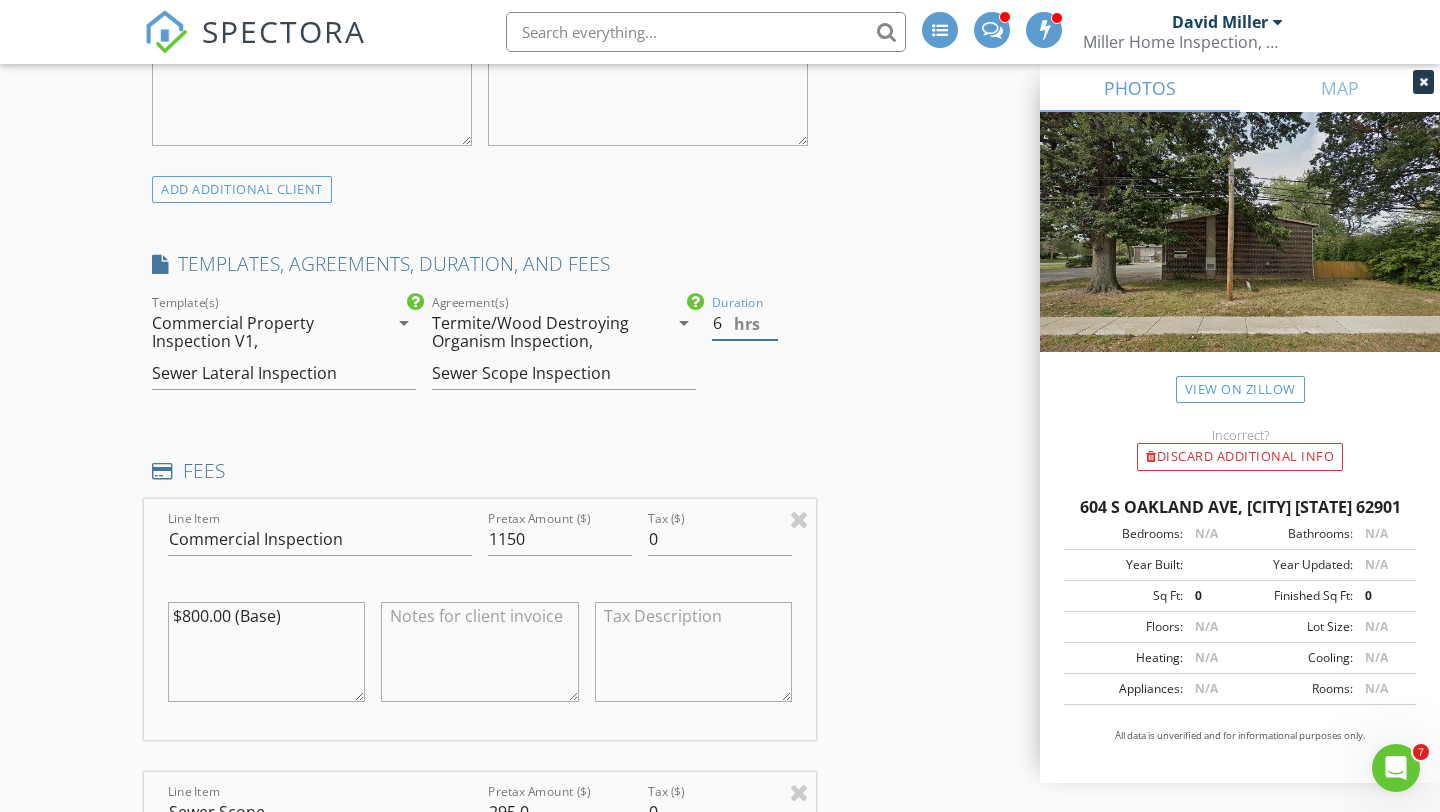 type on "6" 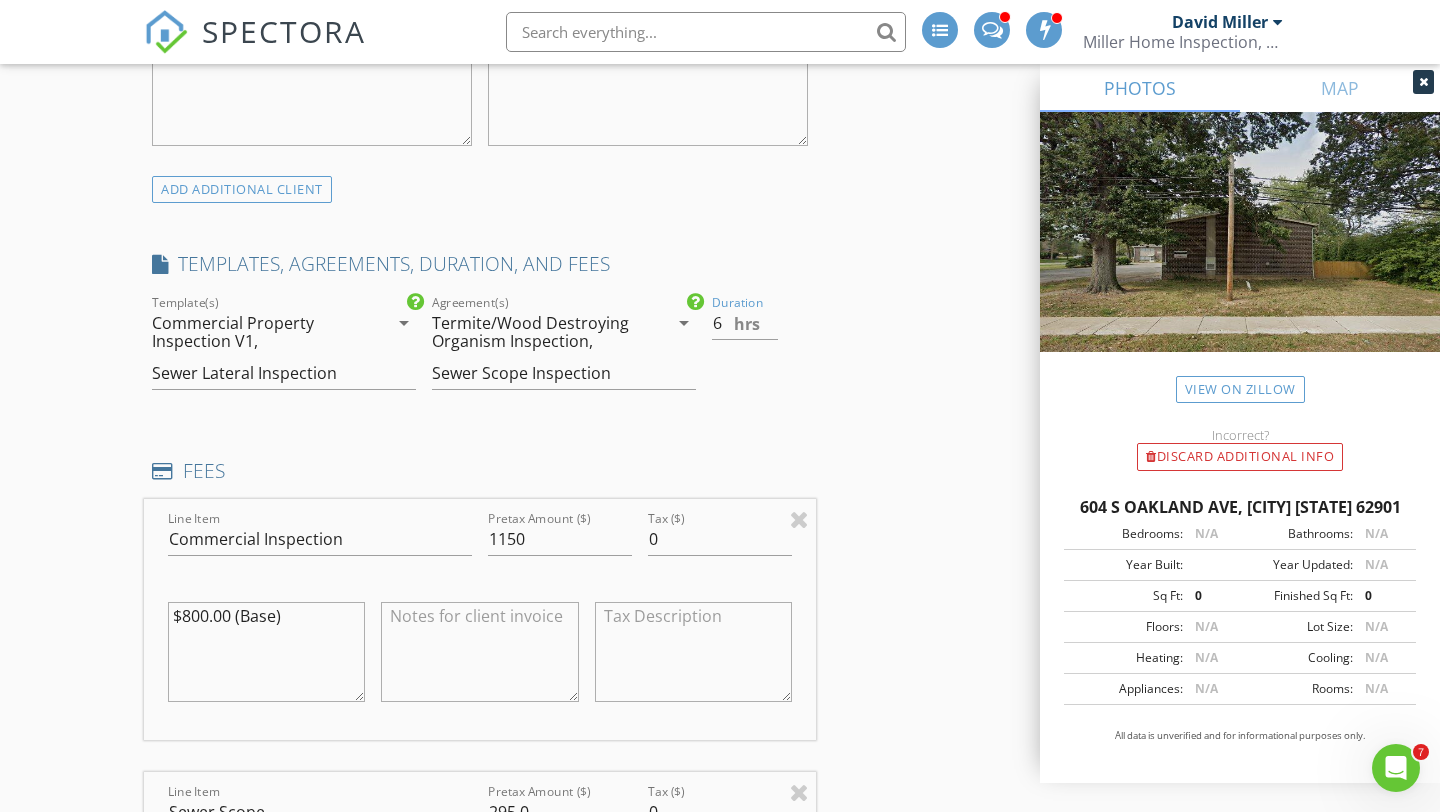 click on "INSPECTOR(S)
check_box   David Miller   PRIMARY   check_box_outline_blank   Daniel Henderson     check_box   Zach Pendegraft     David Miller,  Zach Pendegraft arrow_drop_down   check_box_outline_blank David Miller specifically requested check_box_outline_blank Zach Pendegraft specifically requested
Date/Time
08/07/2025 8:00 AM
Location
Address Search       Address 604 S Oakland Ave   Unit   City Carbondale   State IL   Zip 62901   County Jackson     Square Feet 11214   Year Built   Foundation Slab arrow_drop_down     Zach Pendegraft     9.5 miles     (16 minutes)         David Miller     11.0 miles     (19 minutes)
client
check_box Enable Client CC email for this inspection   Client Search     check_box_outline_blank Client is a Company/Organization     First Name Yaser   Last Name Naser   Email yaserrebroker@gmail.com   CC Email   Phone 618-305-5715" at bounding box center [720, 1355] 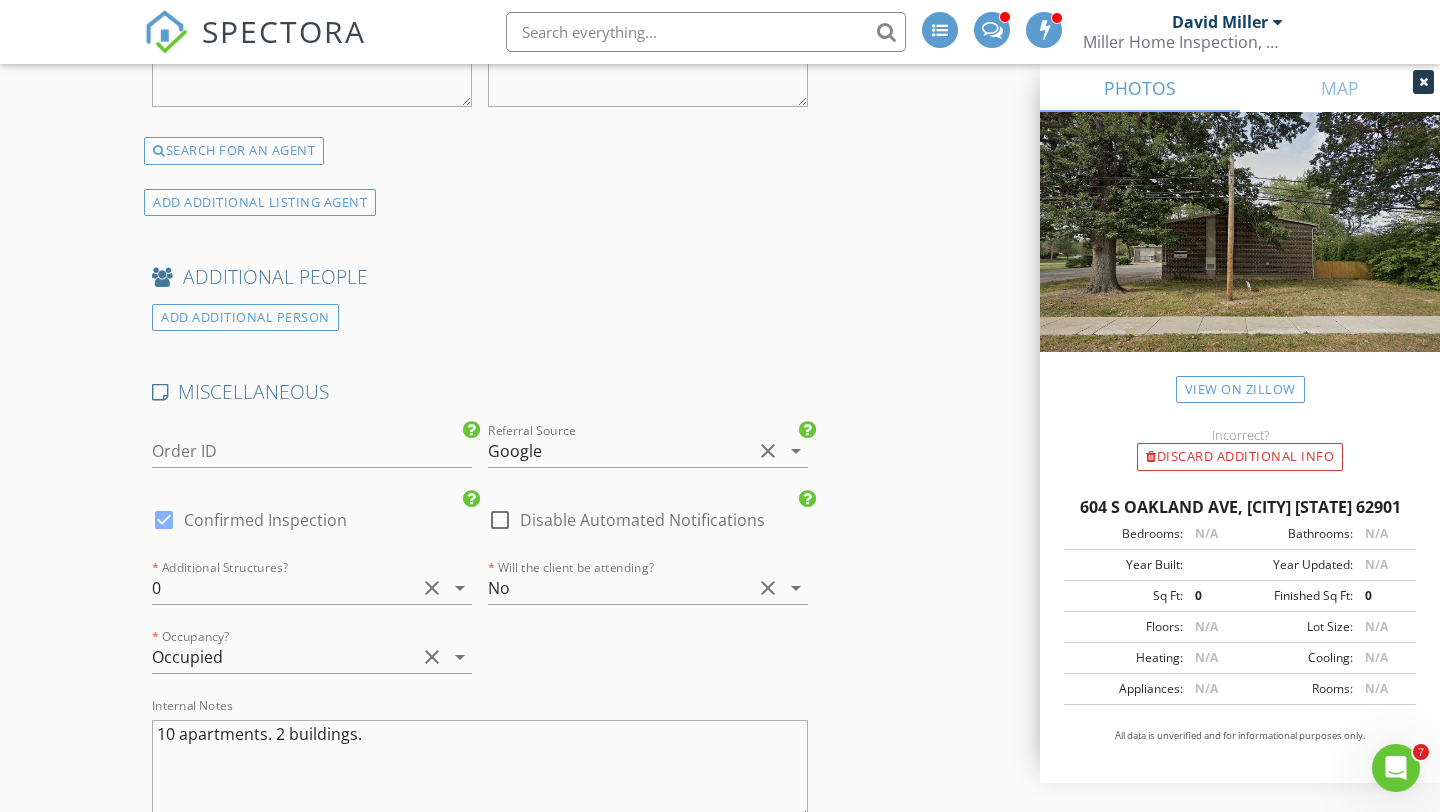scroll, scrollTop: 3844, scrollLeft: 0, axis: vertical 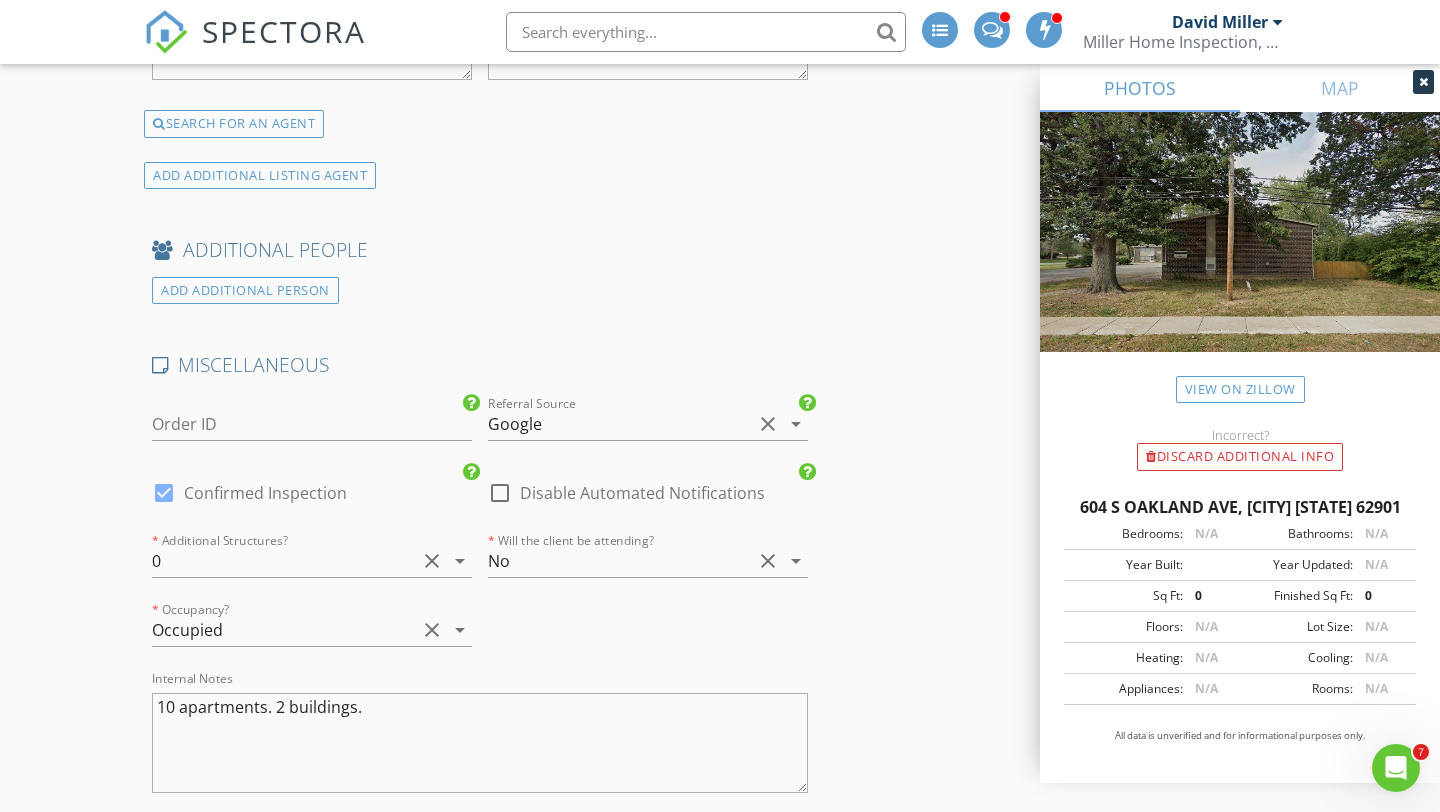 click at bounding box center [500, 493] 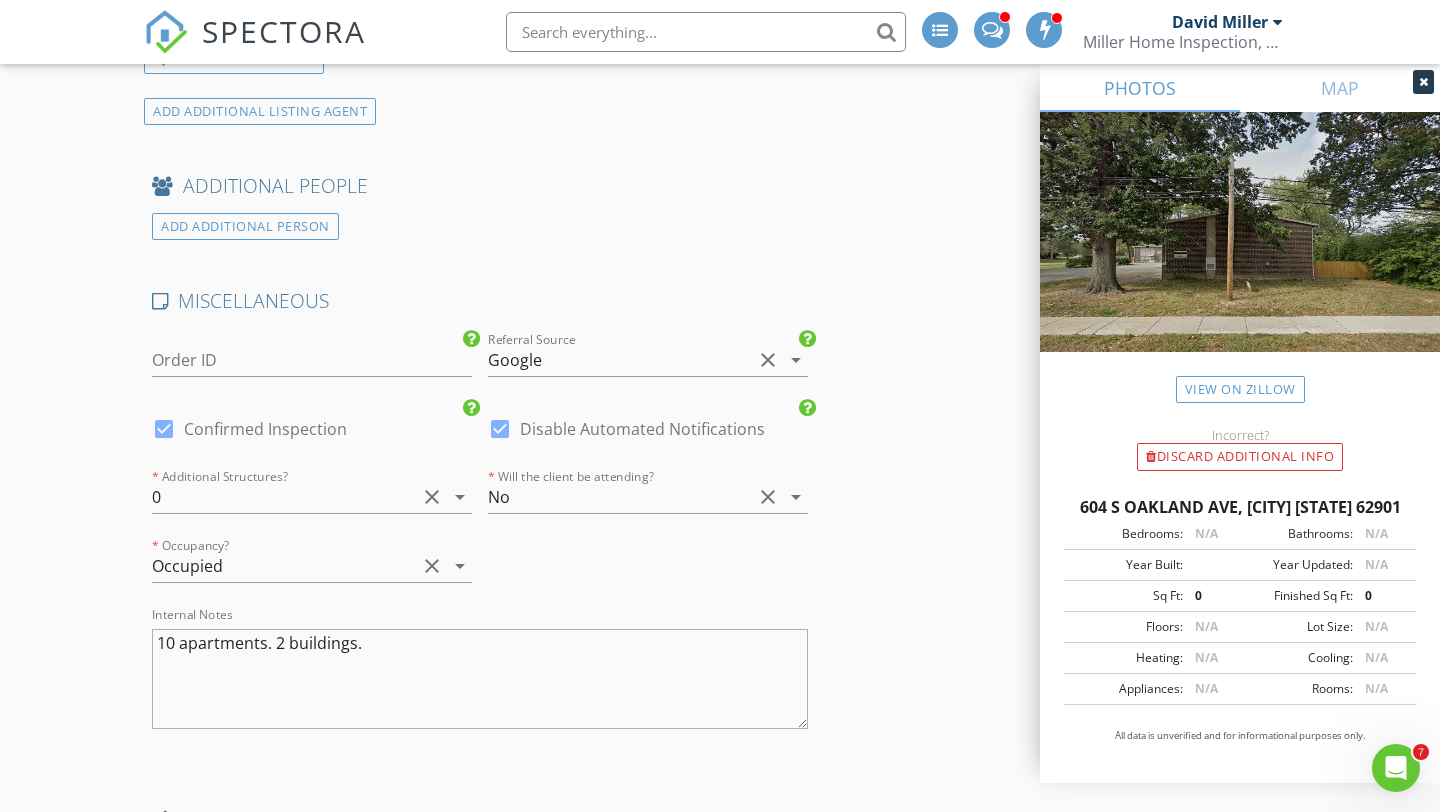 scroll, scrollTop: 3912, scrollLeft: 0, axis: vertical 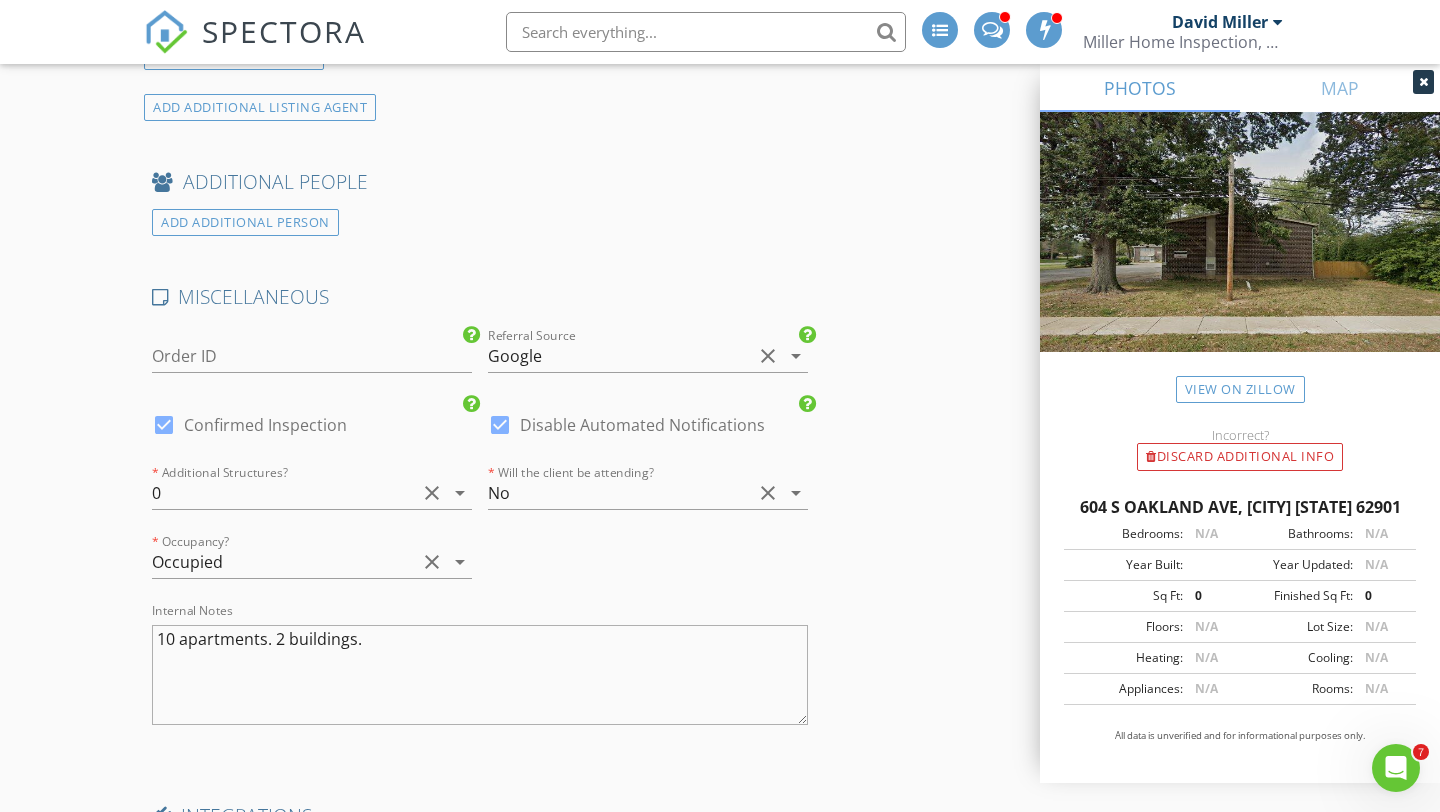 click at bounding box center [500, 425] 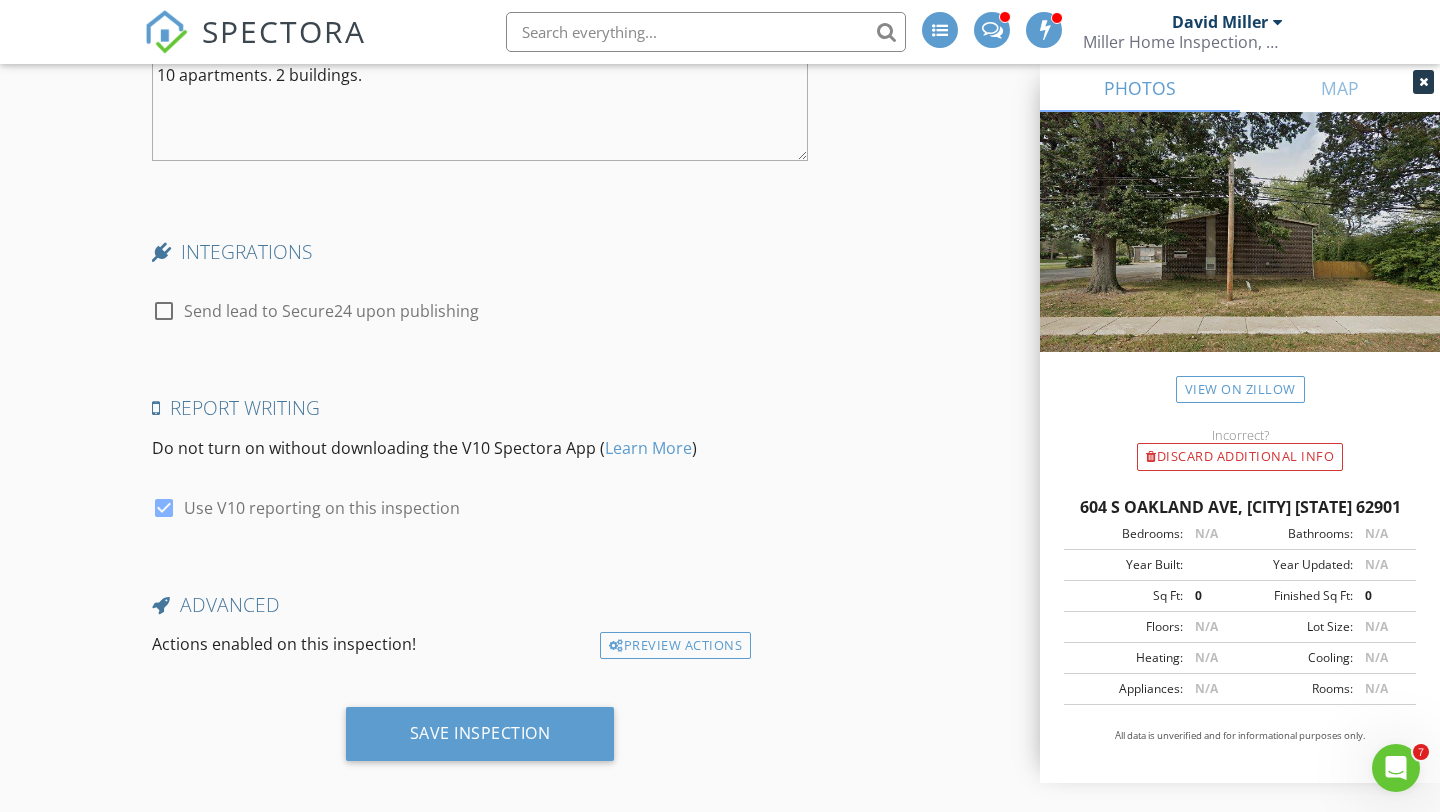 scroll, scrollTop: 4487, scrollLeft: 0, axis: vertical 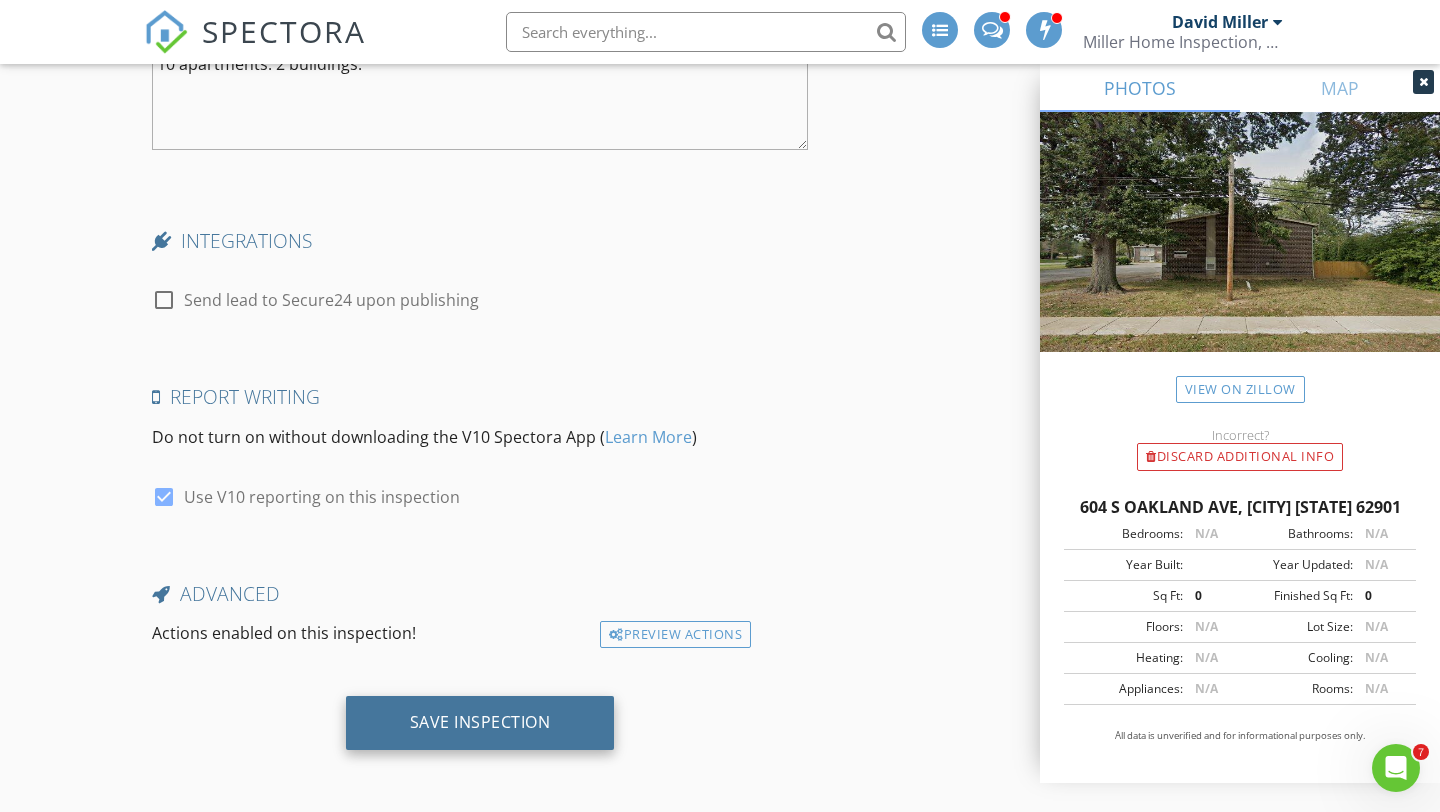 click on "Save Inspection" at bounding box center (480, 723) 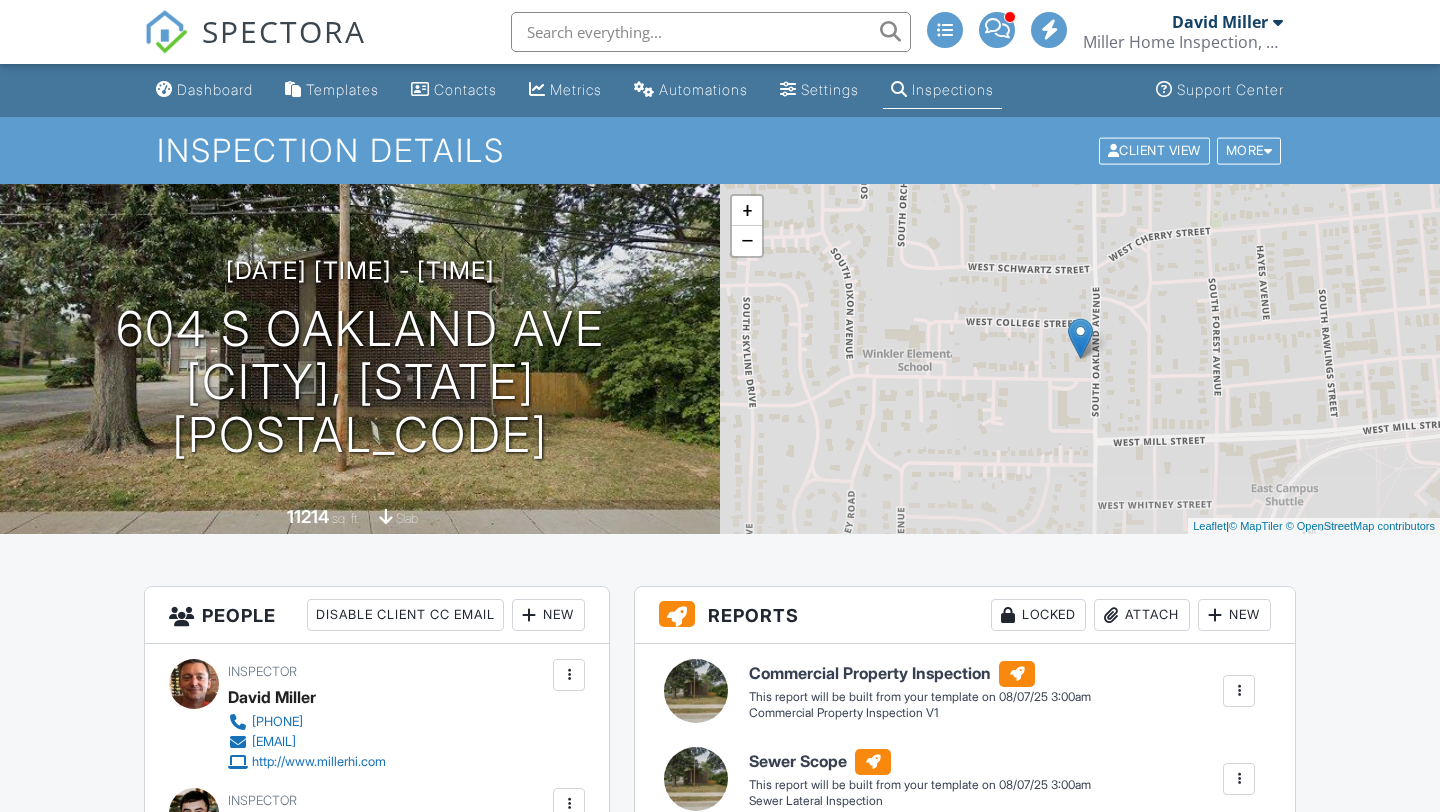 scroll, scrollTop: 0, scrollLeft: 0, axis: both 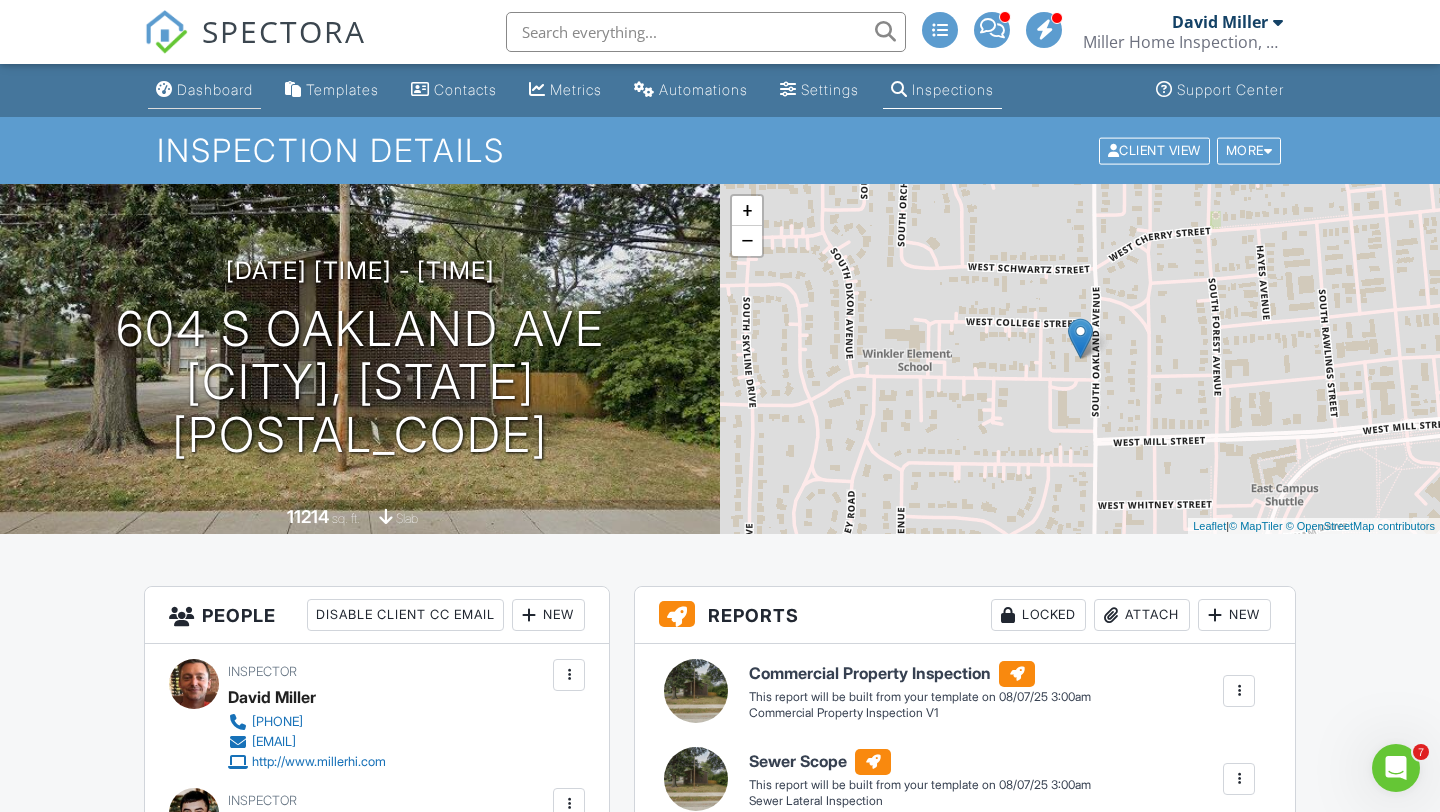 click on "Dashboard" at bounding box center [215, 89] 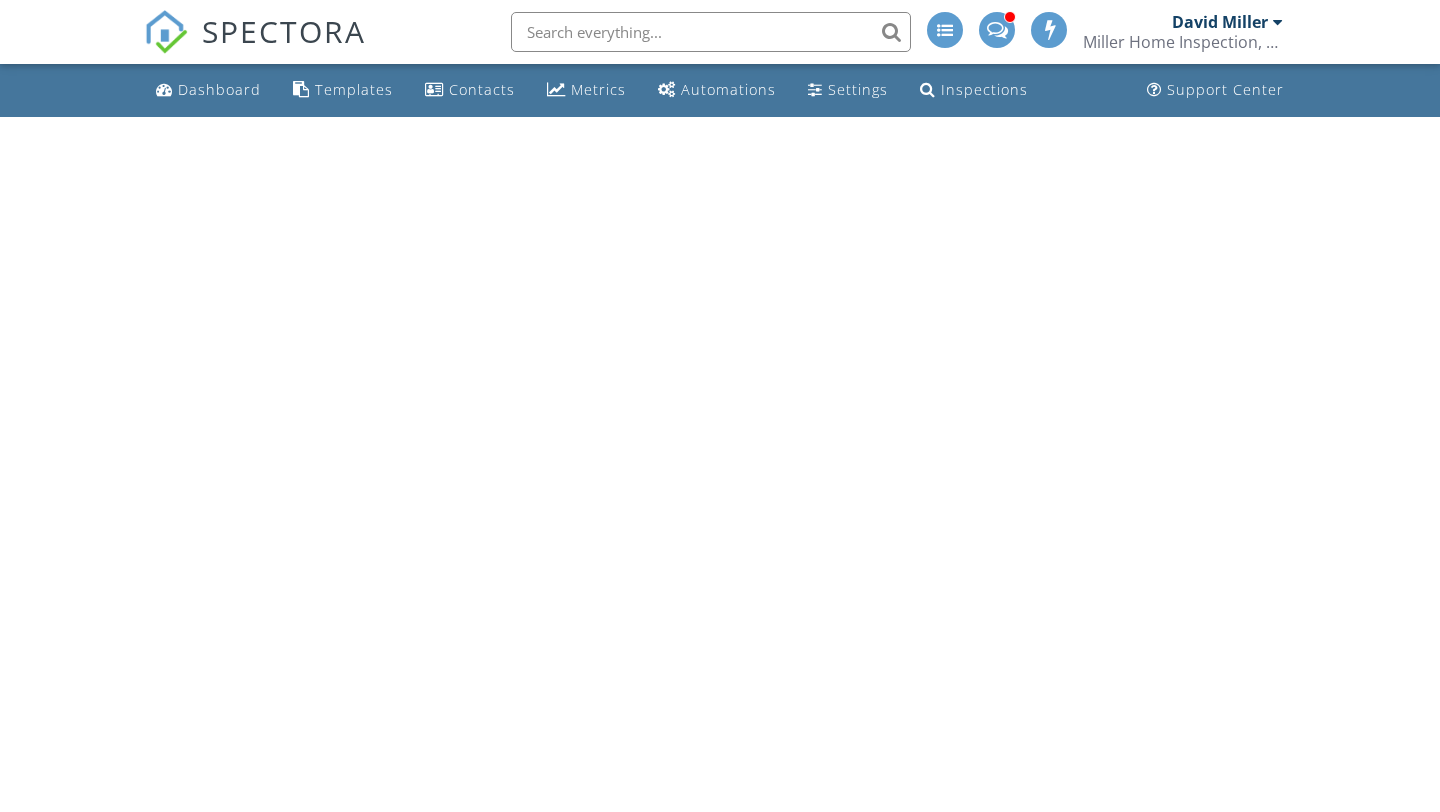 scroll, scrollTop: 0, scrollLeft: 0, axis: both 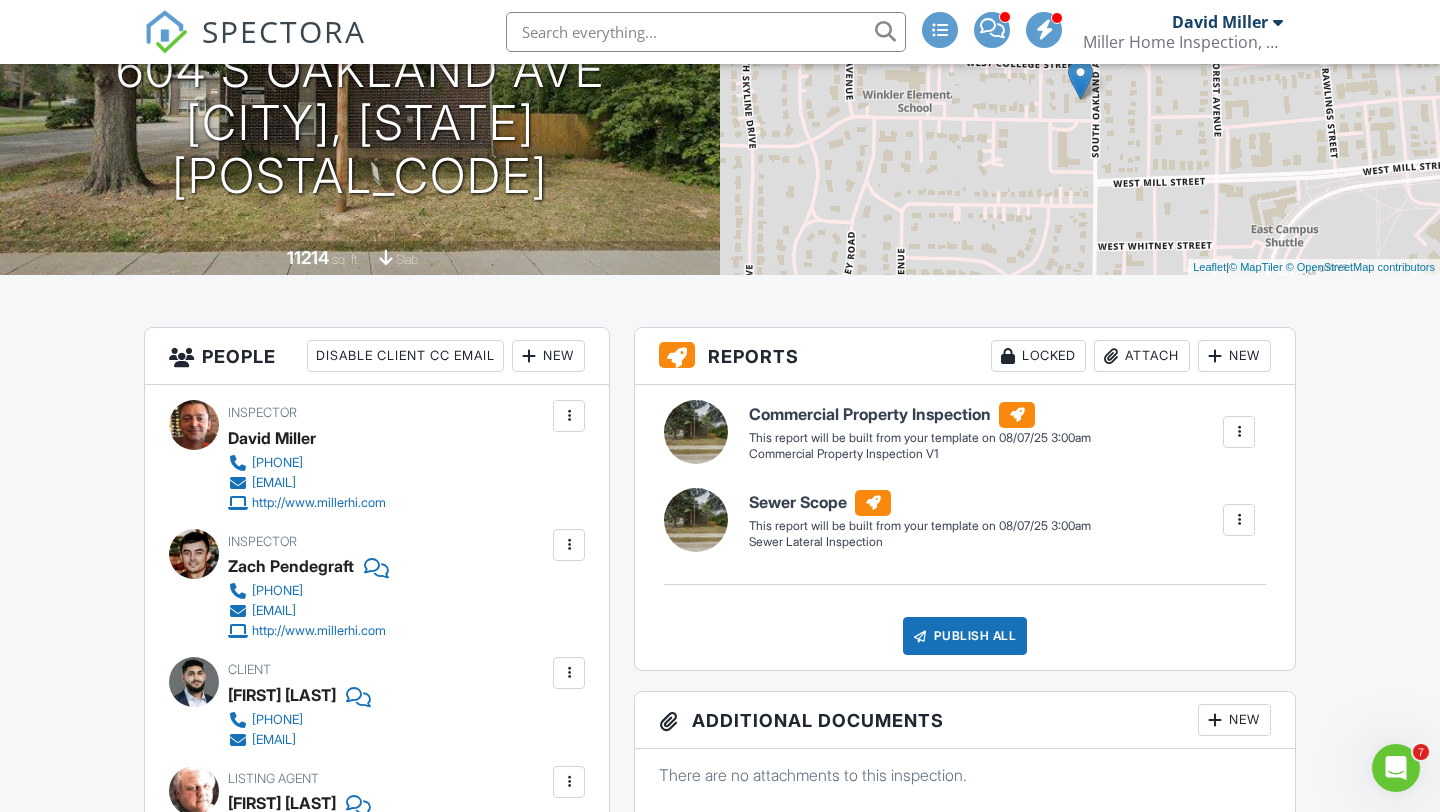 click on "New" at bounding box center [548, 356] 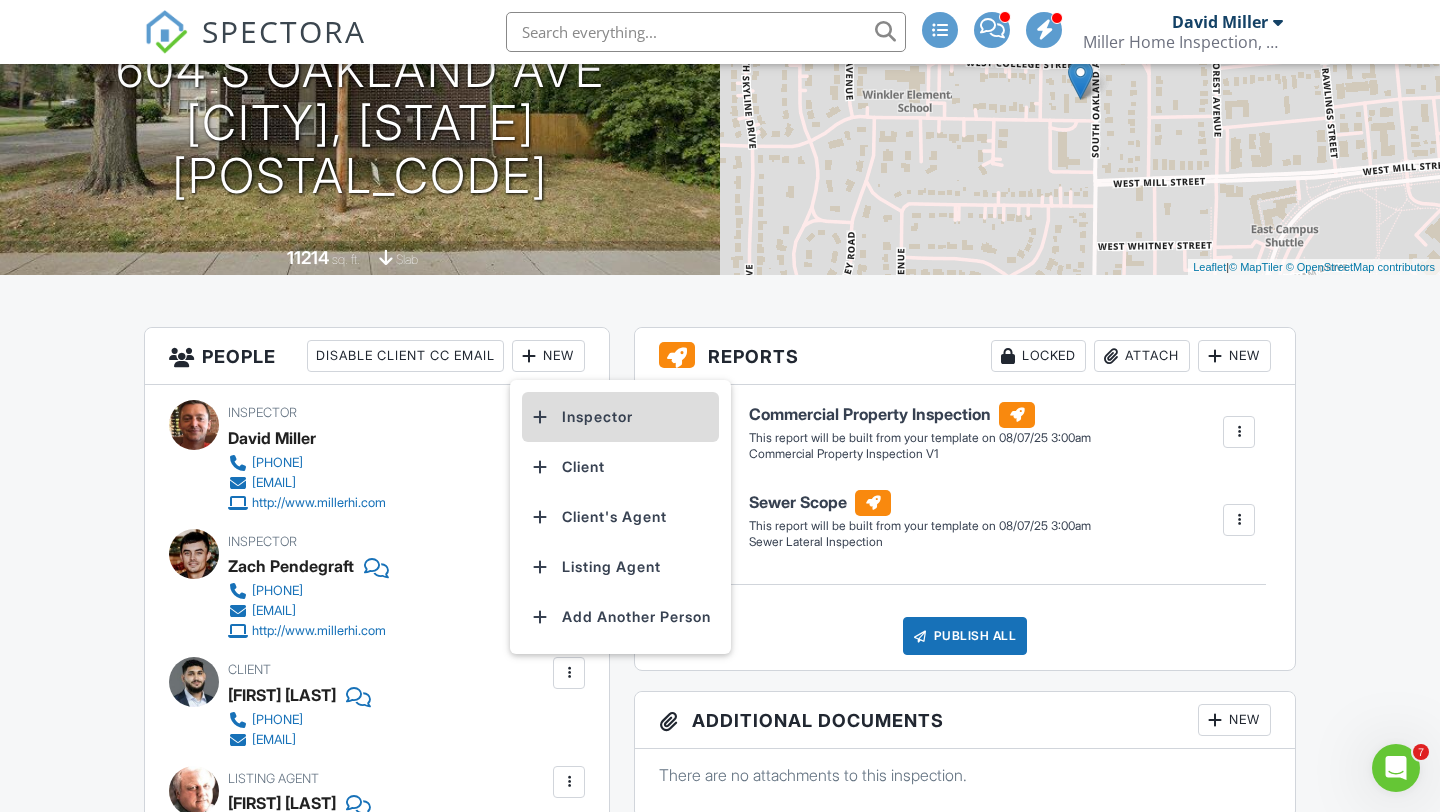 click on "Inspector" at bounding box center (620, 417) 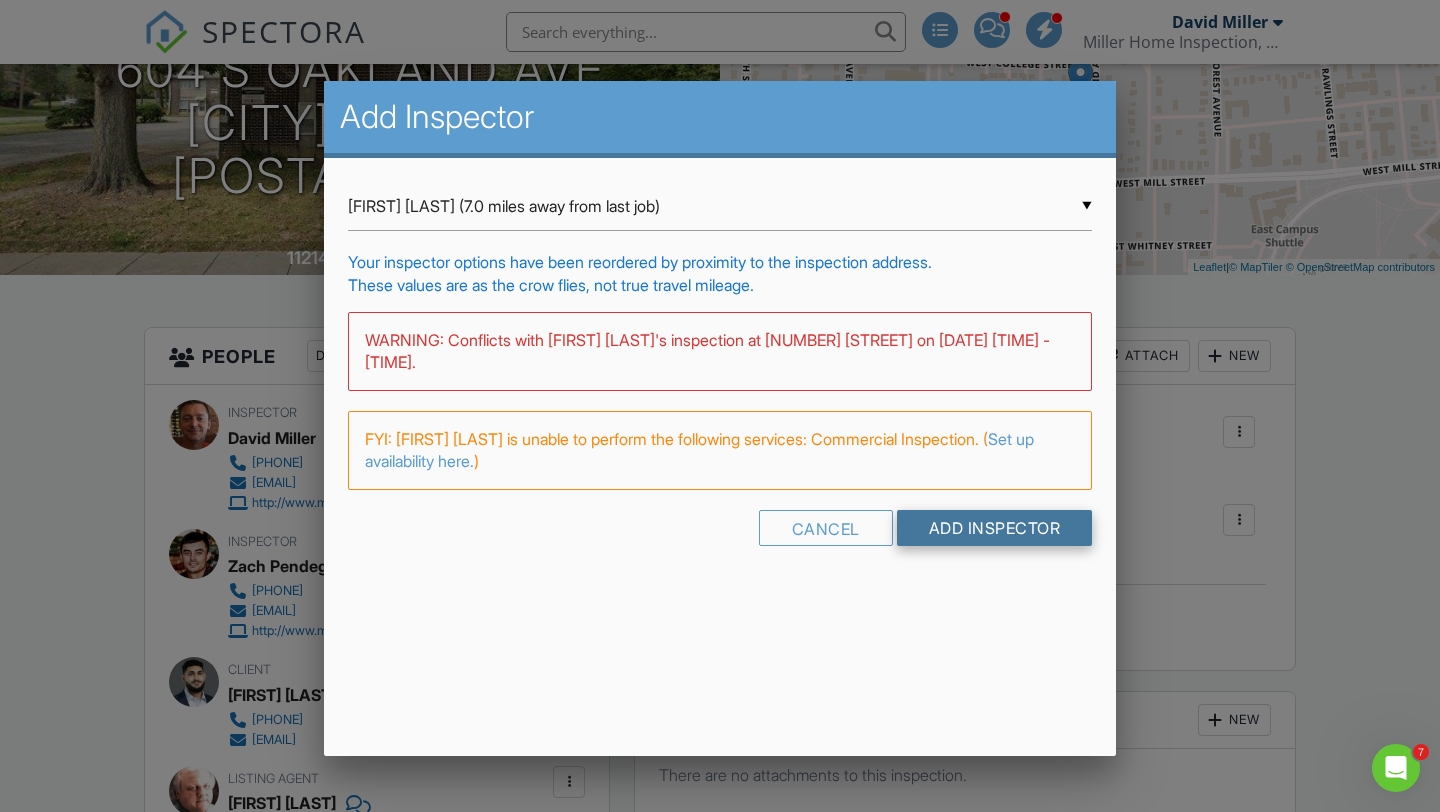 click on "Add Inspector" at bounding box center [995, 528] 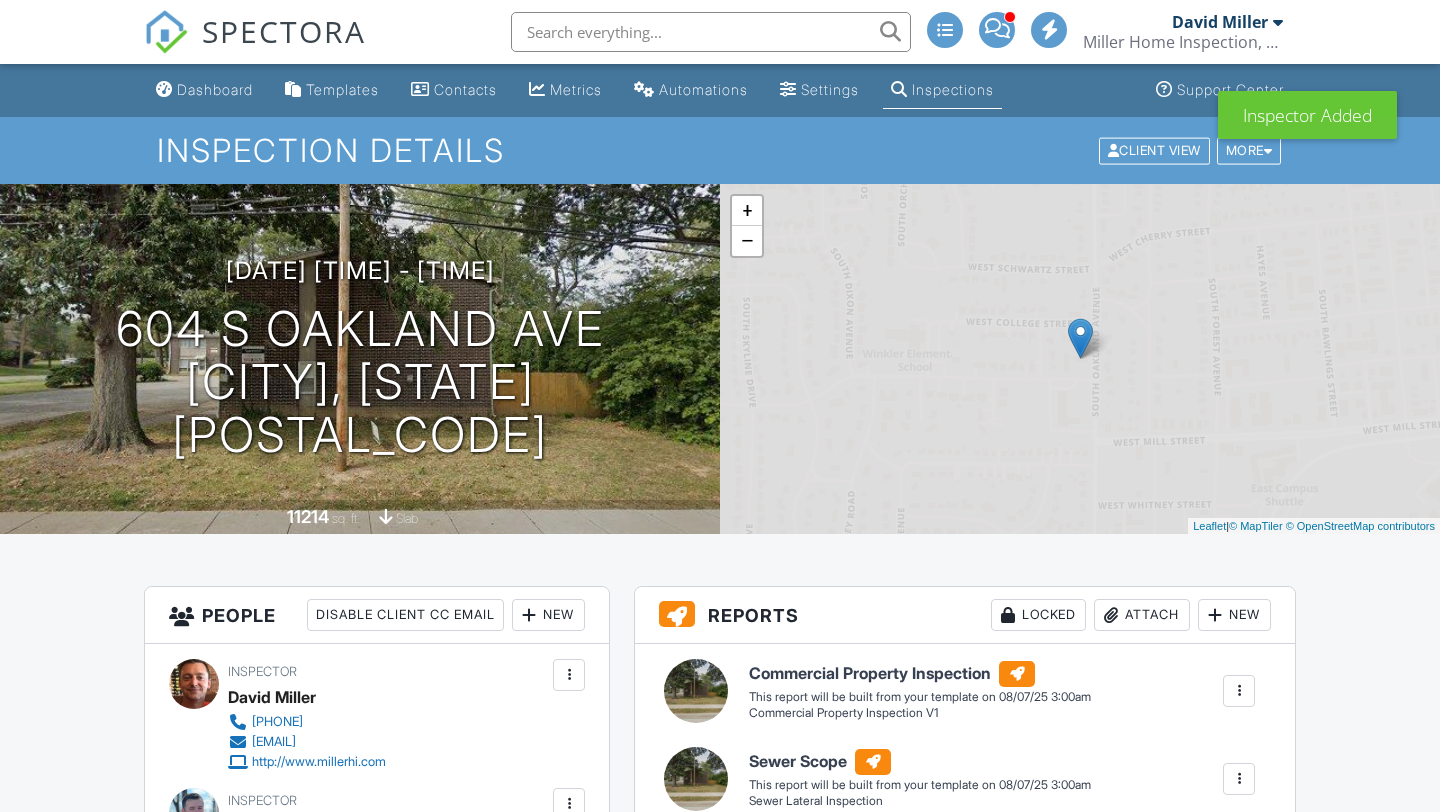 scroll, scrollTop: 0, scrollLeft: 0, axis: both 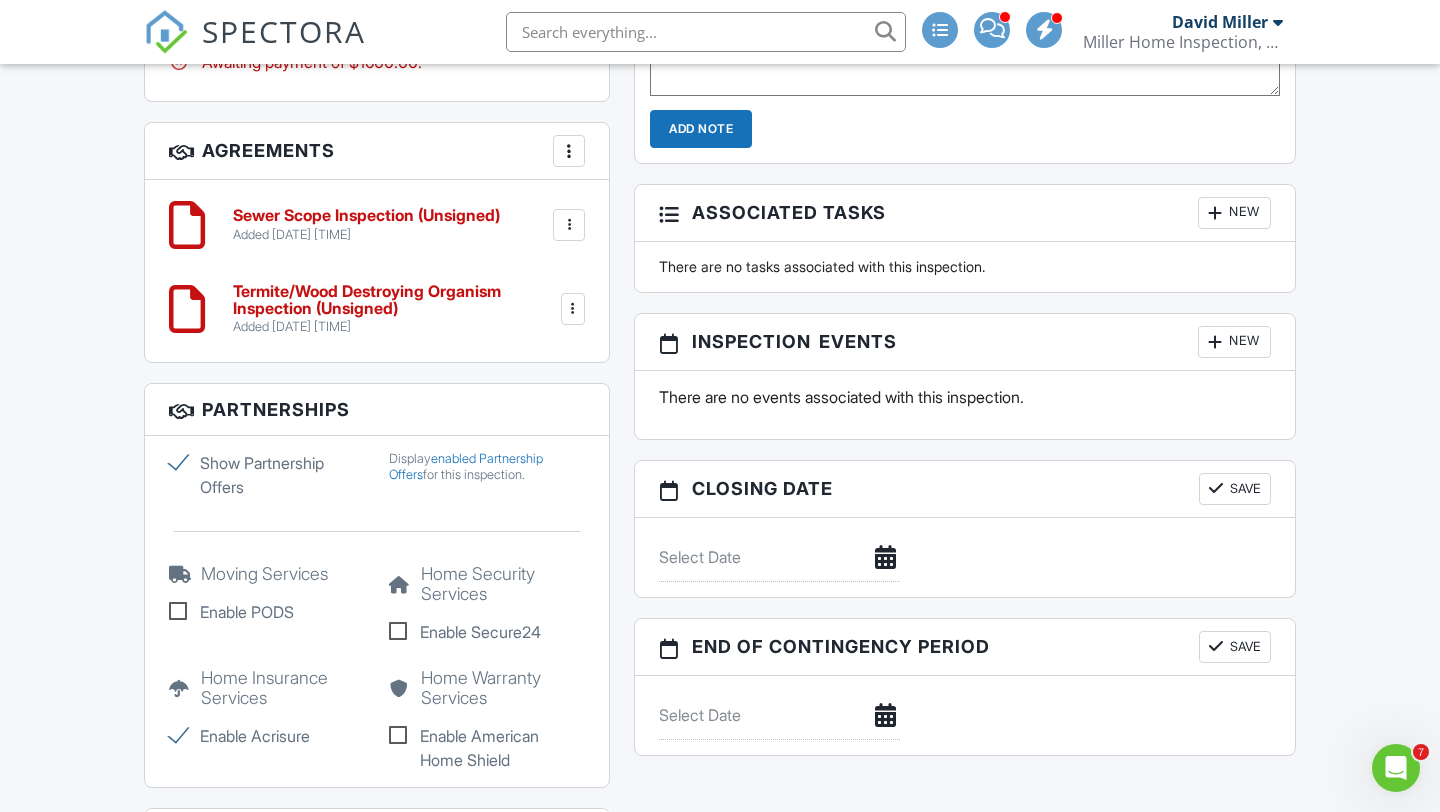 click on "Show Partnership Offers" at bounding box center (267, 475) 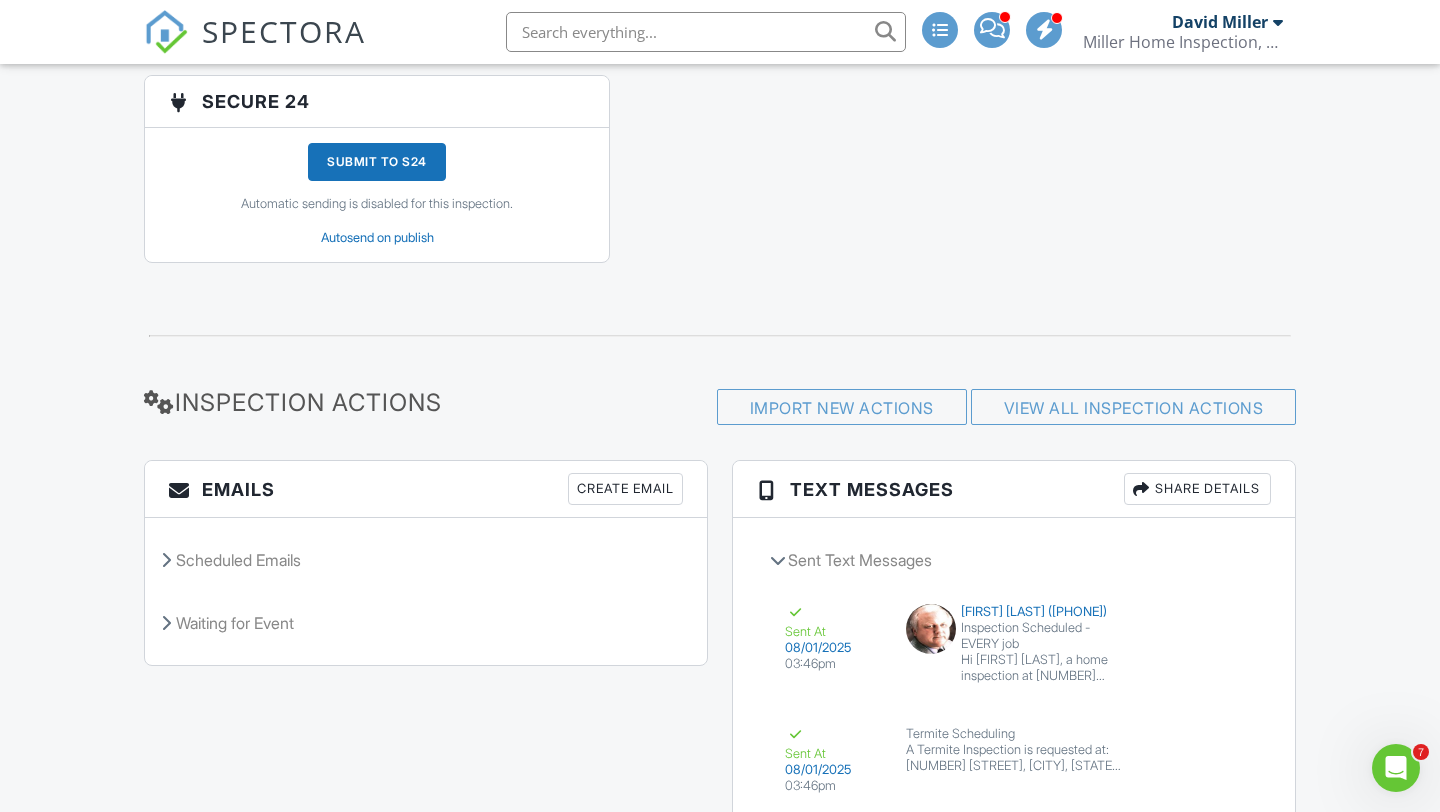 scroll, scrollTop: 2602, scrollLeft: 0, axis: vertical 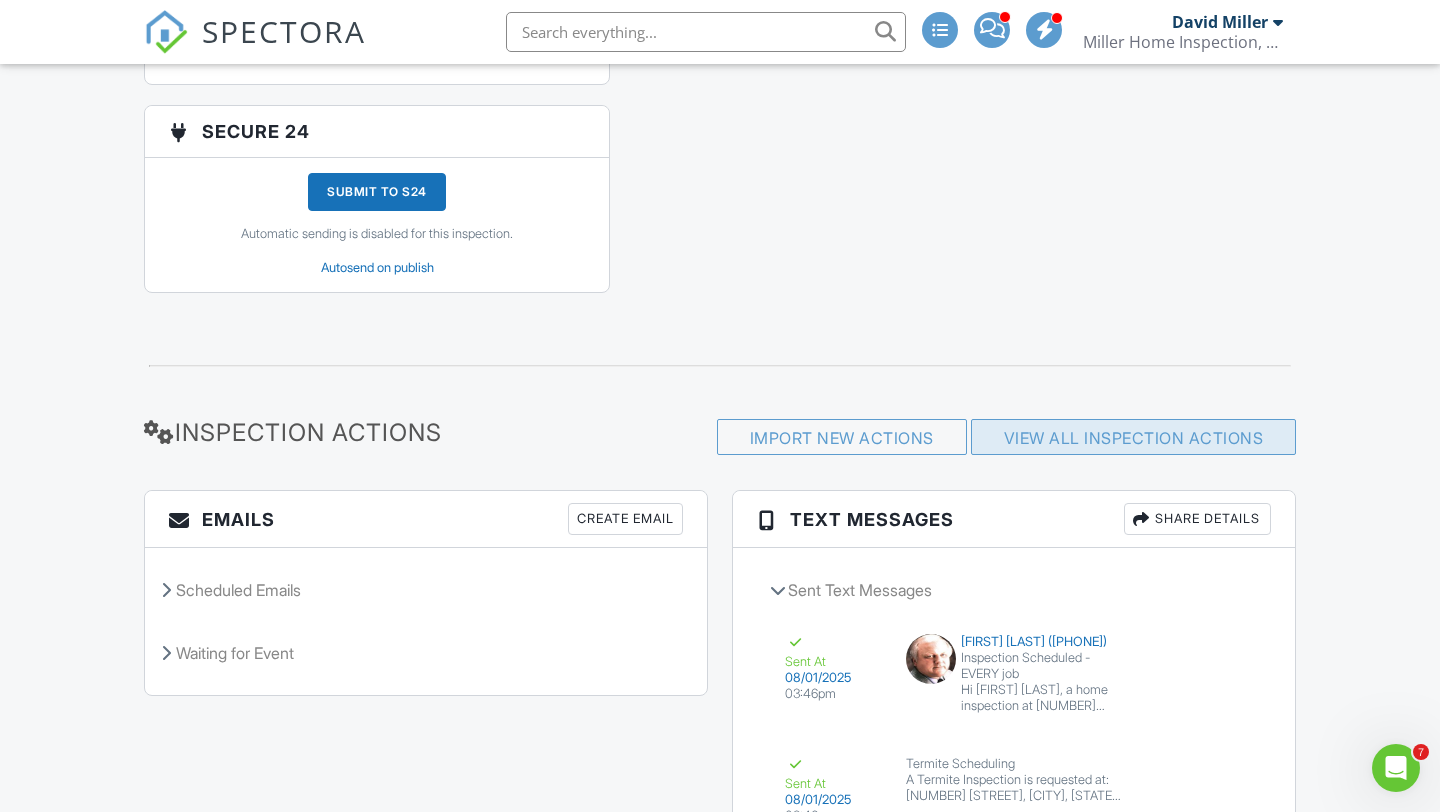 click on "View All Inspection Actions" at bounding box center [1134, 438] 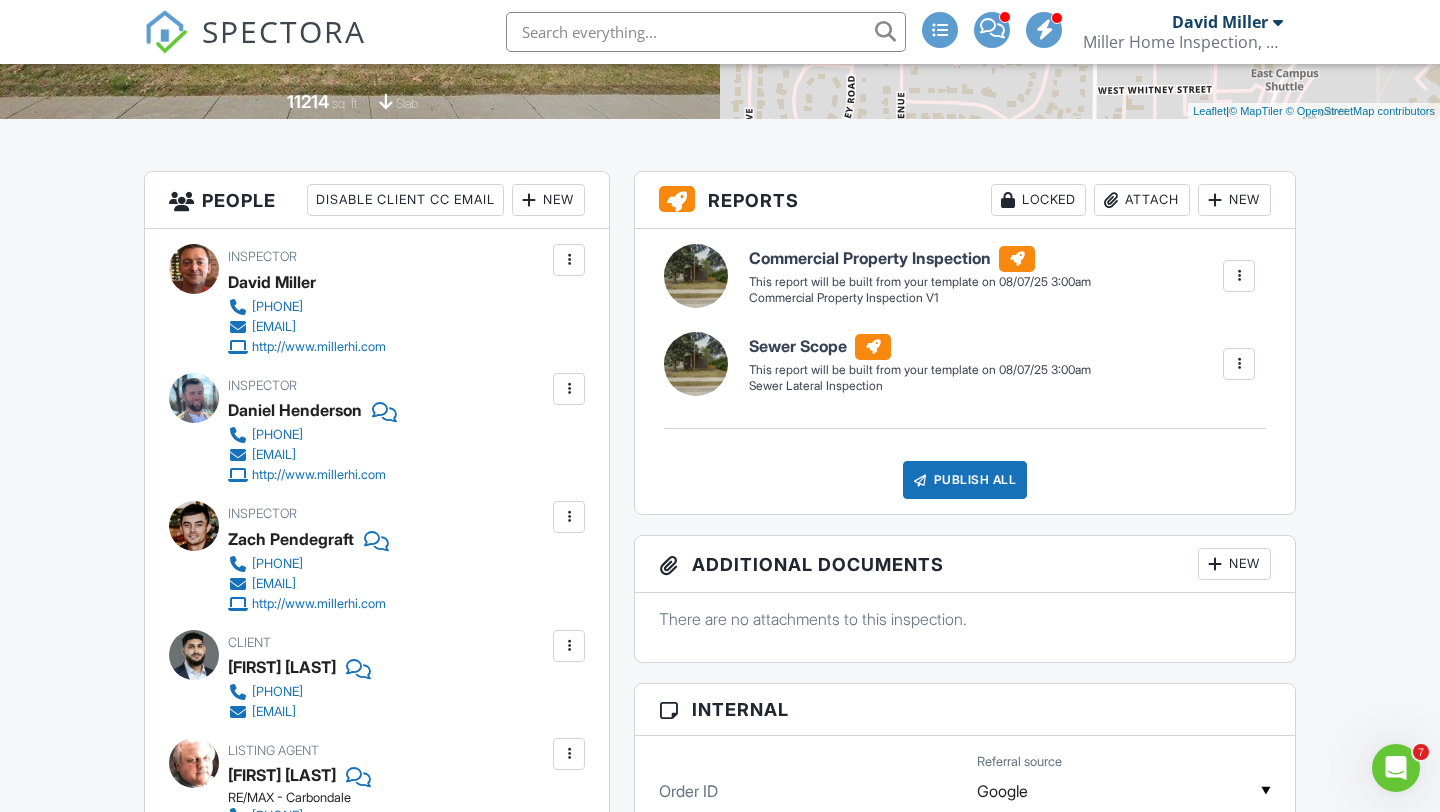scroll, scrollTop: 0, scrollLeft: 0, axis: both 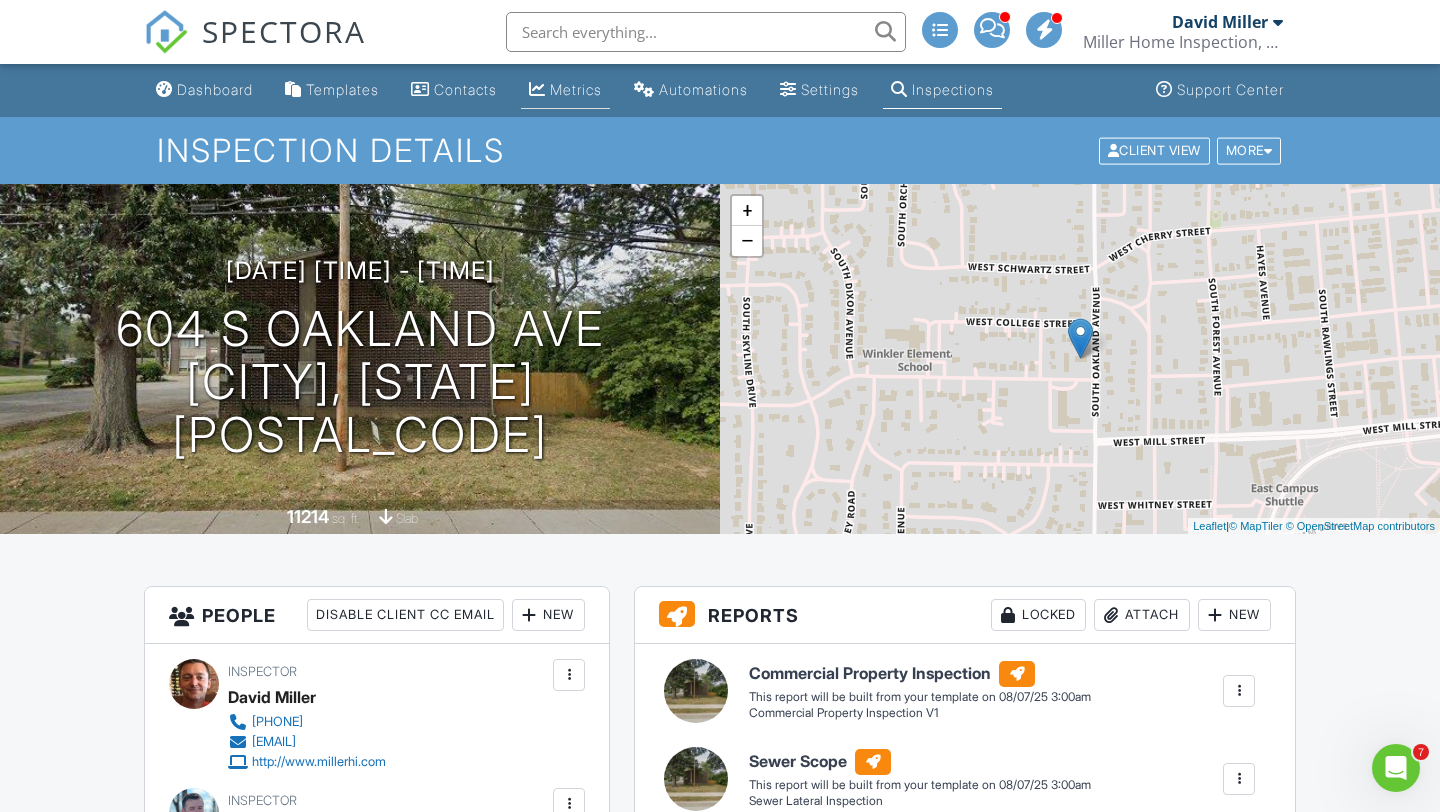 click on "Metrics" at bounding box center [576, 89] 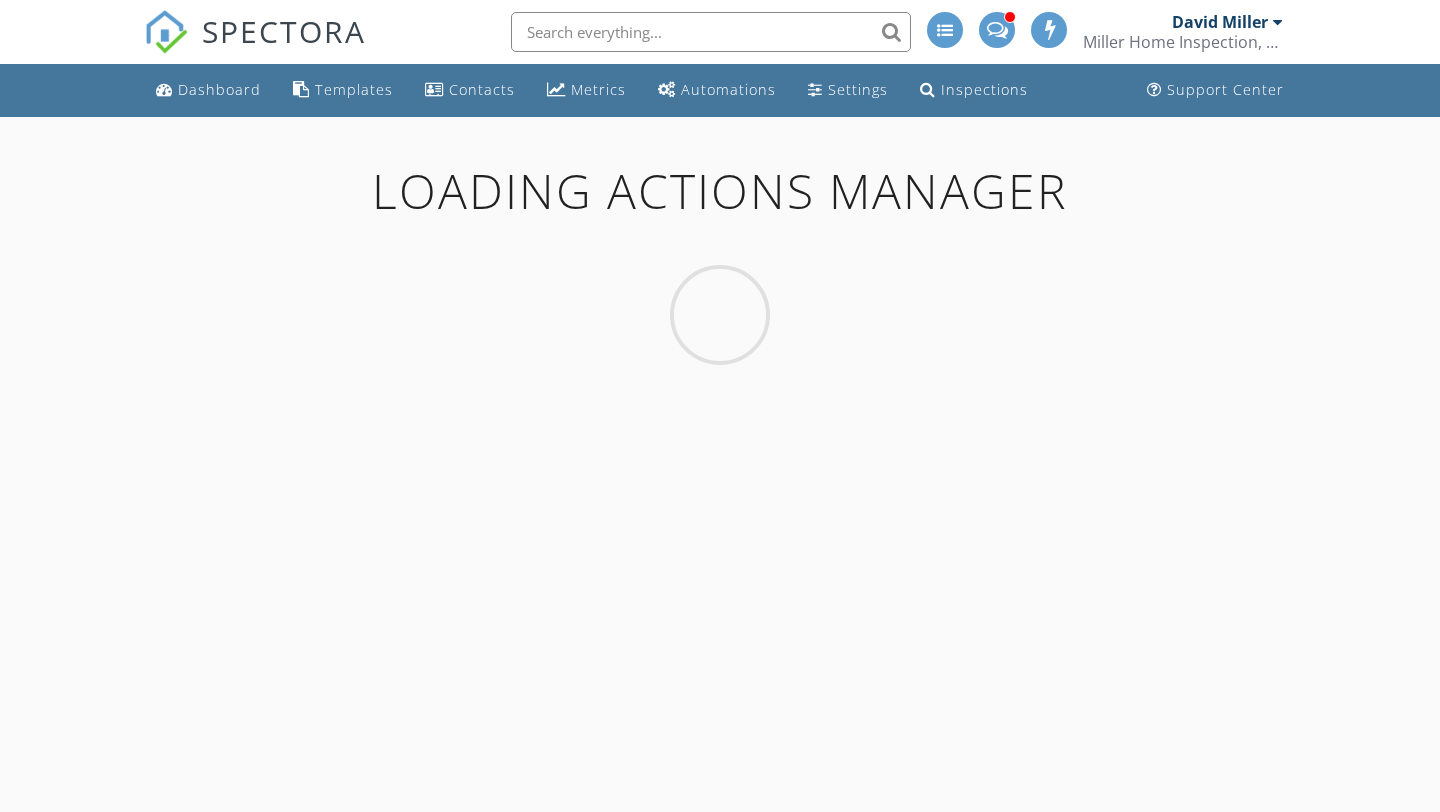 scroll, scrollTop: 0, scrollLeft: 0, axis: both 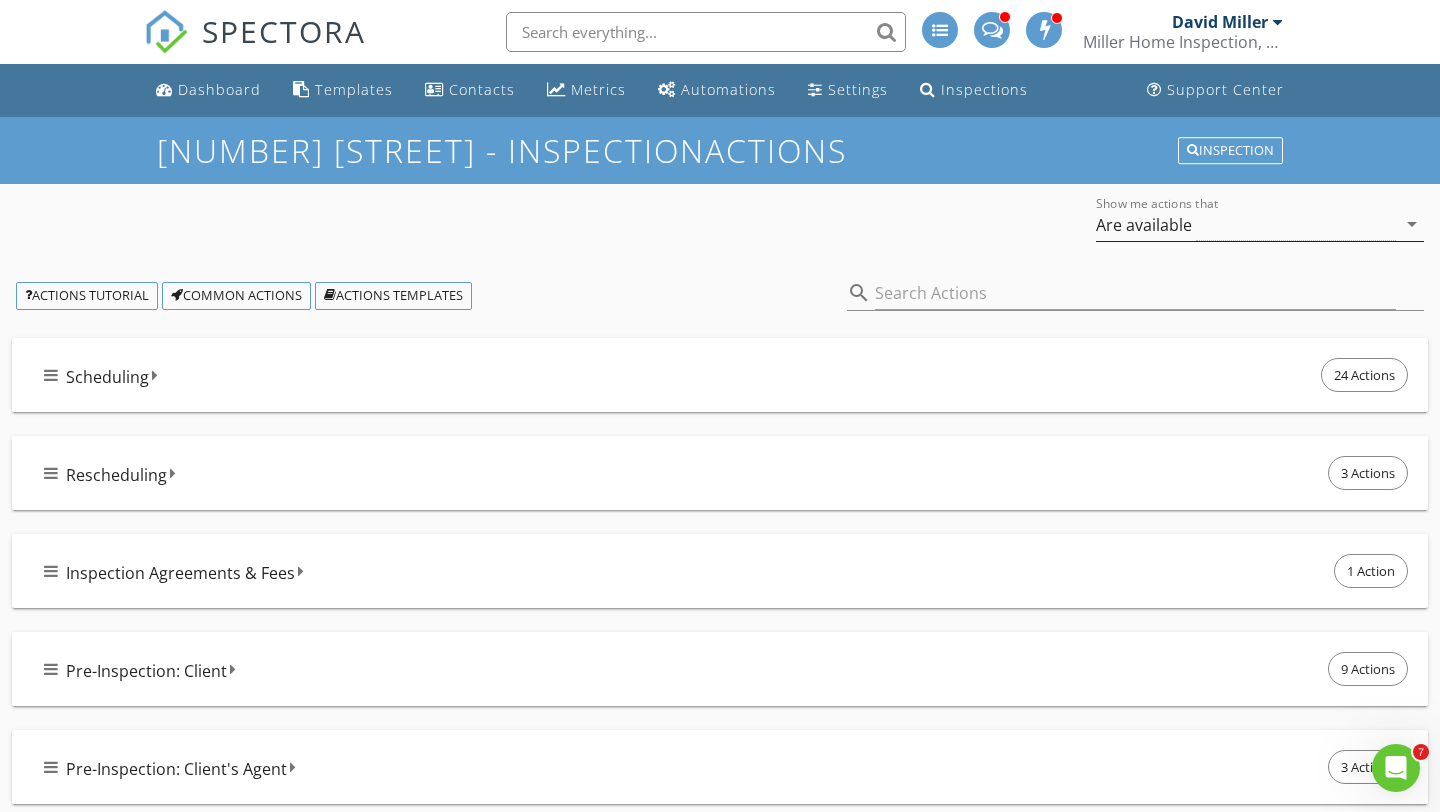 click on "Are available" at bounding box center (1246, 224) 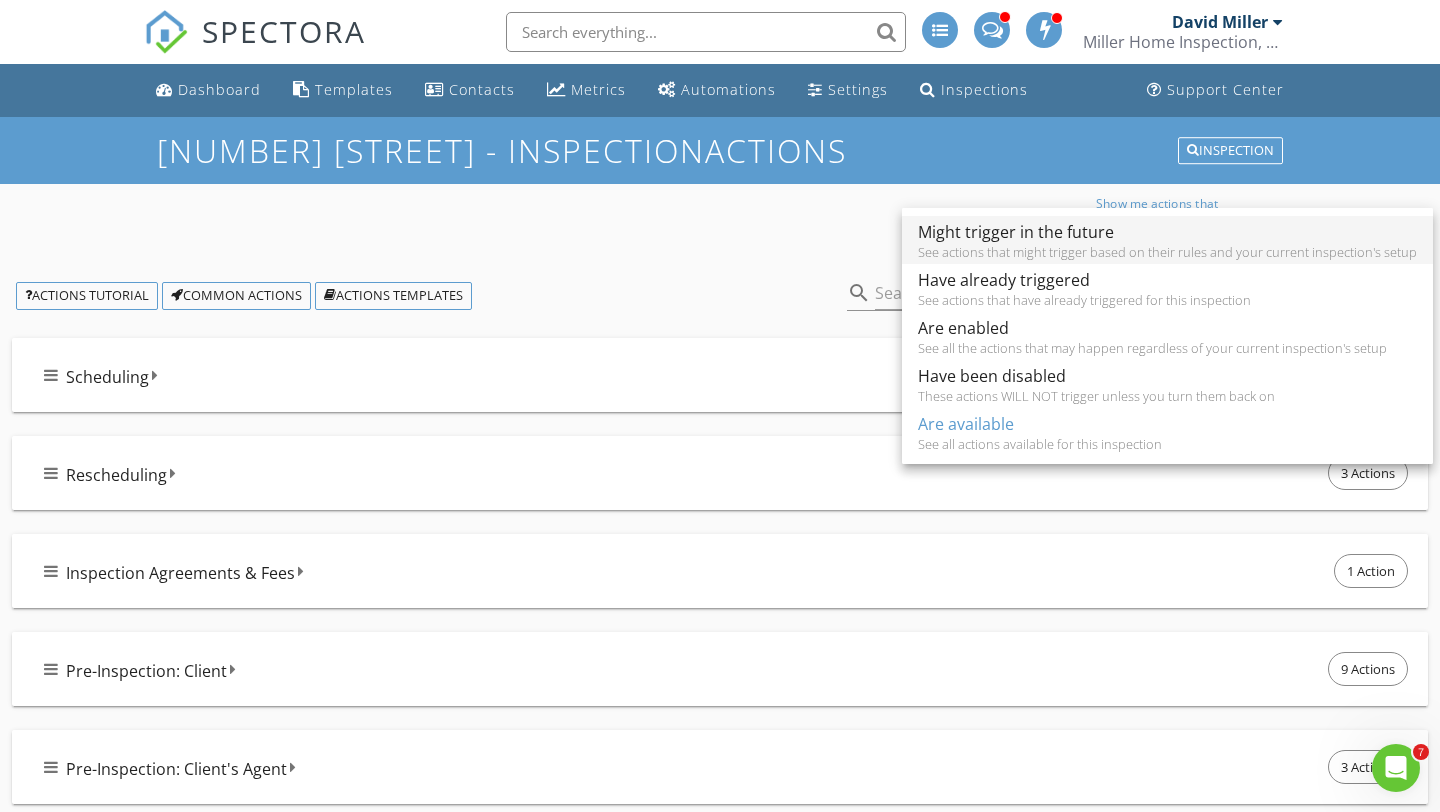 click on "Might trigger in the future" at bounding box center [1167, 232] 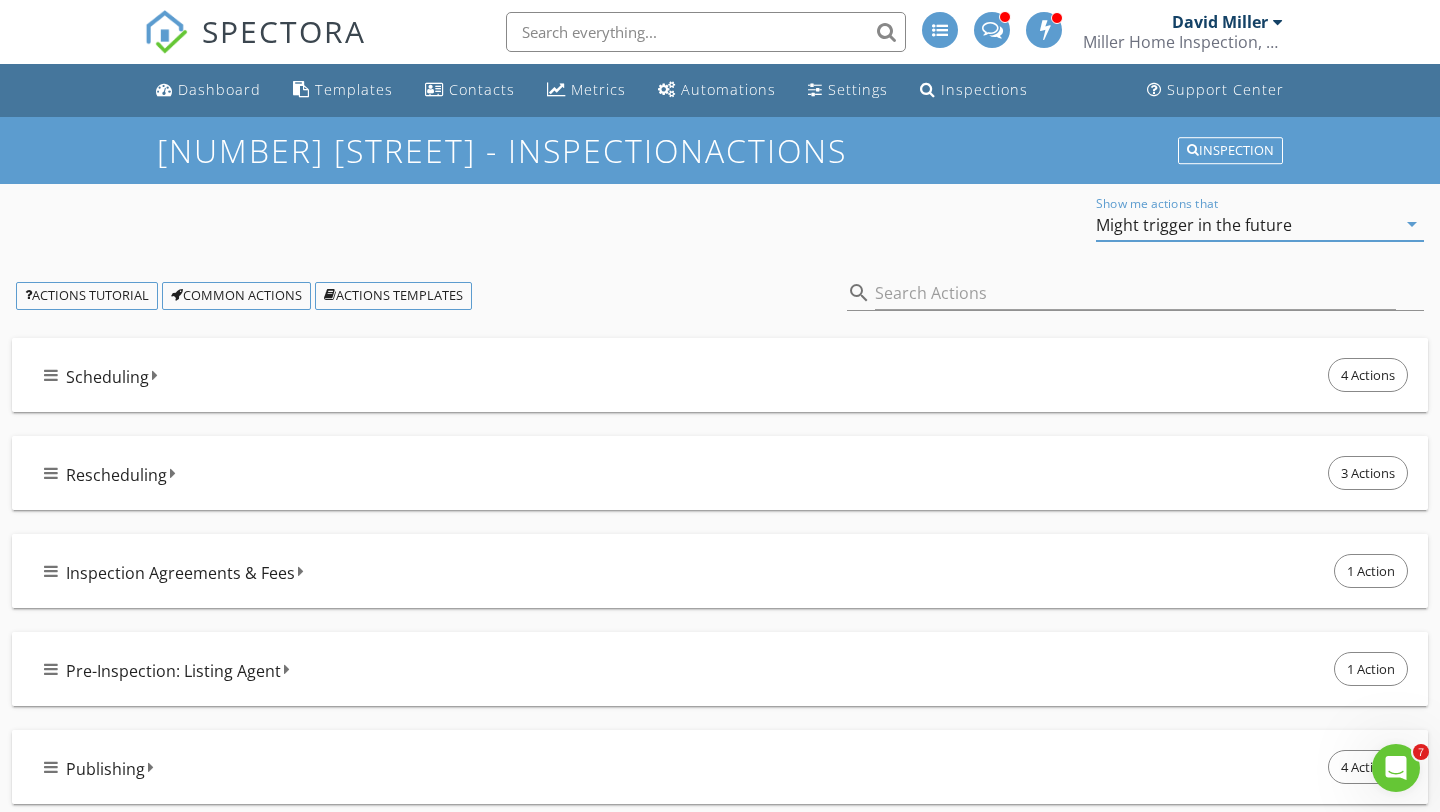 click on "Scheduling
4 Actions" at bounding box center [728, 375] 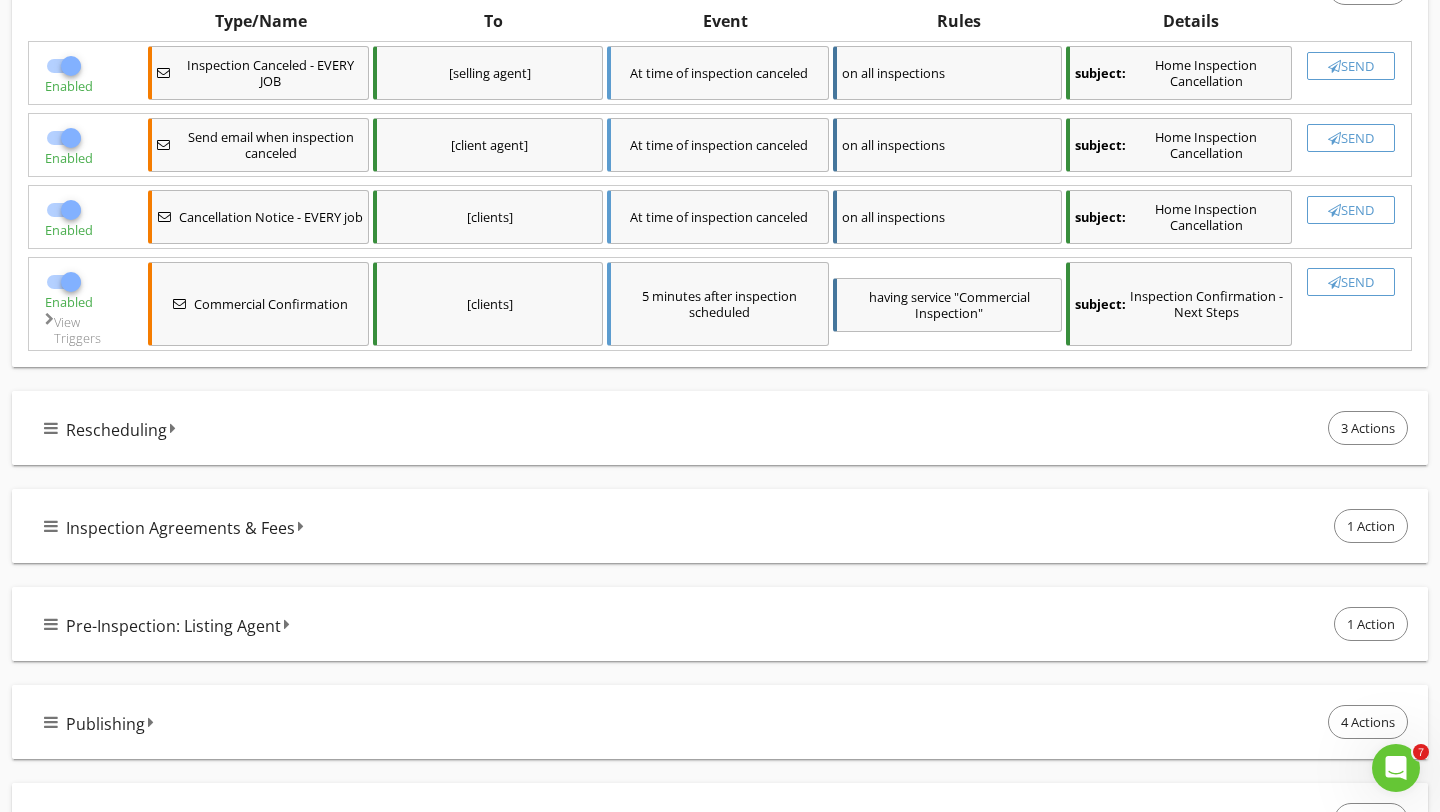 scroll, scrollTop: 388, scrollLeft: 0, axis: vertical 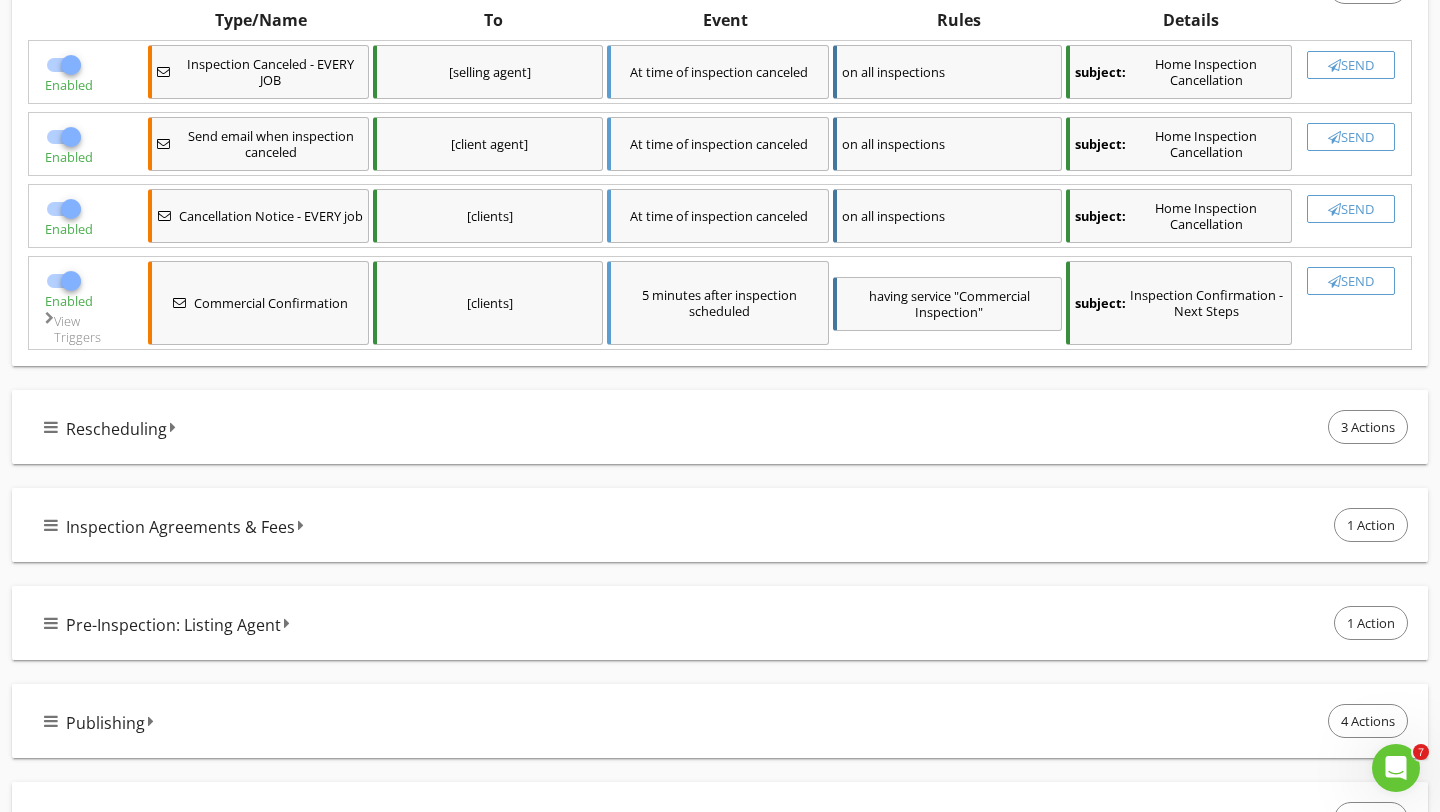 click on "subject:
Inspection Confirmation - Next Steps" at bounding box center [1179, 303] 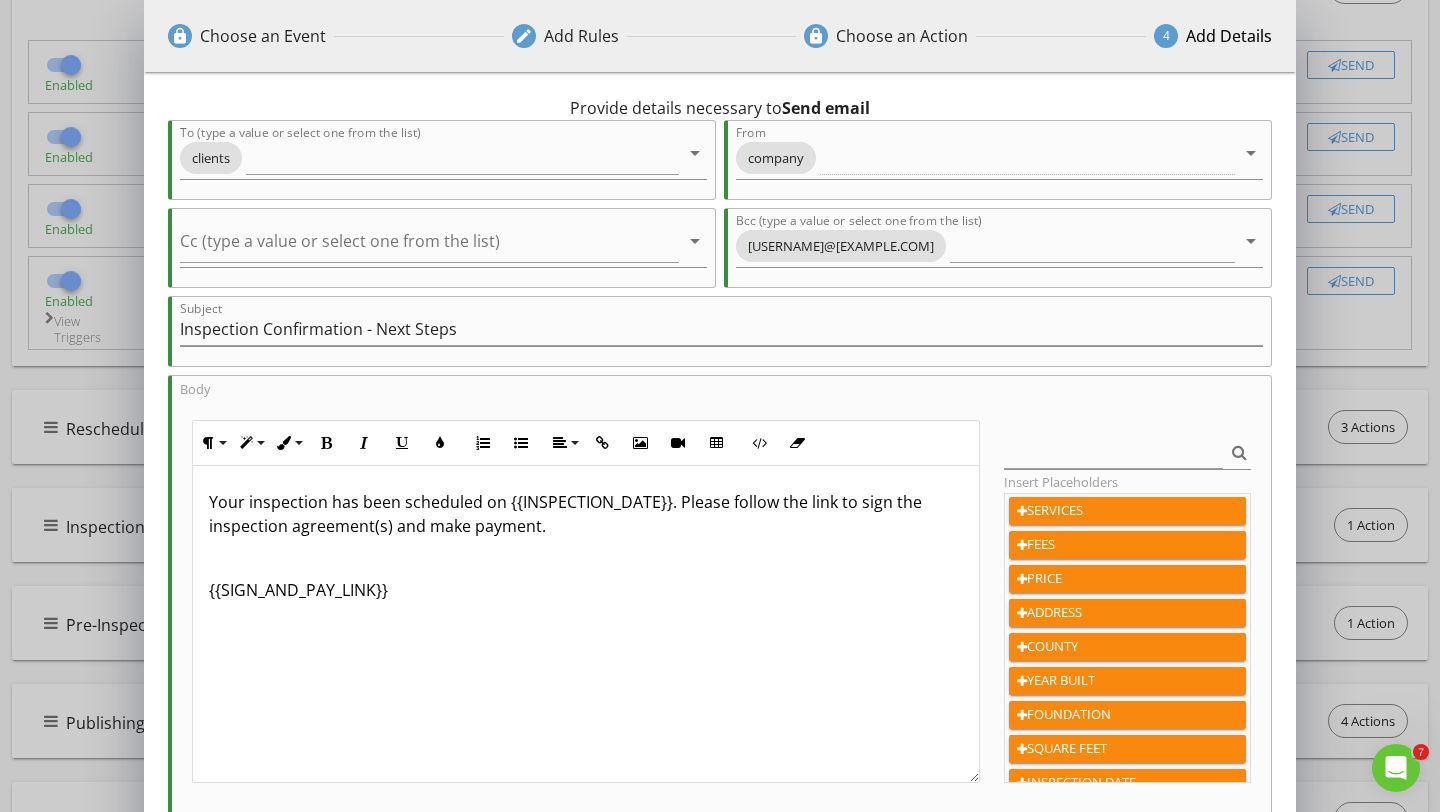 click on "Your inspection has been scheduled on {{INSPECTION_DATE}}. Please follow the link to sign the inspection agreement(s) and make payment." at bounding box center [586, 514] 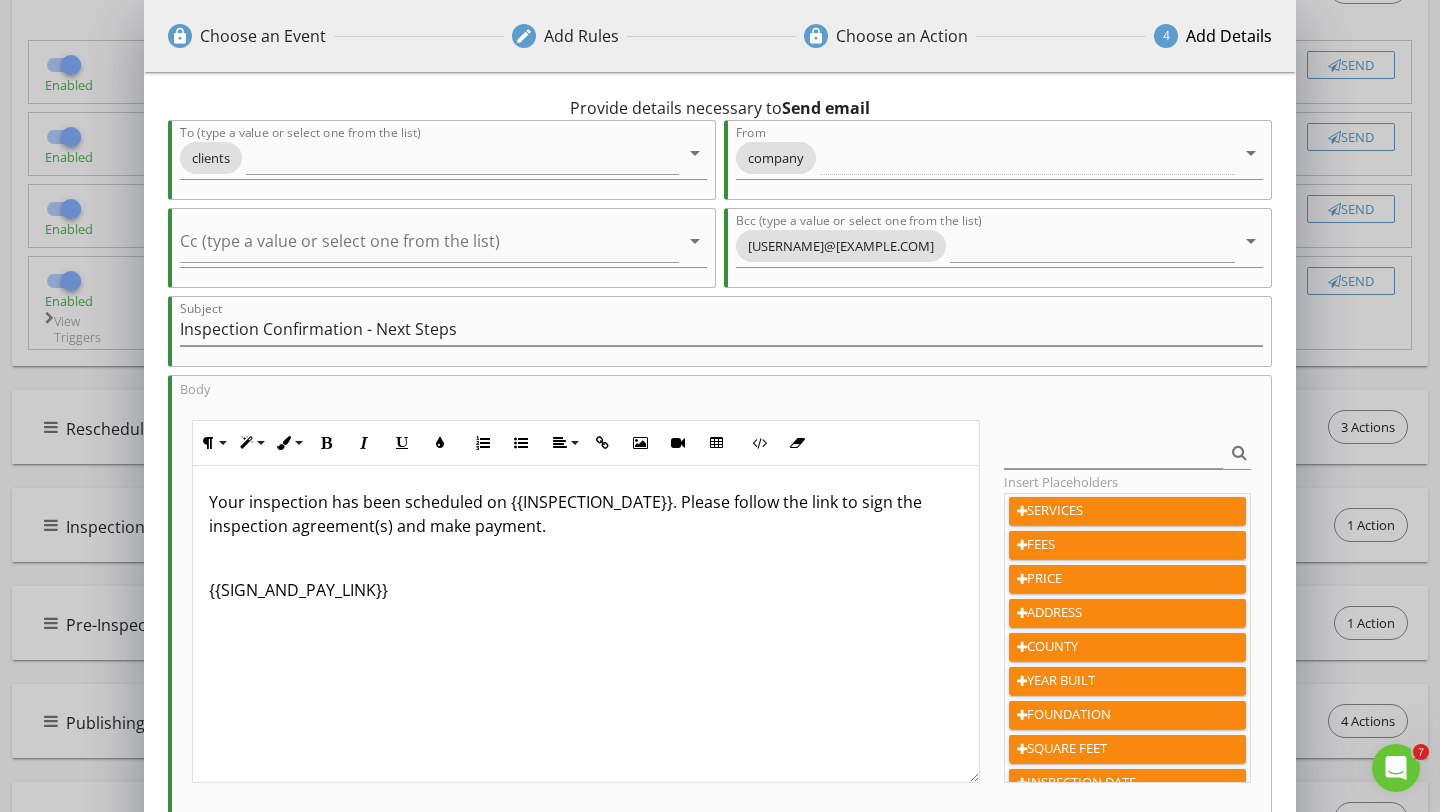 scroll, scrollTop: 1, scrollLeft: 0, axis: vertical 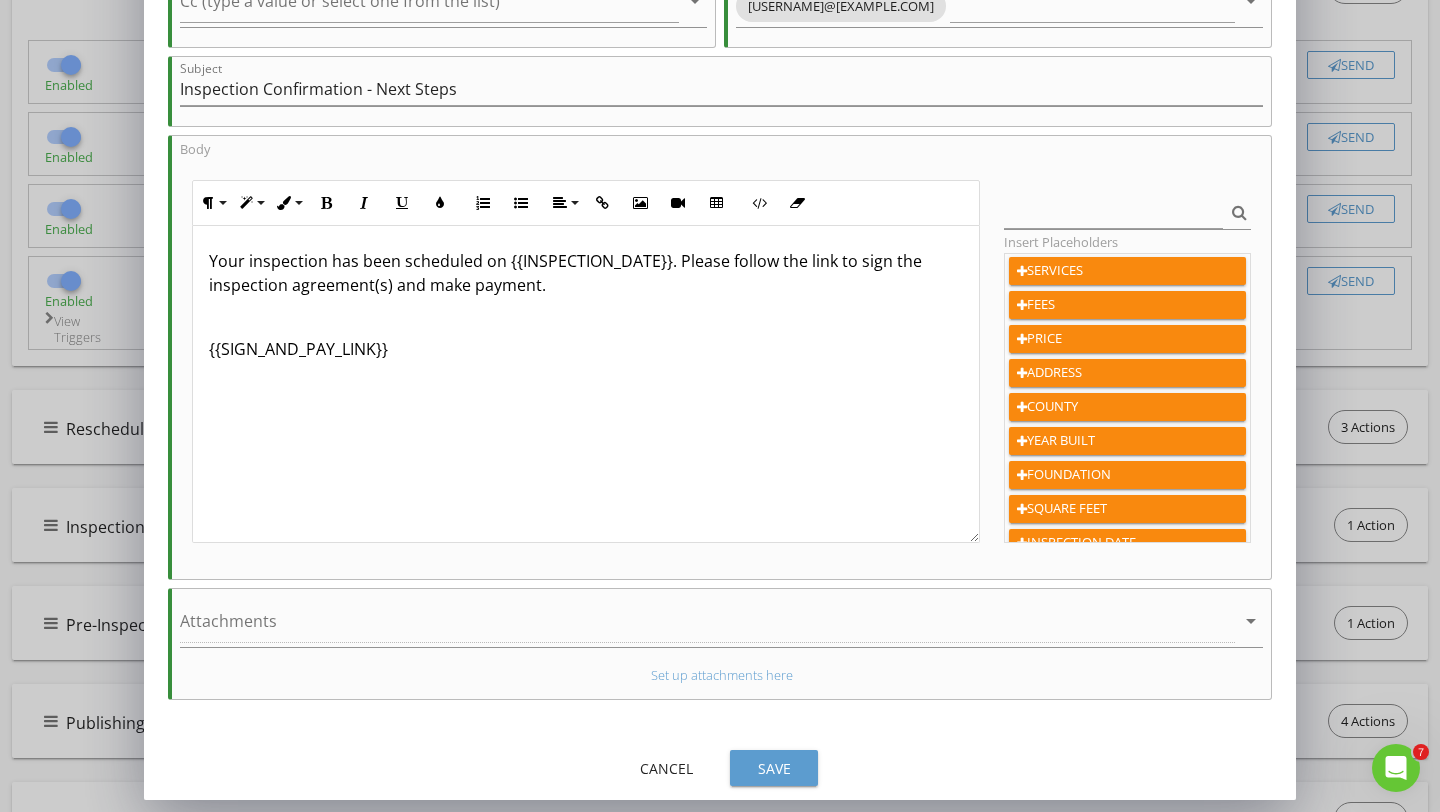 click on "Save" at bounding box center [774, 768] 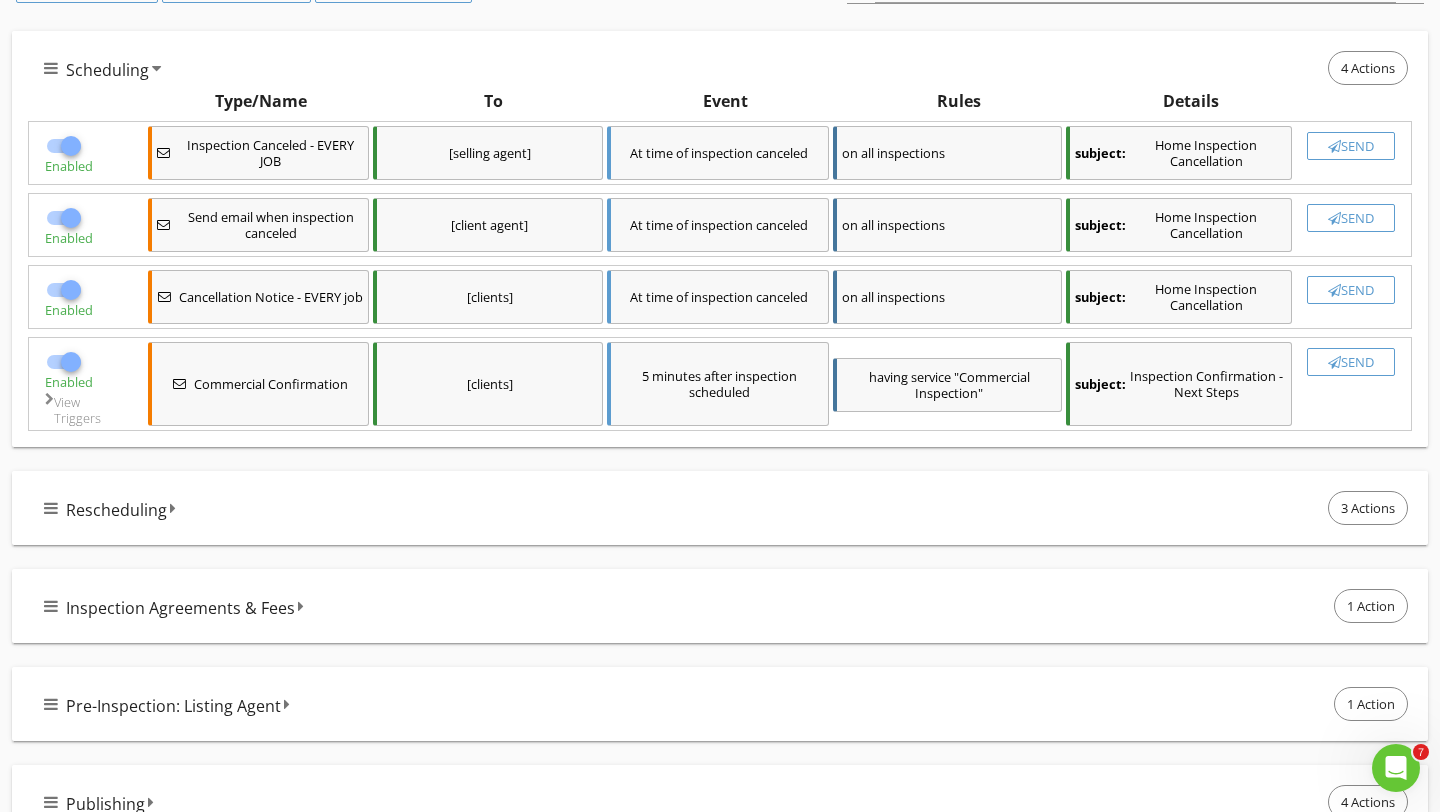 scroll, scrollTop: 301, scrollLeft: 0, axis: vertical 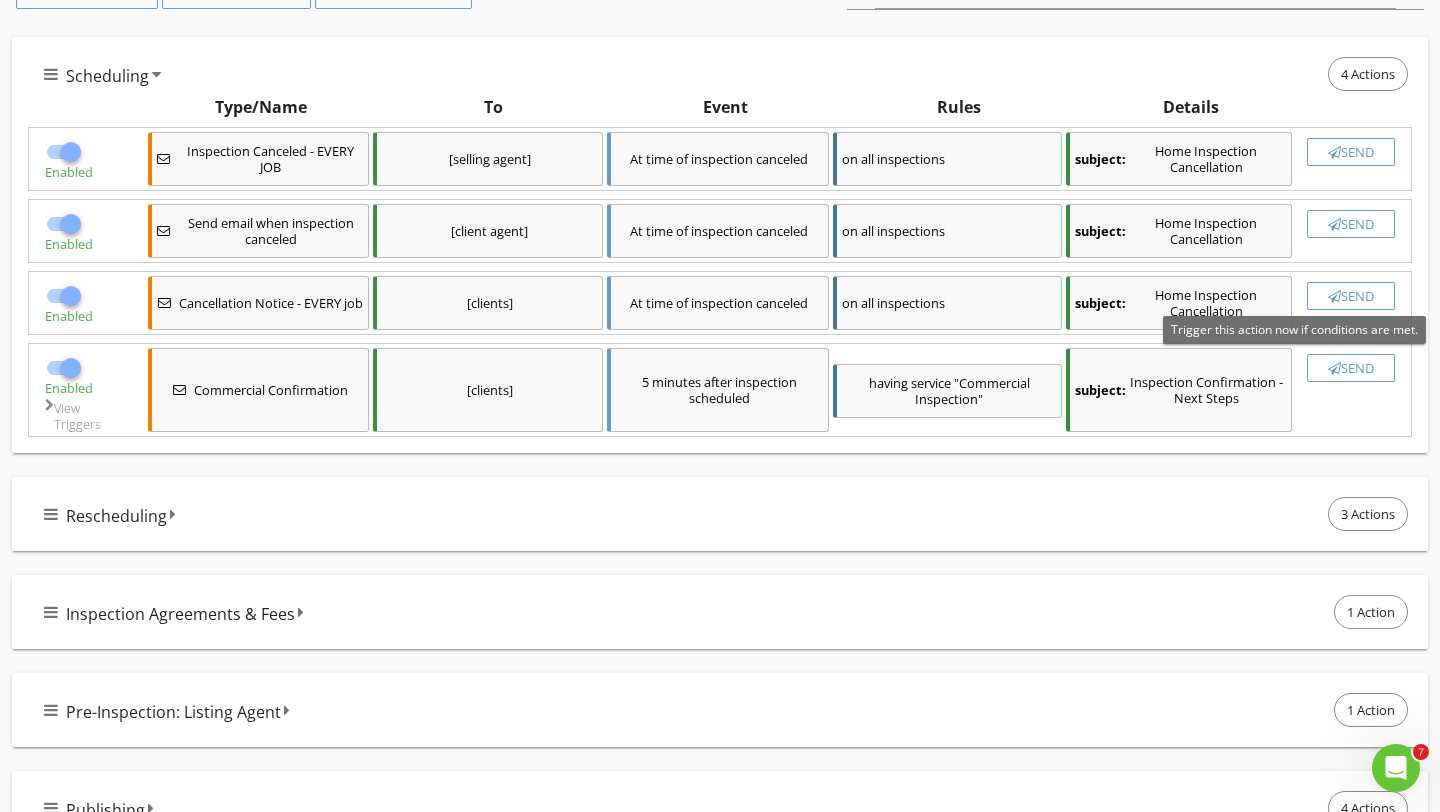click on "Send" at bounding box center (1351, 368) 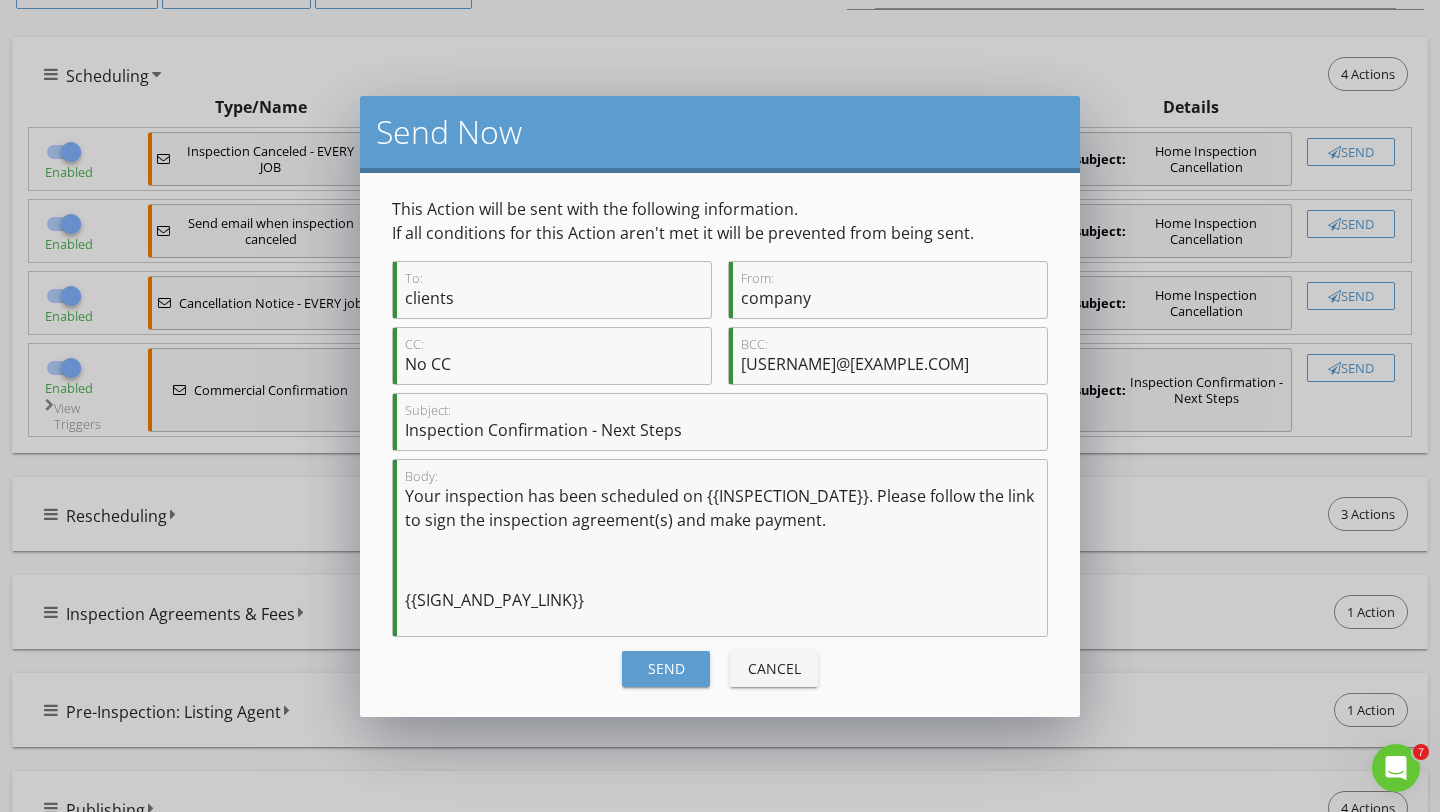 click on "Send" at bounding box center (666, 668) 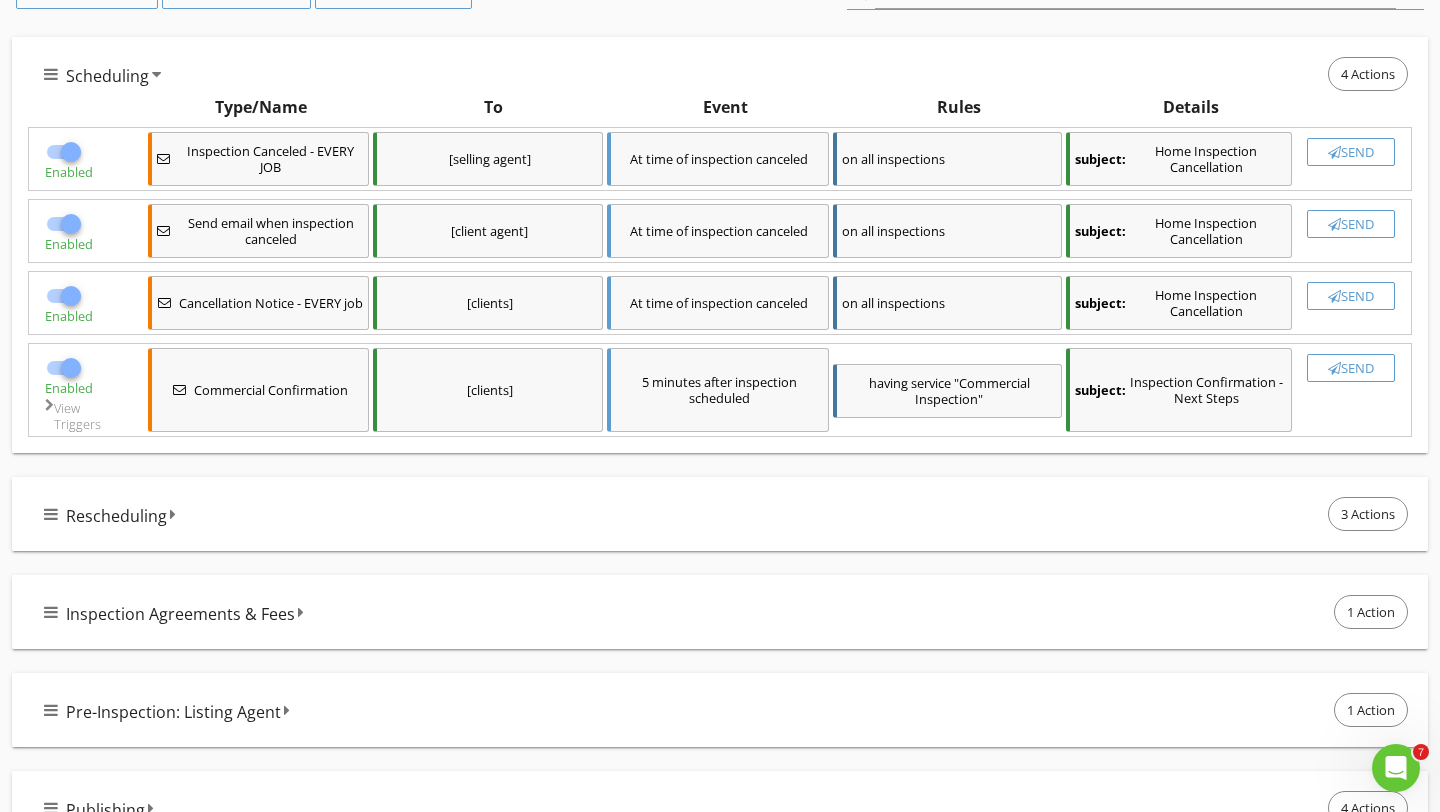 checkbox on "false" 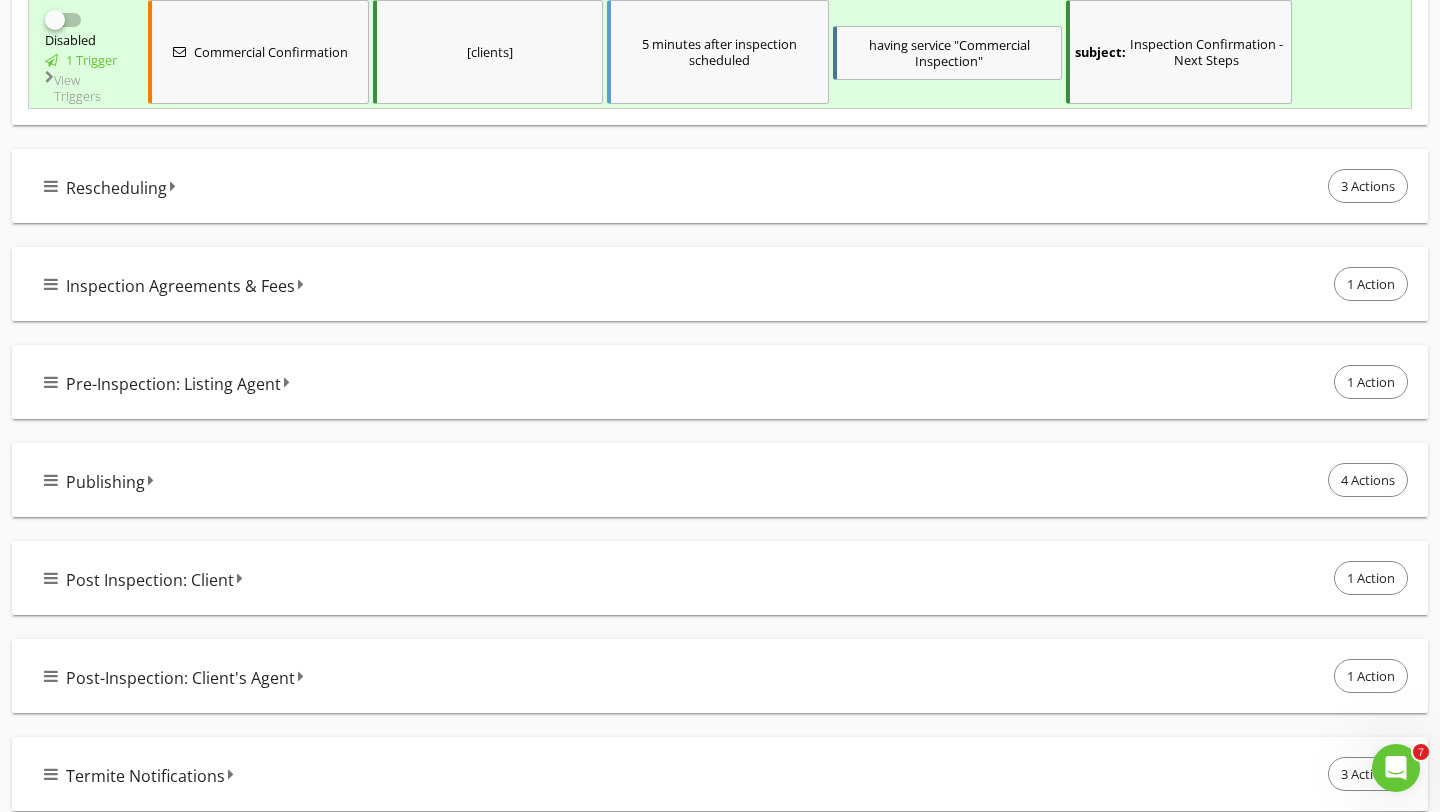 scroll, scrollTop: 660, scrollLeft: 0, axis: vertical 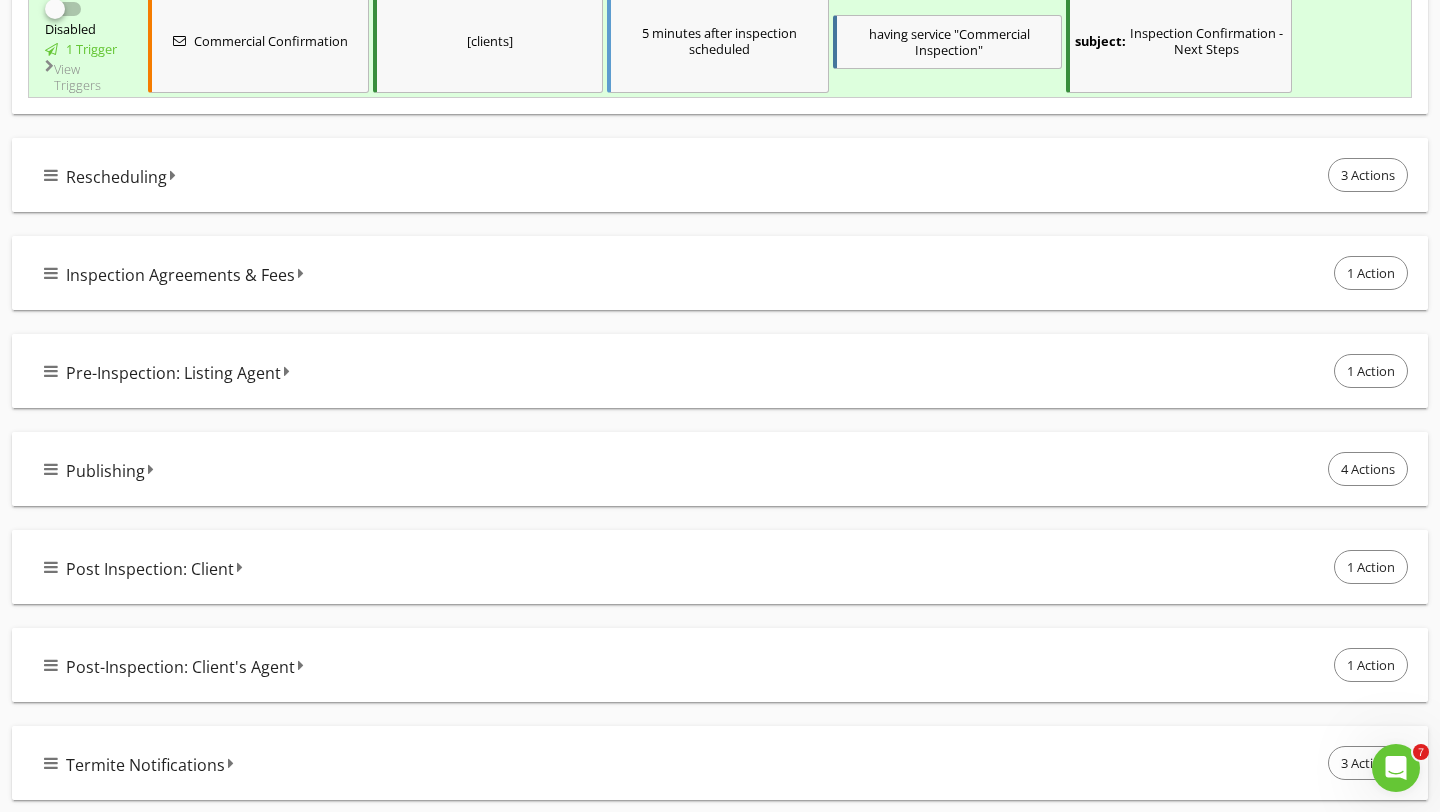 click on "Inspection Agreements & Fees
1 Action" at bounding box center [728, 273] 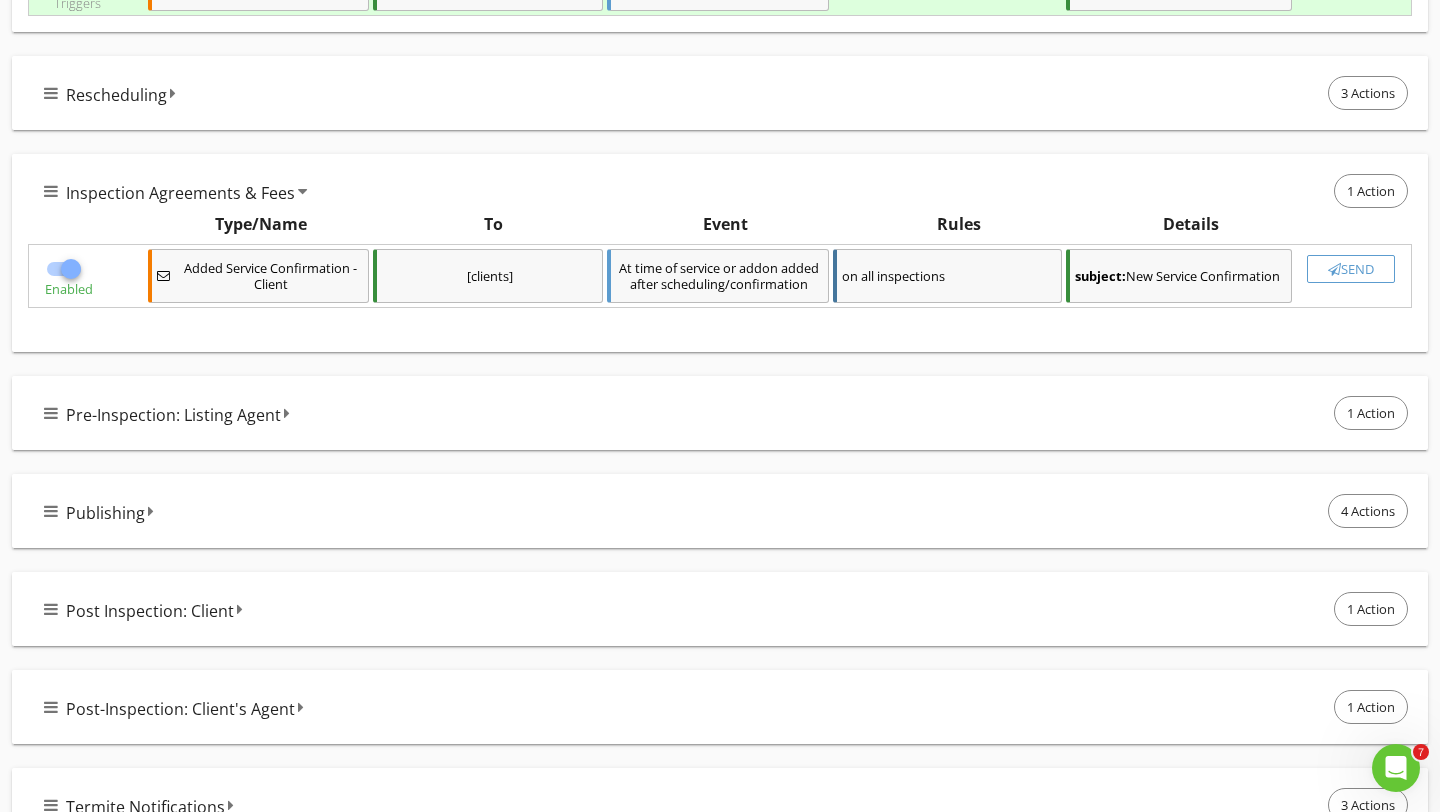 scroll, scrollTop: 788, scrollLeft: 0, axis: vertical 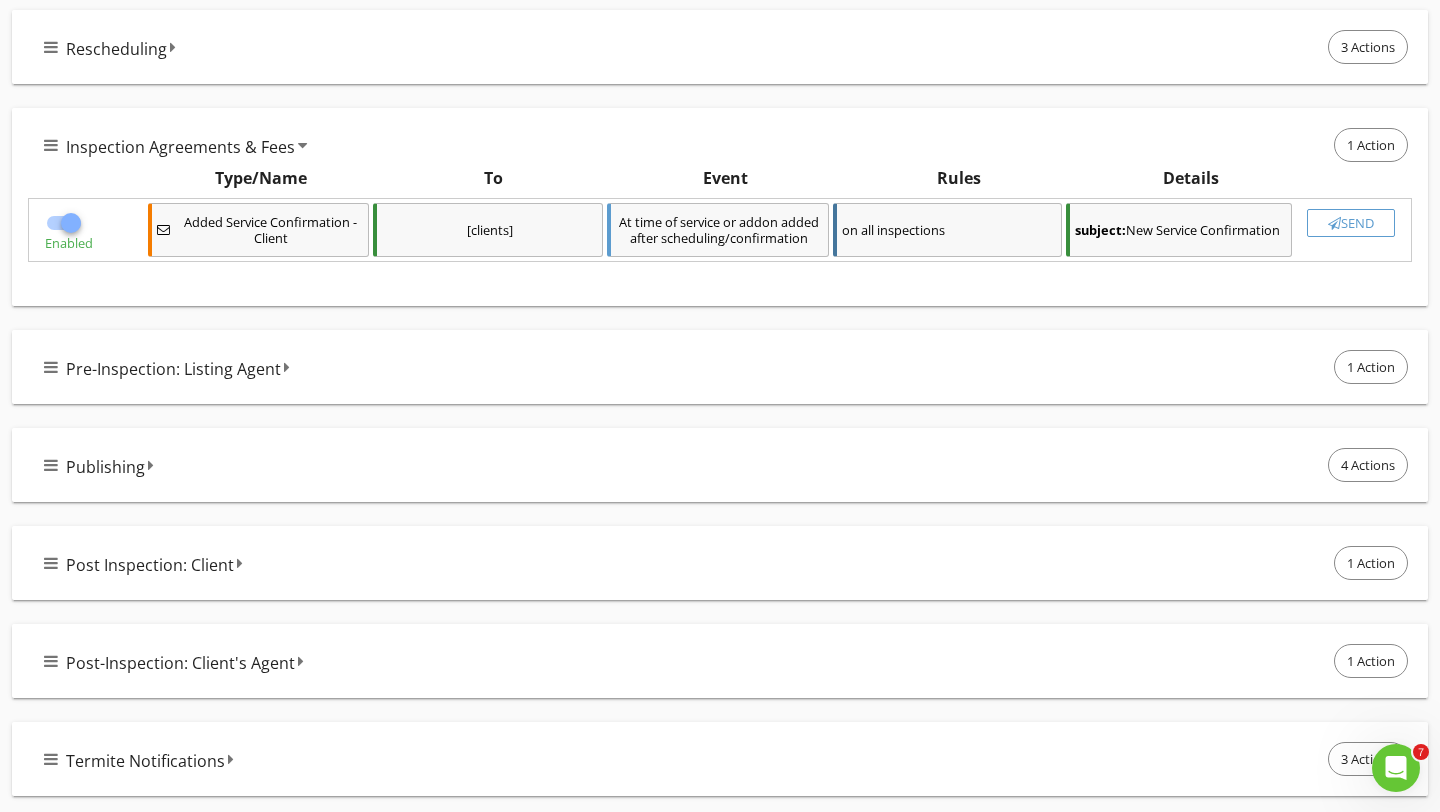 click on "Pre-Inspection: Listing Agent
1 Action" at bounding box center (728, 367) 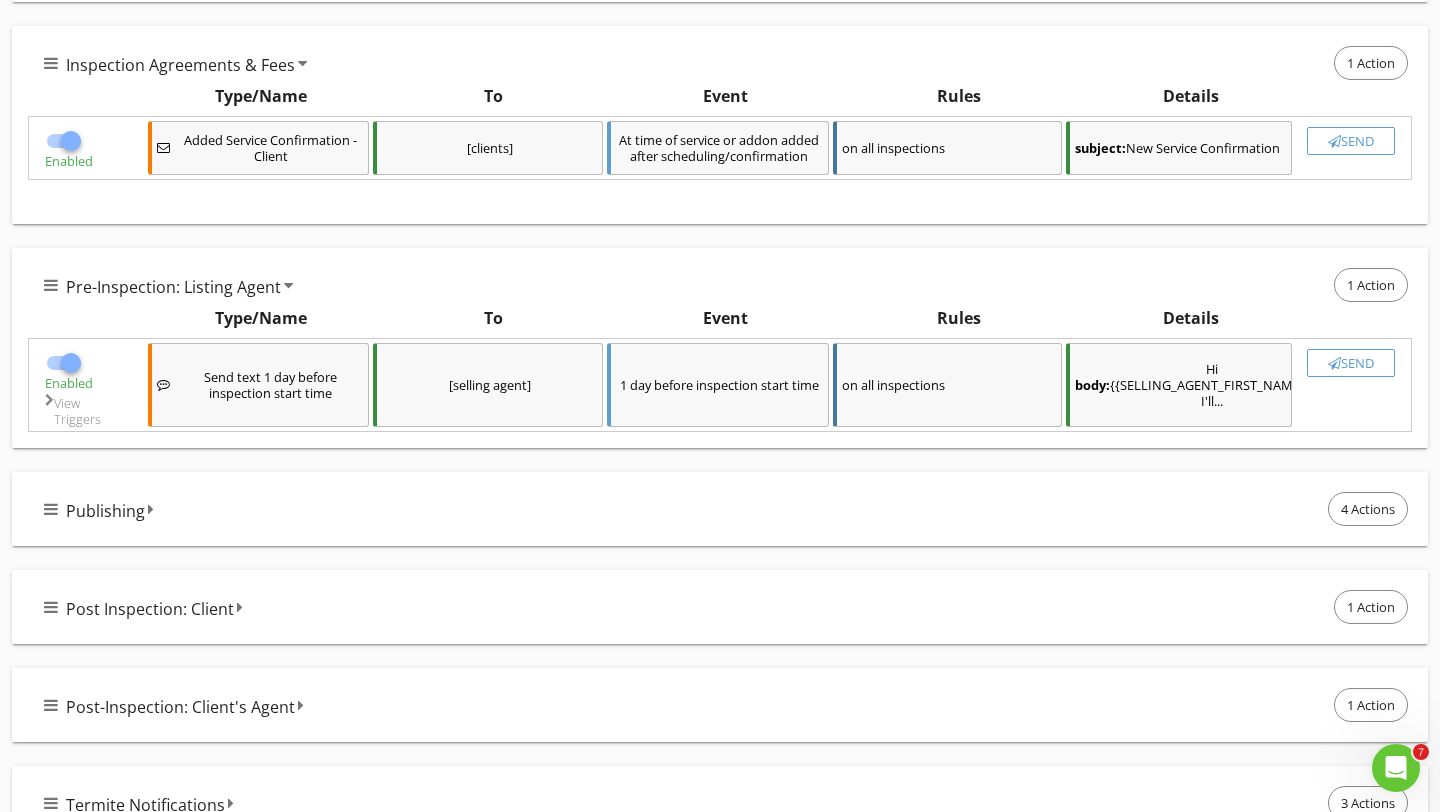 scroll, scrollTop: 914, scrollLeft: 0, axis: vertical 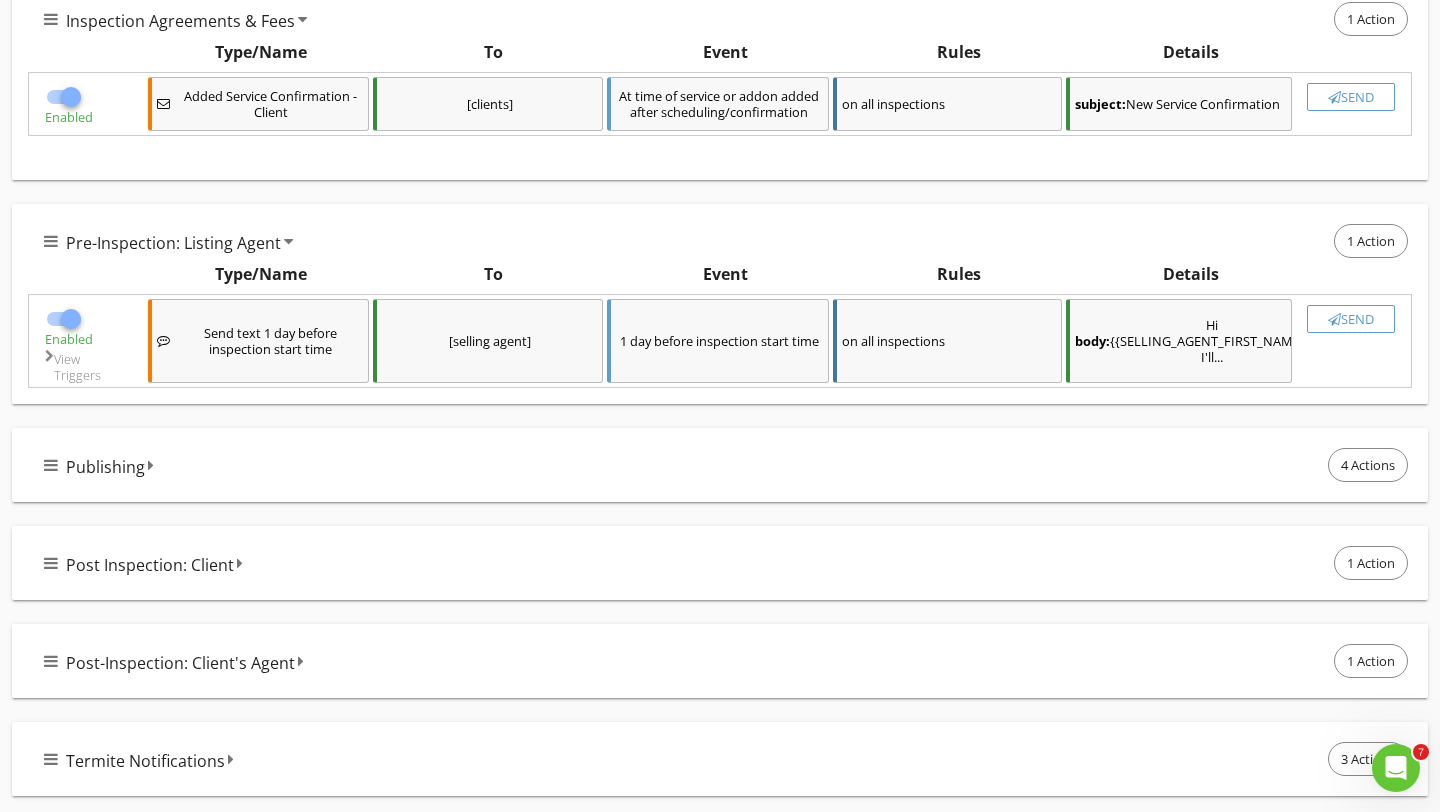 click on "Publishing
4 Actions" at bounding box center (728, 465) 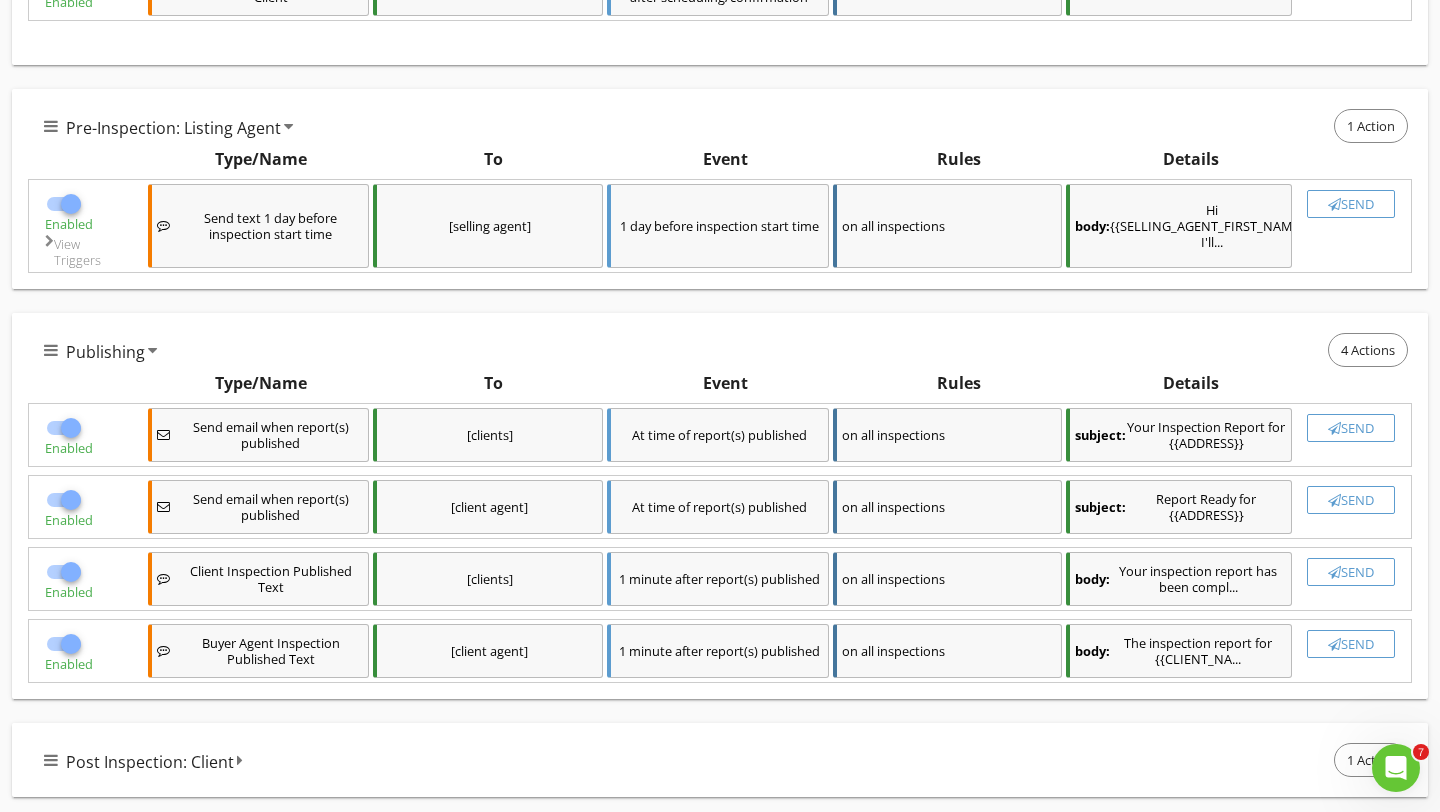 scroll, scrollTop: 1226, scrollLeft: 0, axis: vertical 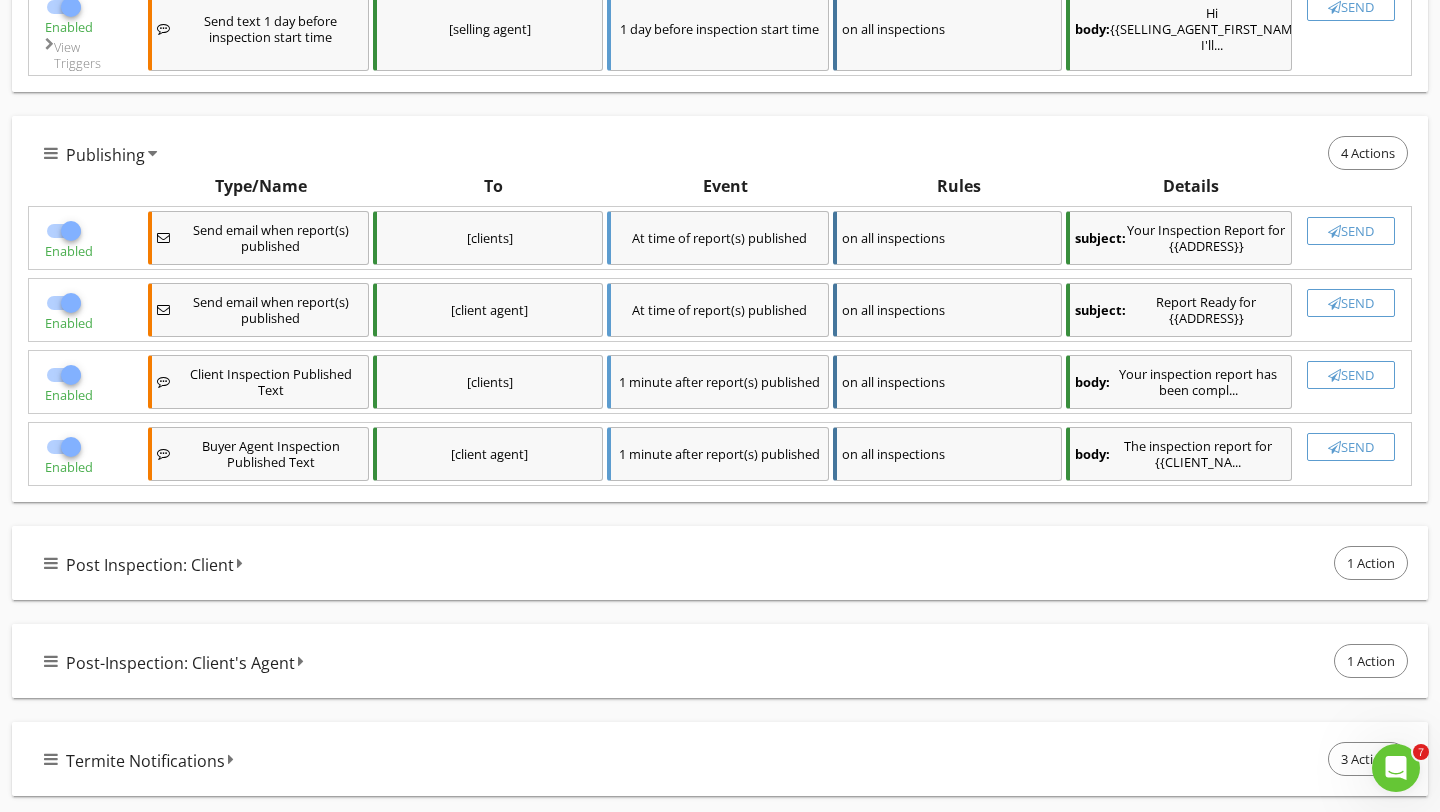 click on "Post Inspection: Client
1 Action" at bounding box center [728, 563] 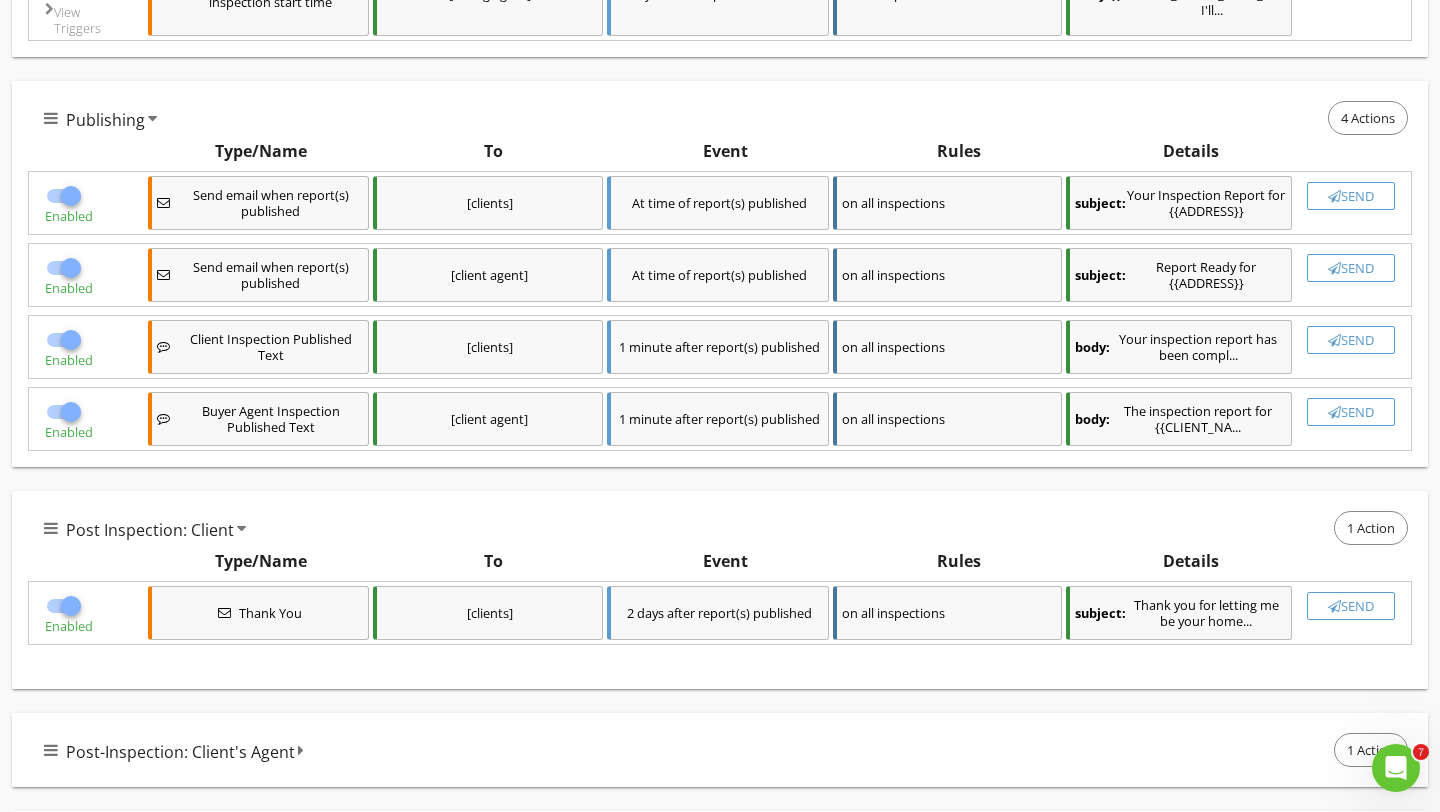 scroll, scrollTop: 1350, scrollLeft: 0, axis: vertical 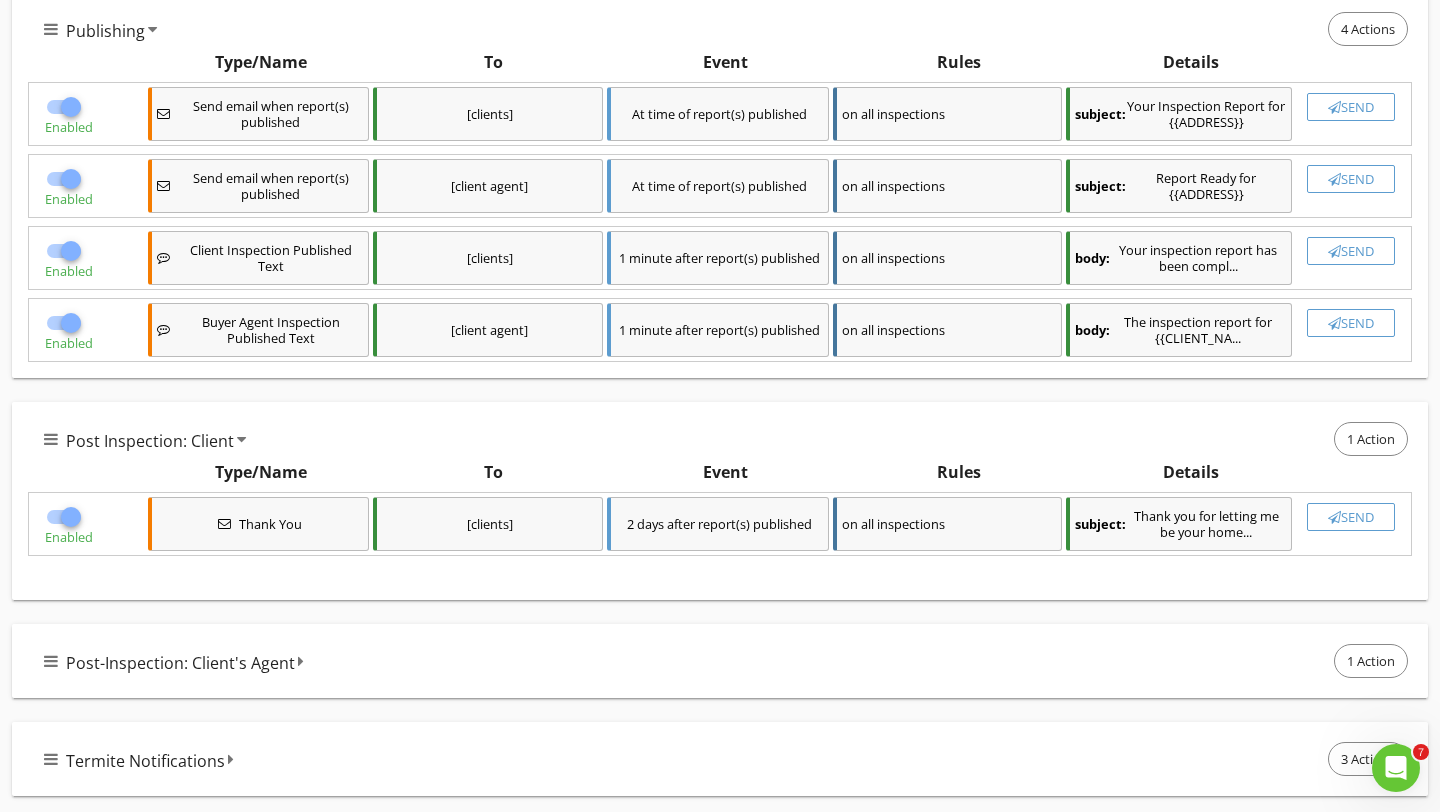 click on "Post-Inspection: Client's Agent
1 Action" at bounding box center [728, 661] 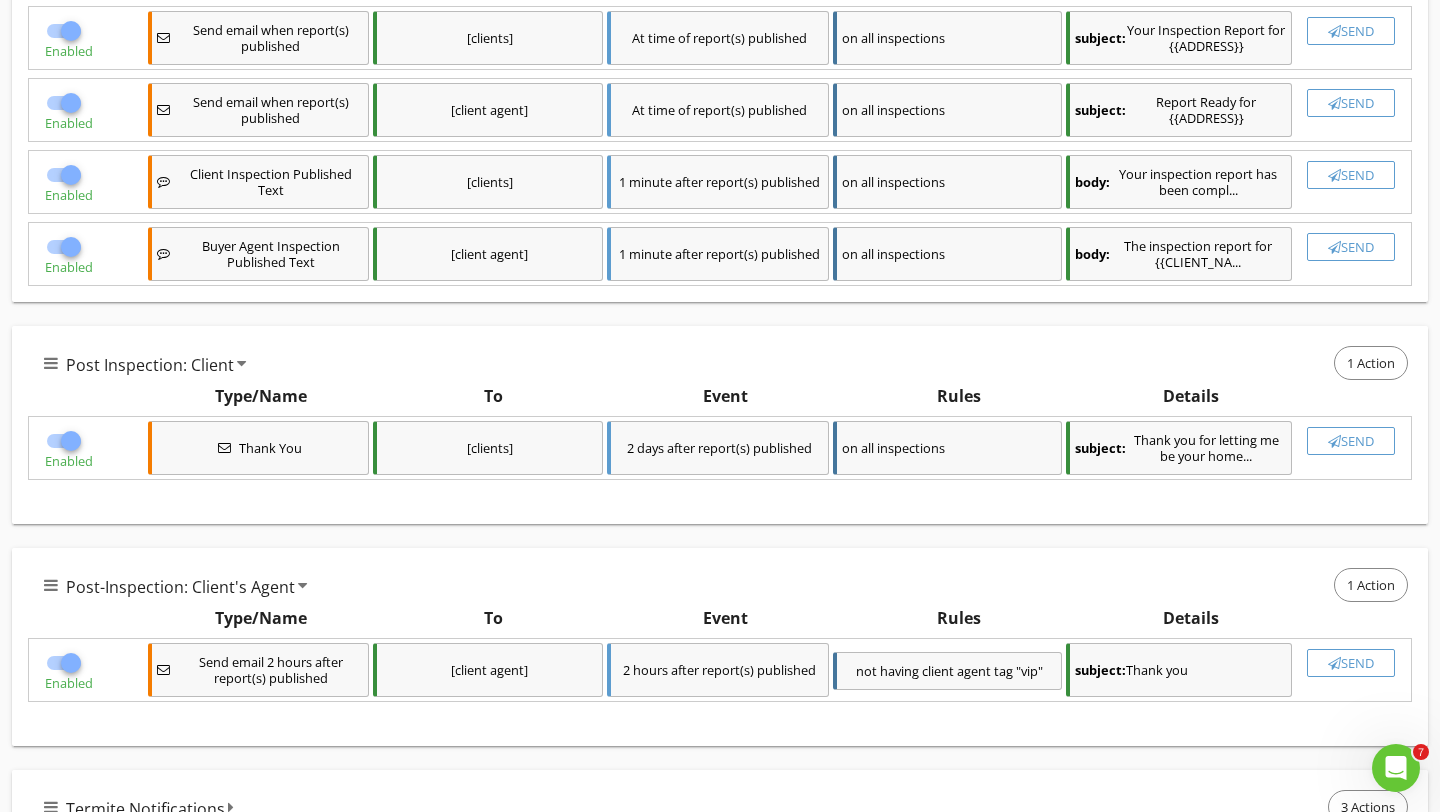 scroll, scrollTop: 1474, scrollLeft: 0, axis: vertical 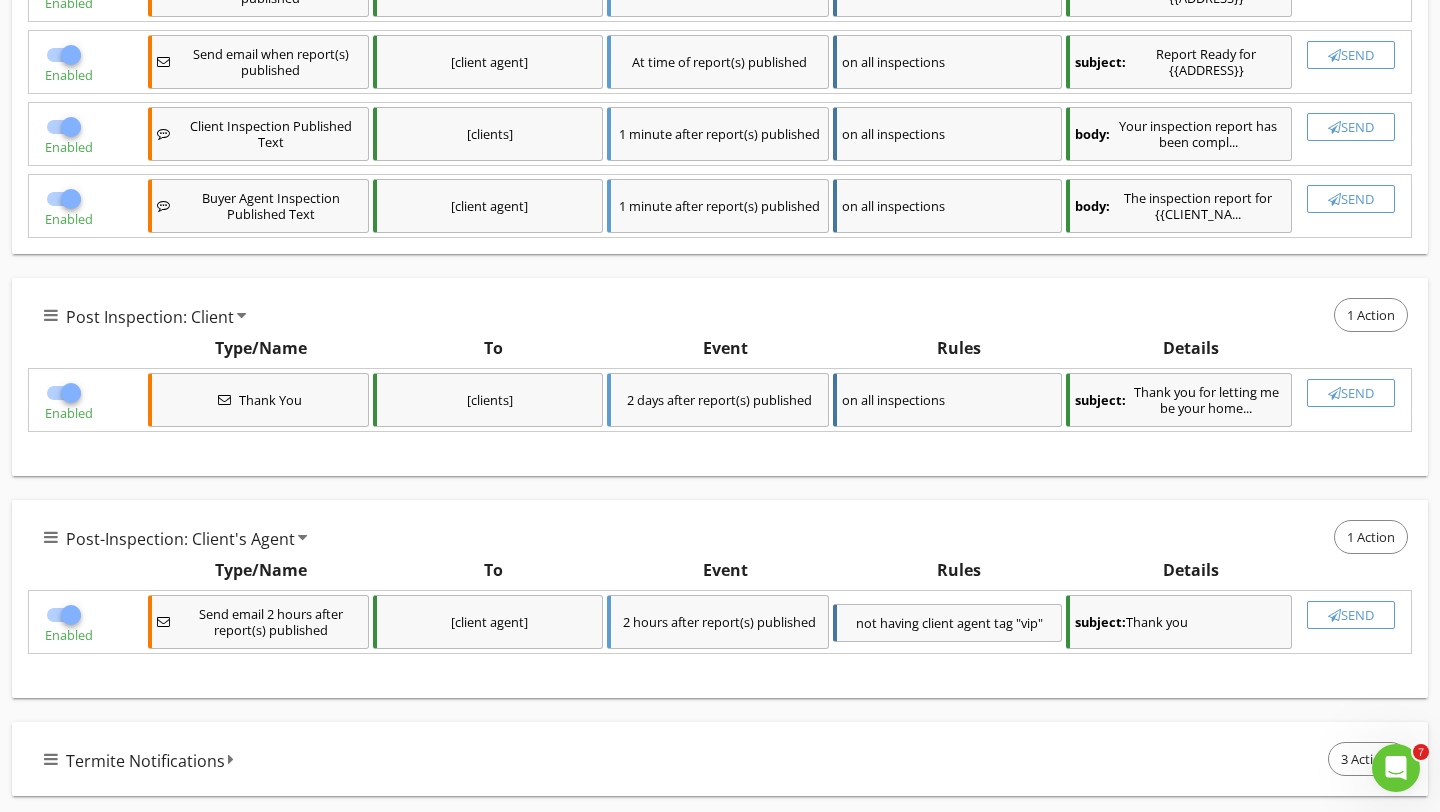click on "Termite Notifications
3 Actions" at bounding box center [728, 759] 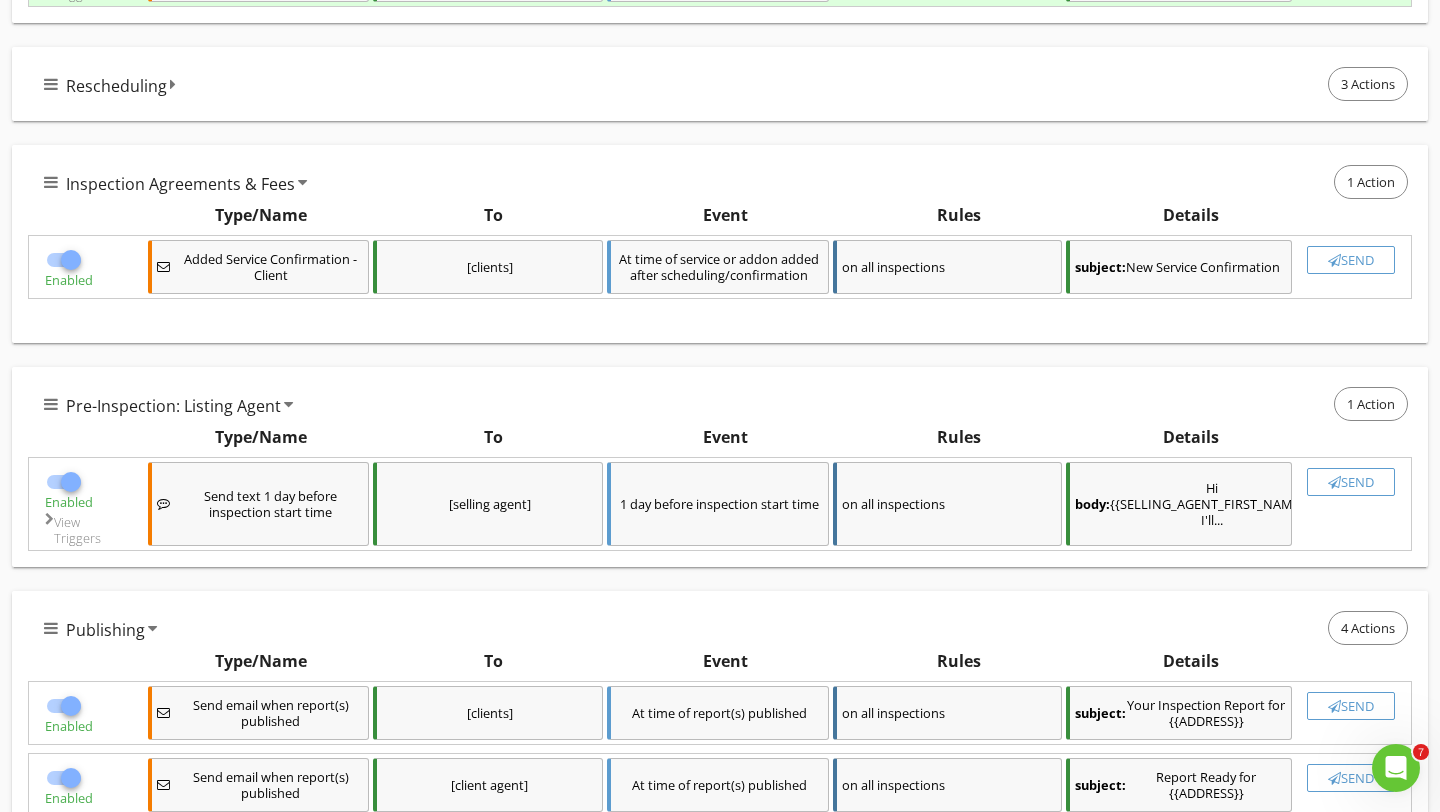 scroll, scrollTop: 0, scrollLeft: 0, axis: both 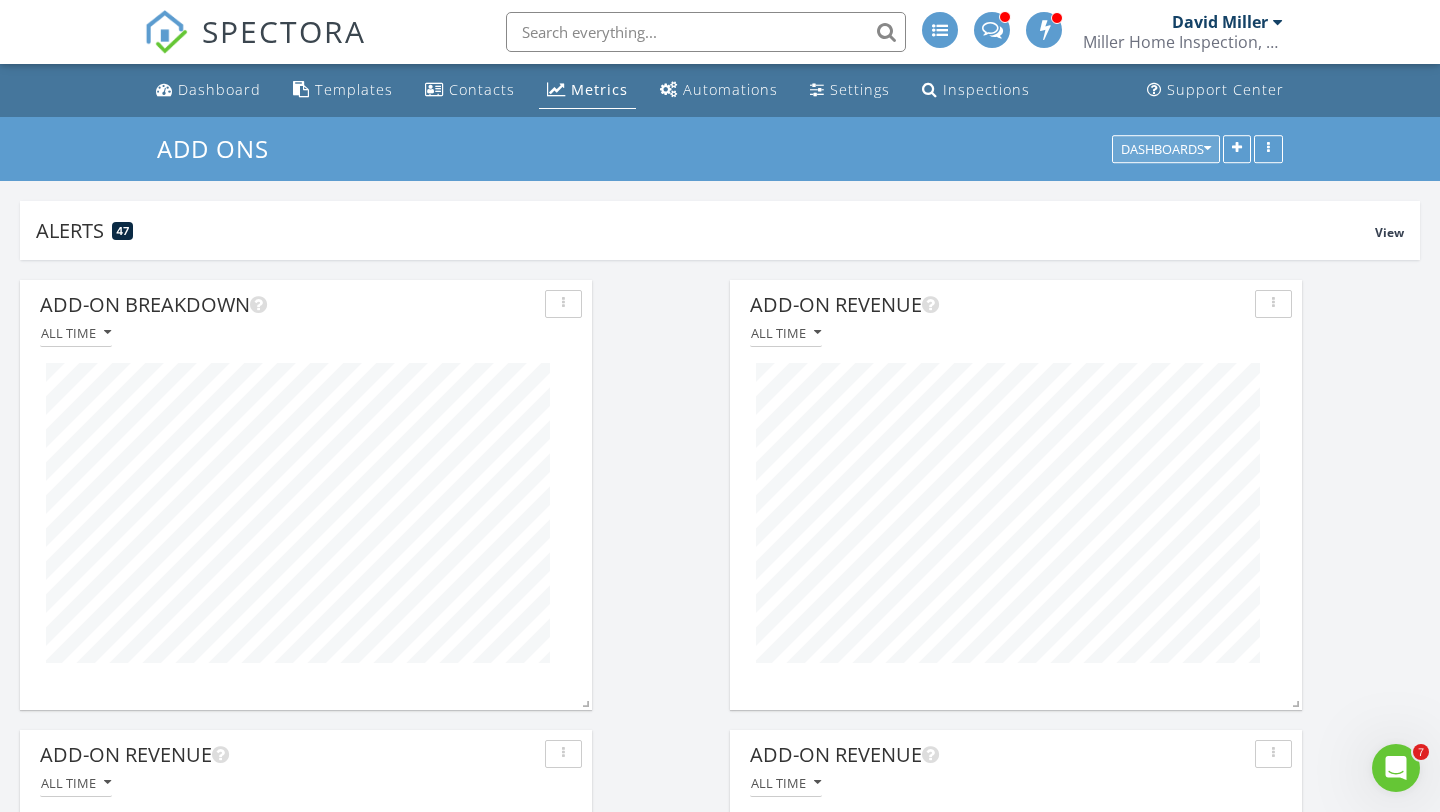 click at bounding box center [1207, 149] 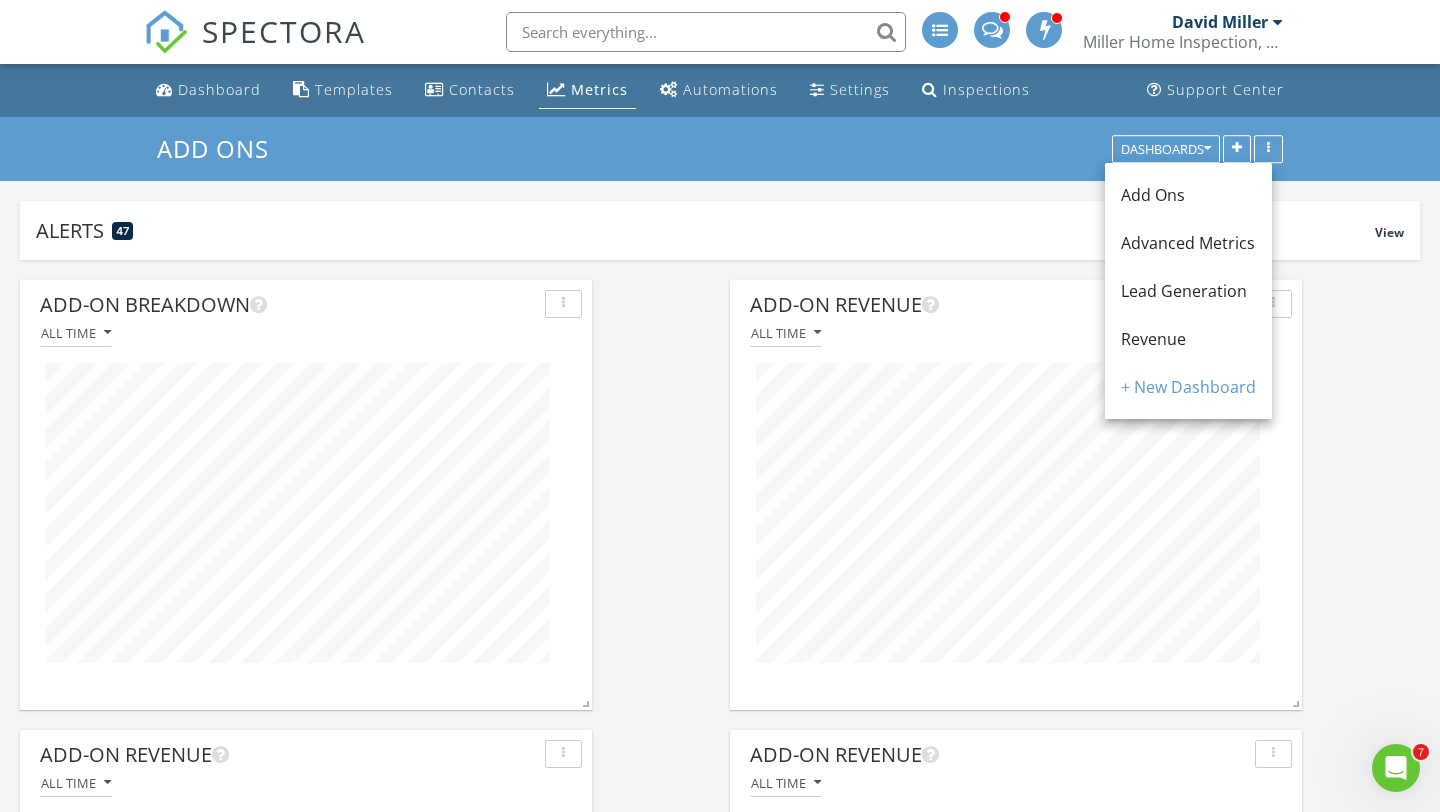click on "Revenue" at bounding box center (1153, 339) 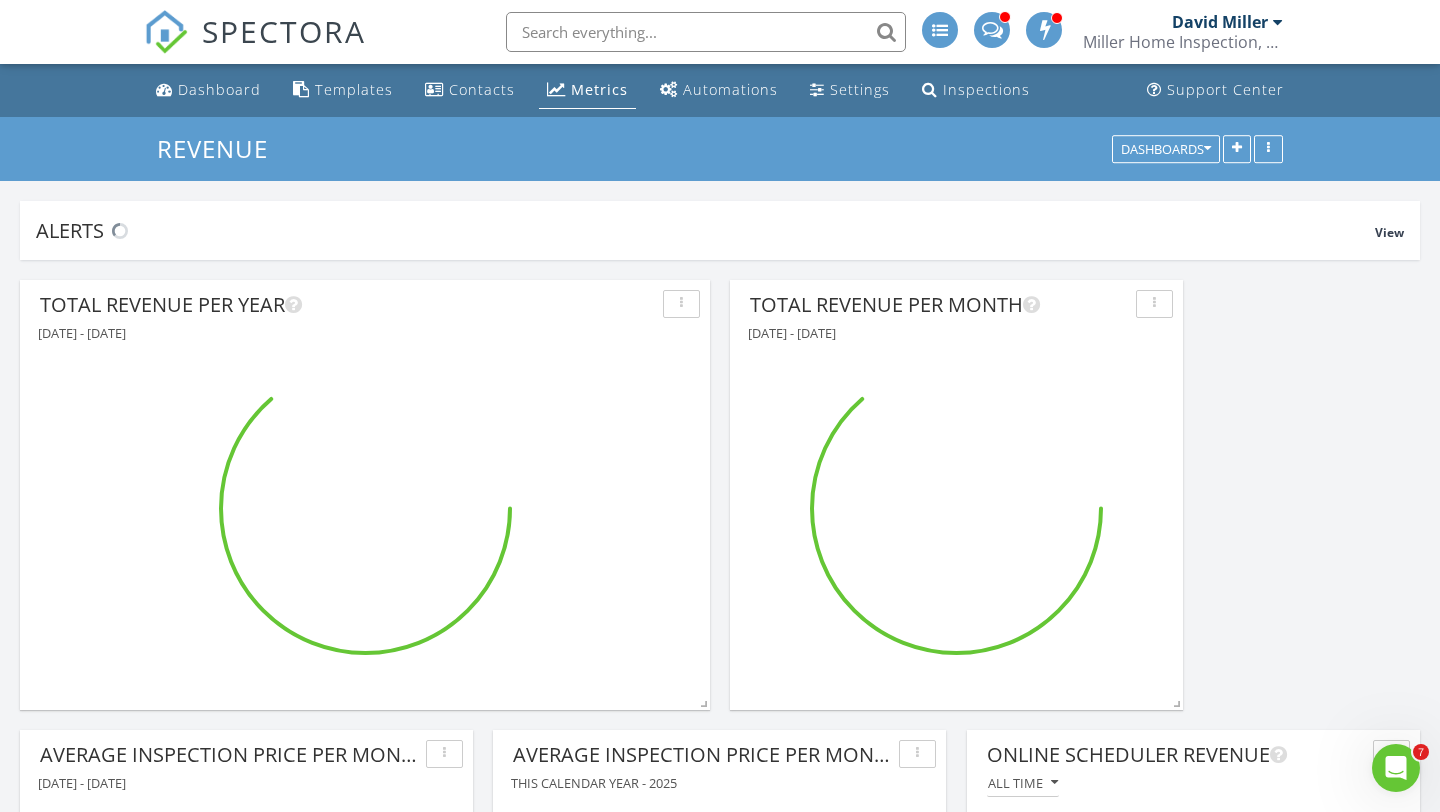 scroll, scrollTop: 10, scrollLeft: 10, axis: both 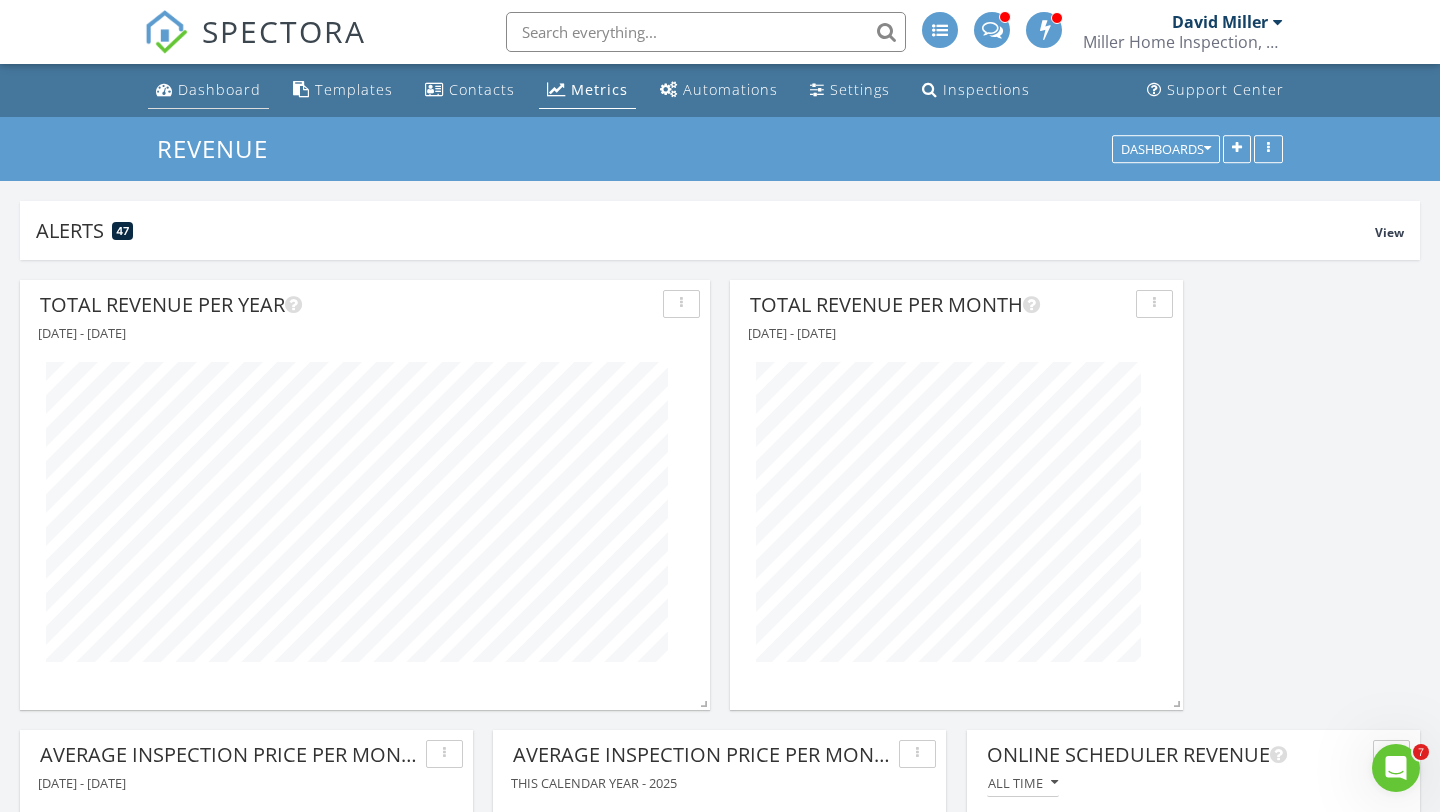 click on "Dashboard" at bounding box center [219, 89] 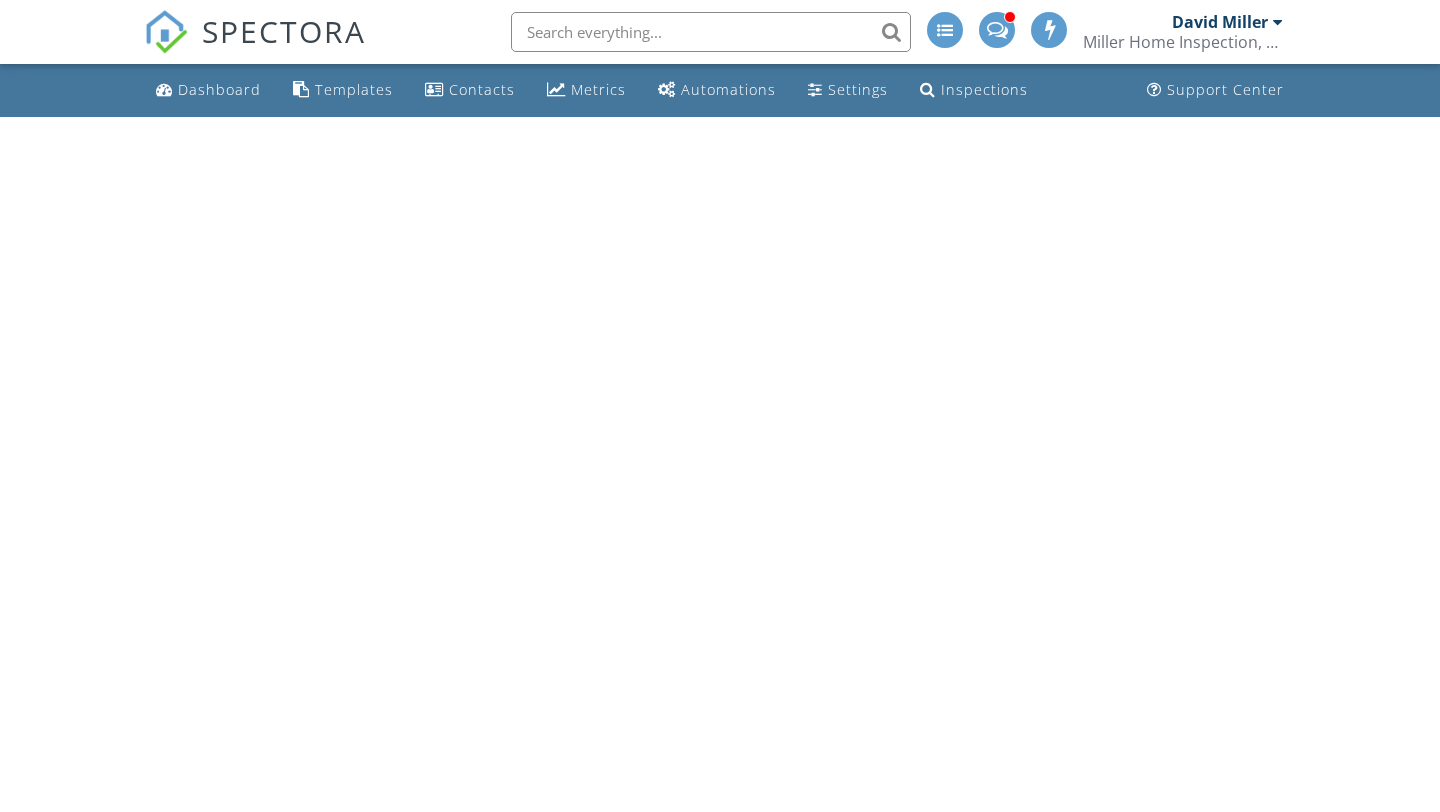 scroll, scrollTop: 0, scrollLeft: 0, axis: both 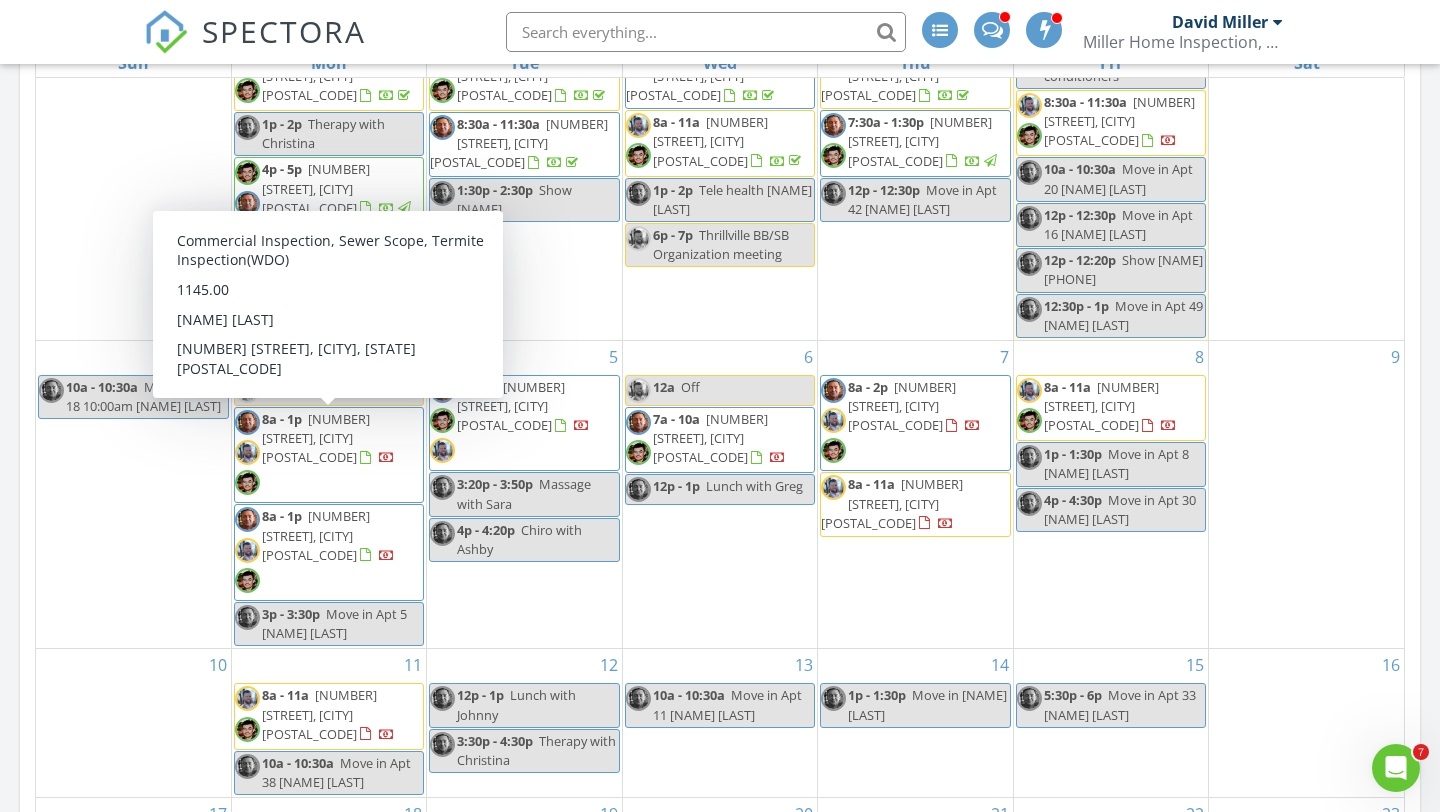 click on "8a - 1p
[NUMBER] [STREET], [CITY] [POSTAL_CODE]" at bounding box center (329, 455) 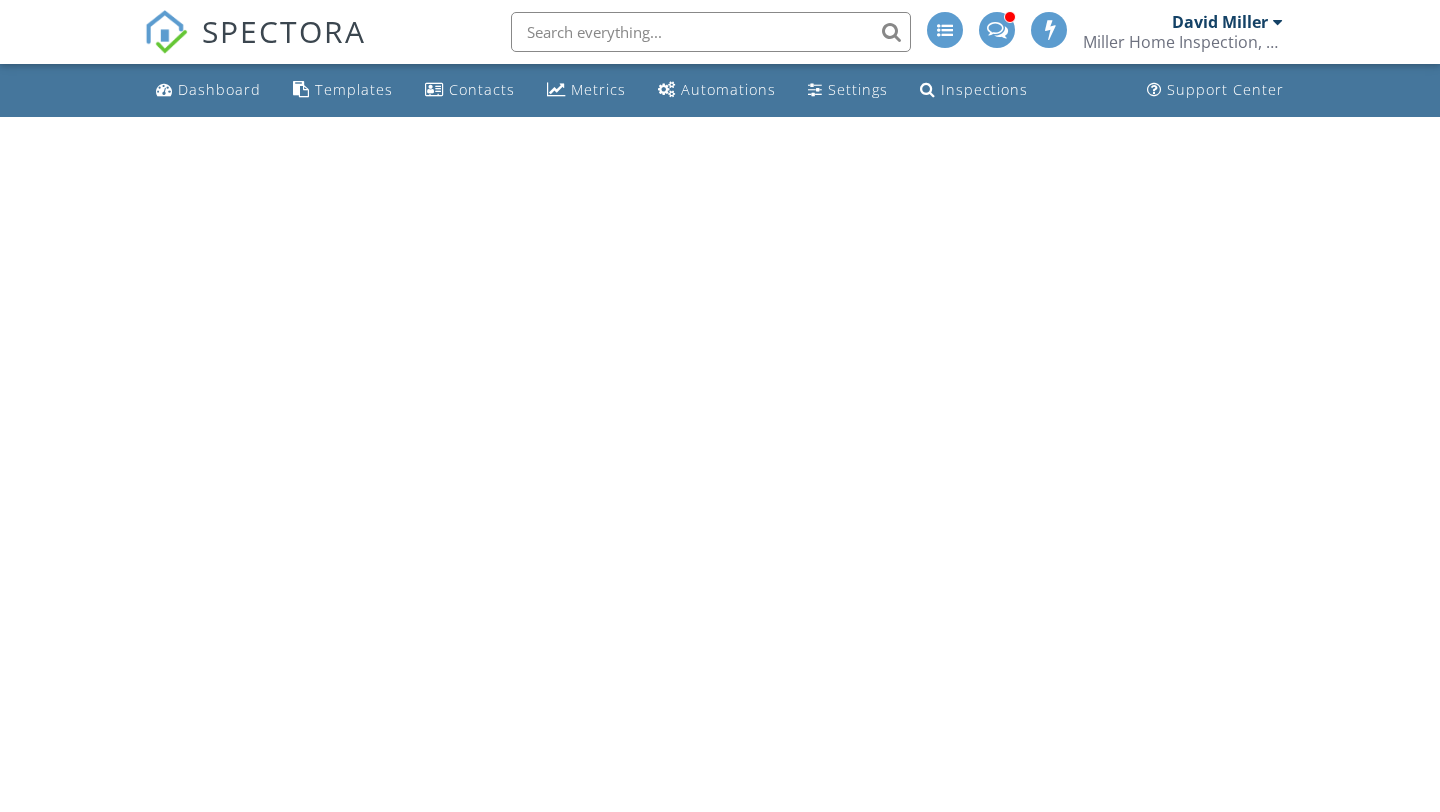 scroll, scrollTop: 0, scrollLeft: 0, axis: both 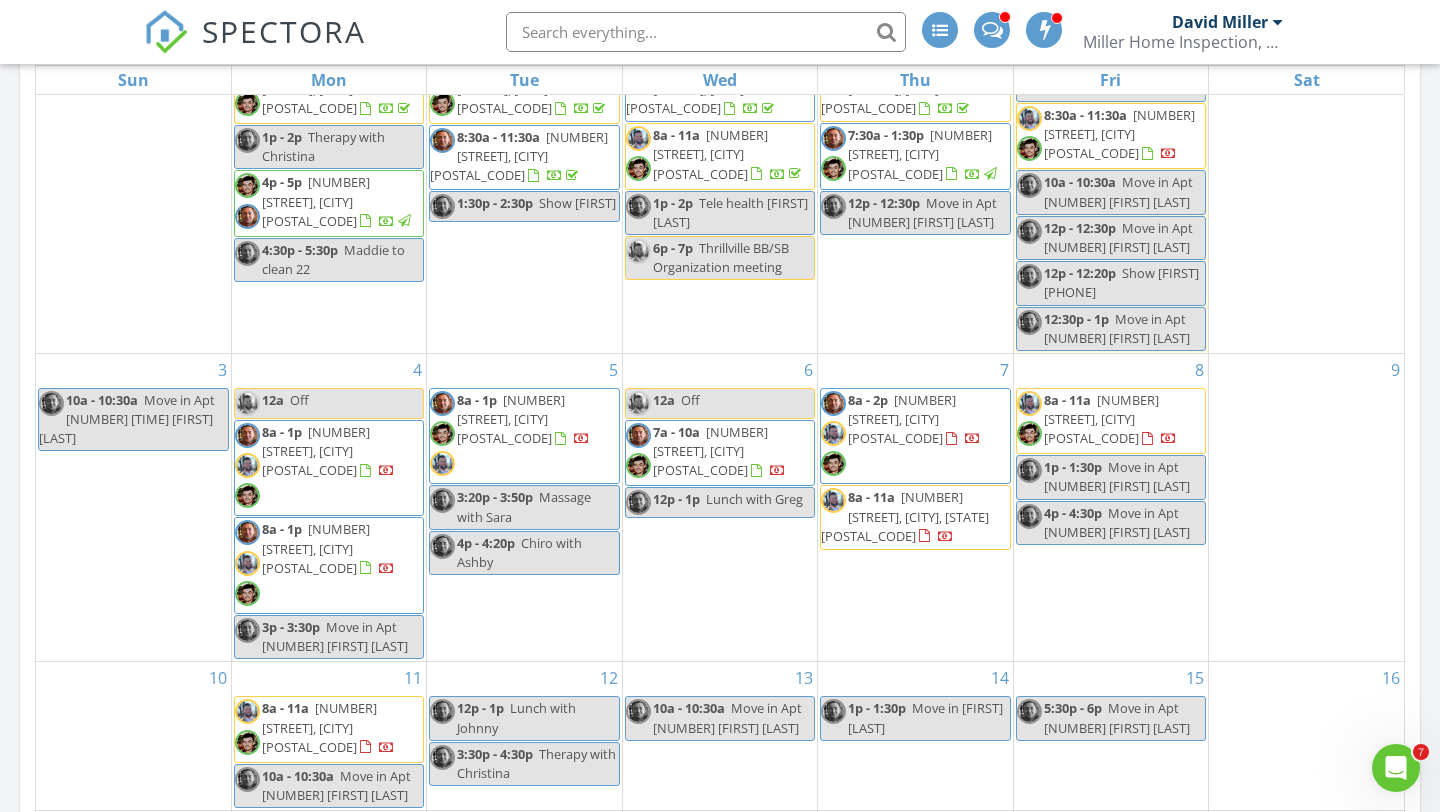 click on "15
5:30p - 6p
Move in Apt 33 Matthew Schumm" at bounding box center [1111, 736] 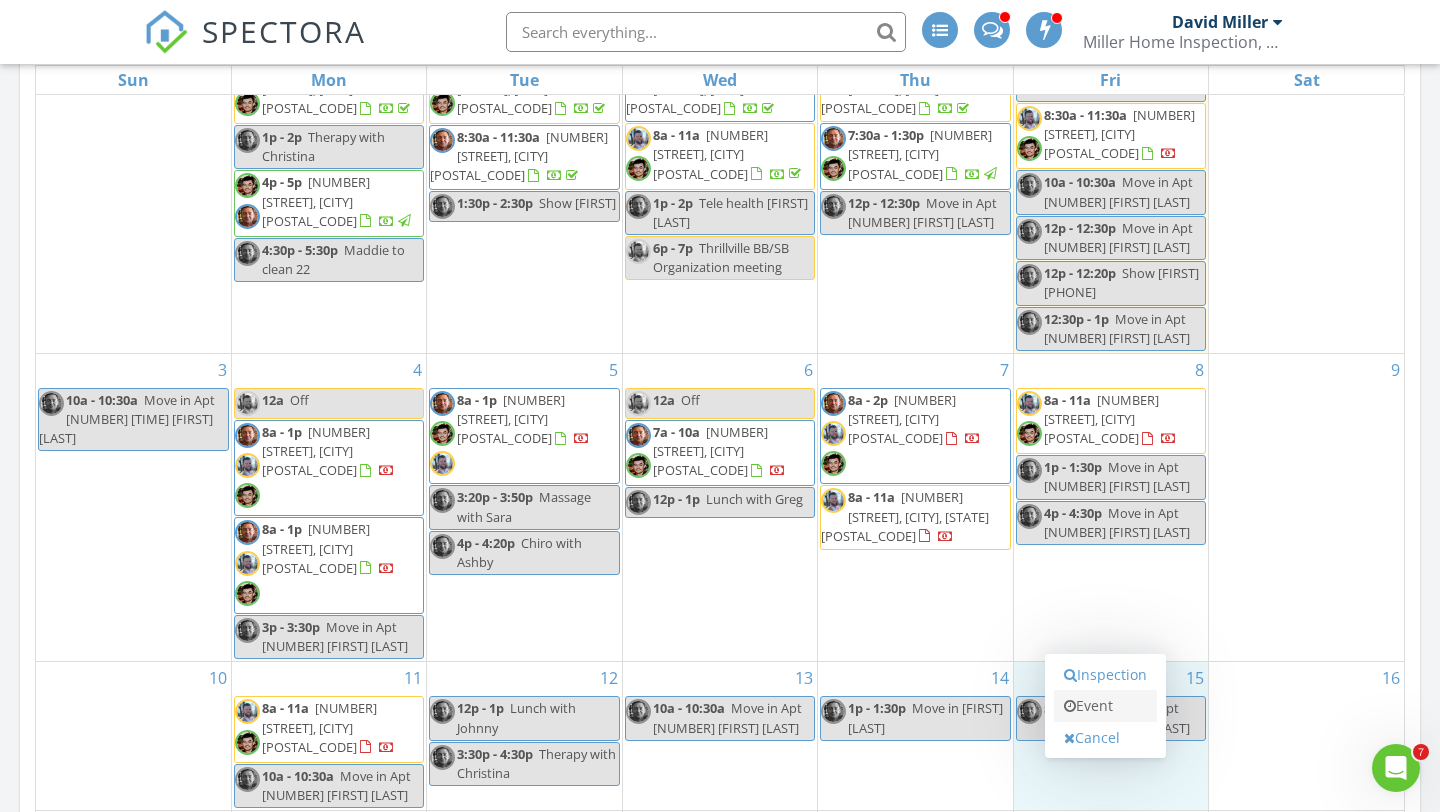 click on "Event" at bounding box center (1105, 706) 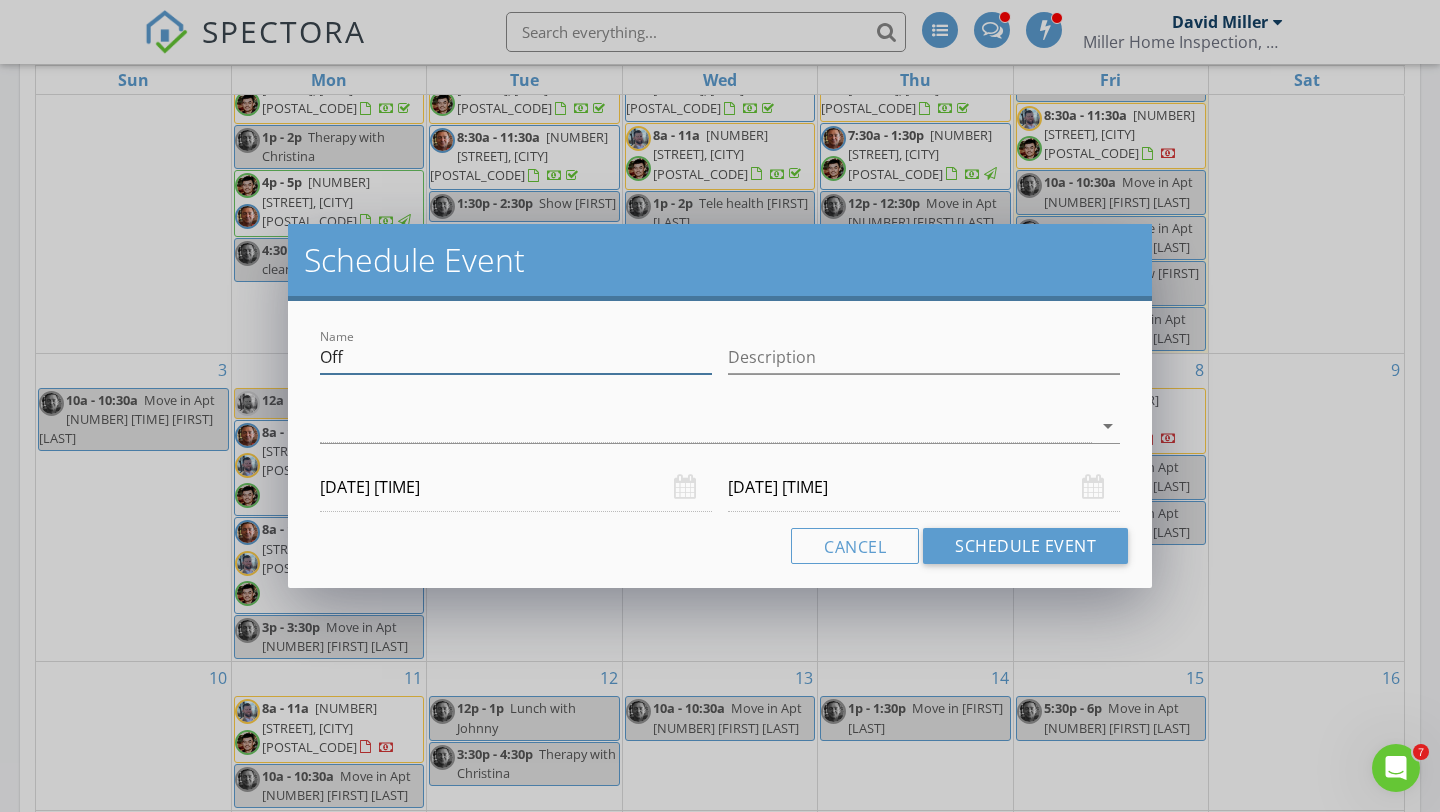 click on "Off" at bounding box center (516, 357) 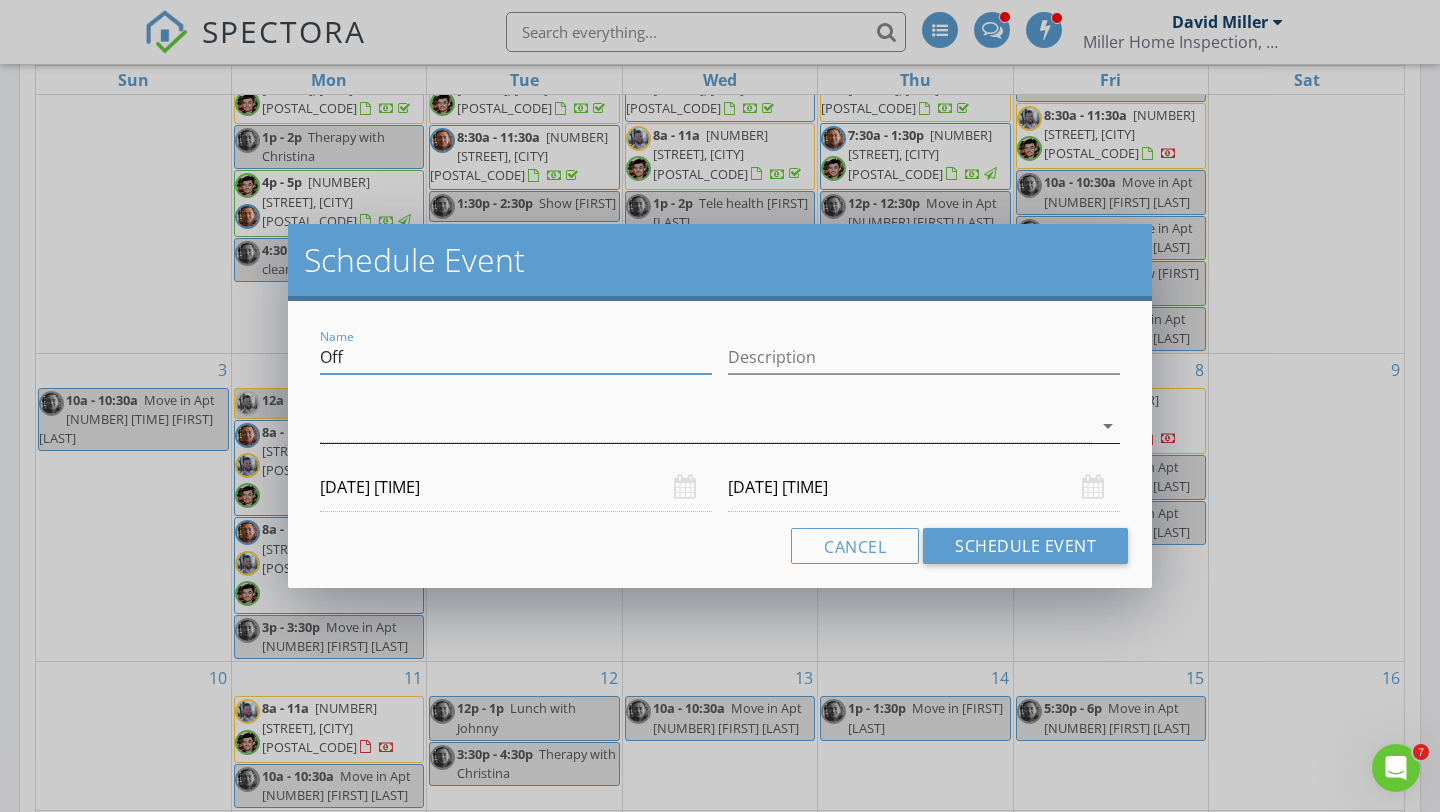 click at bounding box center (706, 426) 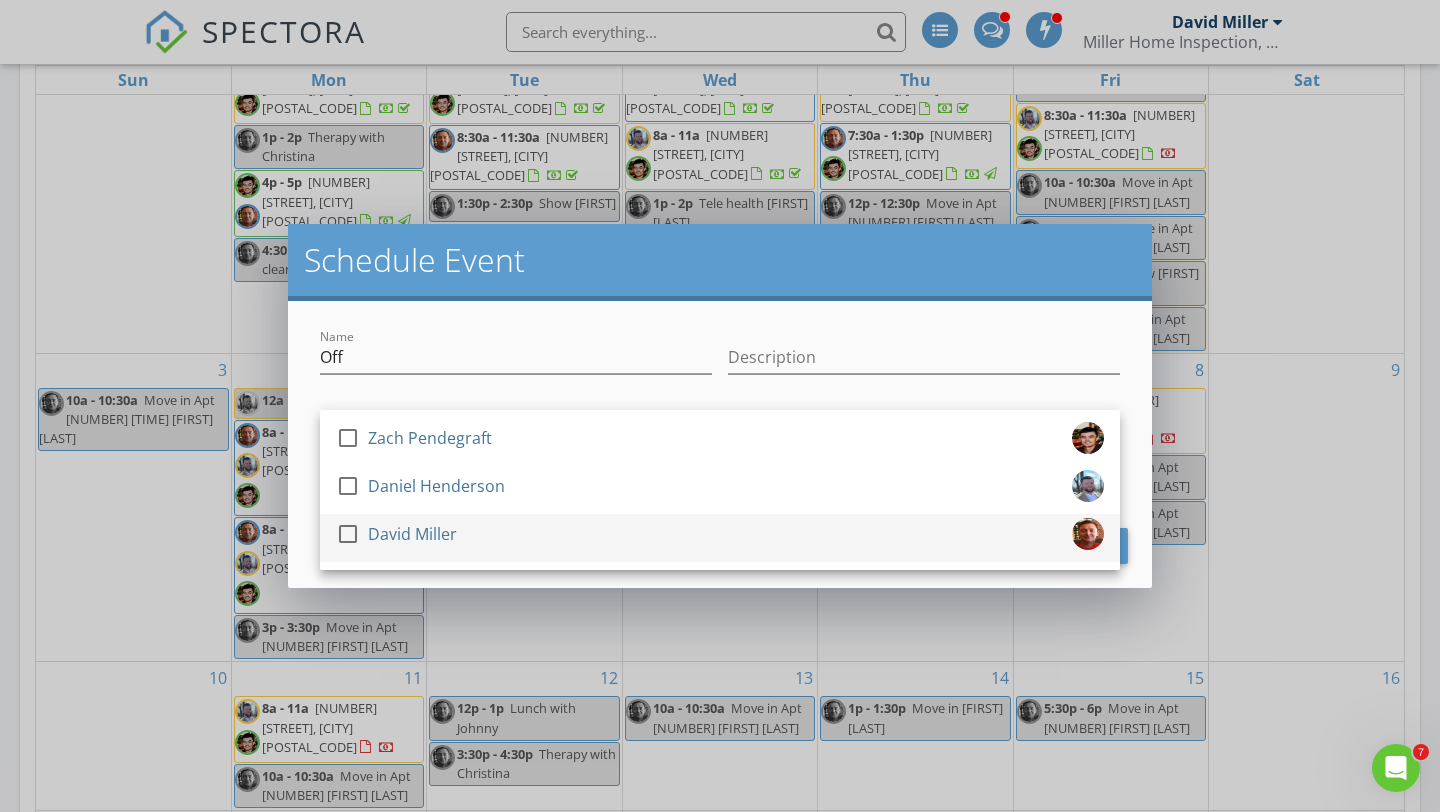 click on "check_box_outline_blank   David Miller" at bounding box center (720, 538) 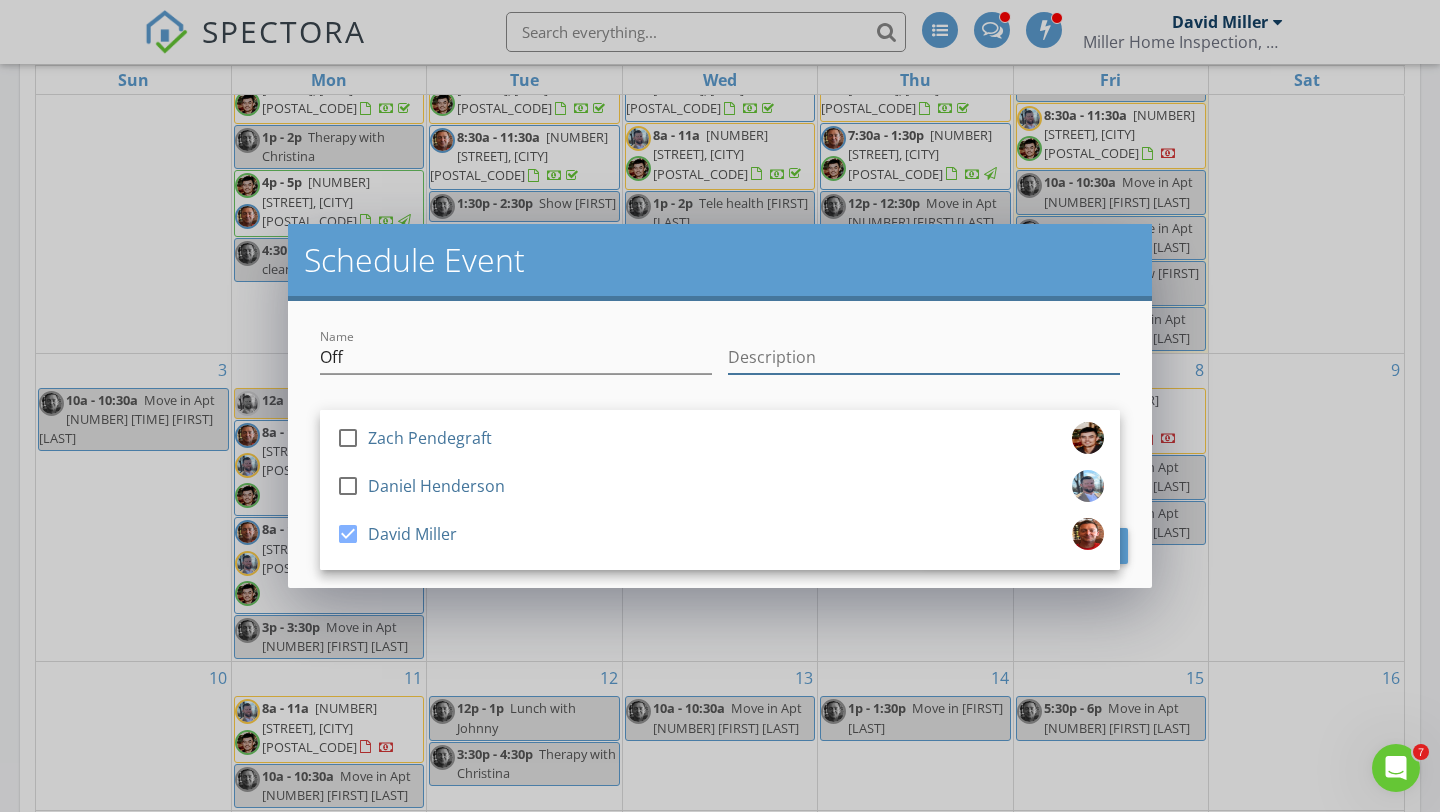 click on "Description" at bounding box center [924, 357] 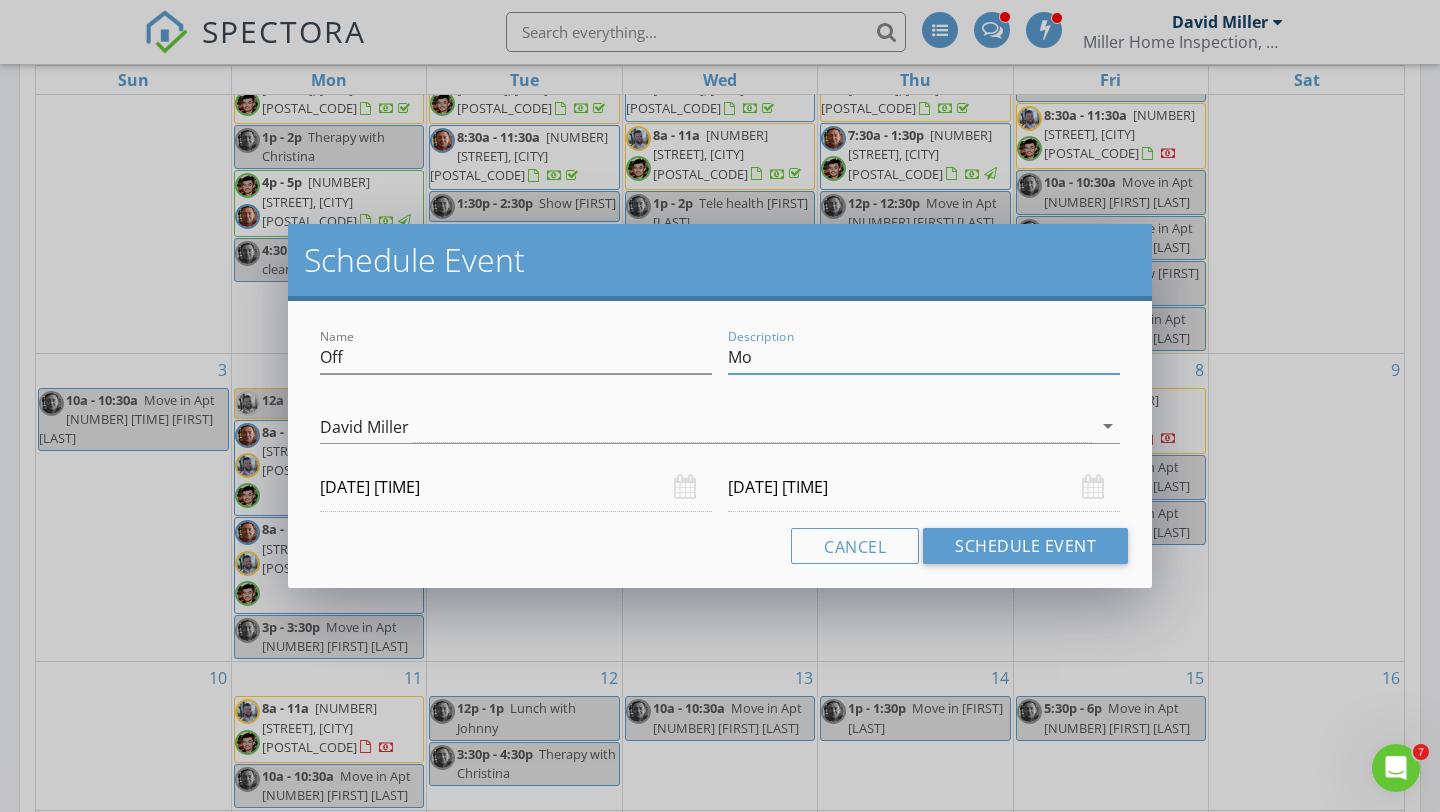 type on "M" 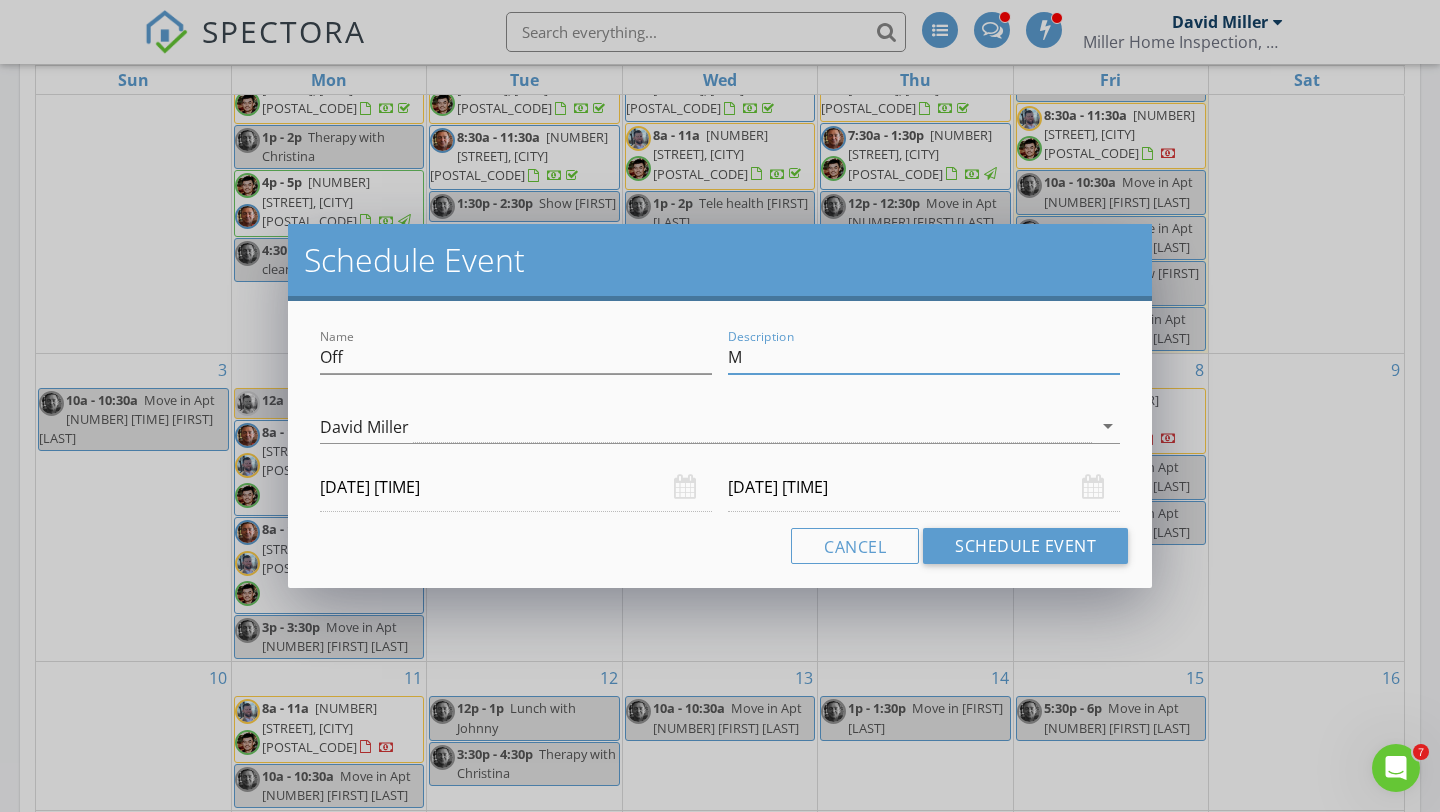 type 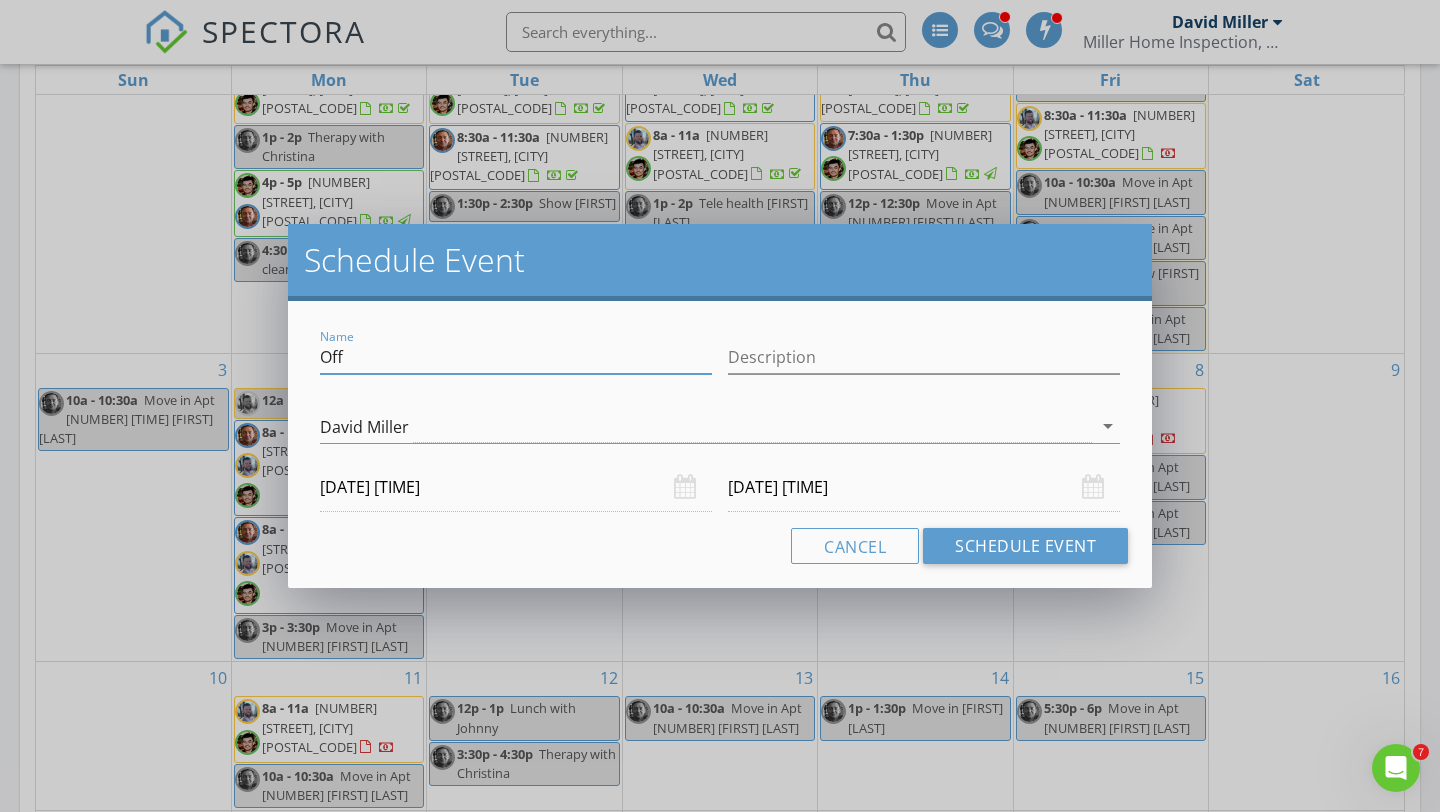 click on "Off" at bounding box center (516, 357) 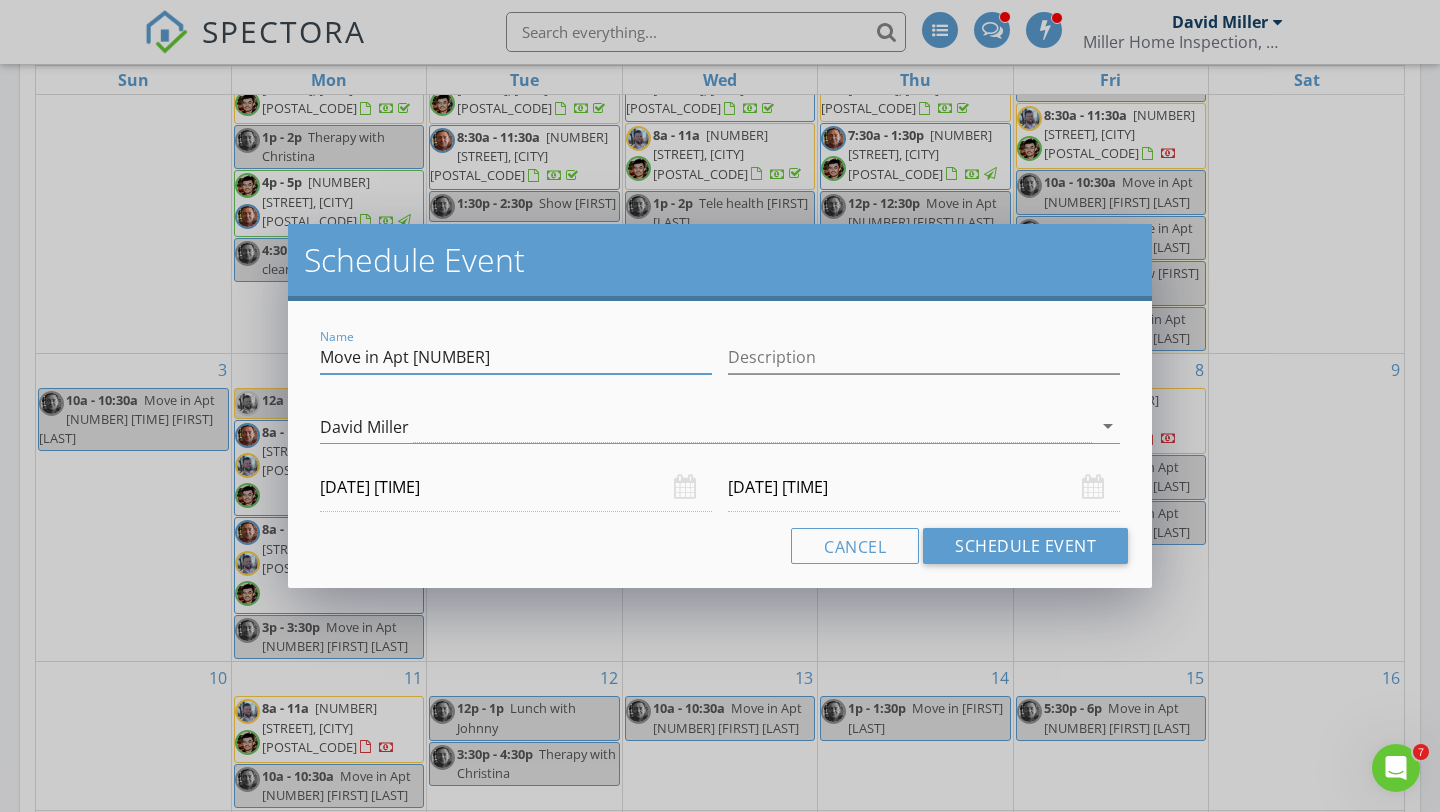 type on "Move in Apt 8" 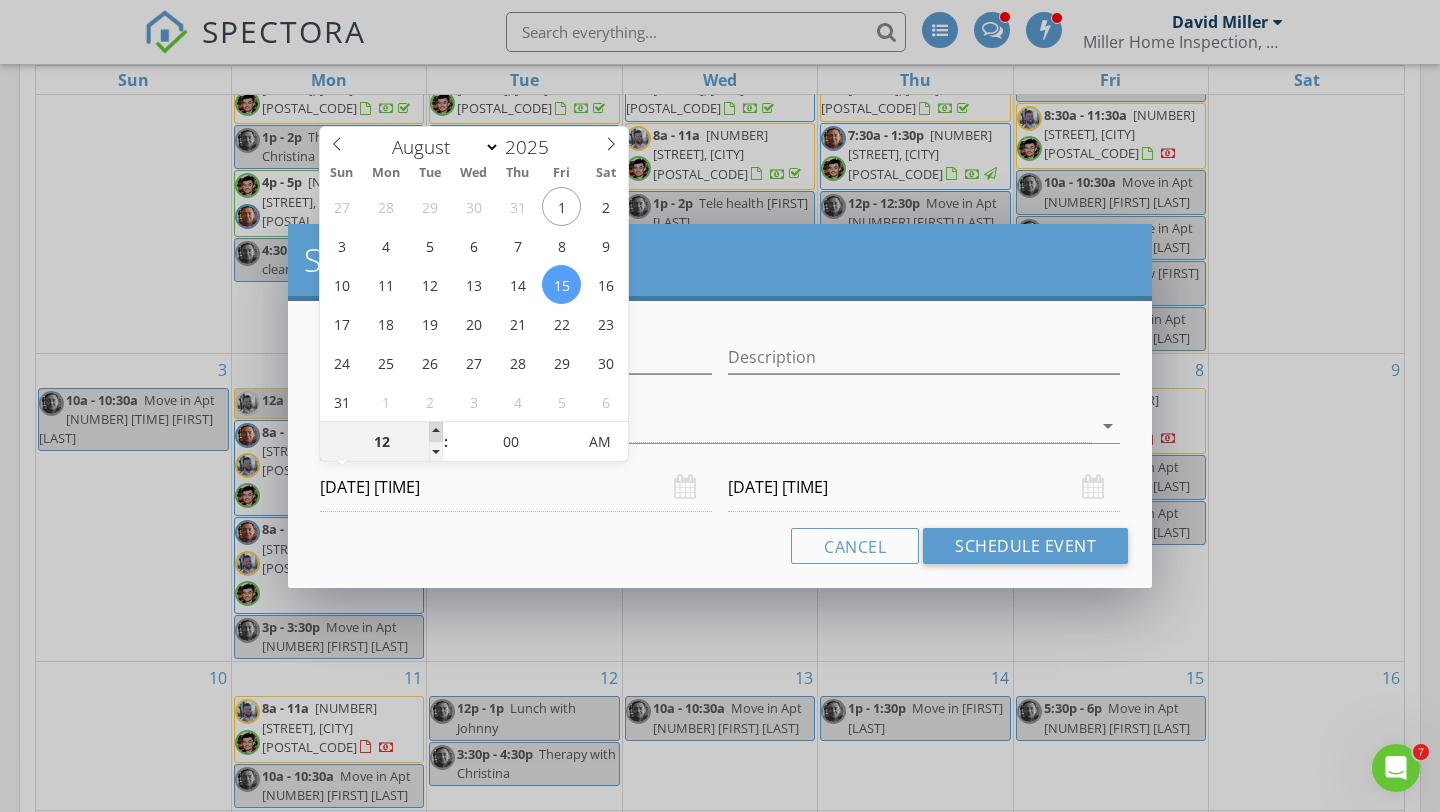 type on "01" 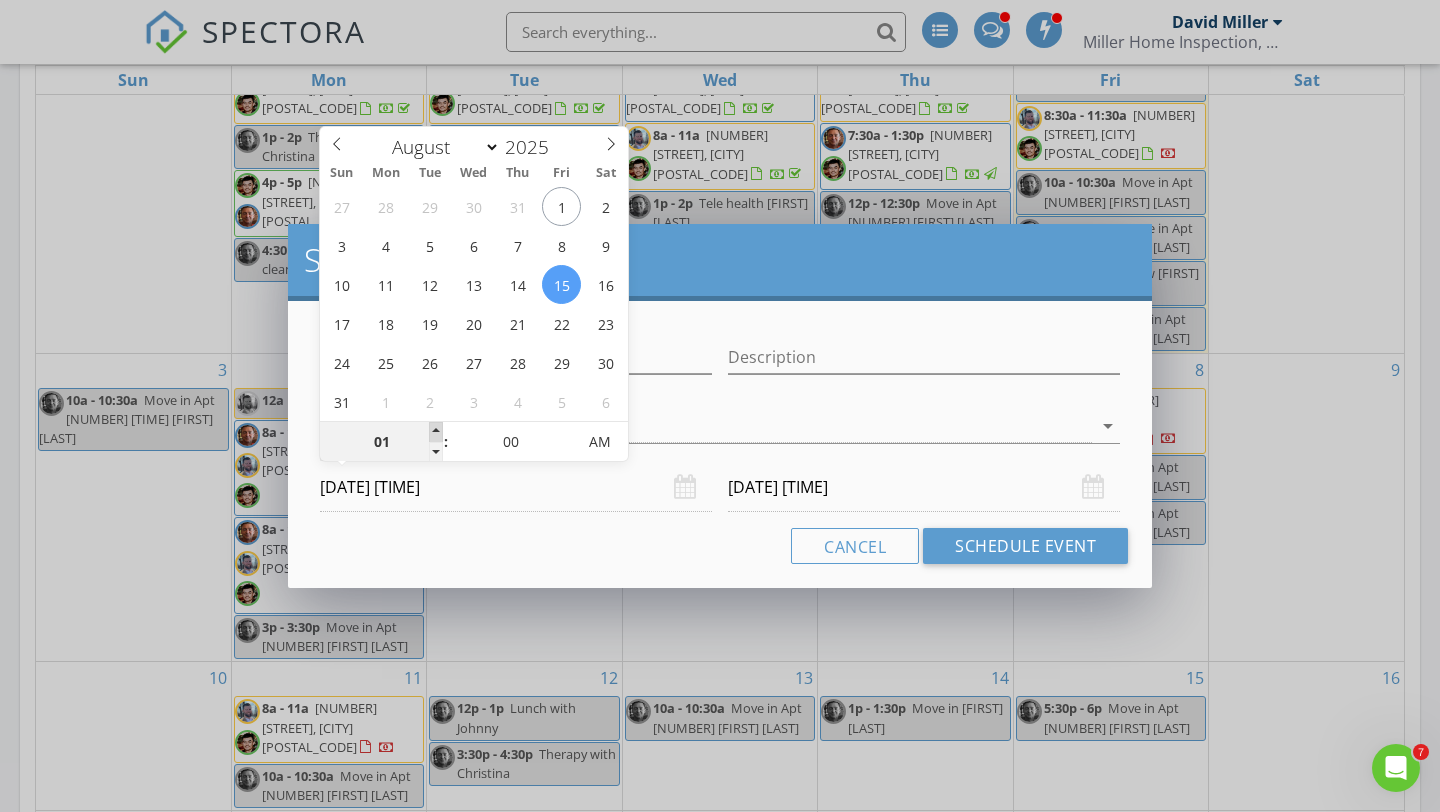click at bounding box center [436, 432] 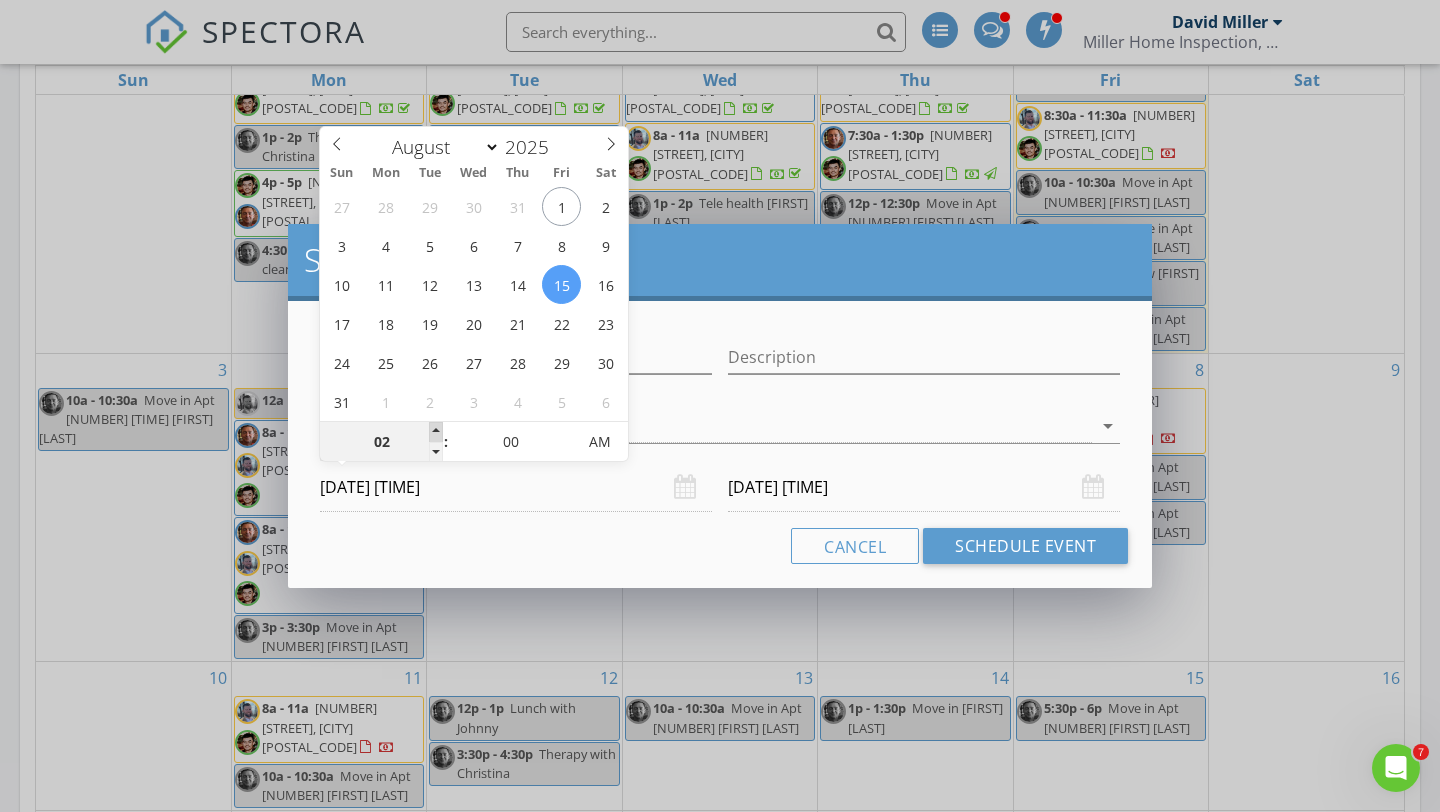 click at bounding box center (436, 432) 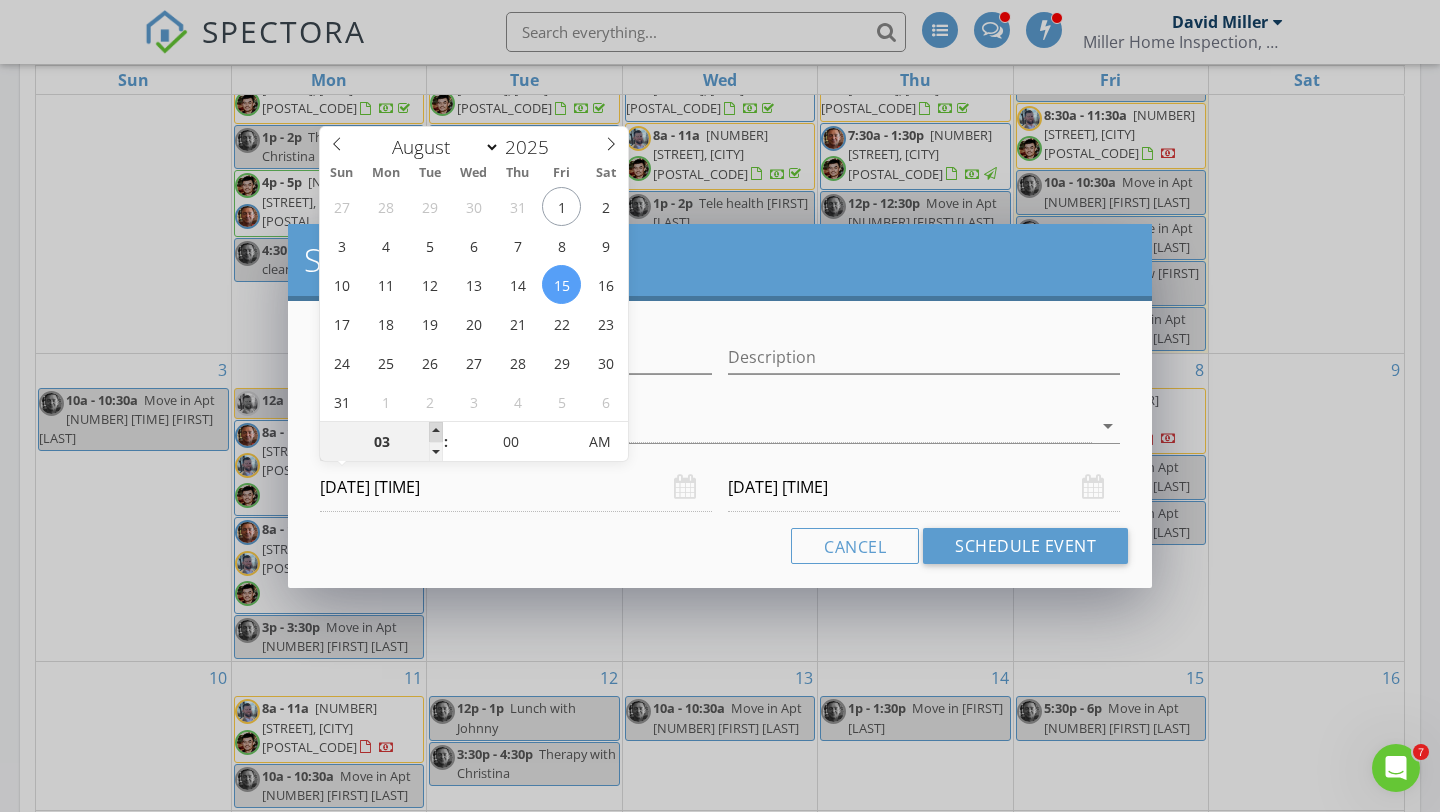 type on "04" 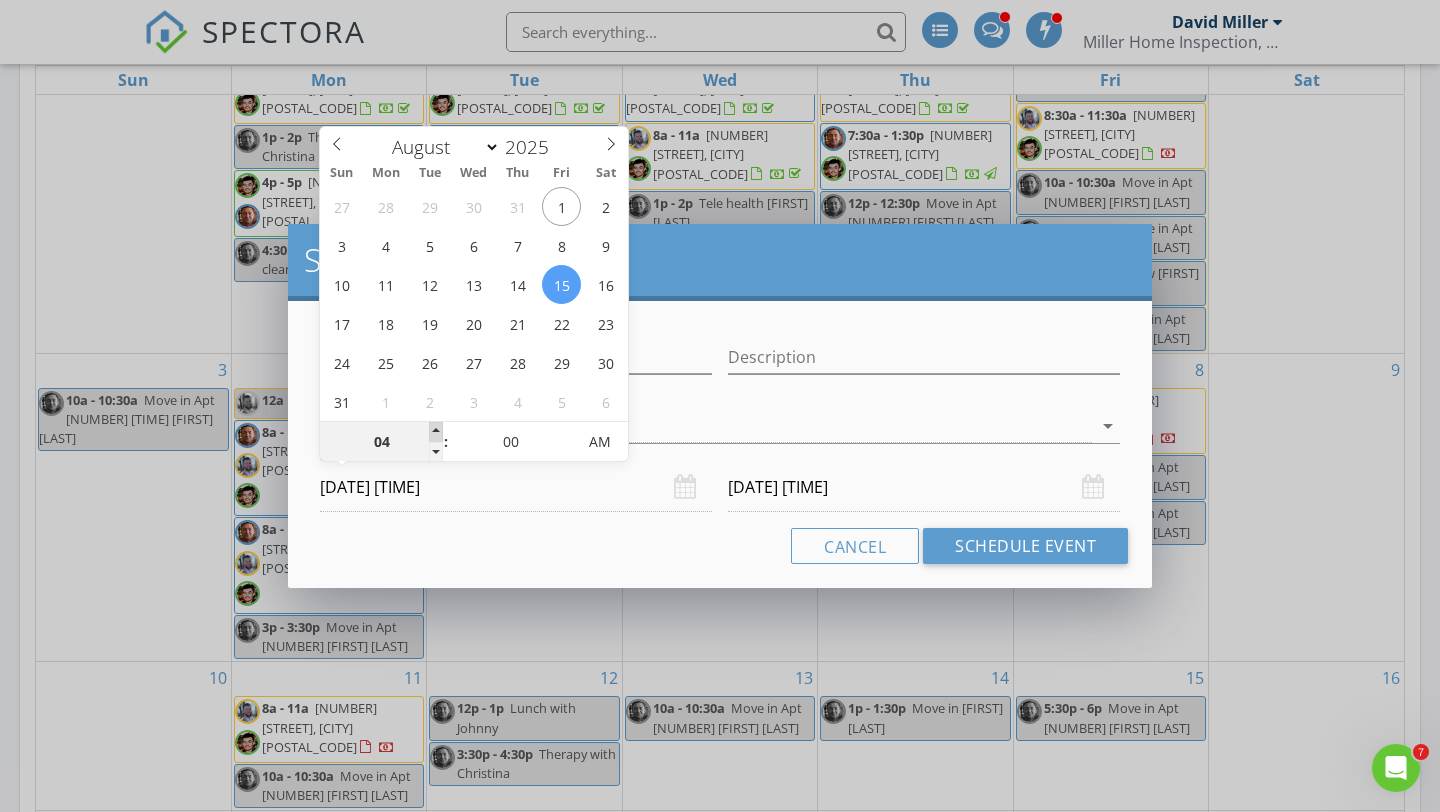 click at bounding box center (436, 432) 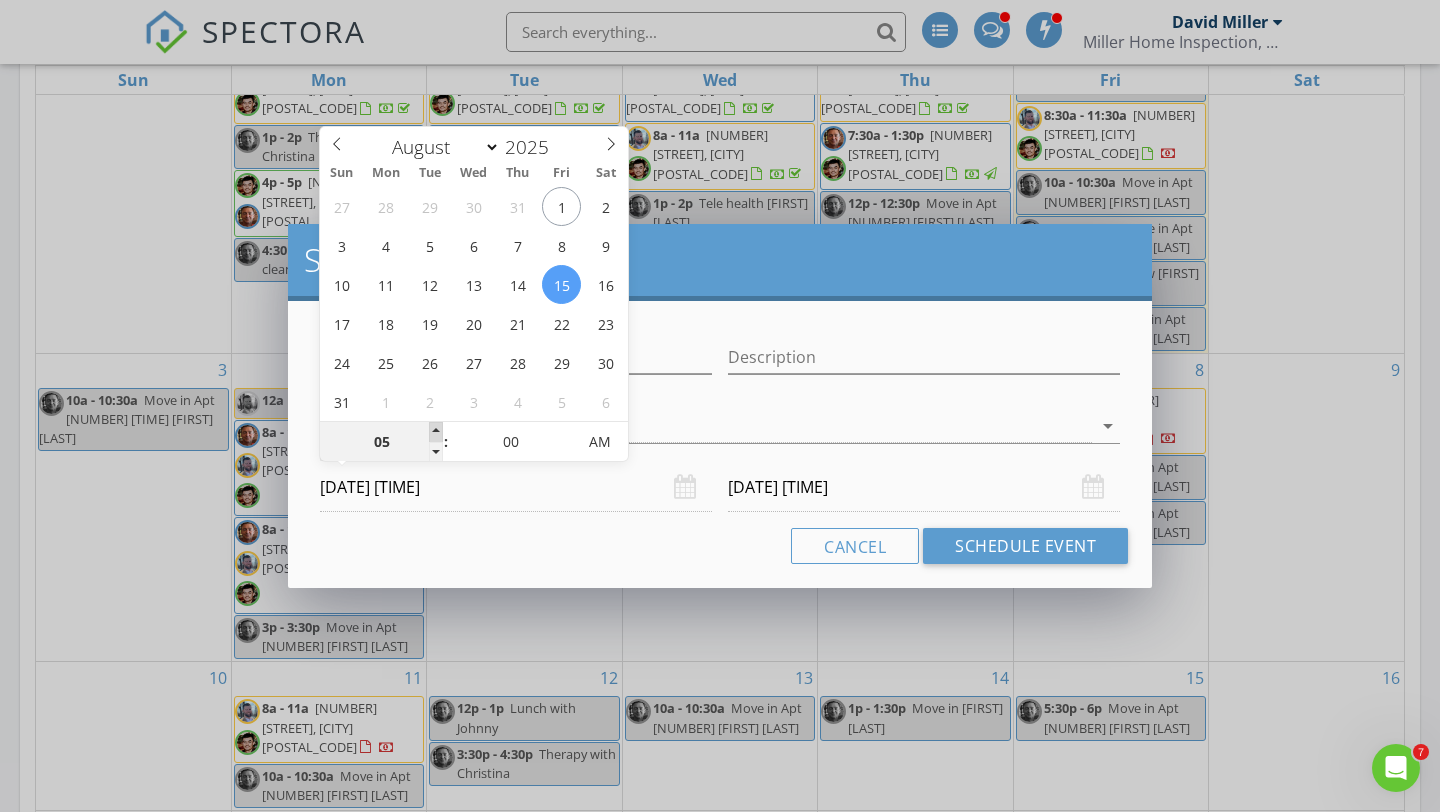 click at bounding box center (436, 432) 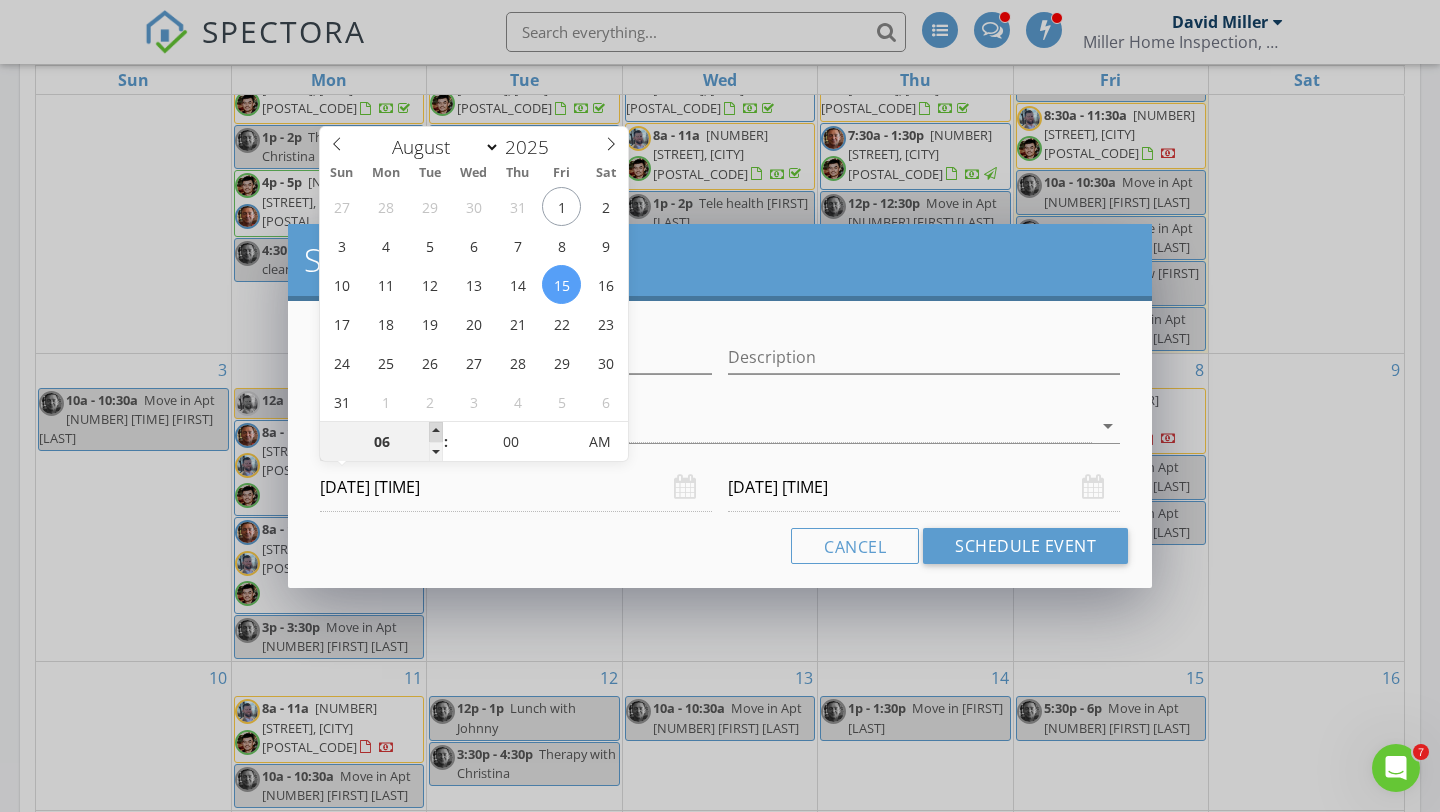 click at bounding box center (436, 432) 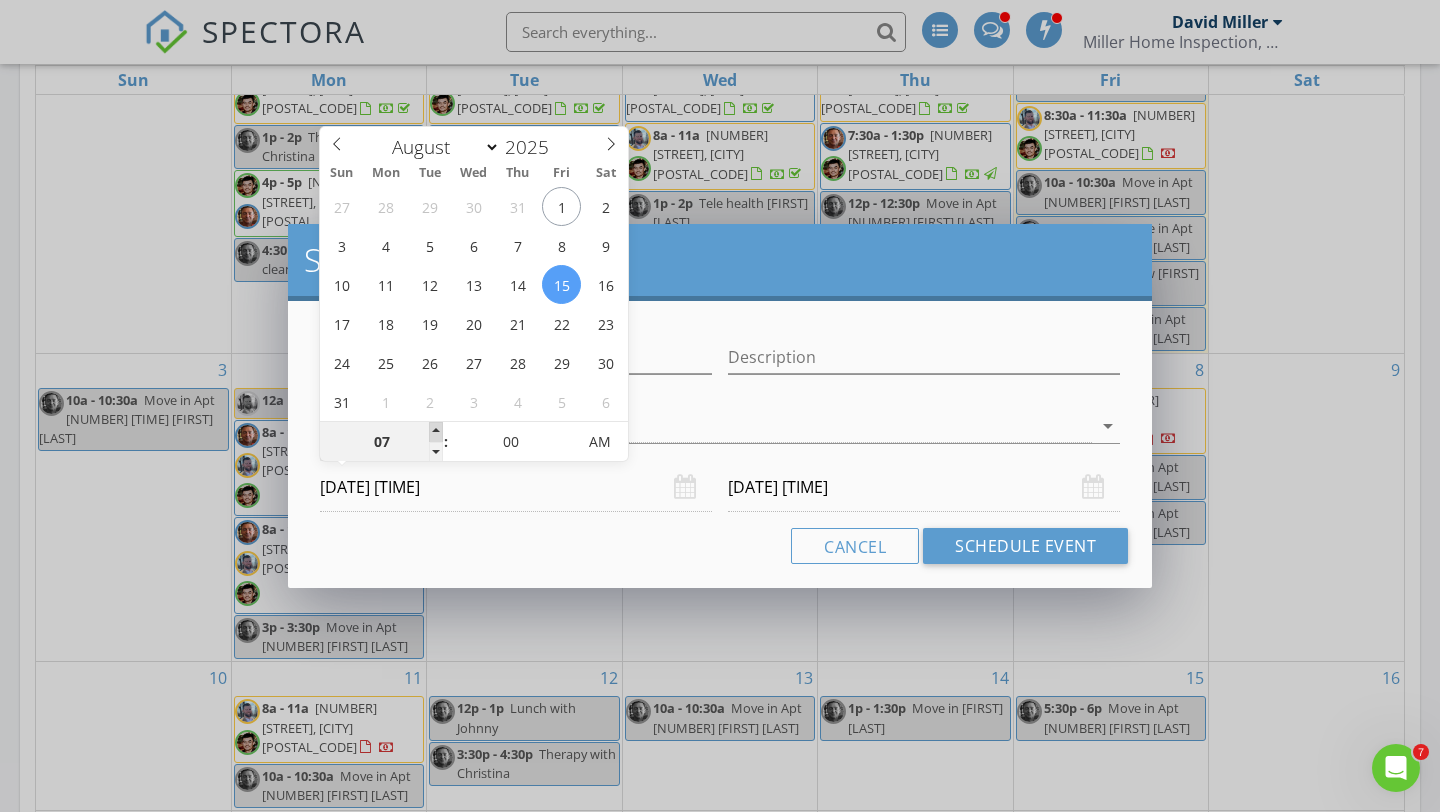 type on "08" 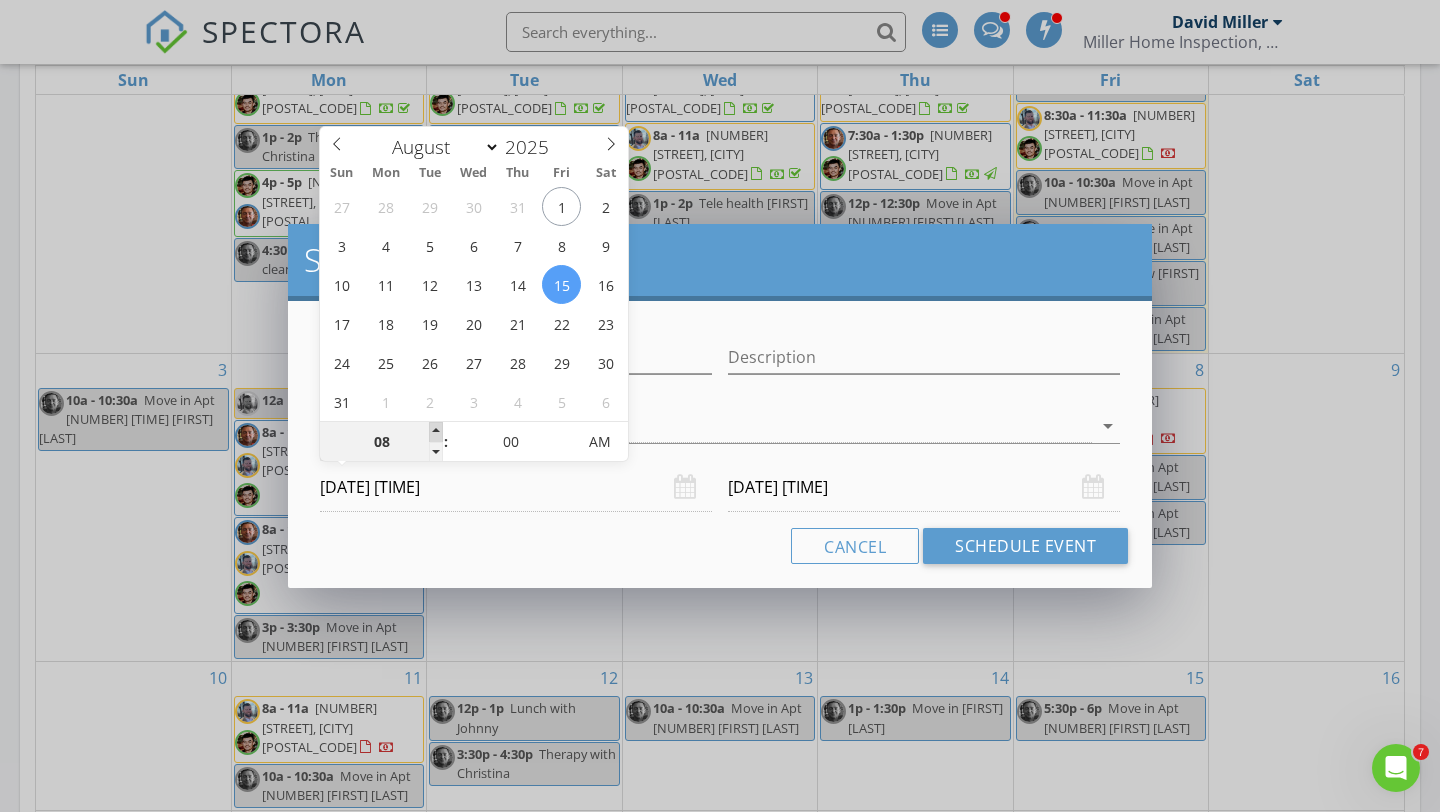 click at bounding box center [436, 432] 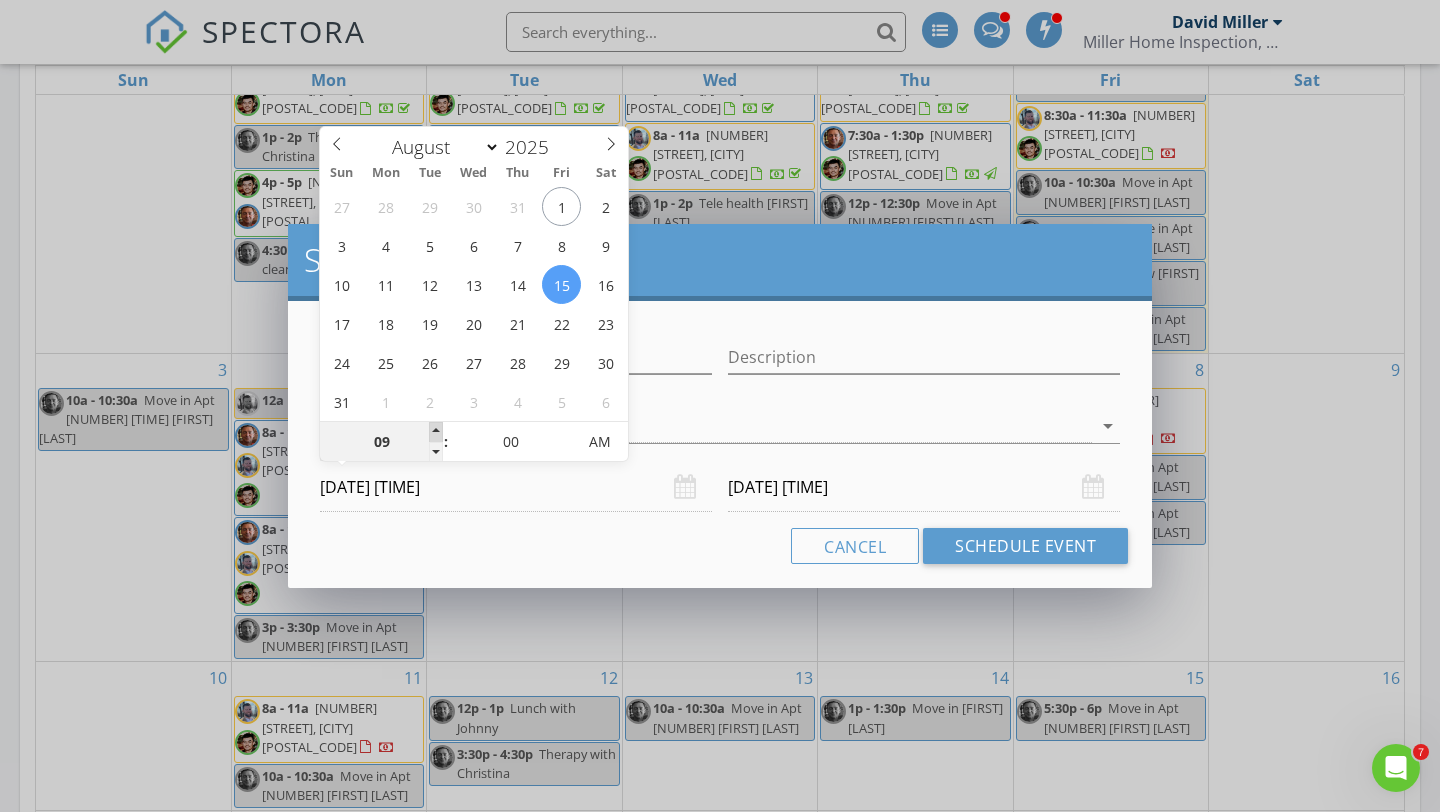 click at bounding box center (436, 432) 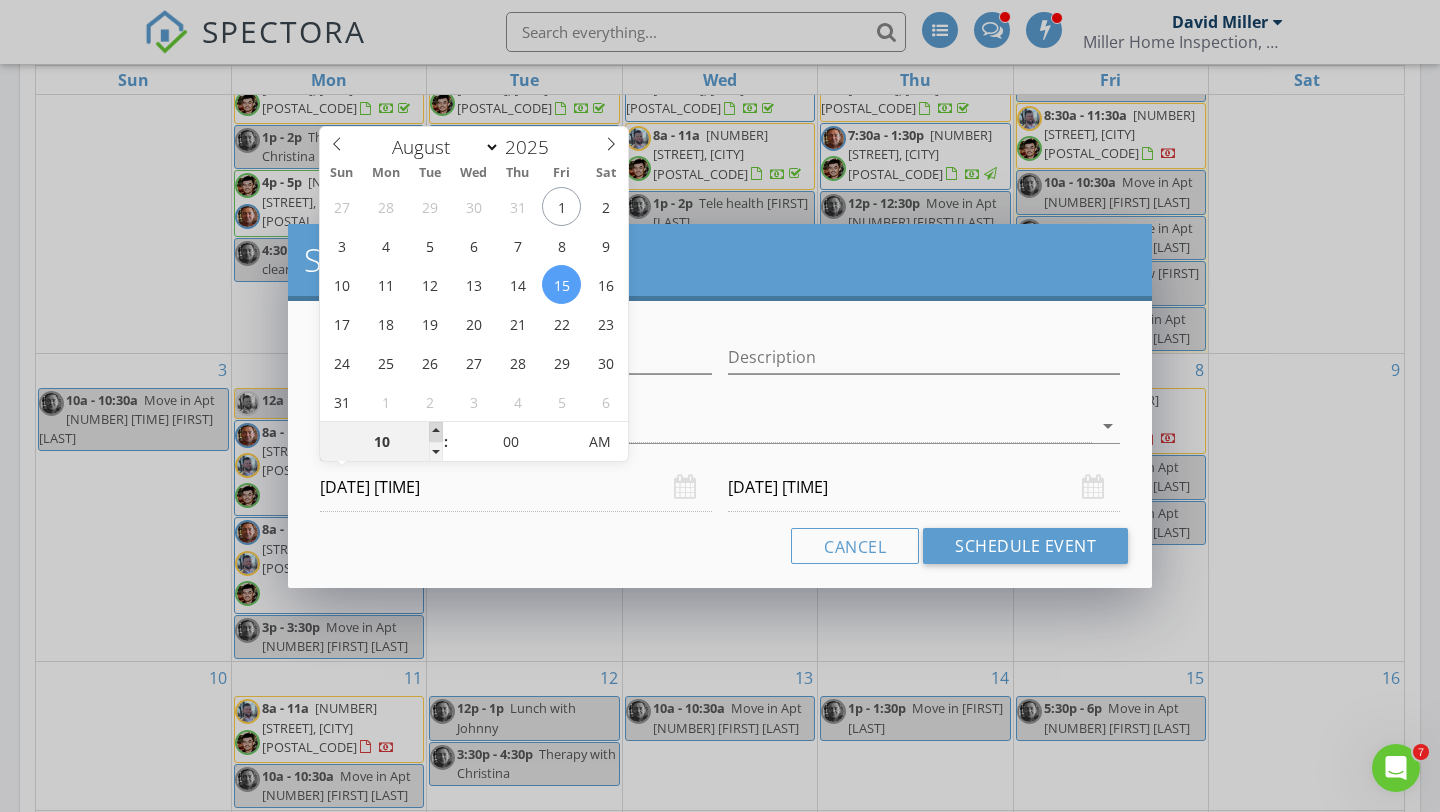 click at bounding box center [436, 432] 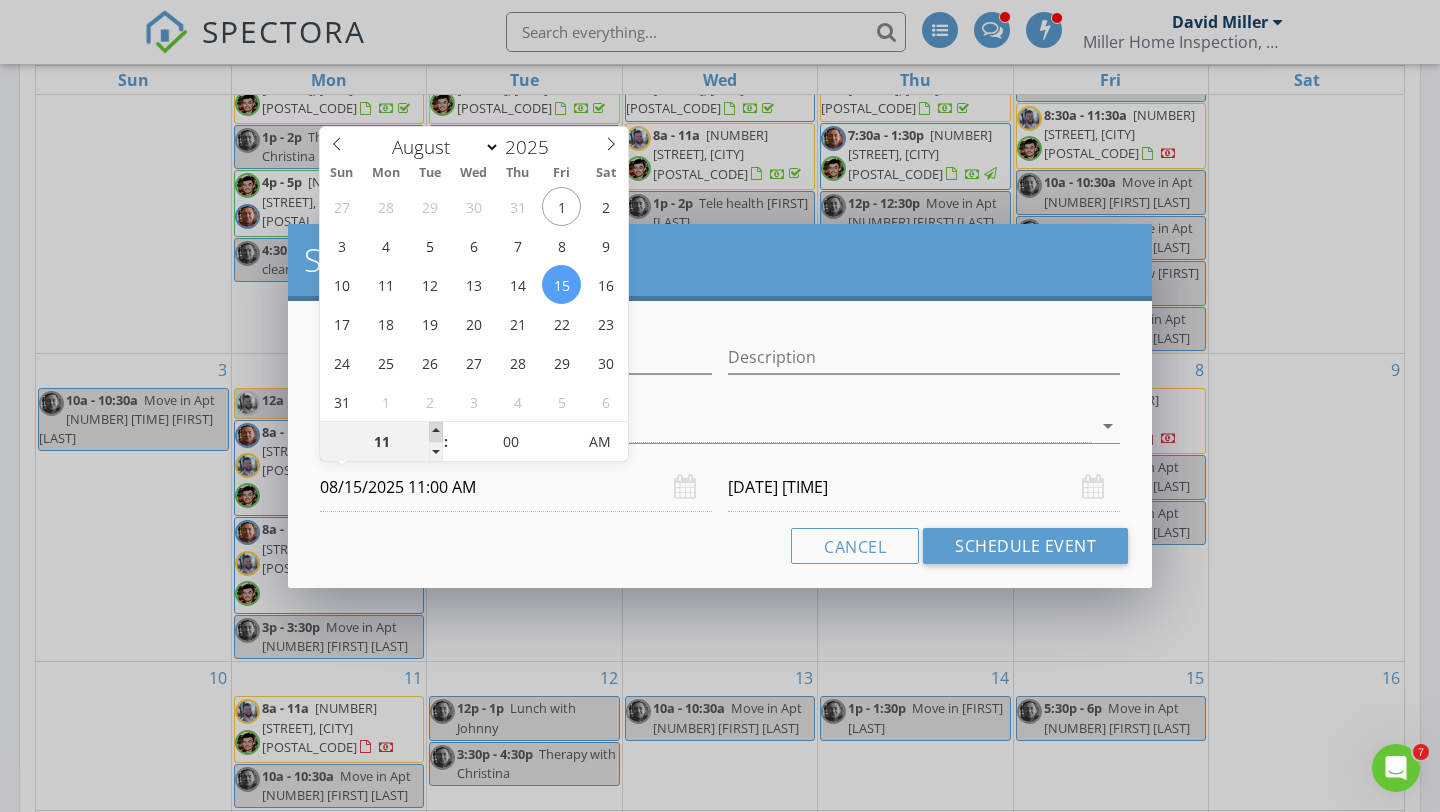 type on "08/16/2025 11:00 AM" 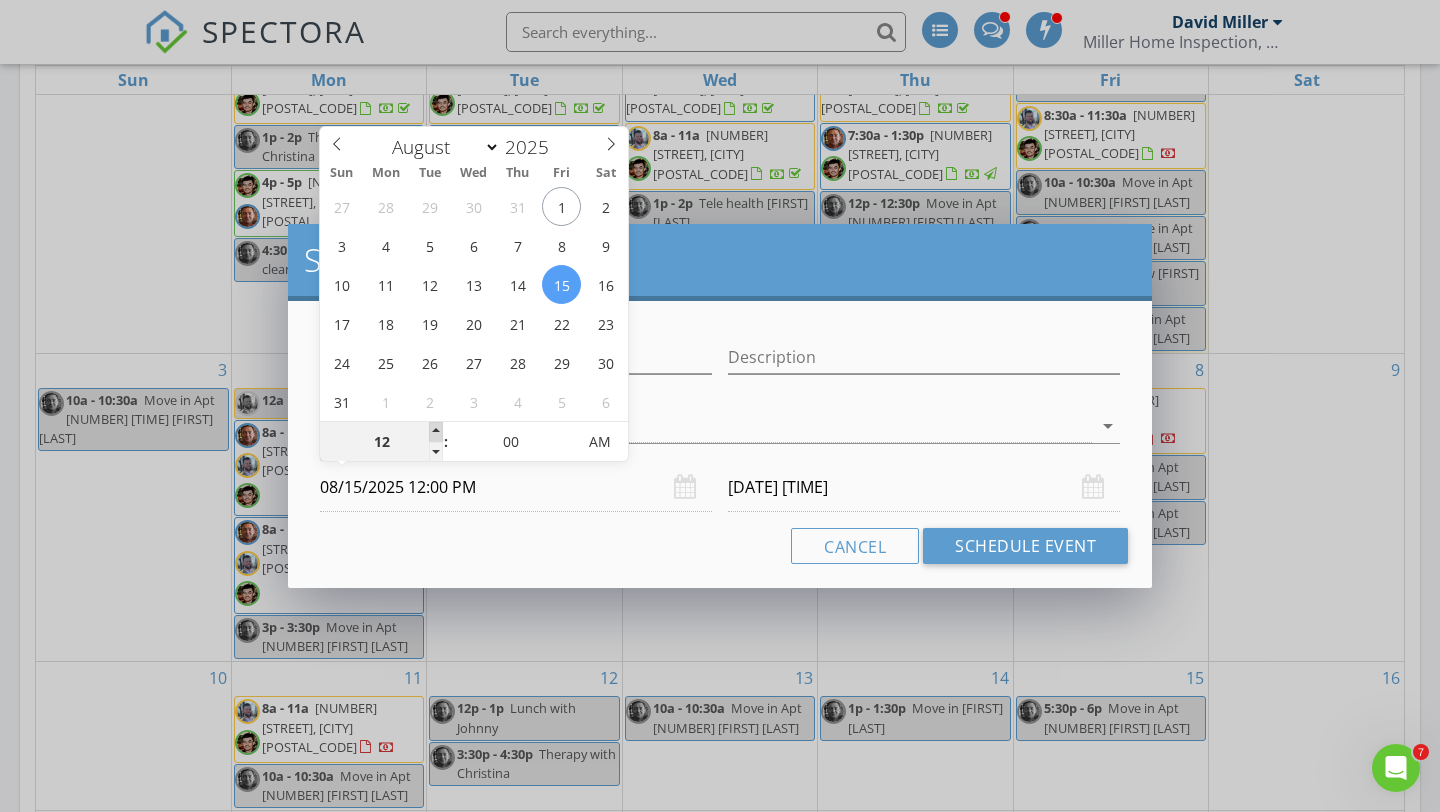 click at bounding box center (436, 432) 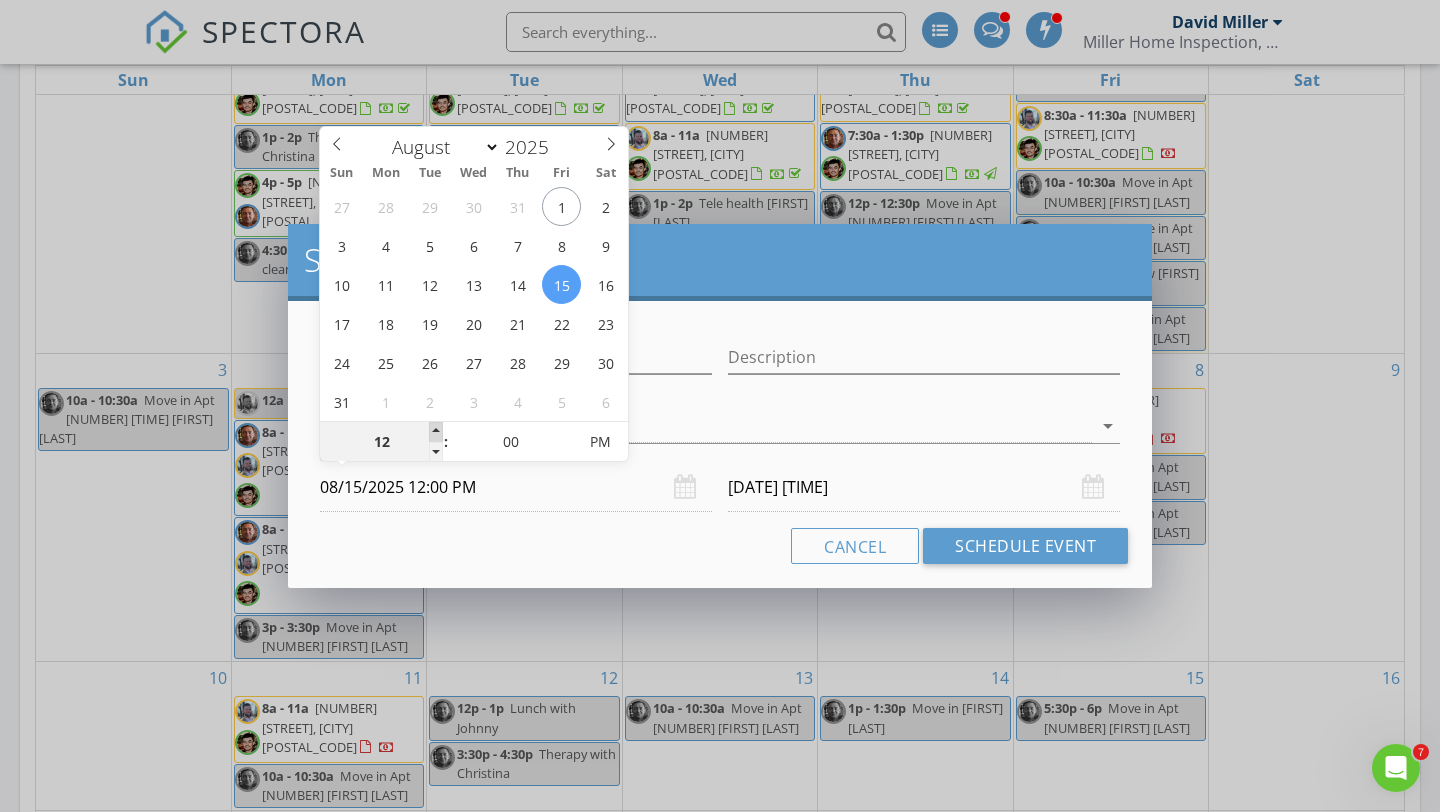 type on "01" 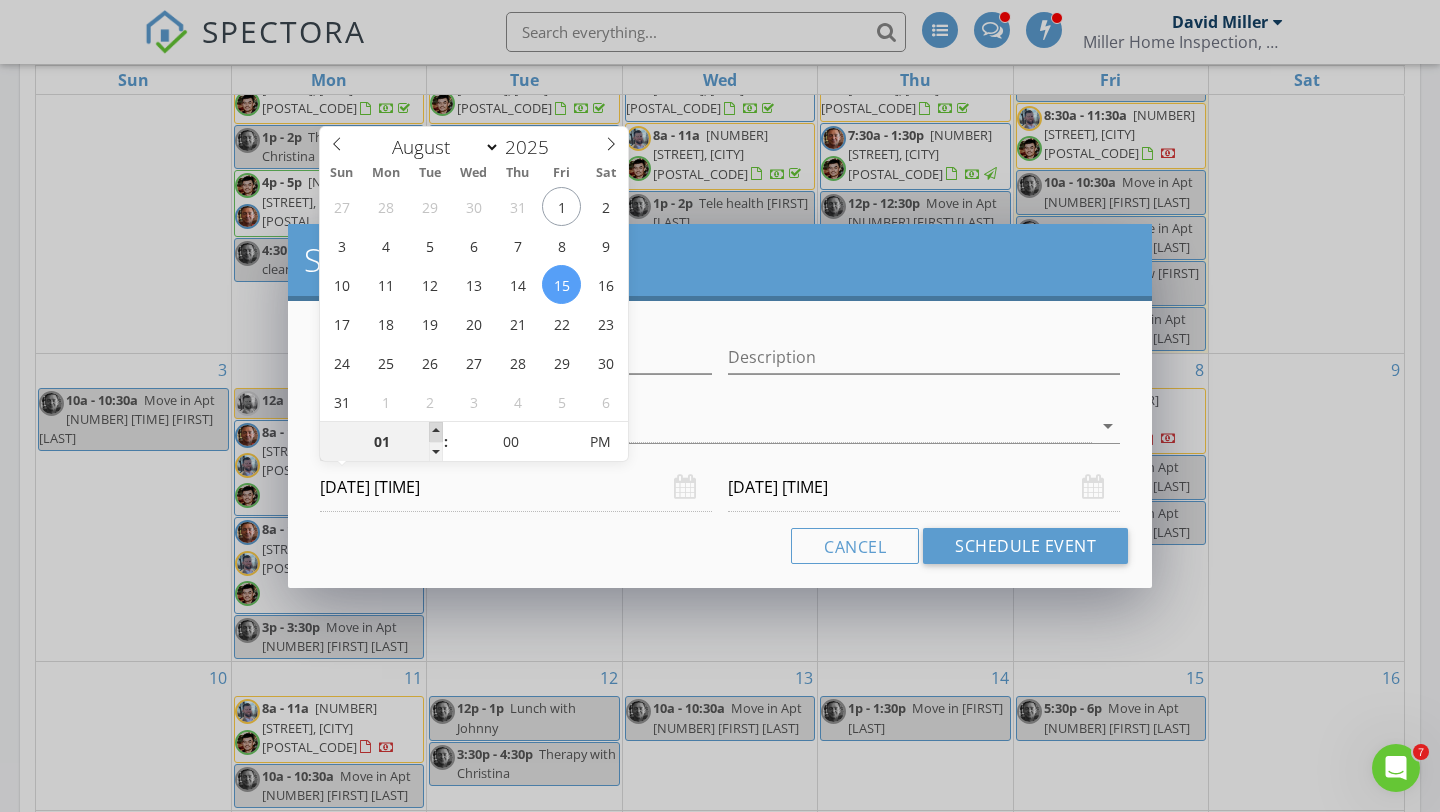 click at bounding box center (436, 432) 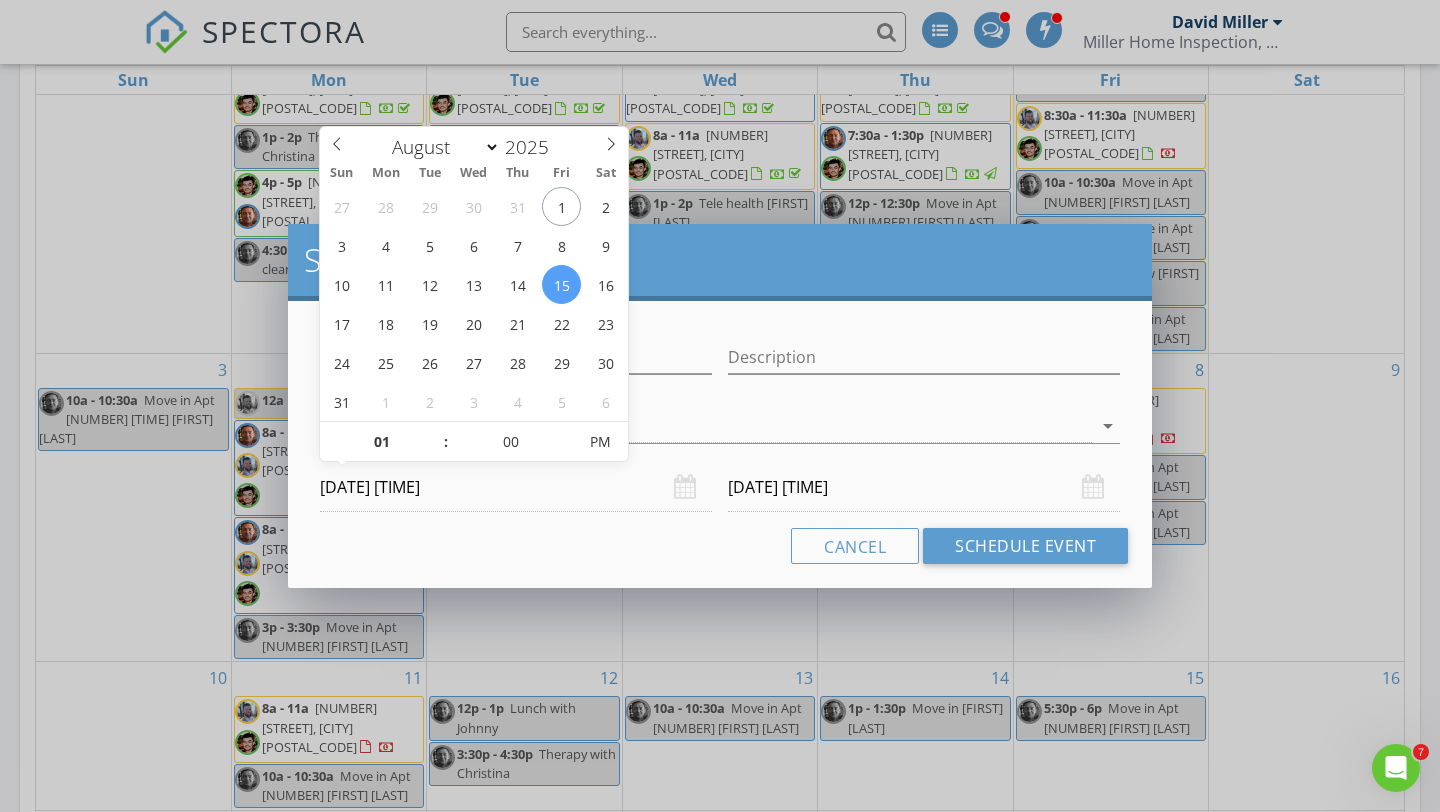 click on "08/16/2025 1:00 PM" at bounding box center (924, 487) 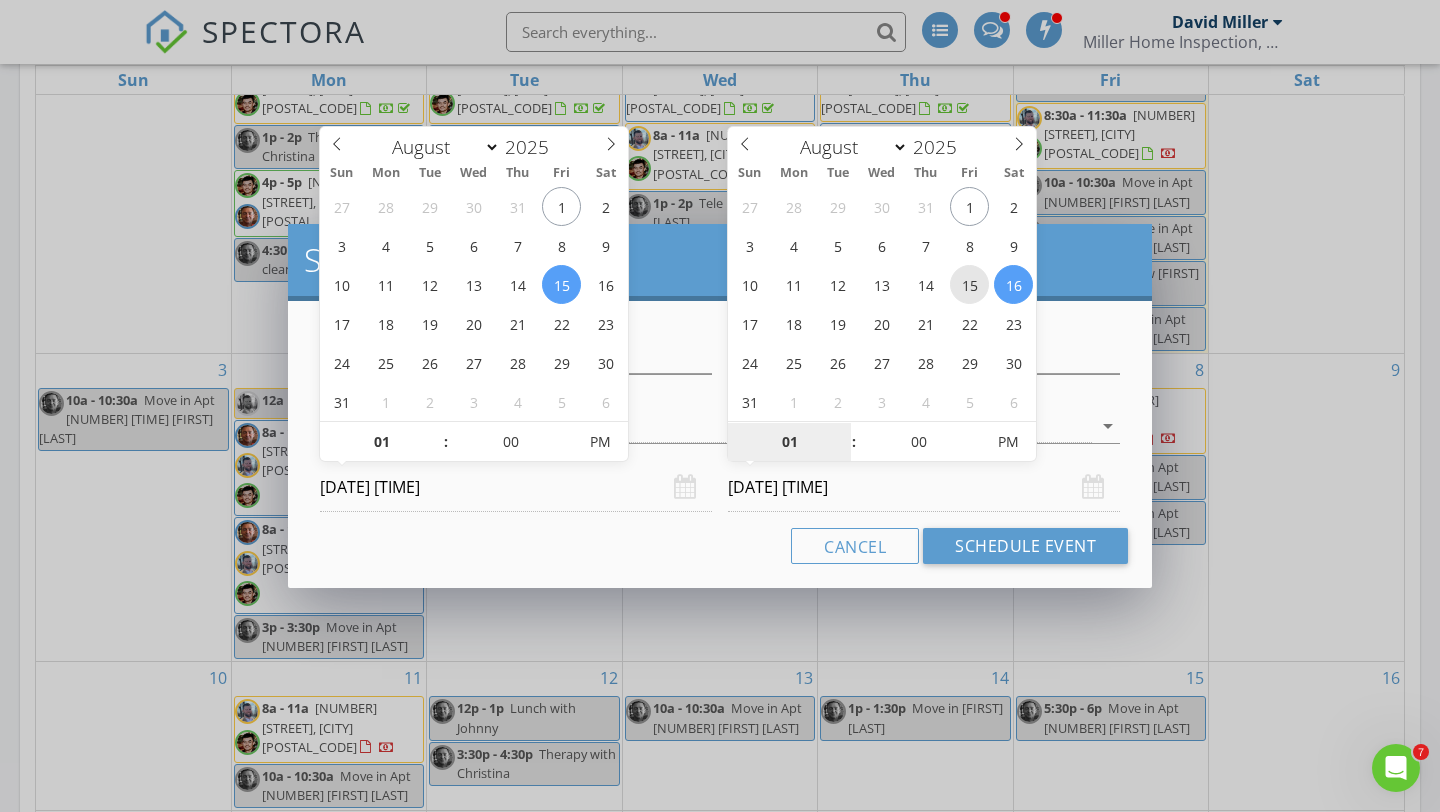 type on "08/15/2025 1:00 PM" 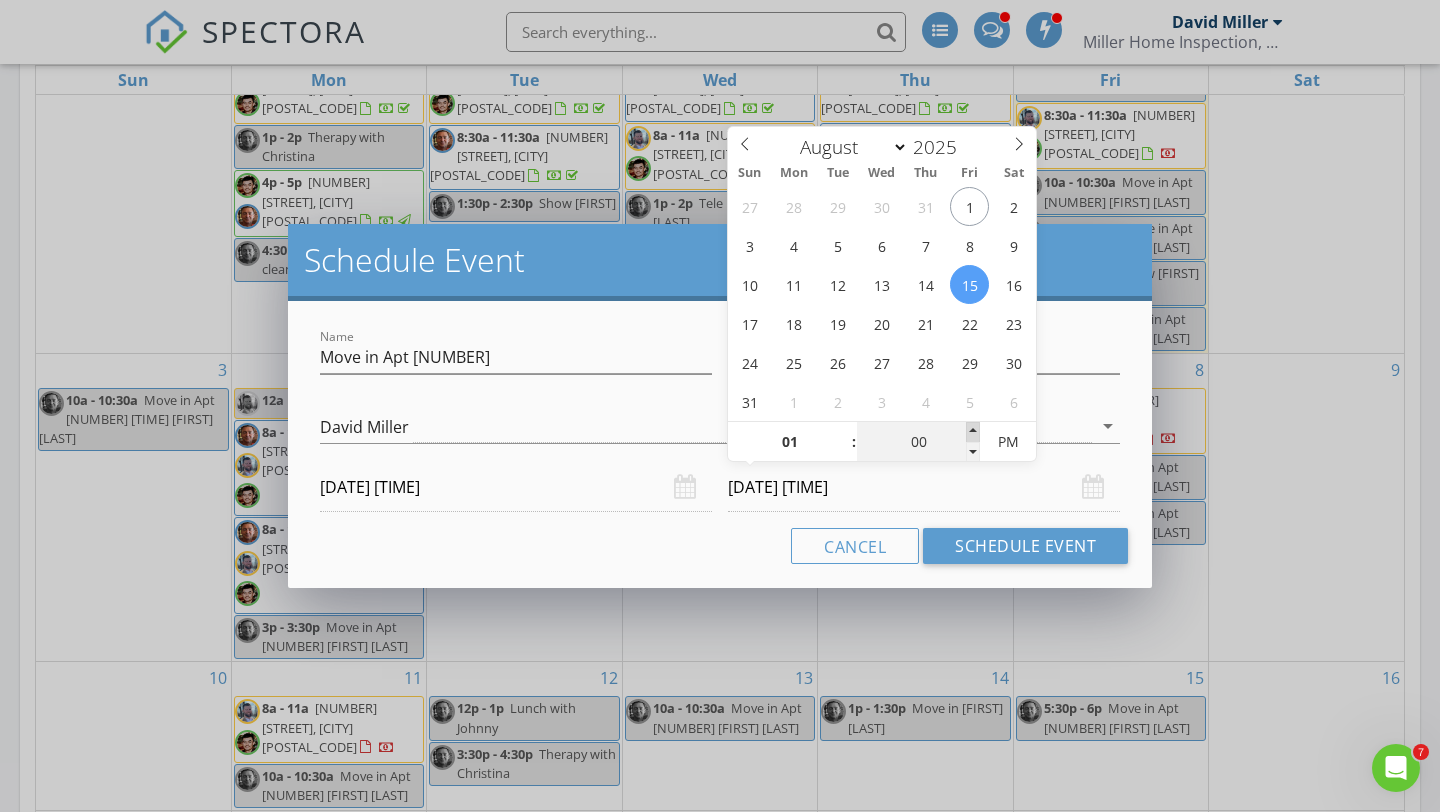 type on "05" 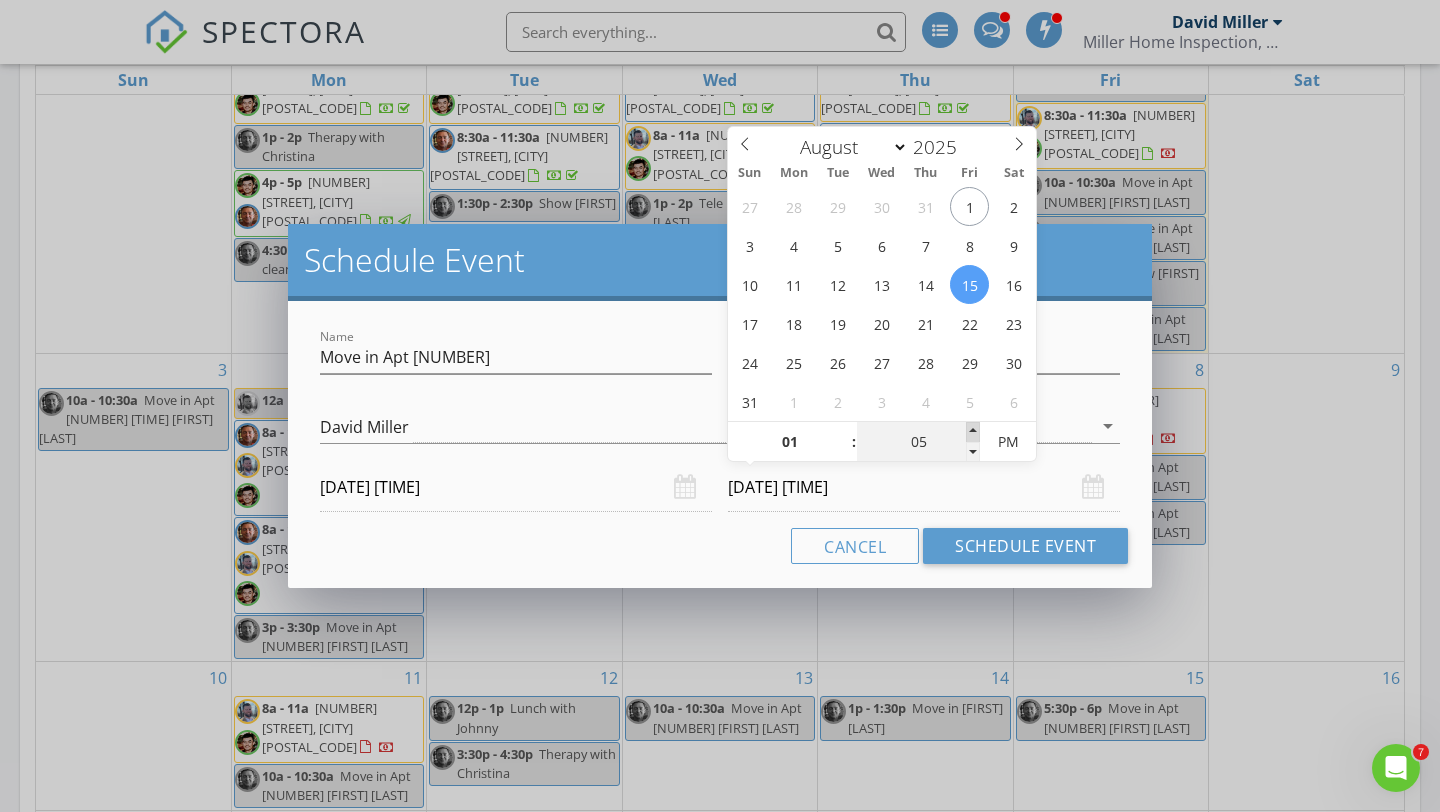 click at bounding box center [973, 432] 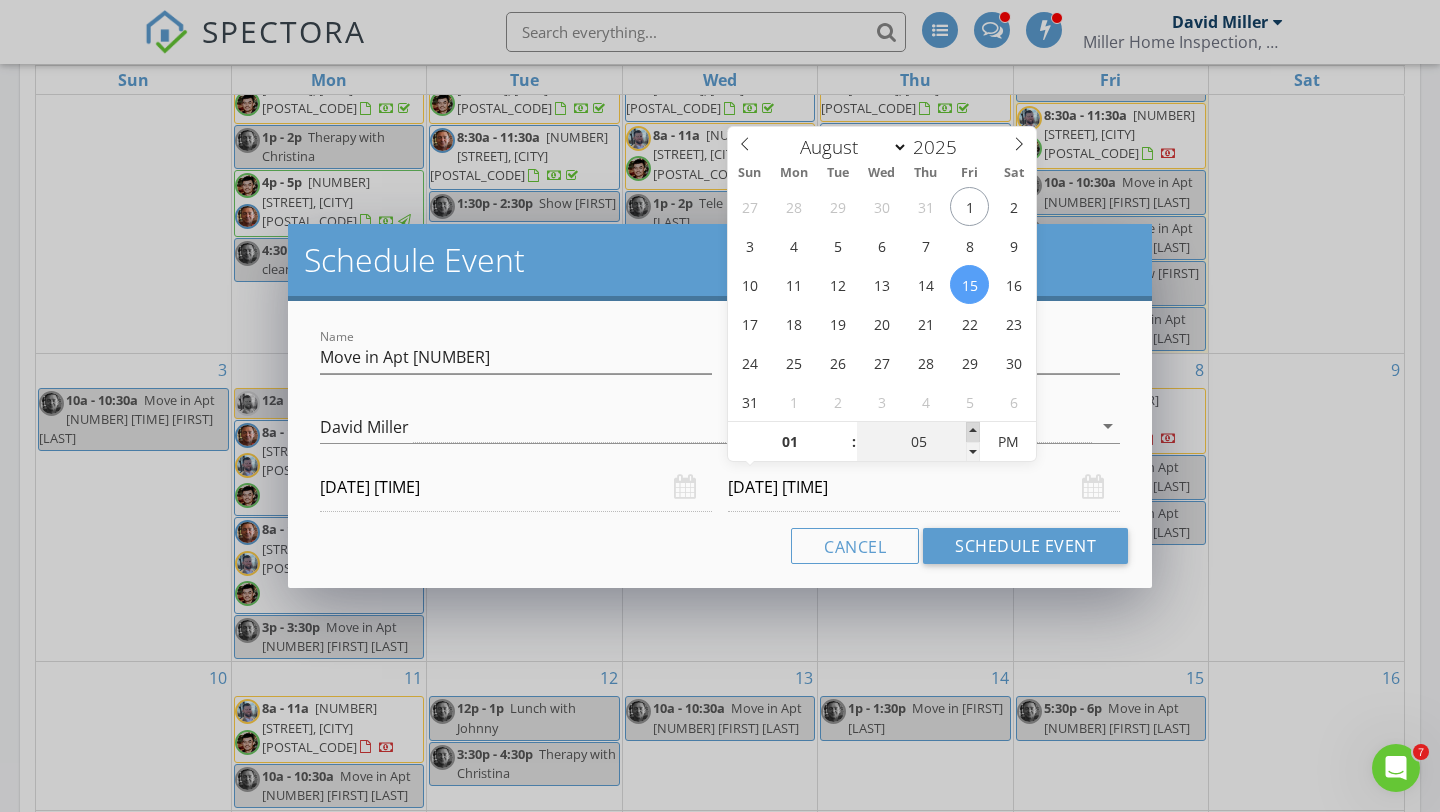 type on "08/15/2025 1:10 PM" 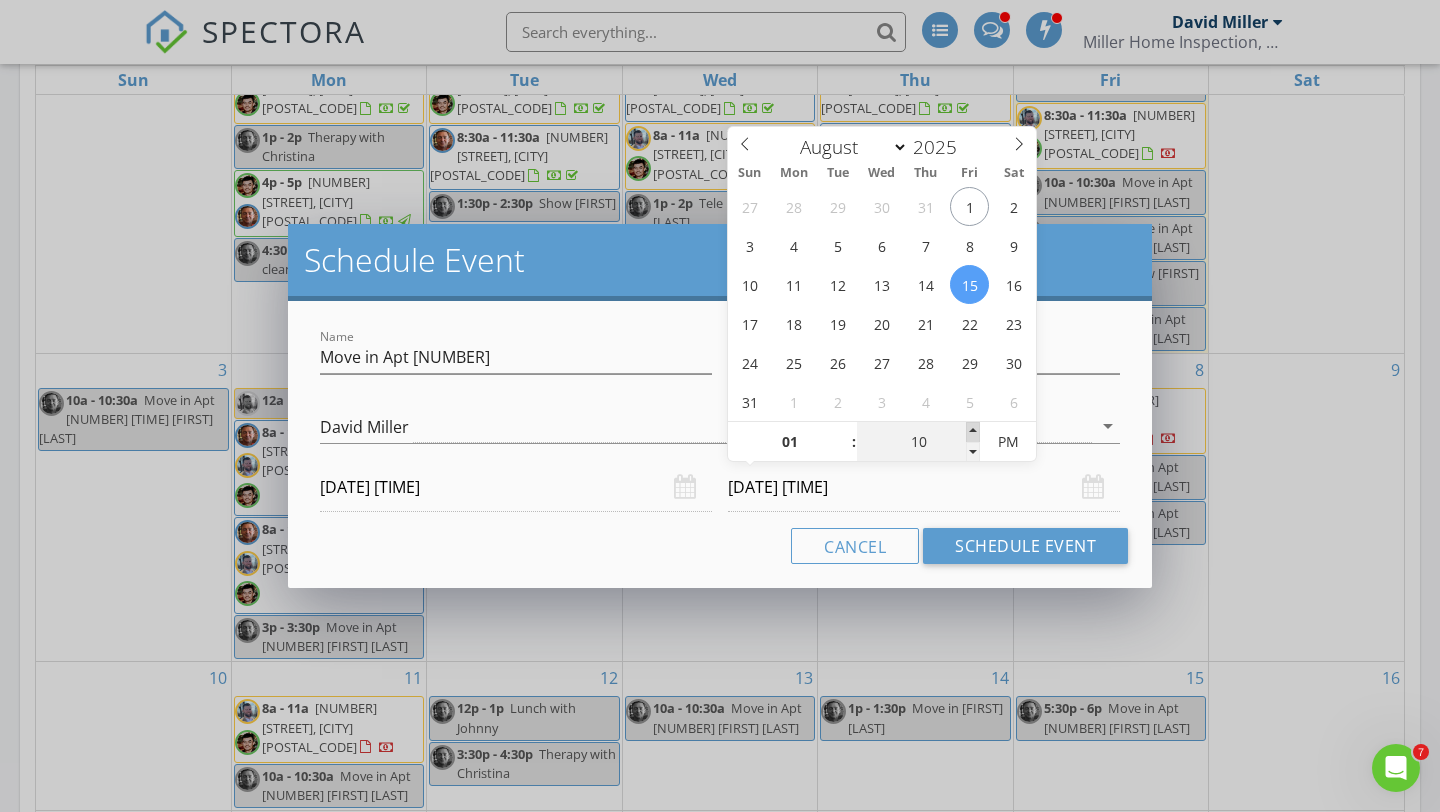 click at bounding box center [973, 432] 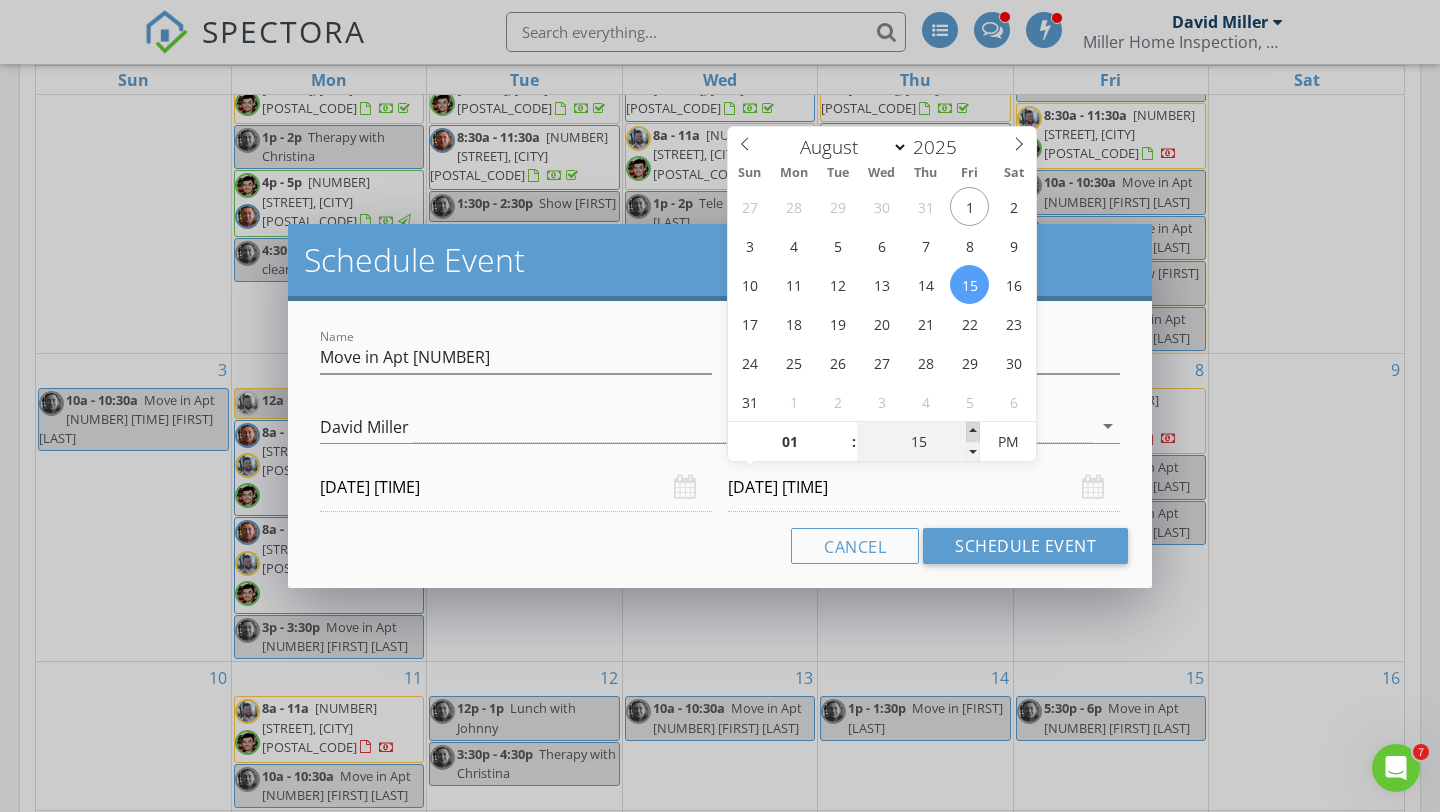 click at bounding box center [973, 432] 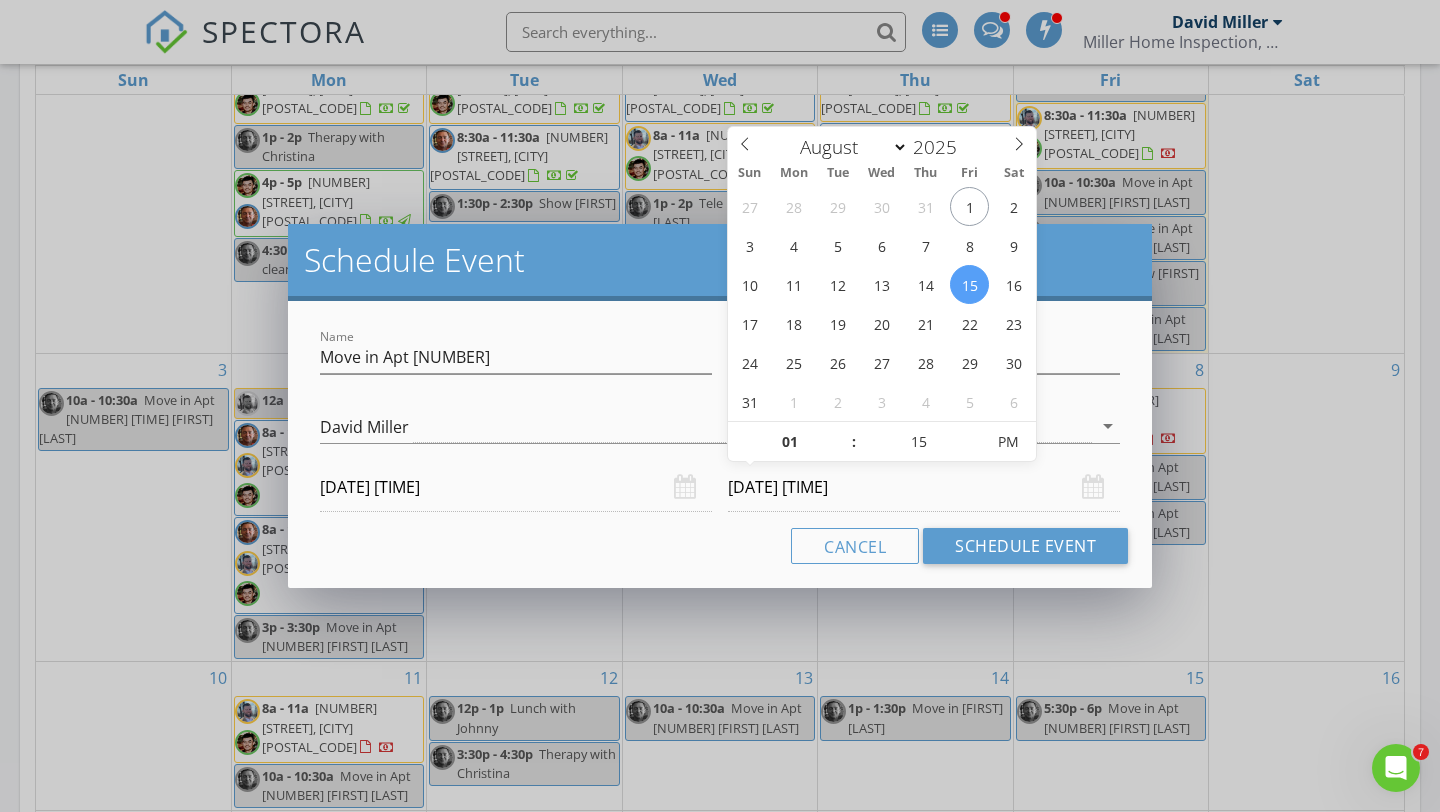 click on "Cancel   Schedule Event" at bounding box center (720, 546) 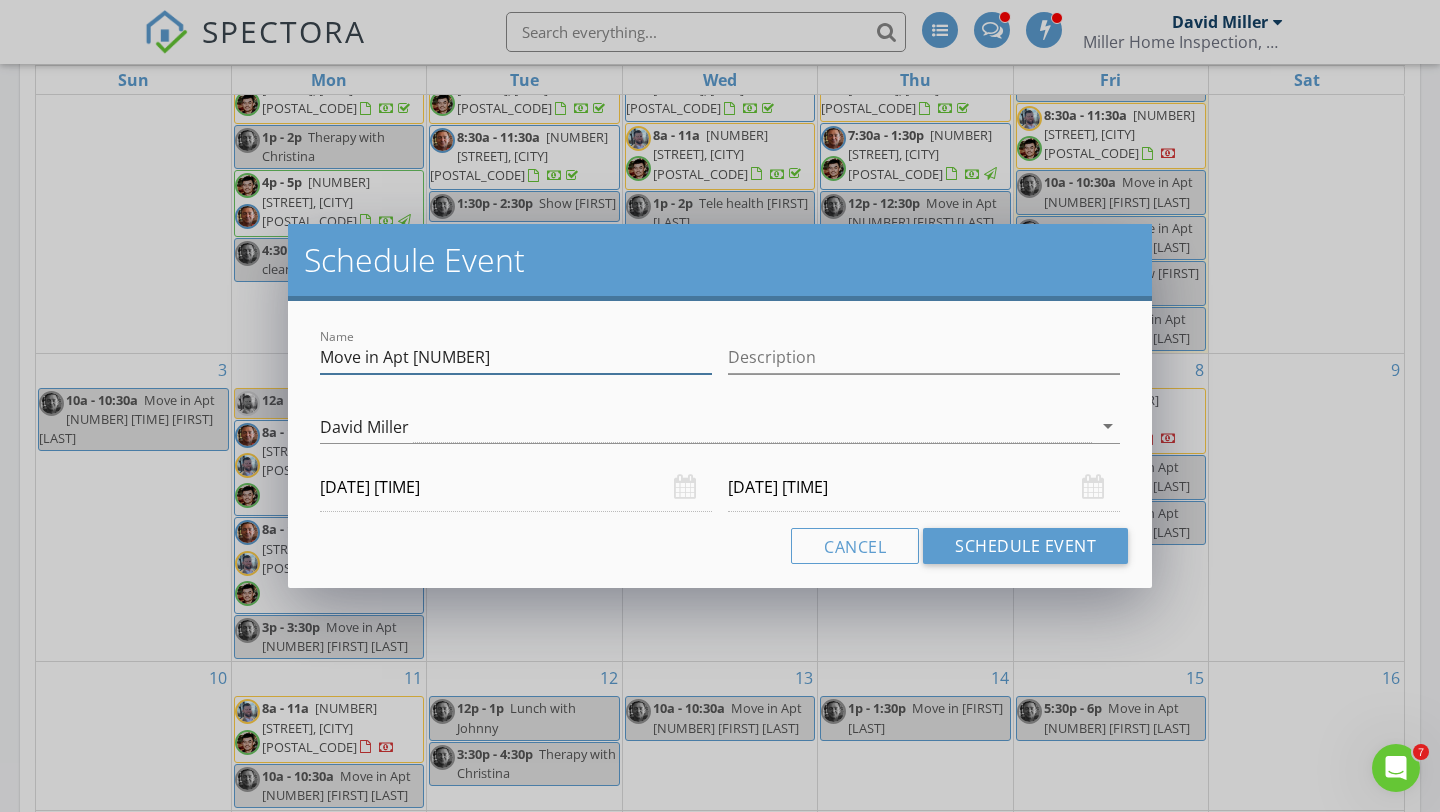 click on "Move in Apt 8" at bounding box center [516, 357] 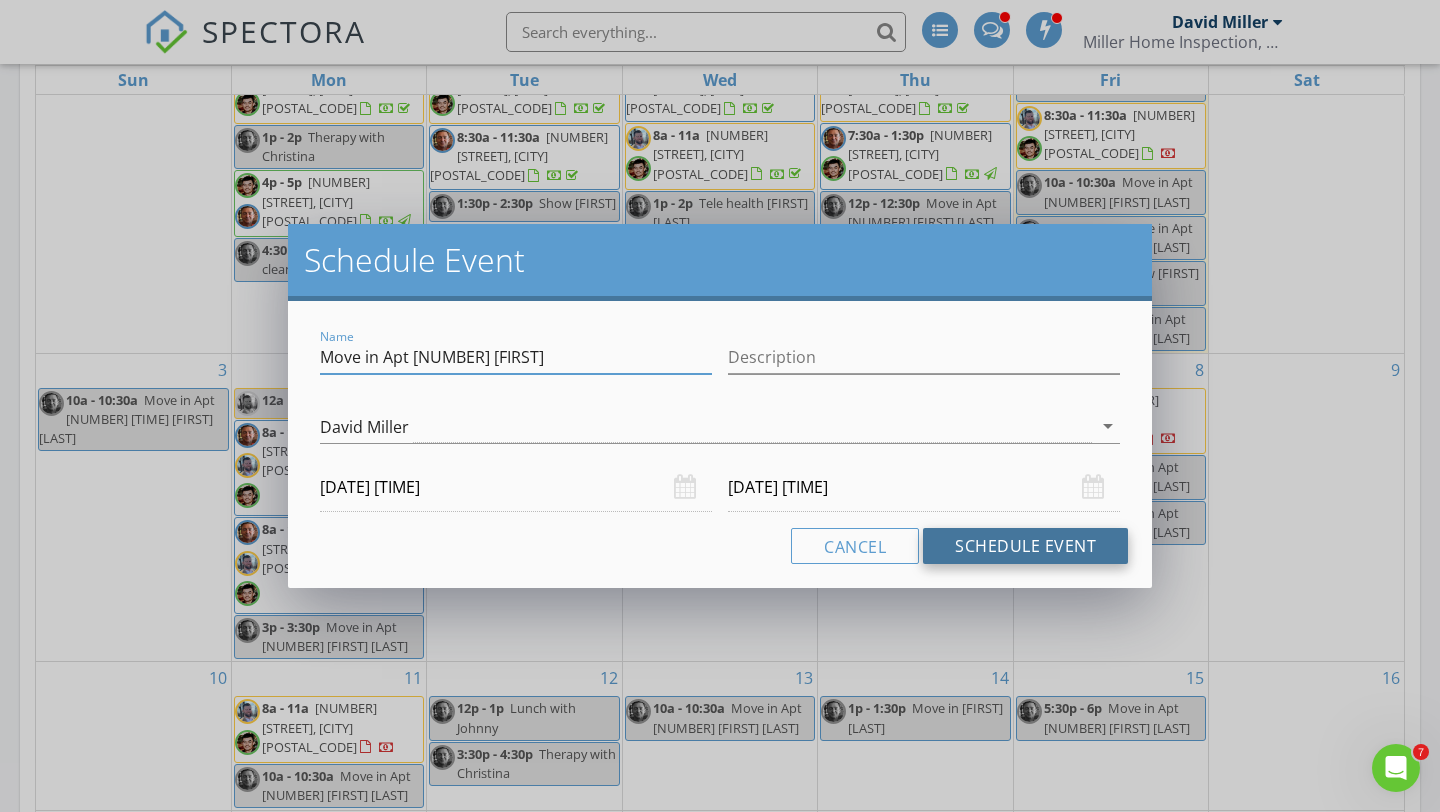 type on "Move in Apt 8 Louis" 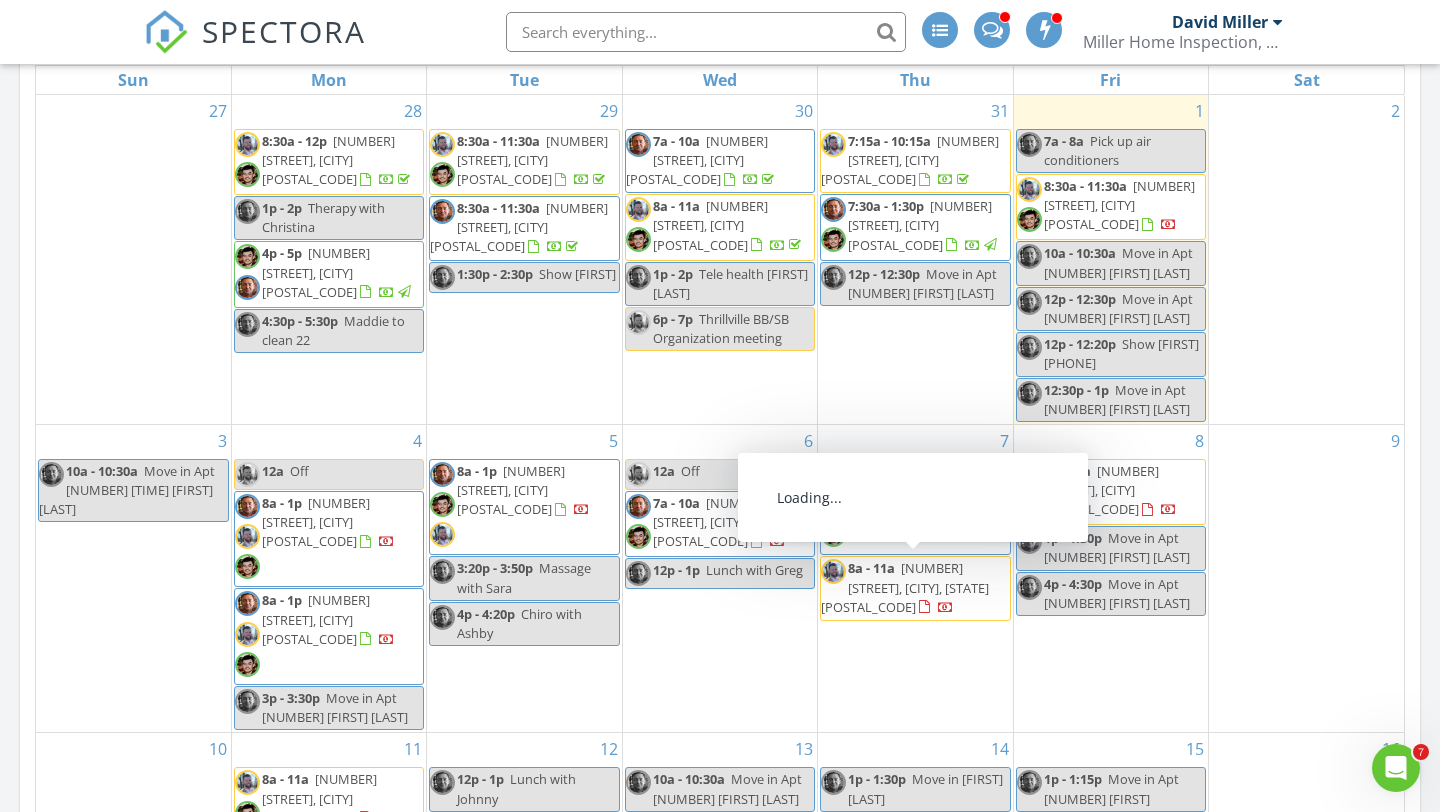 scroll, scrollTop: 71, scrollLeft: 0, axis: vertical 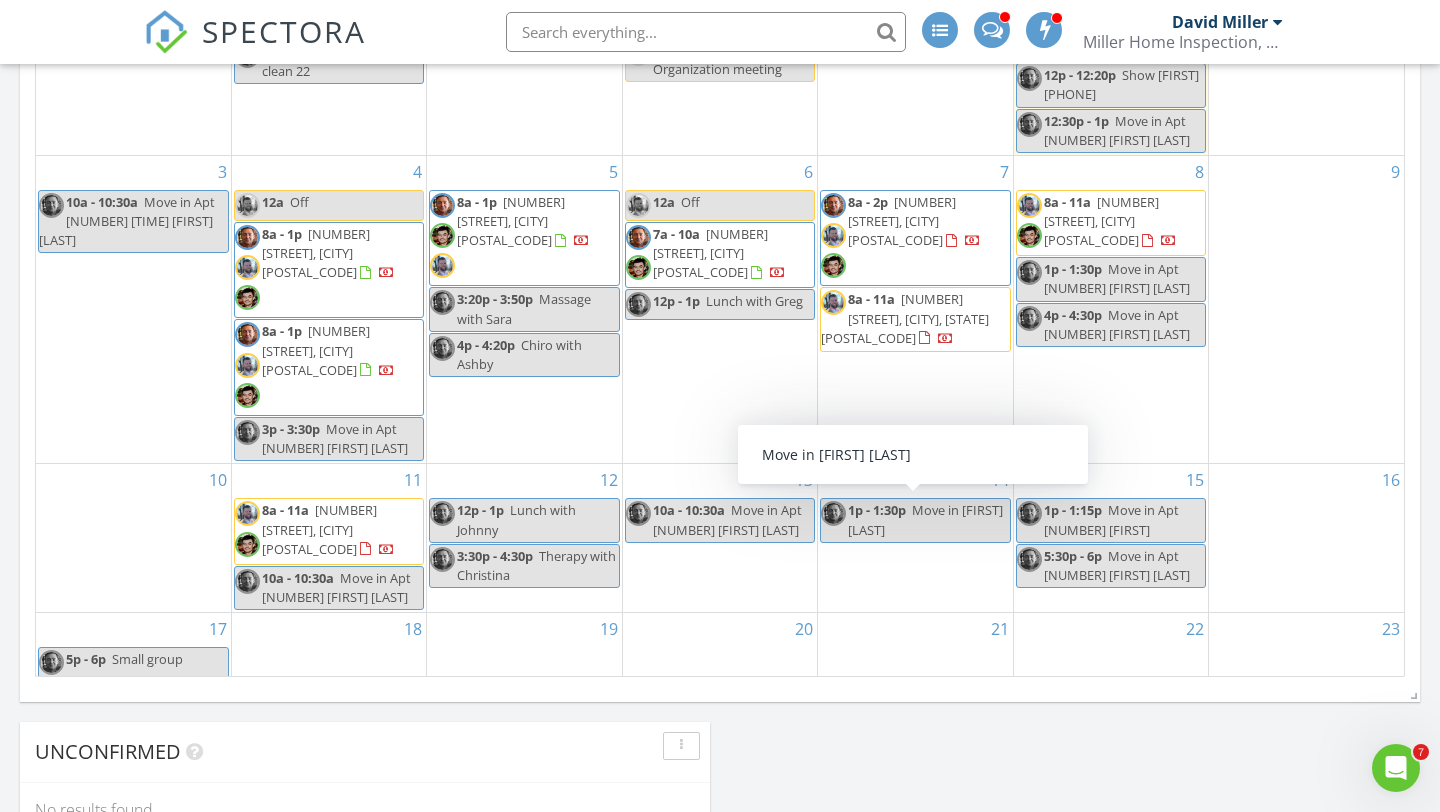 click on "1p - 1:30p
Move in Marcus Wanles" at bounding box center [915, 520] 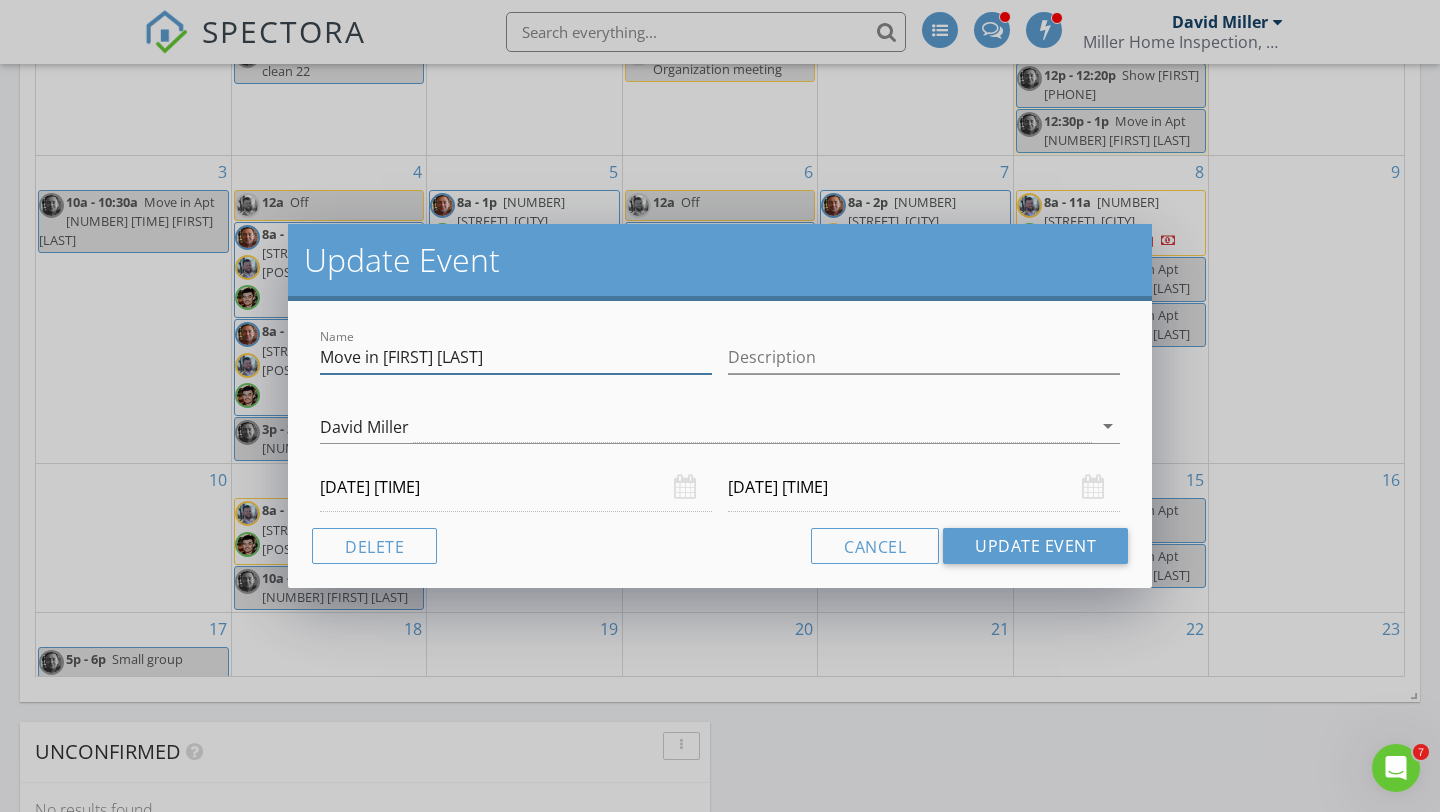 click on "Move in Marcus Wanles" at bounding box center [516, 357] 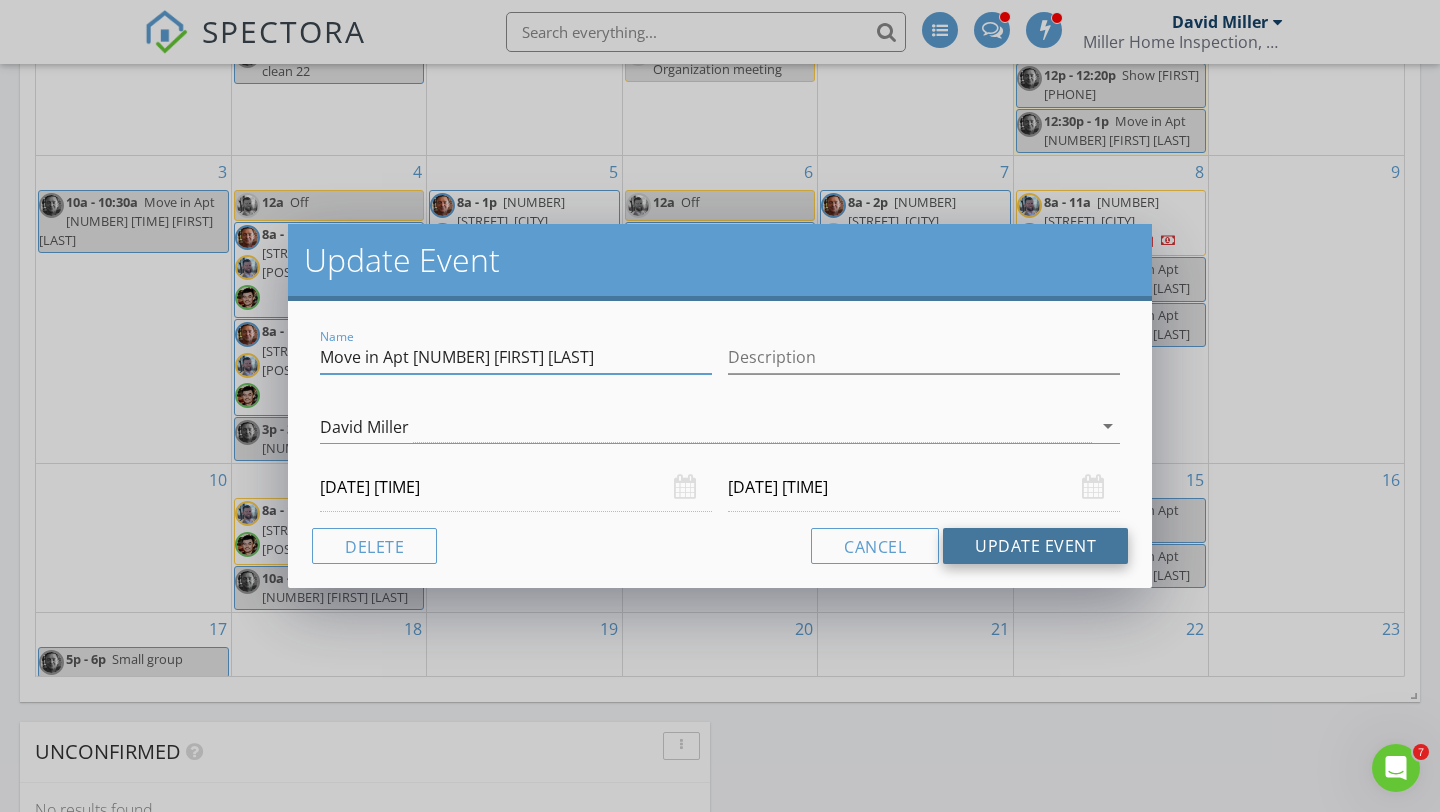 type on "Move in Apt 40 Marcus Wanles" 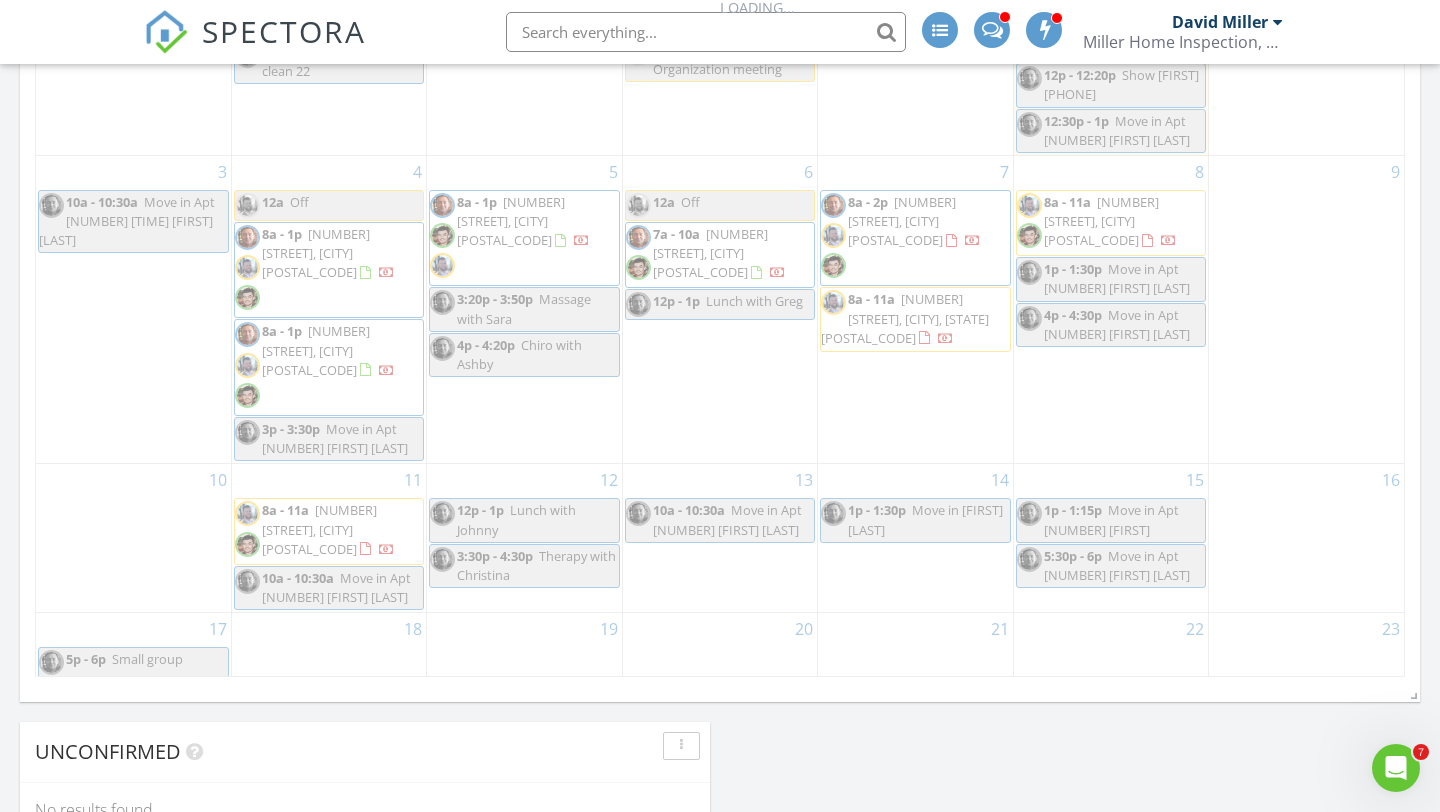 scroll, scrollTop: 0, scrollLeft: 0, axis: both 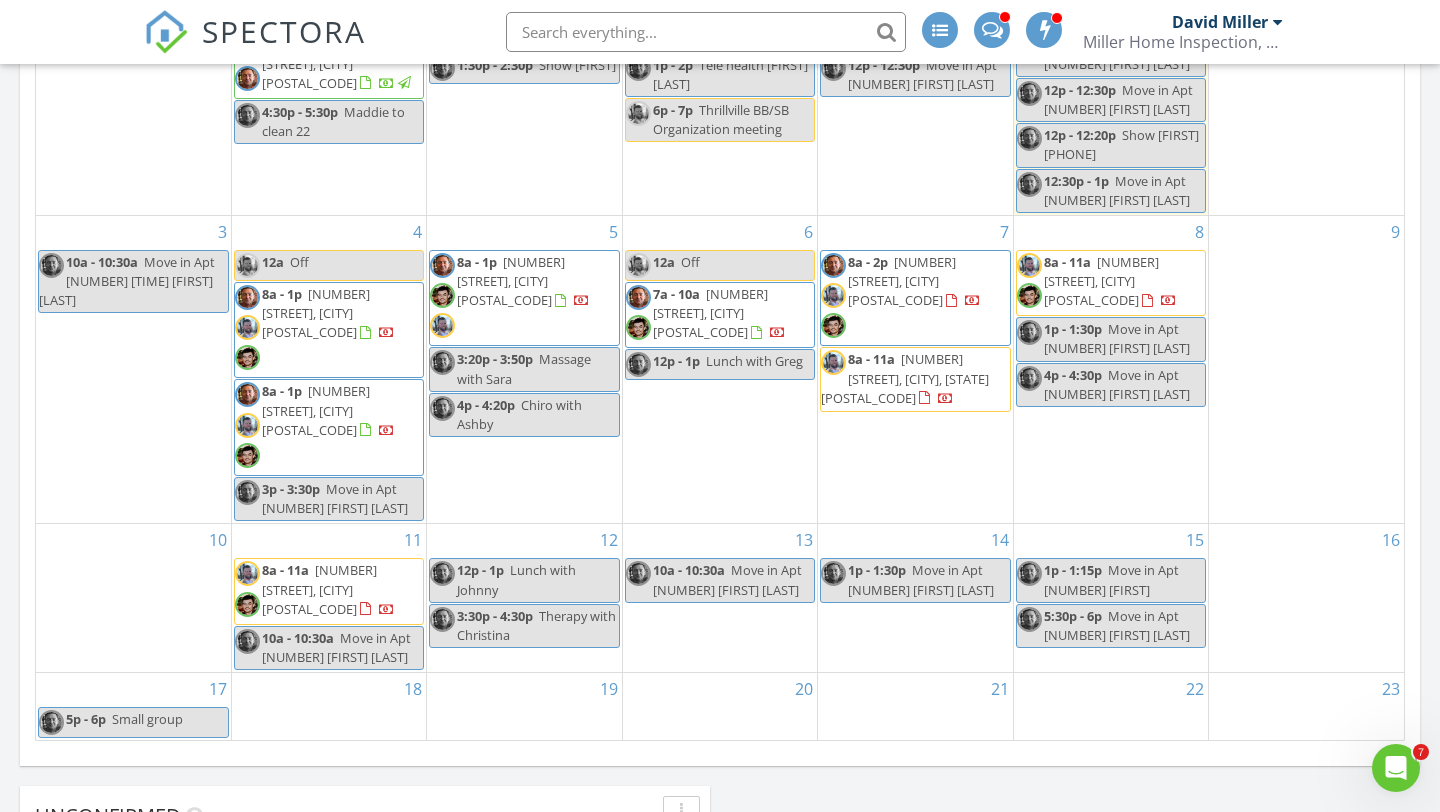 click on "15
1p - 1:15p
Move in Apt 8 Louis
5:30p - 6p
Move in Apt 33 Matthew Schumm" at bounding box center (1111, 598) 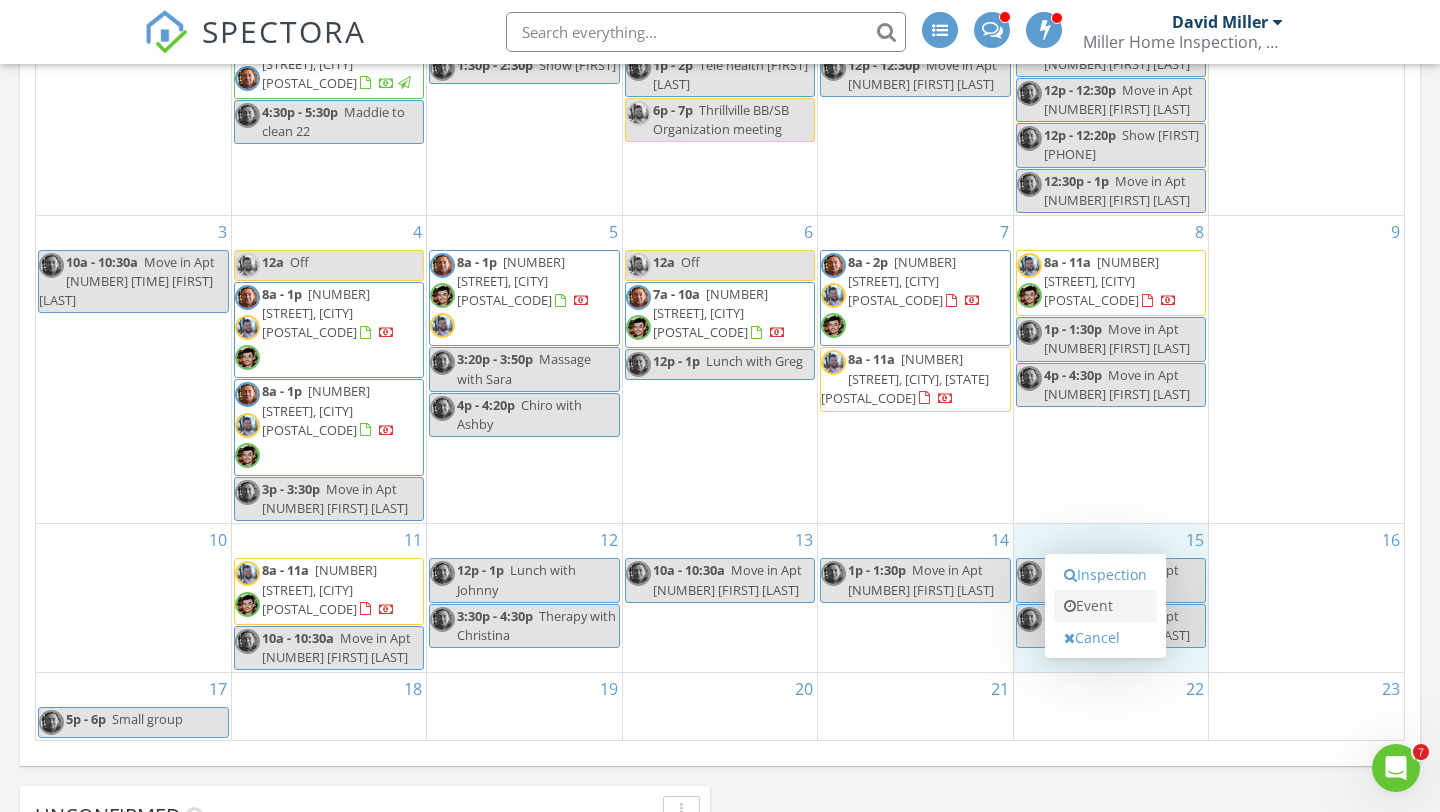 click on "Event" at bounding box center [1105, 606] 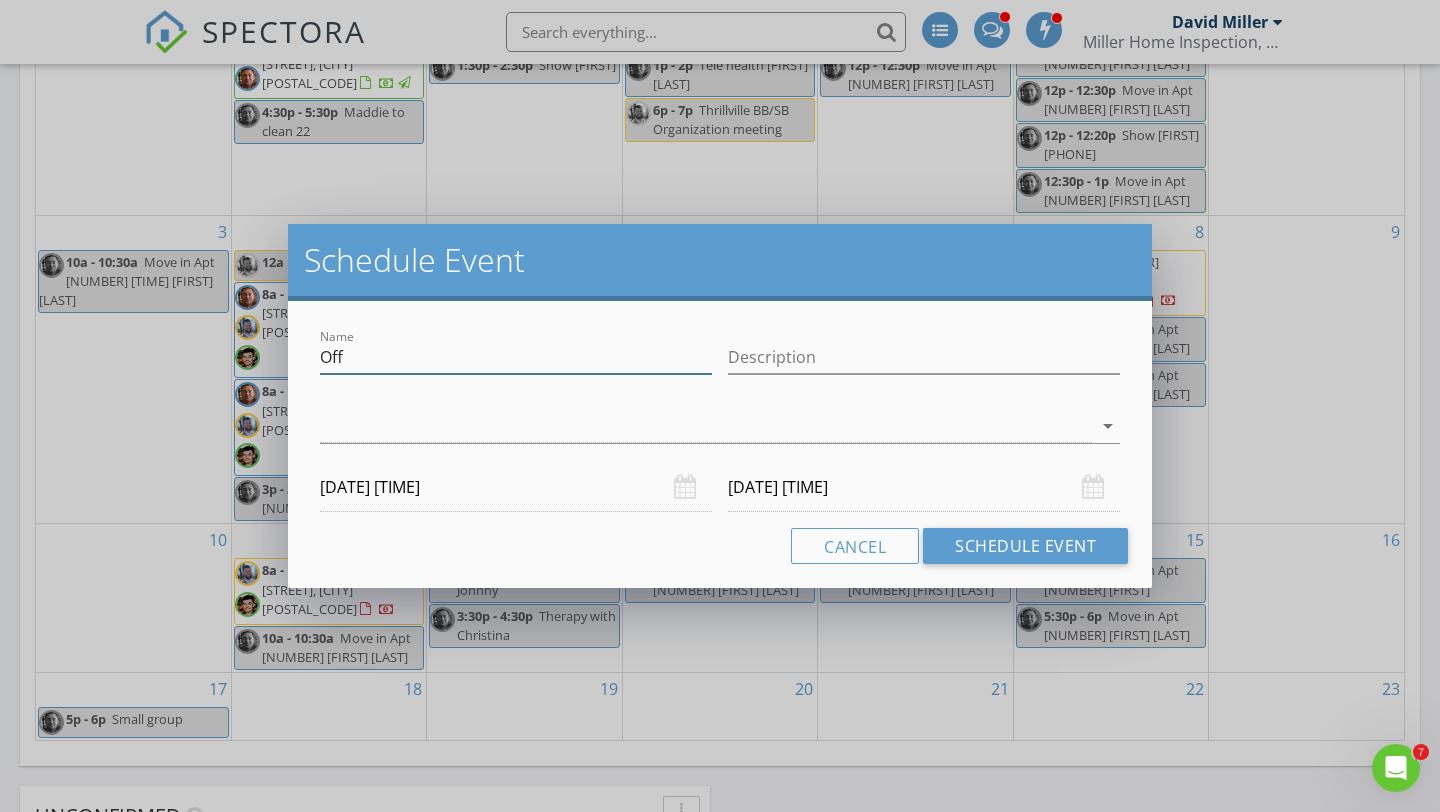 click on "Off" at bounding box center (516, 357) 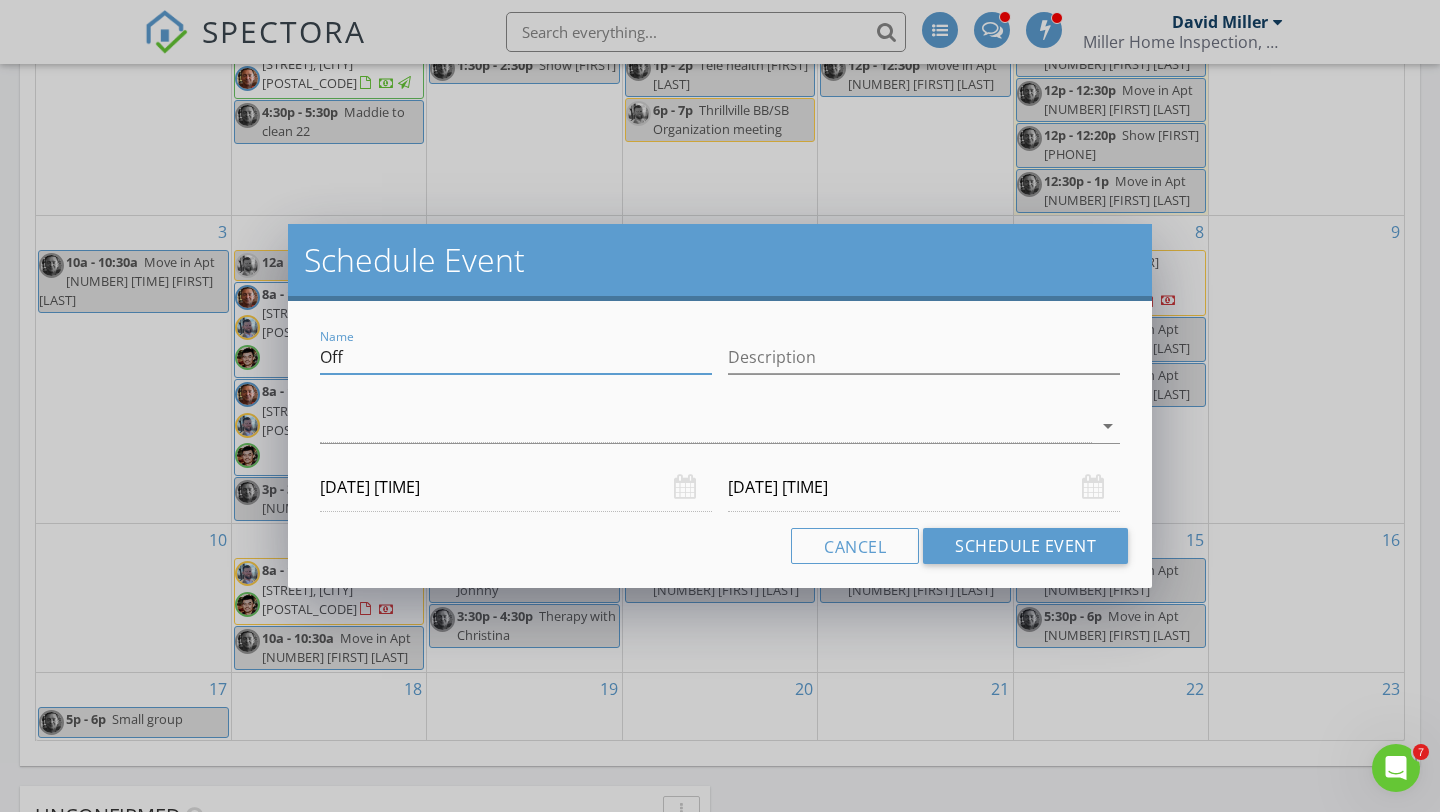 click on "Off" at bounding box center [516, 357] 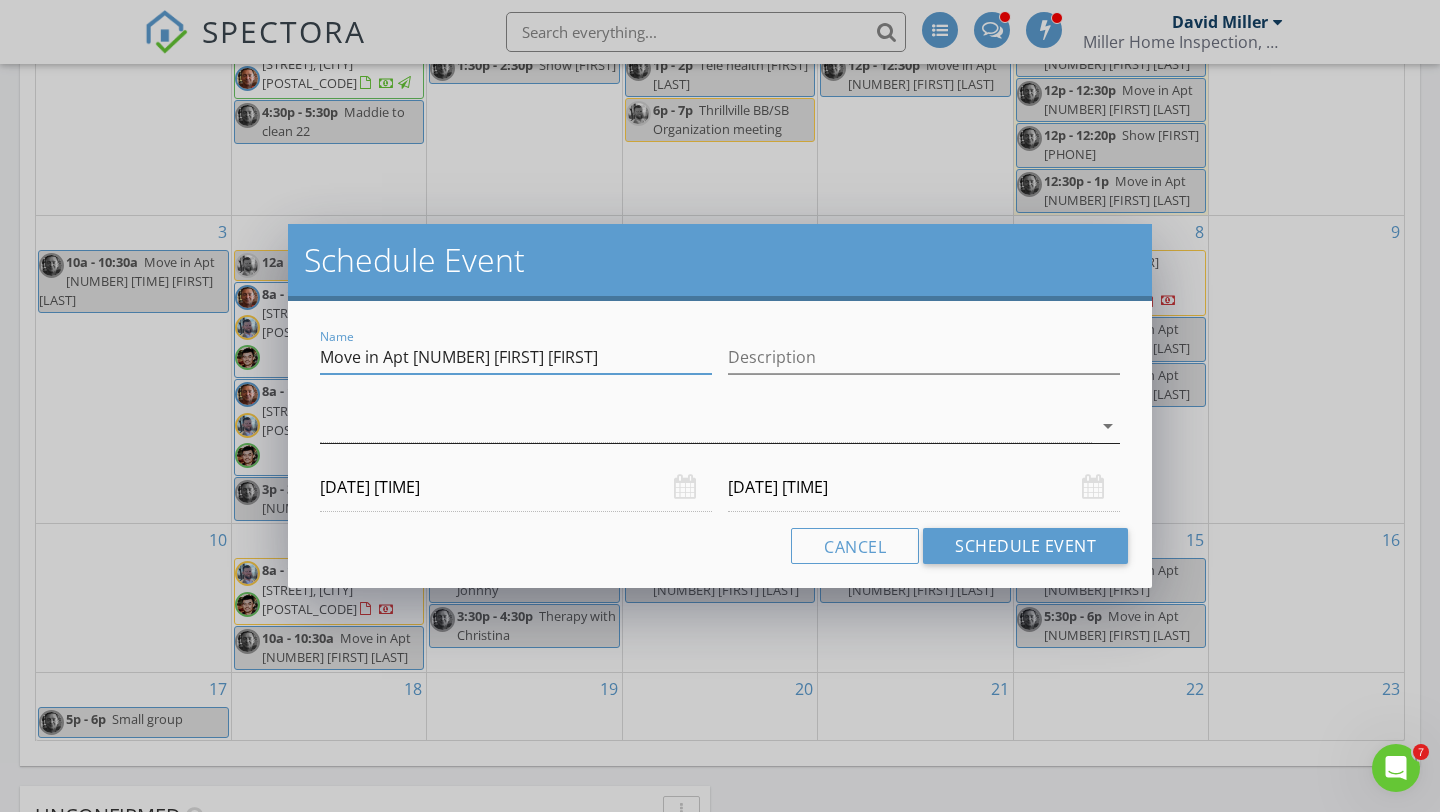type on "Move in Apt 4 Daniel Hiatt" 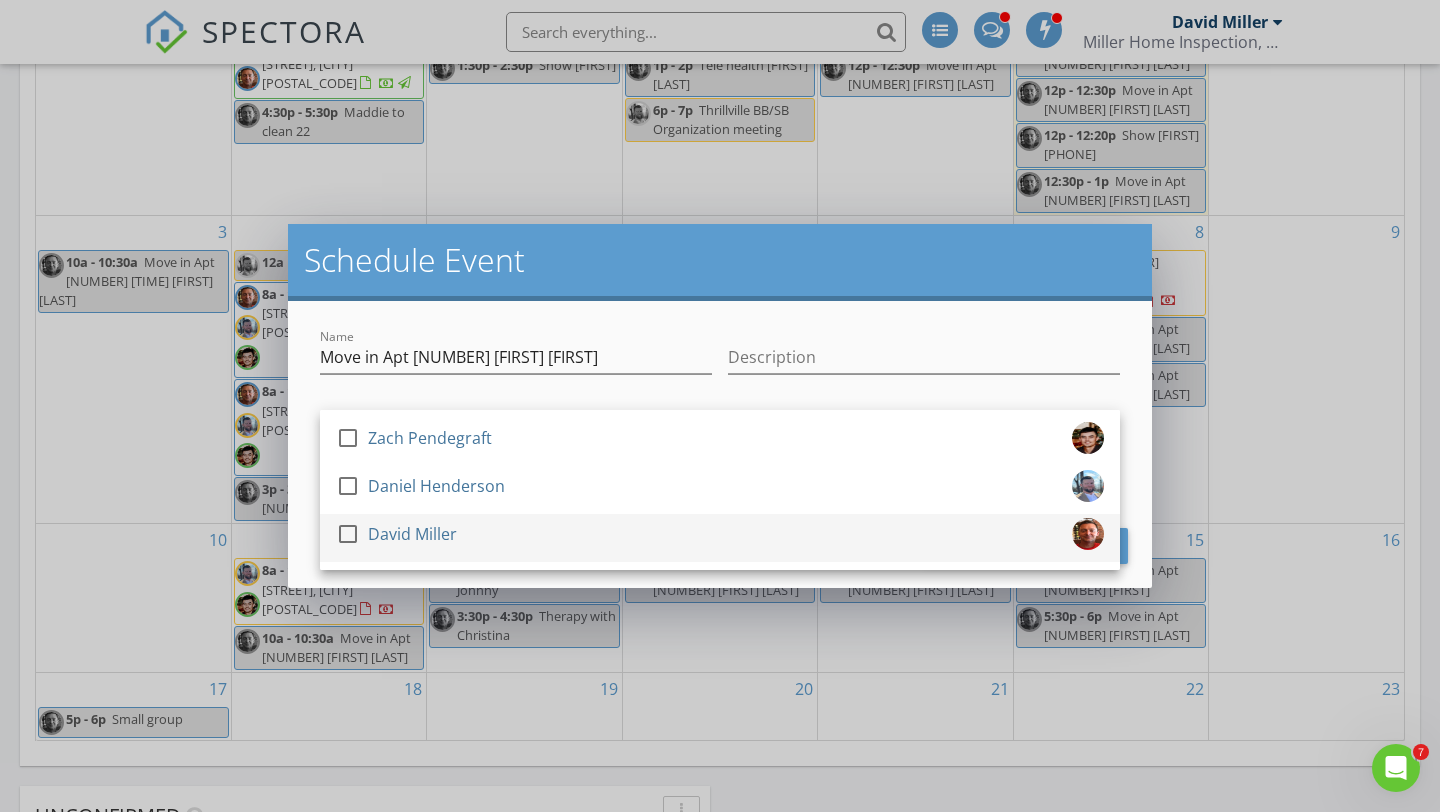 click on "check_box_outline_blank   David Miller" at bounding box center (720, 538) 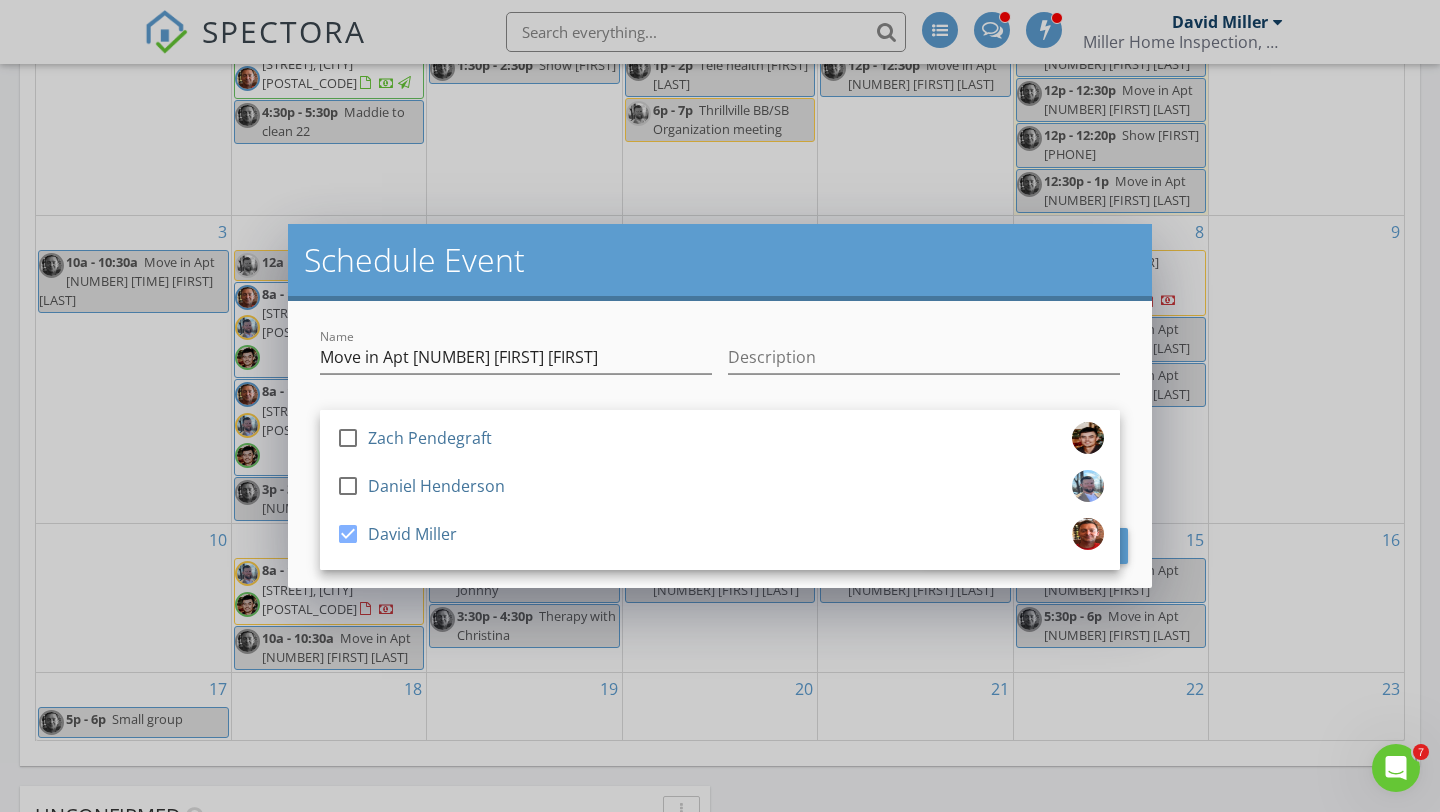 click on "Name Move in Apt 4 Daniel Hiatt   Description     check_box_outline_blank   Zach Pendegraft   check_box_outline_blank   Daniel Henderson   check_box   David Miller   David Miller arrow_drop_down   08/15/2025 12:00 AM   08/16/2025 12:00 AM         Cancel   Schedule Event" at bounding box center (720, 444) 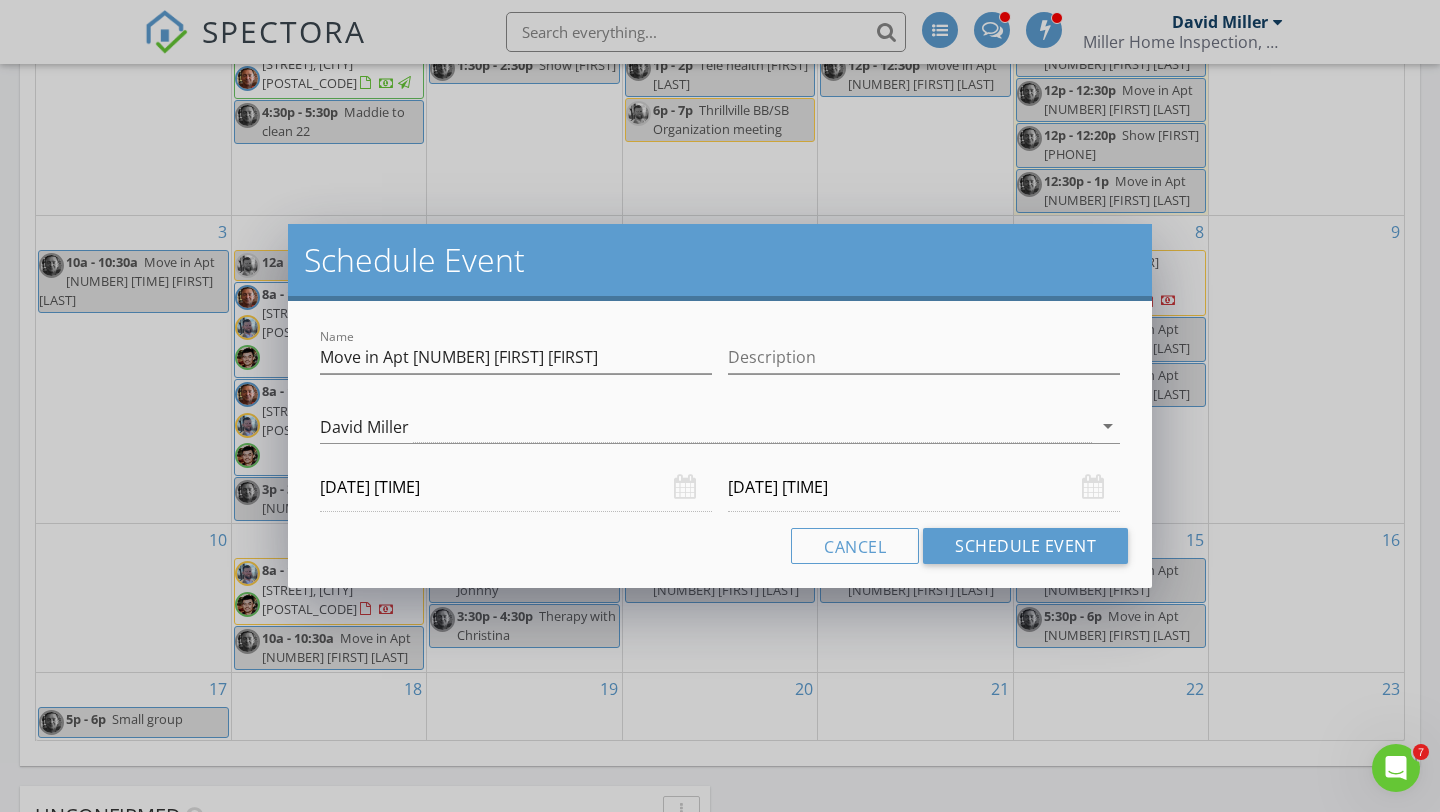 click on "08/15/2025 12:00 AM" at bounding box center (516, 487) 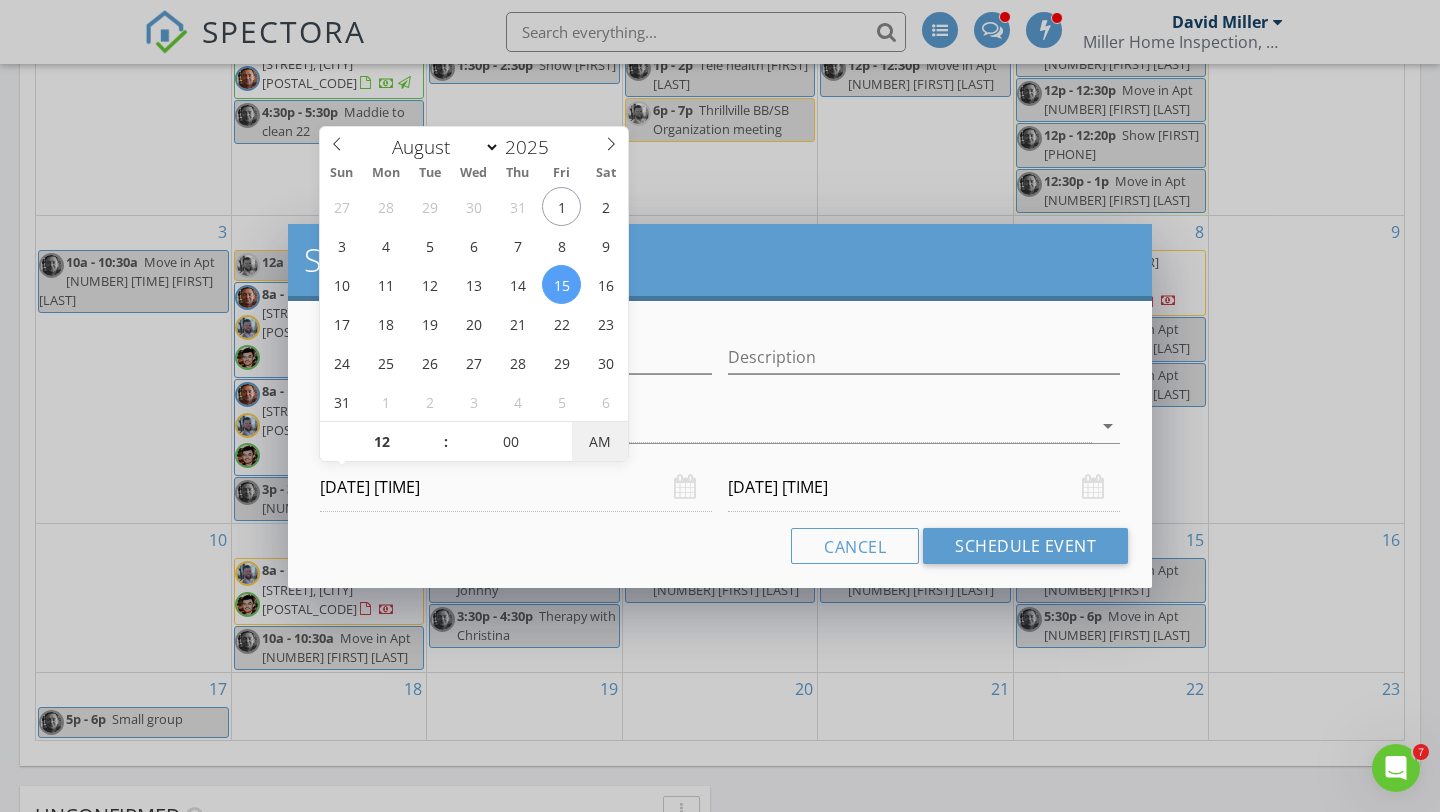click on "AM" at bounding box center [599, 442] 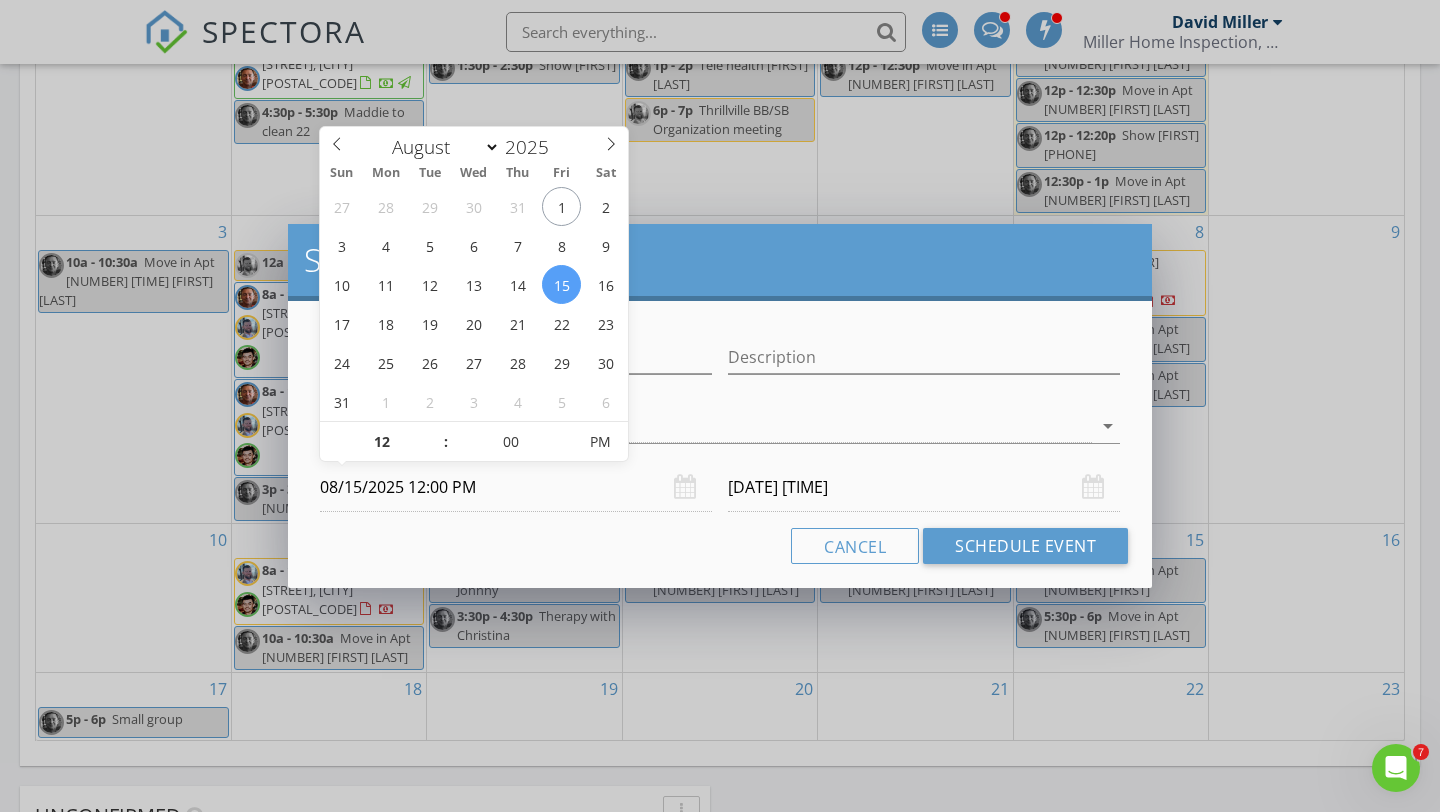 click on "08/16/2025 12:00 PM" at bounding box center [924, 487] 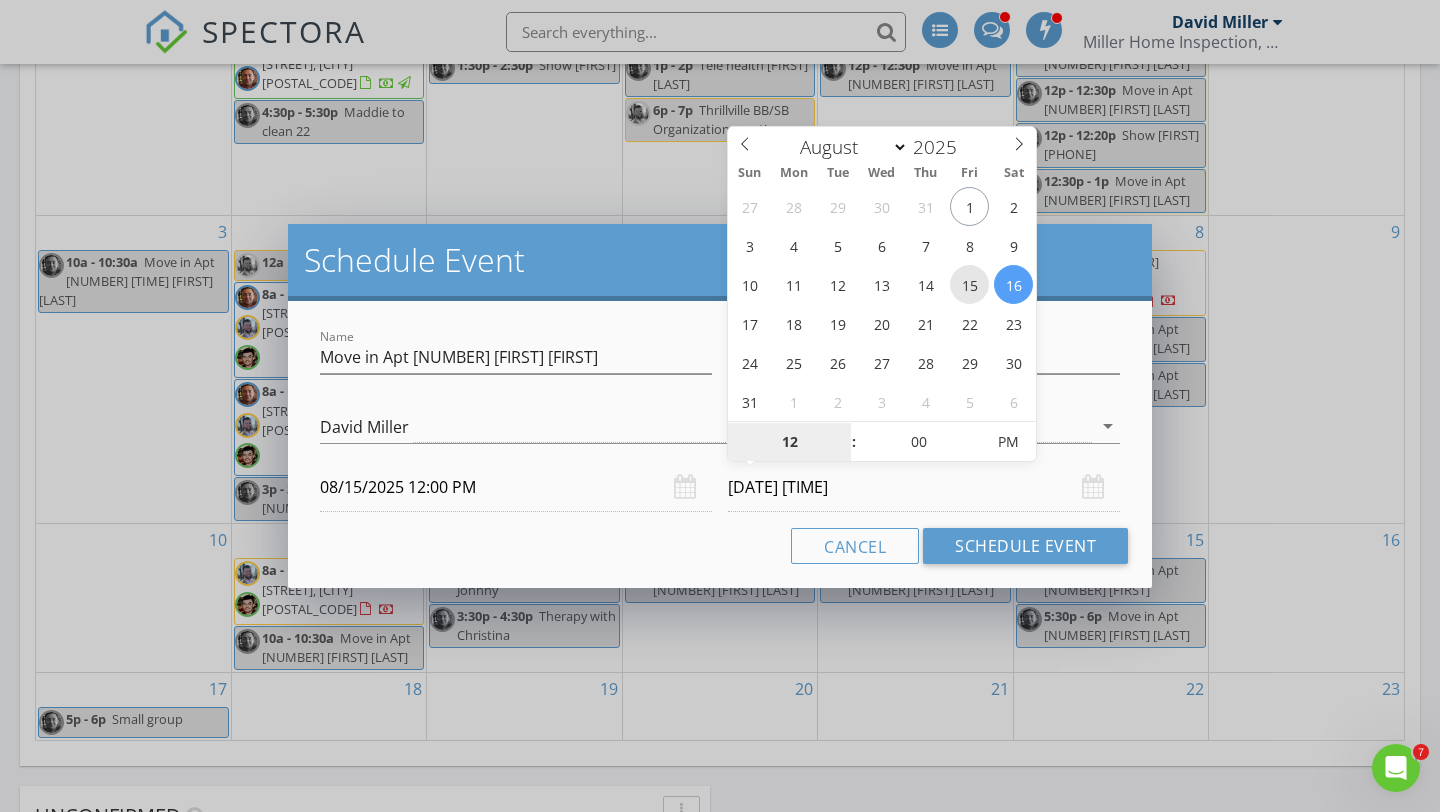 type on "08/15/2025 12:00 PM" 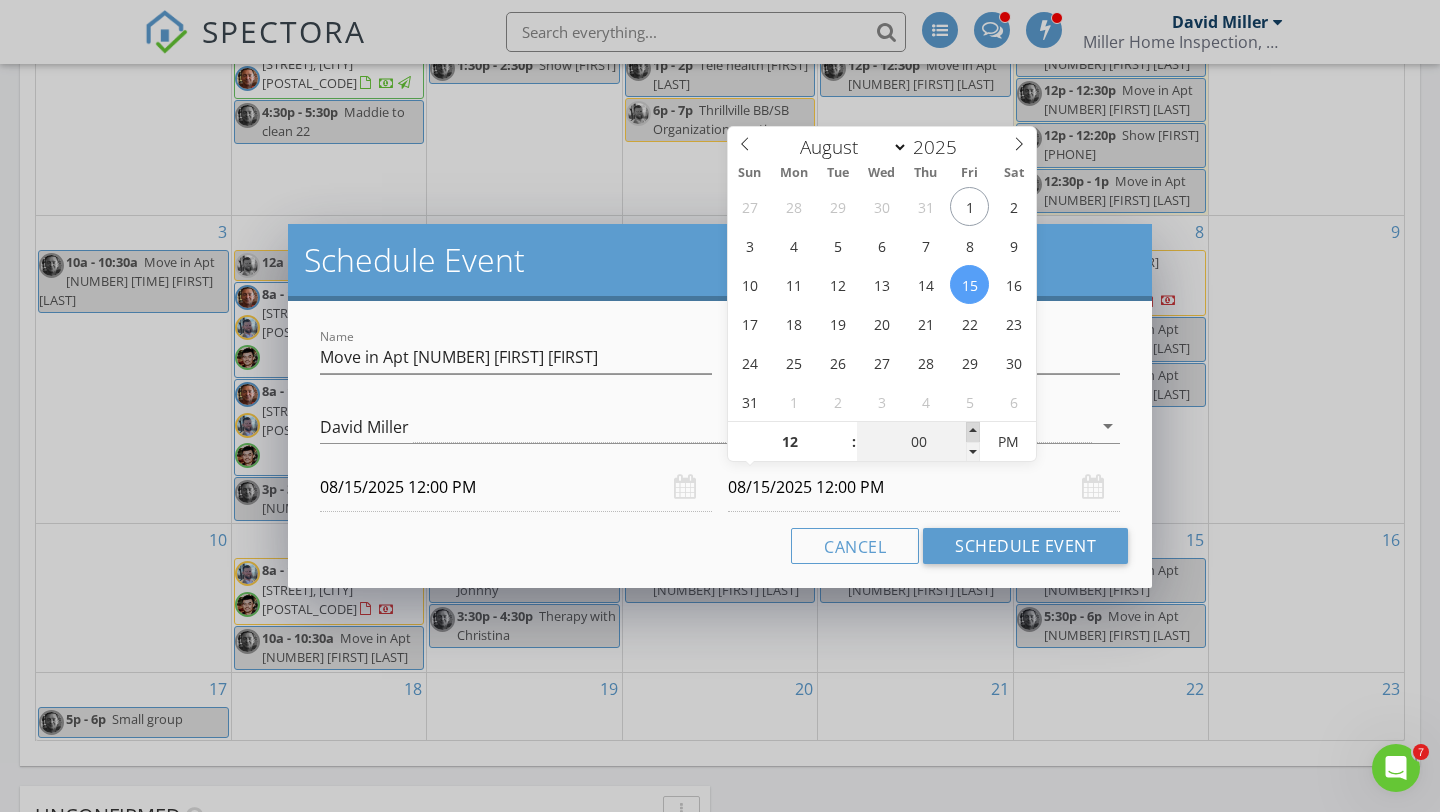 type on "05" 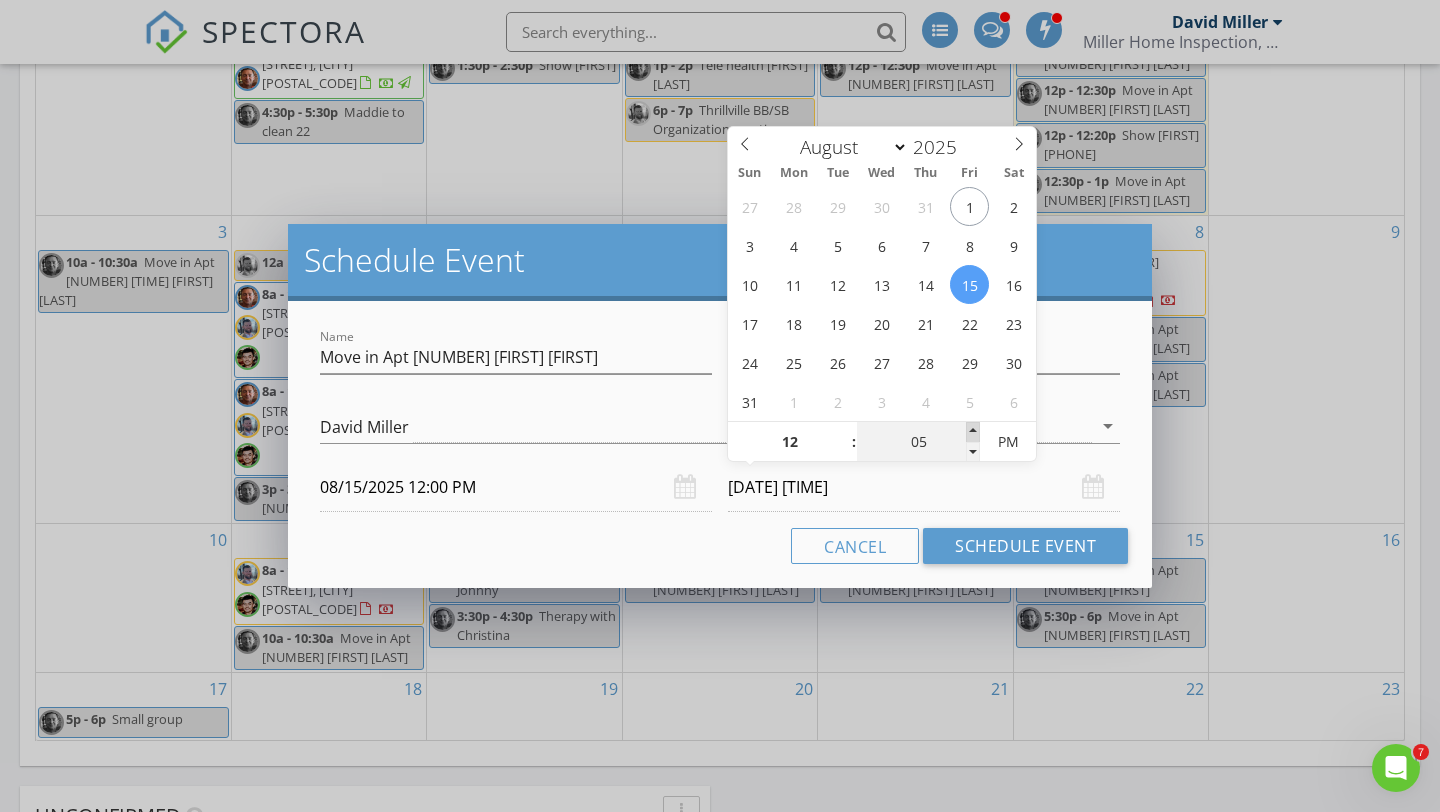 click at bounding box center [973, 432] 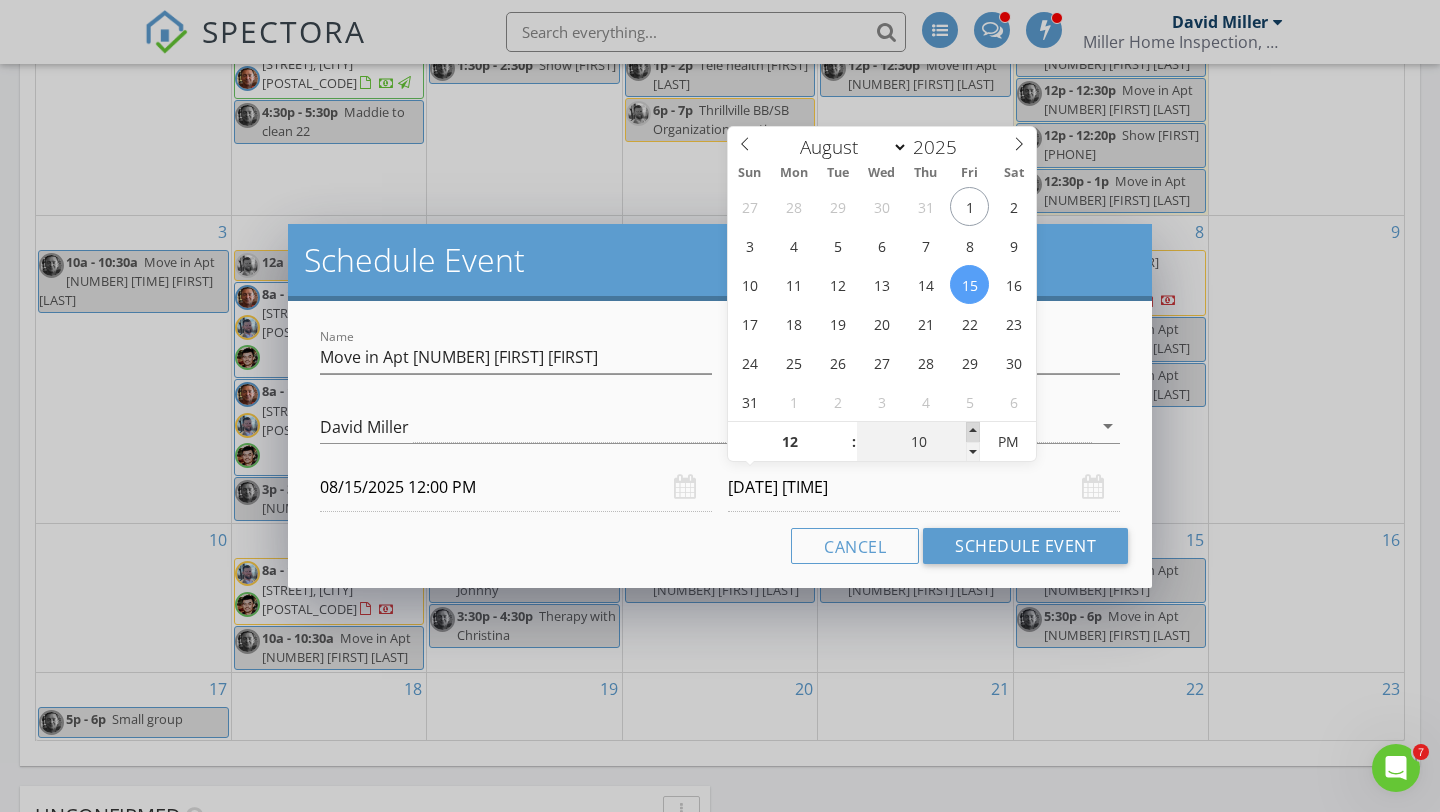 click at bounding box center (973, 432) 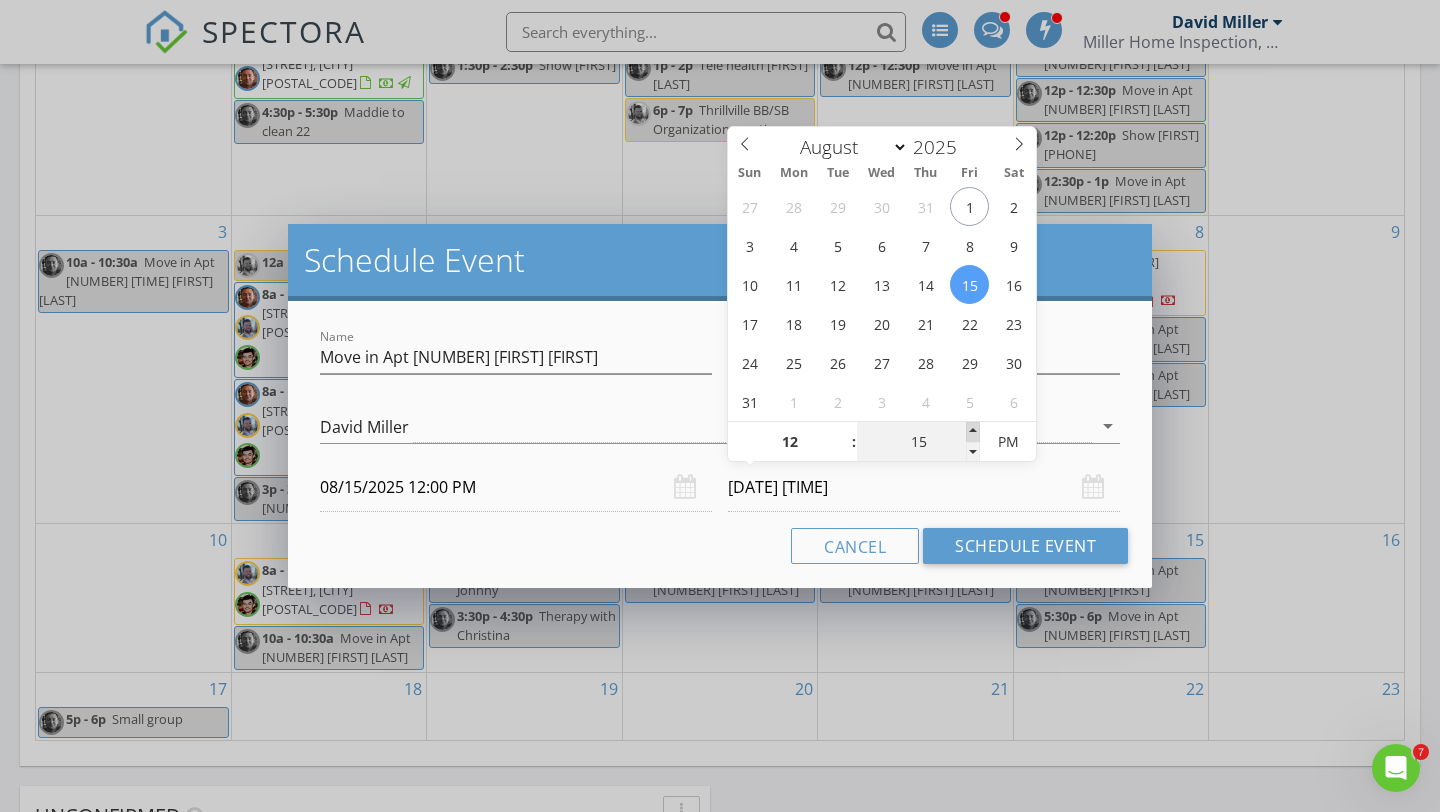 type on "20" 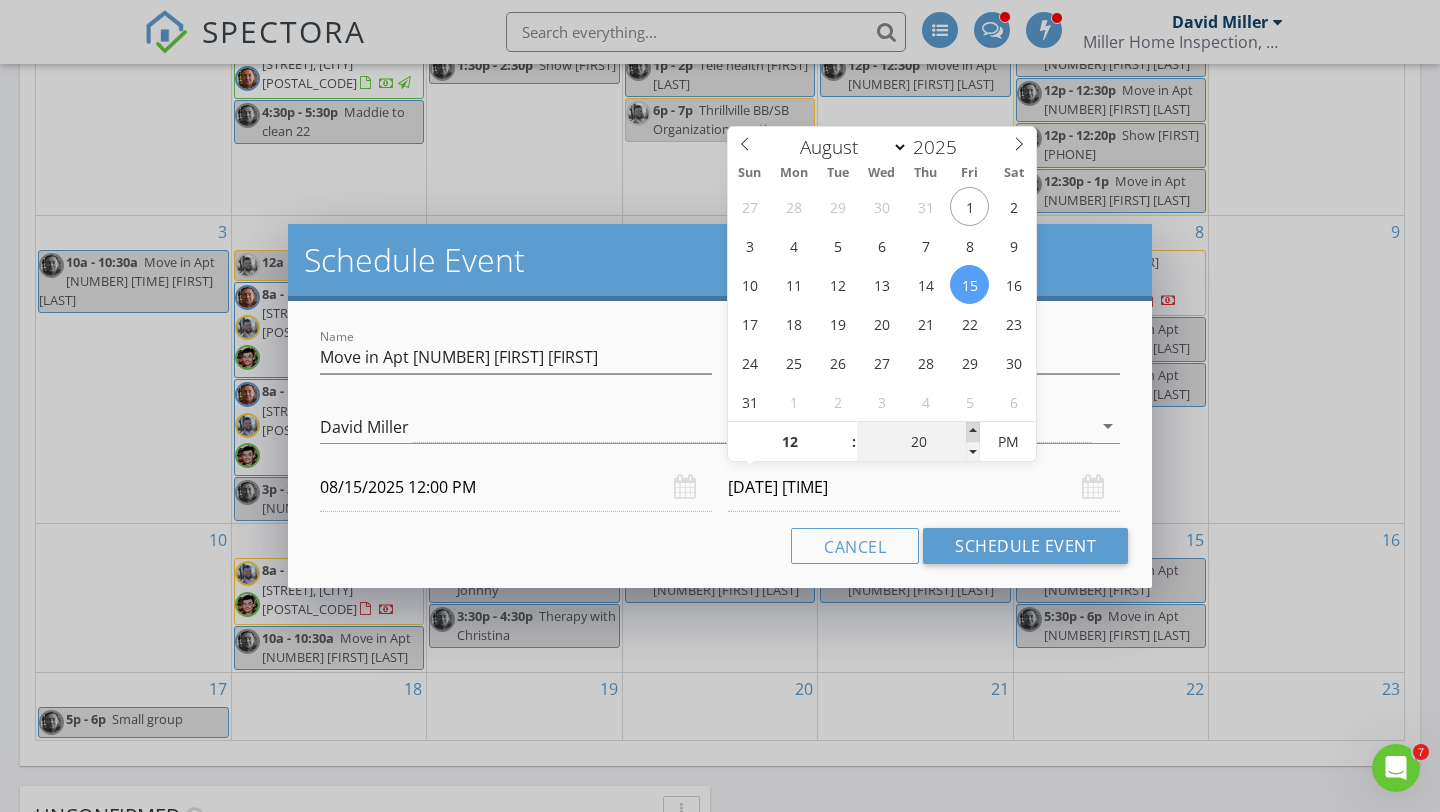 click at bounding box center (973, 432) 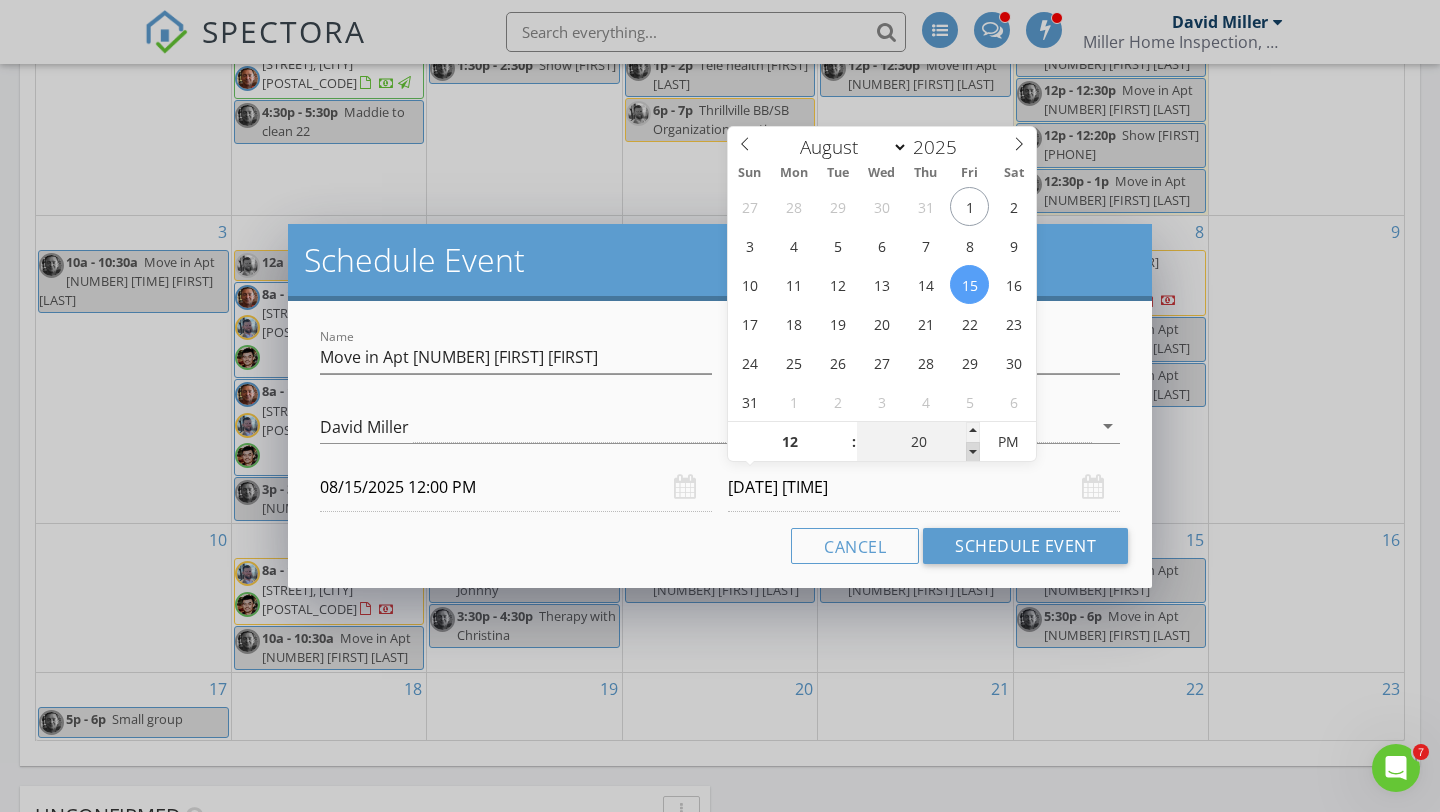 type on "15" 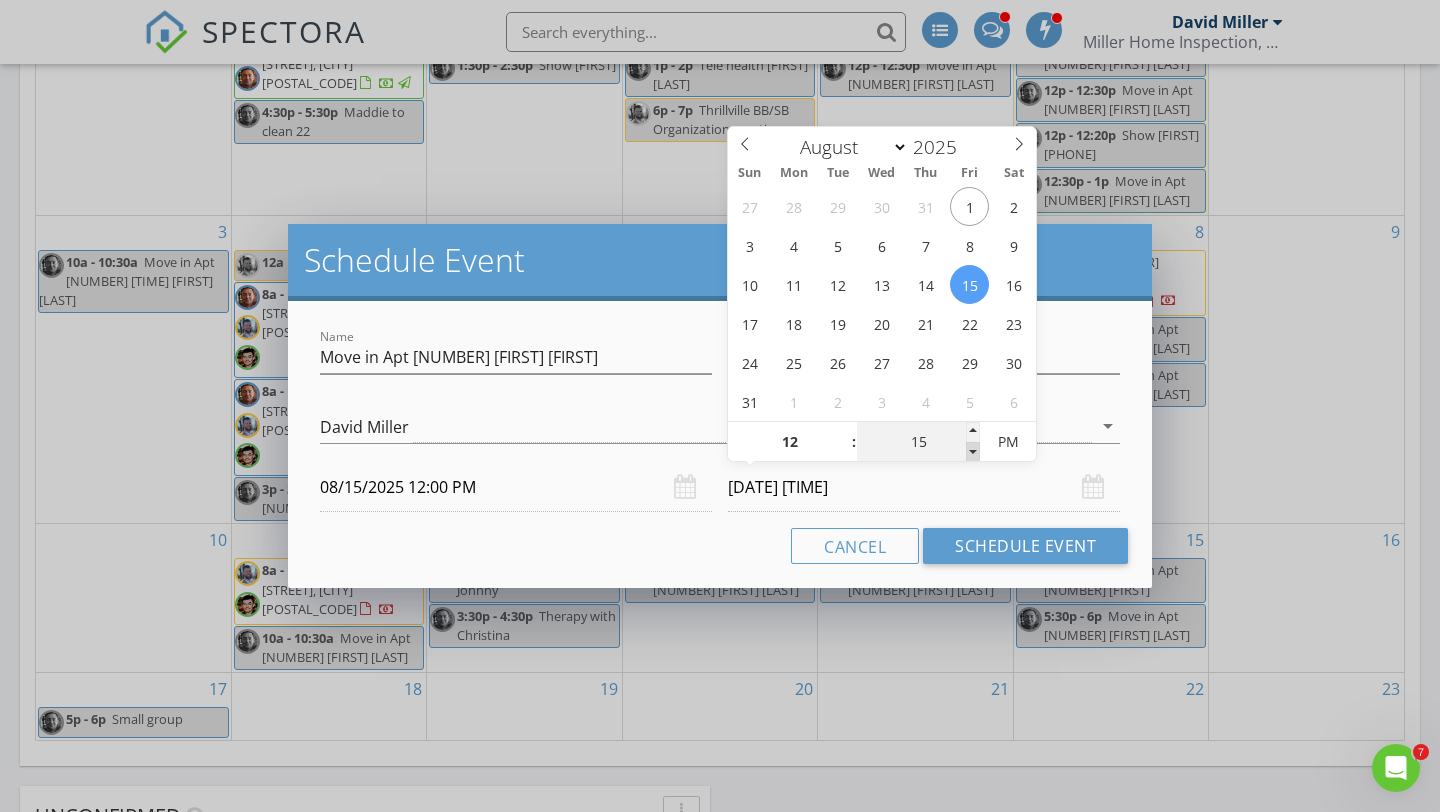 click at bounding box center [973, 452] 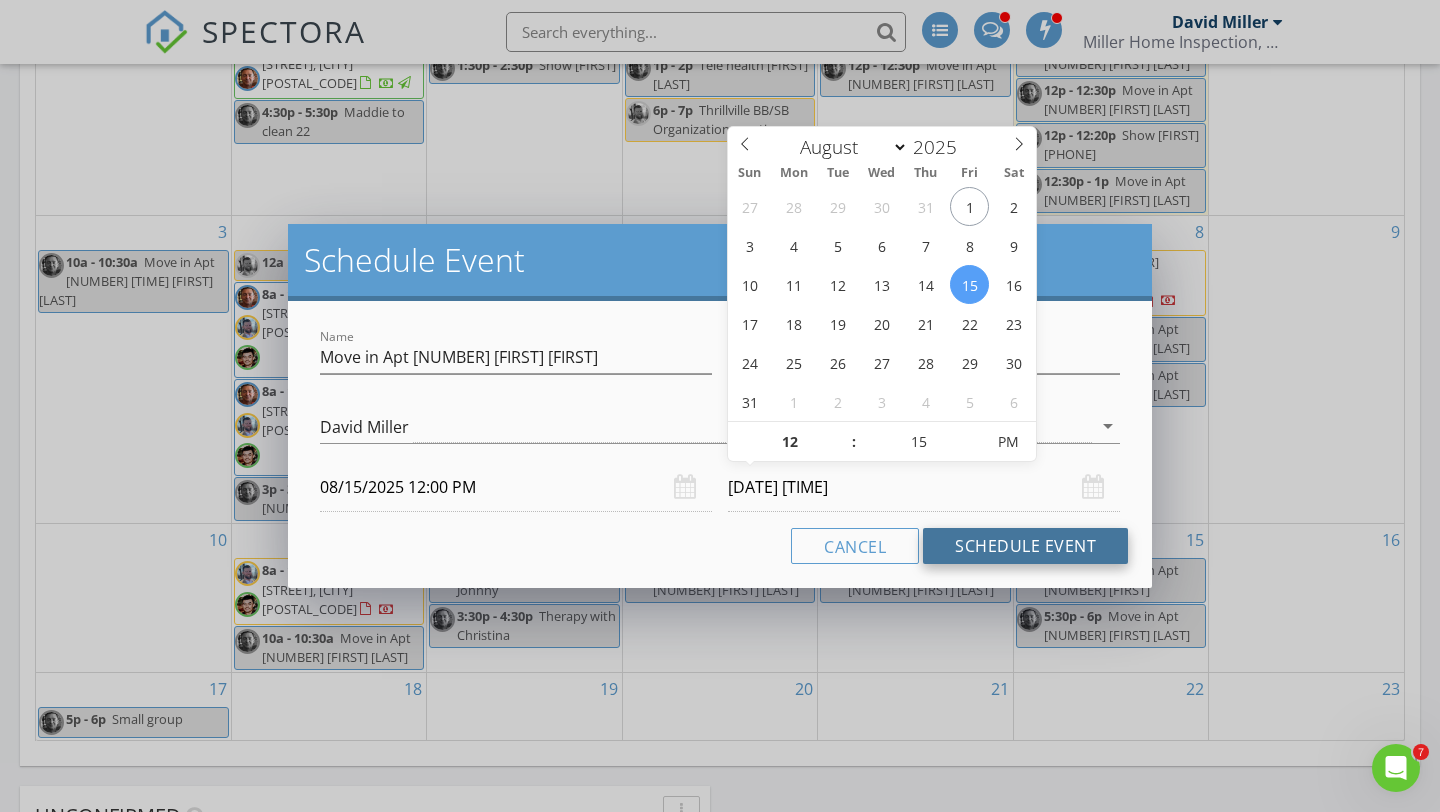 click on "Schedule Event" at bounding box center [1025, 546] 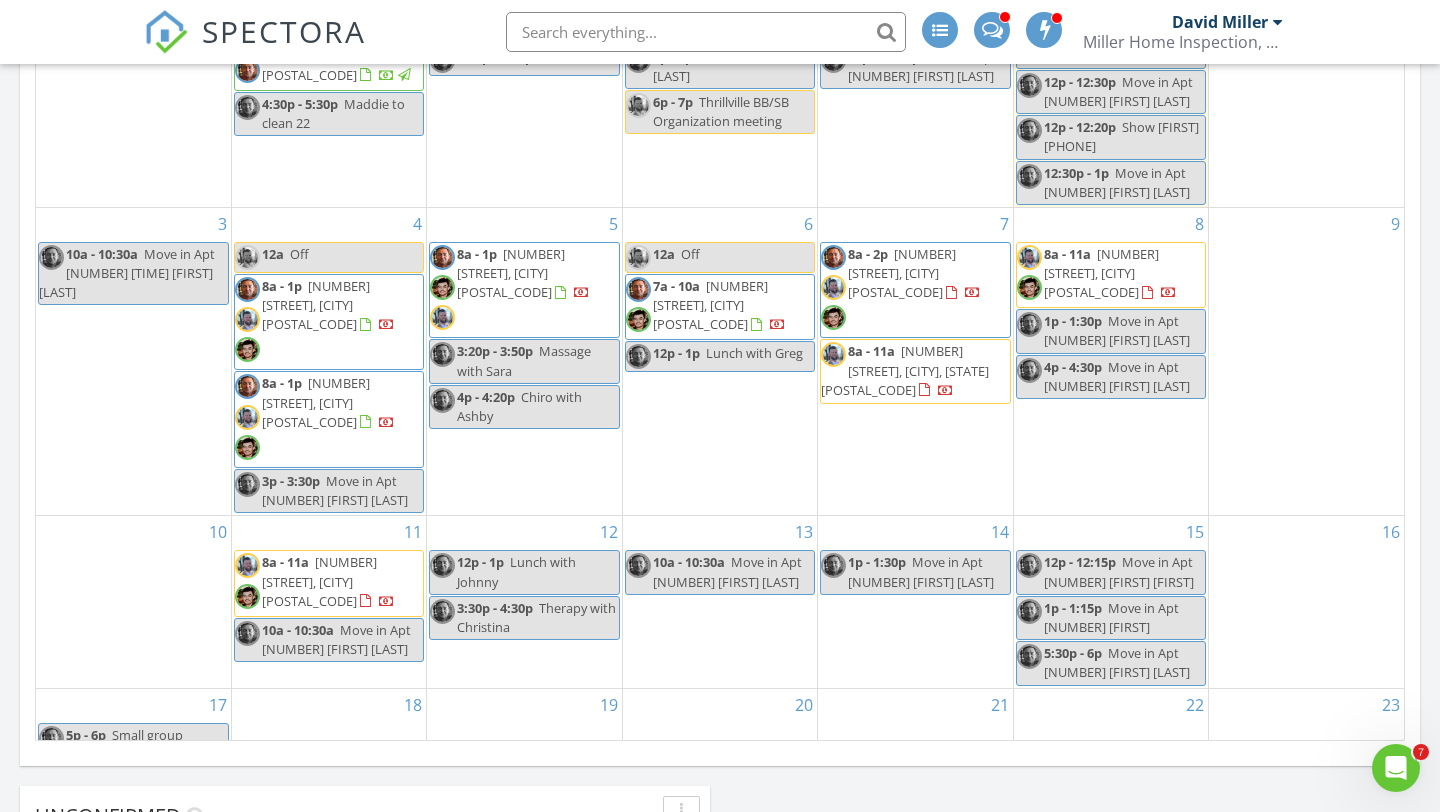 scroll, scrollTop: 94, scrollLeft: 0, axis: vertical 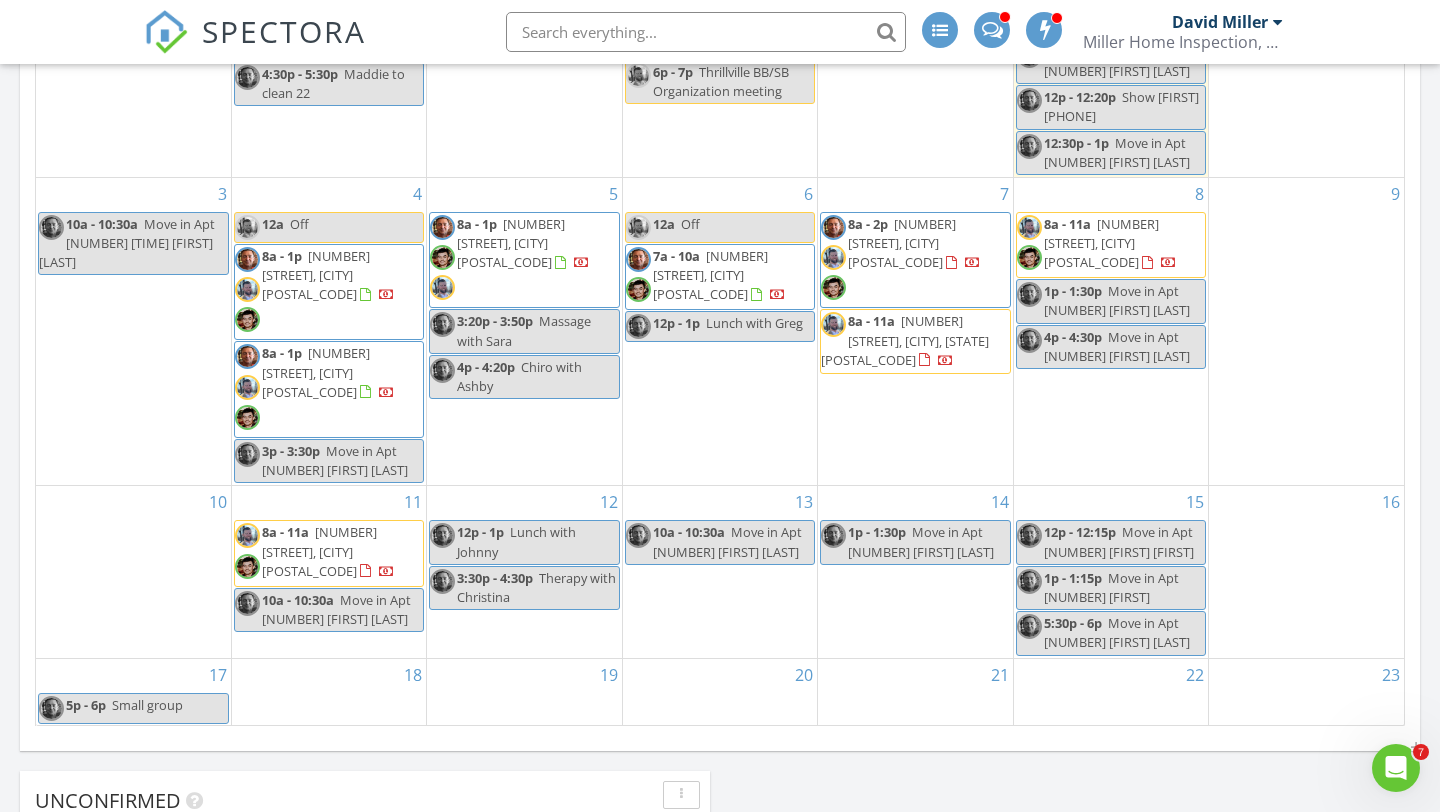 click on "12
12p - 1p
Lunch with Johnny
3:30p - 4:30p
Therapy with Christina" at bounding box center [524, 571] 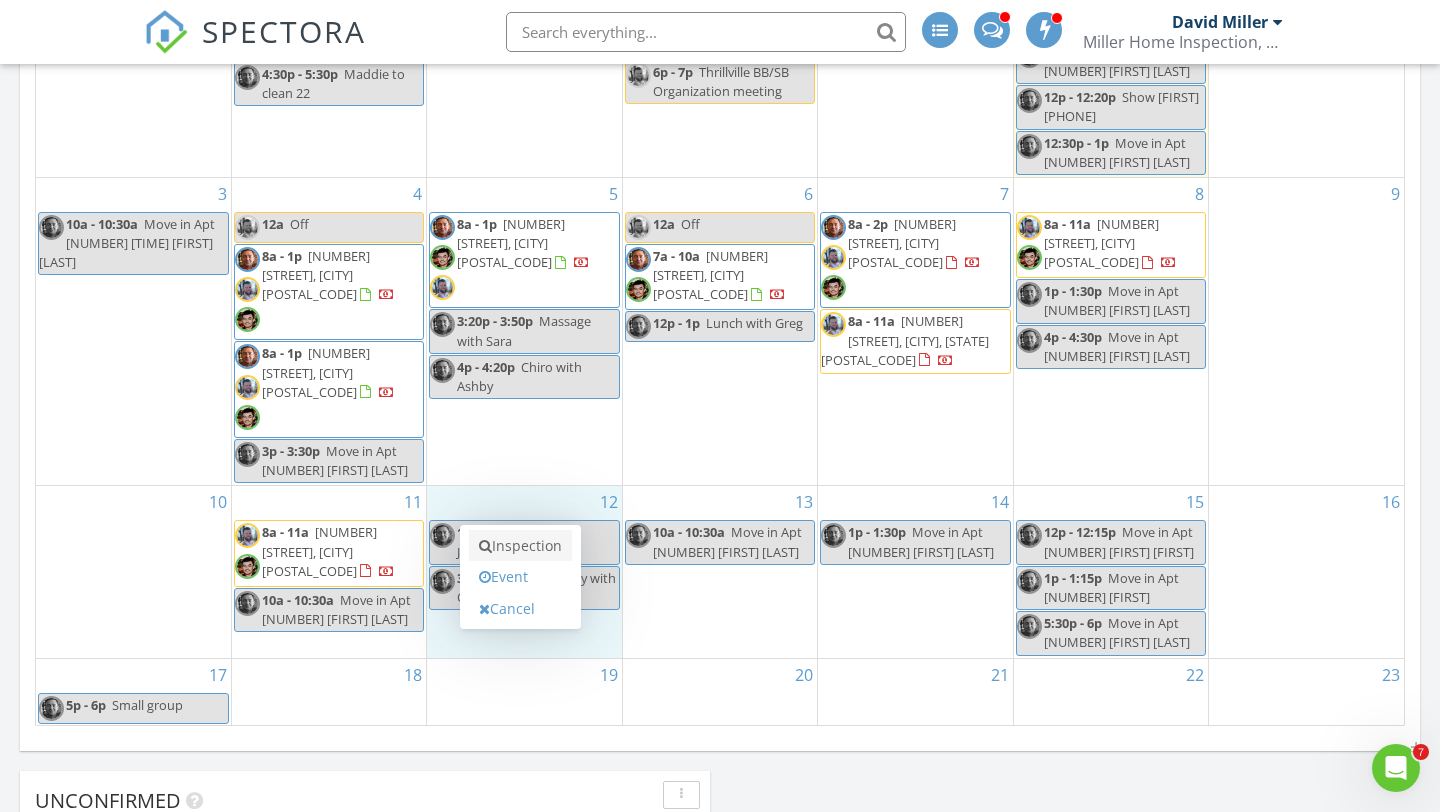 click on "Inspection" at bounding box center [520, 546] 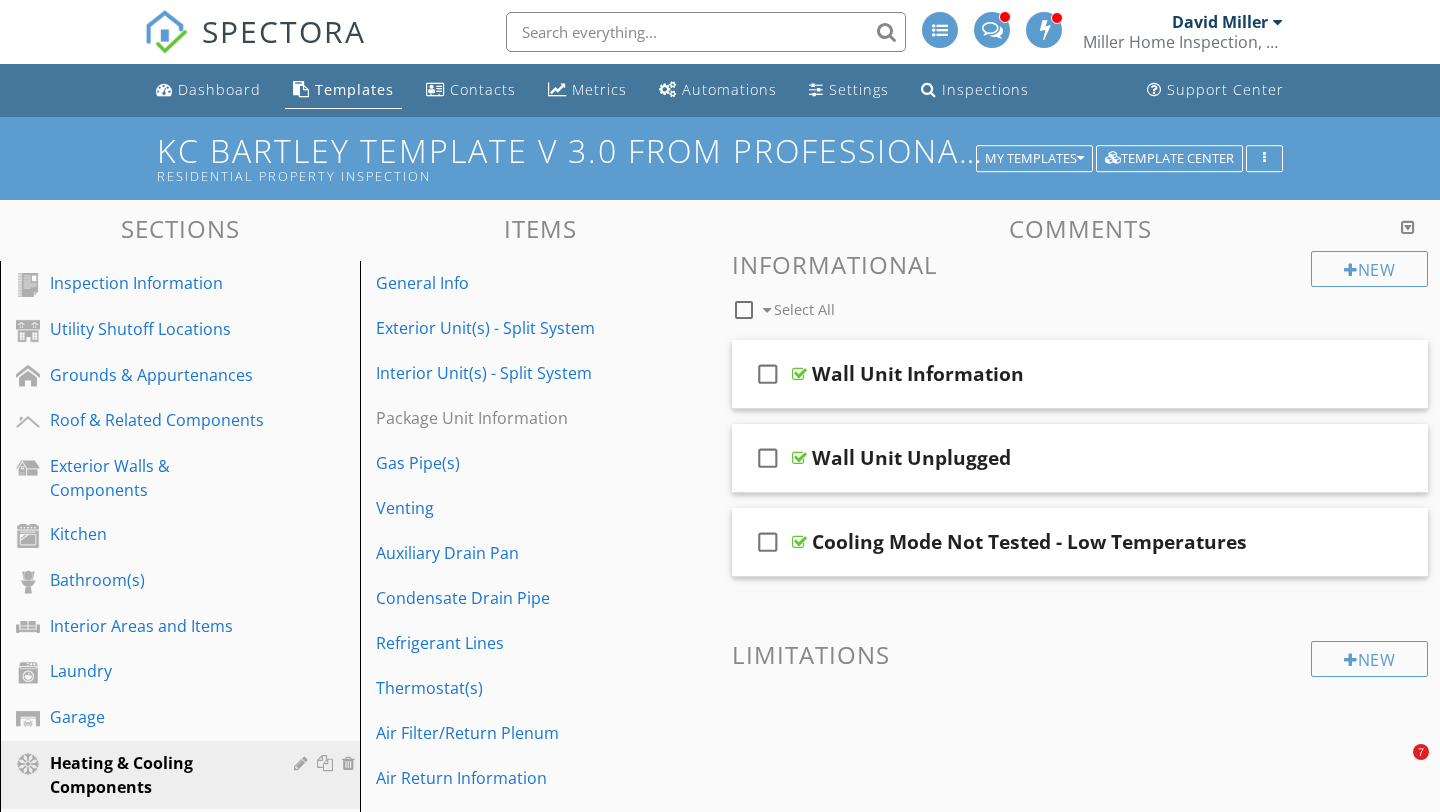 scroll, scrollTop: 0, scrollLeft: 0, axis: both 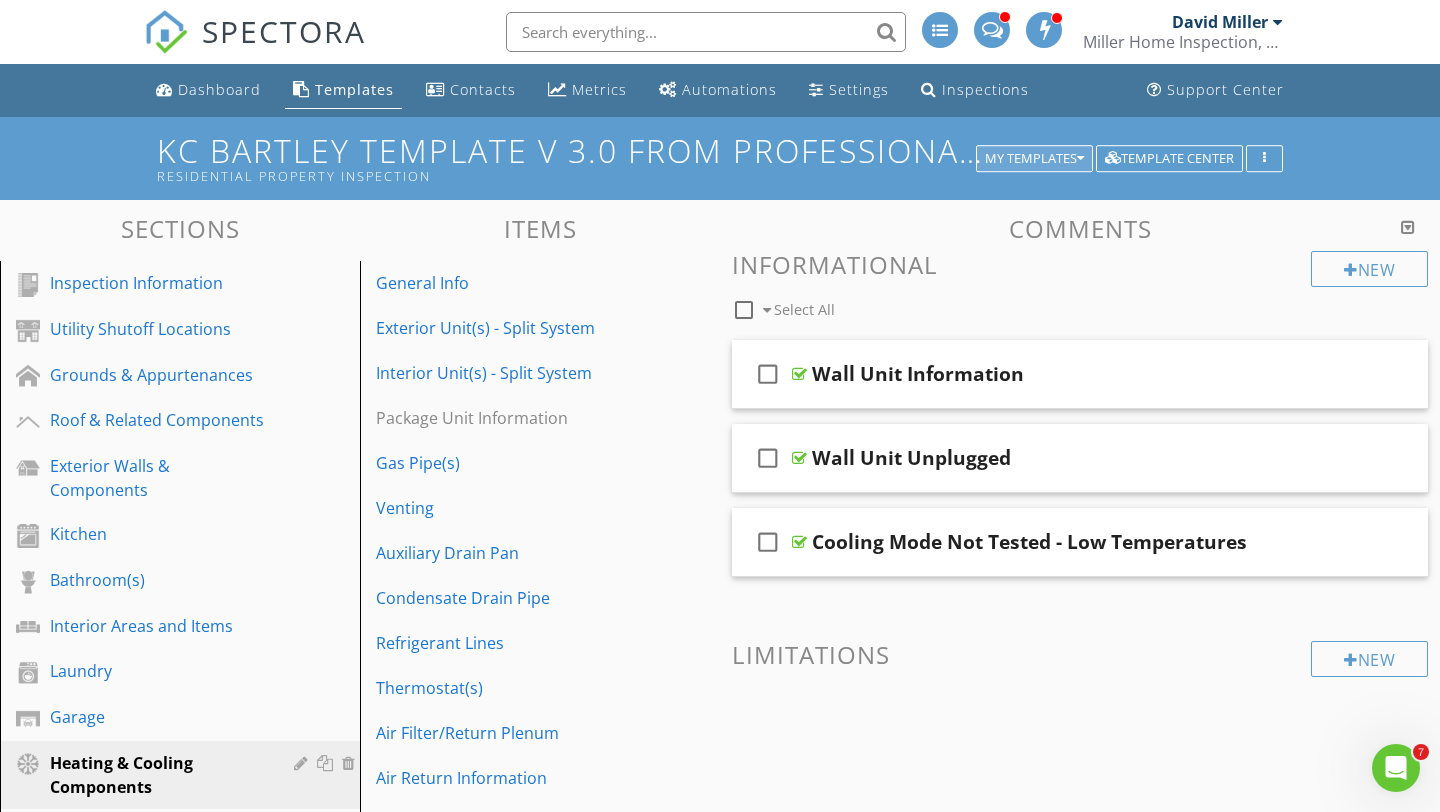 click on "My Templates" at bounding box center [1034, 159] 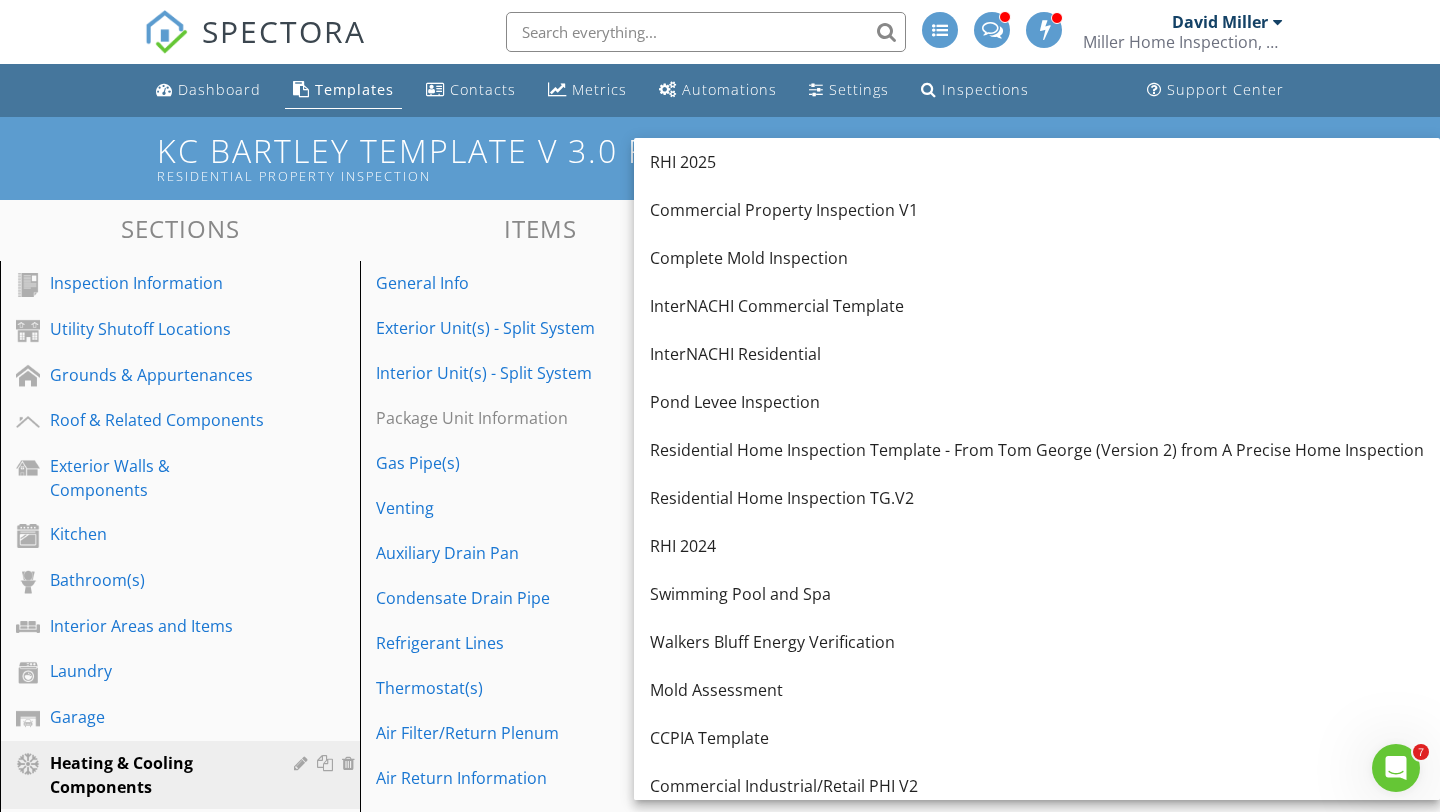 click on "KC Bartley - Commercial Multi-Family PHI" at bounding box center (1037, 930) 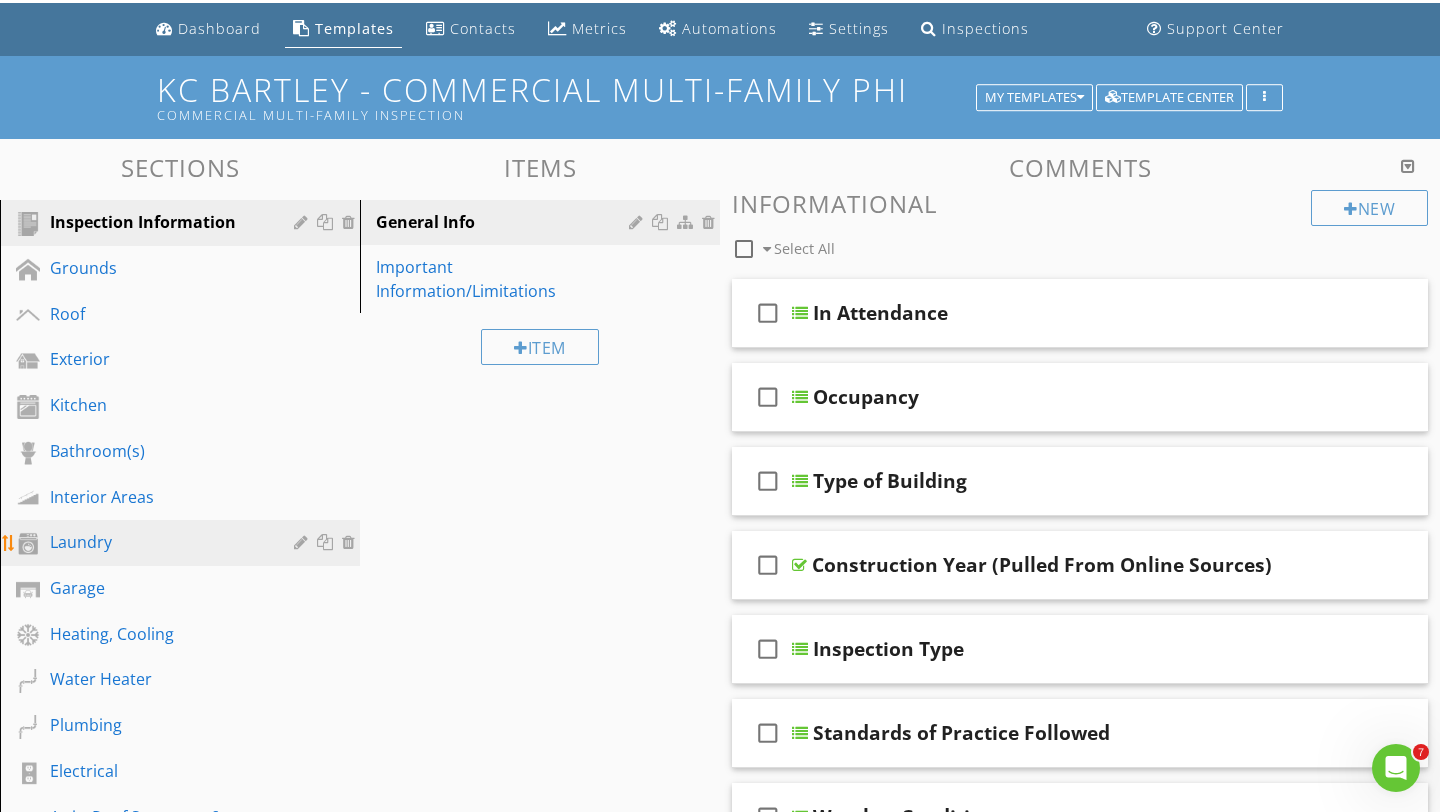 scroll, scrollTop: 0, scrollLeft: 0, axis: both 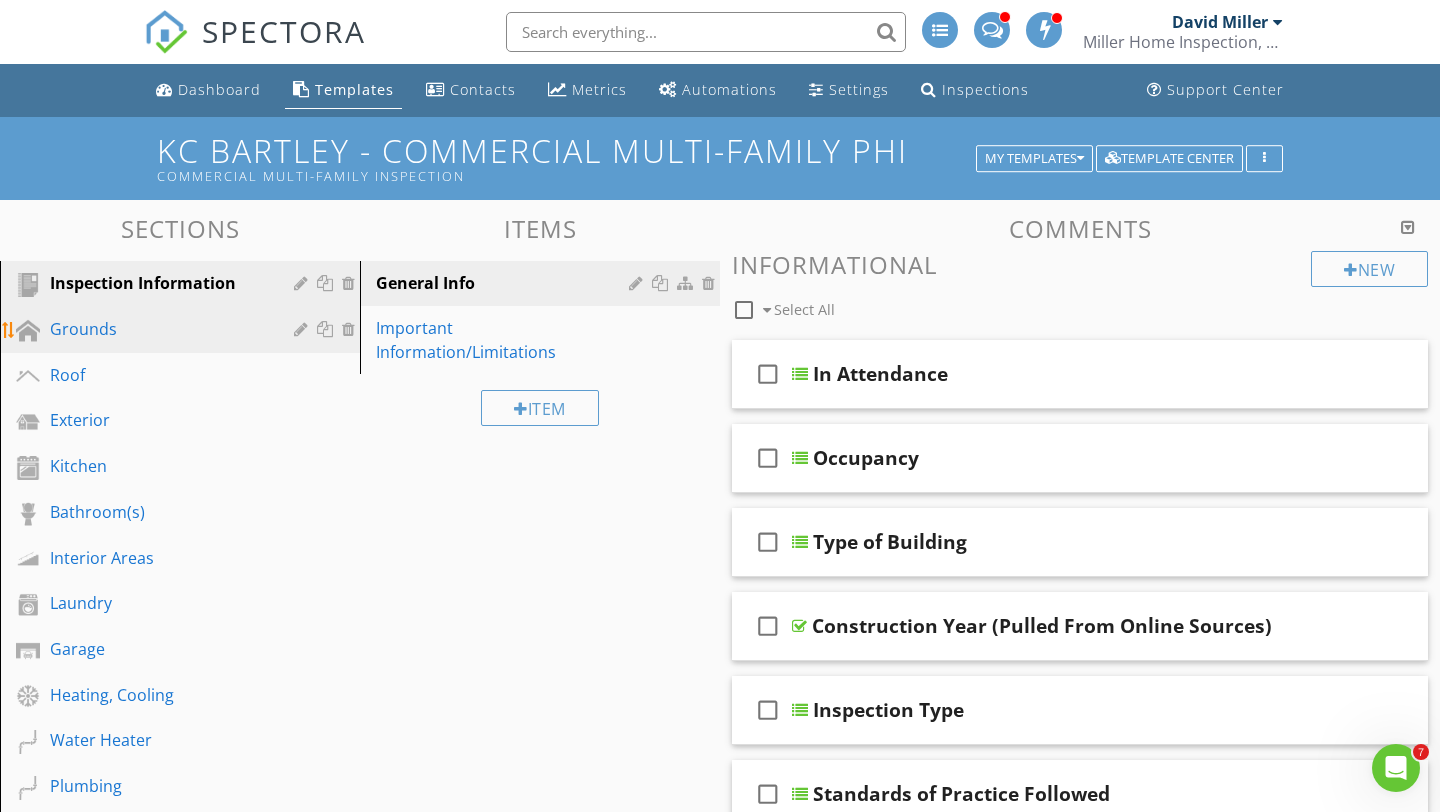 click on "Grounds" at bounding box center (157, 329) 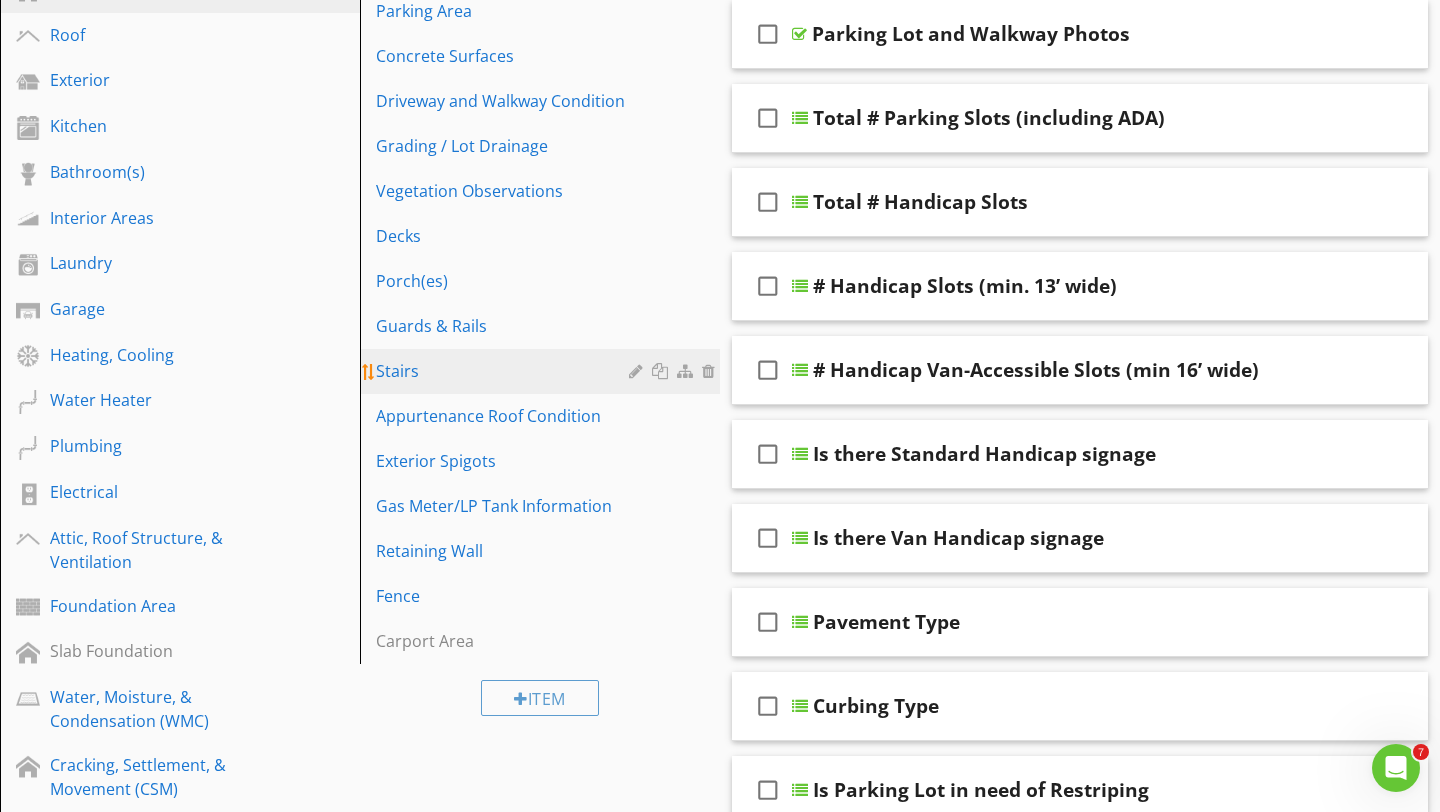 scroll, scrollTop: 334, scrollLeft: 0, axis: vertical 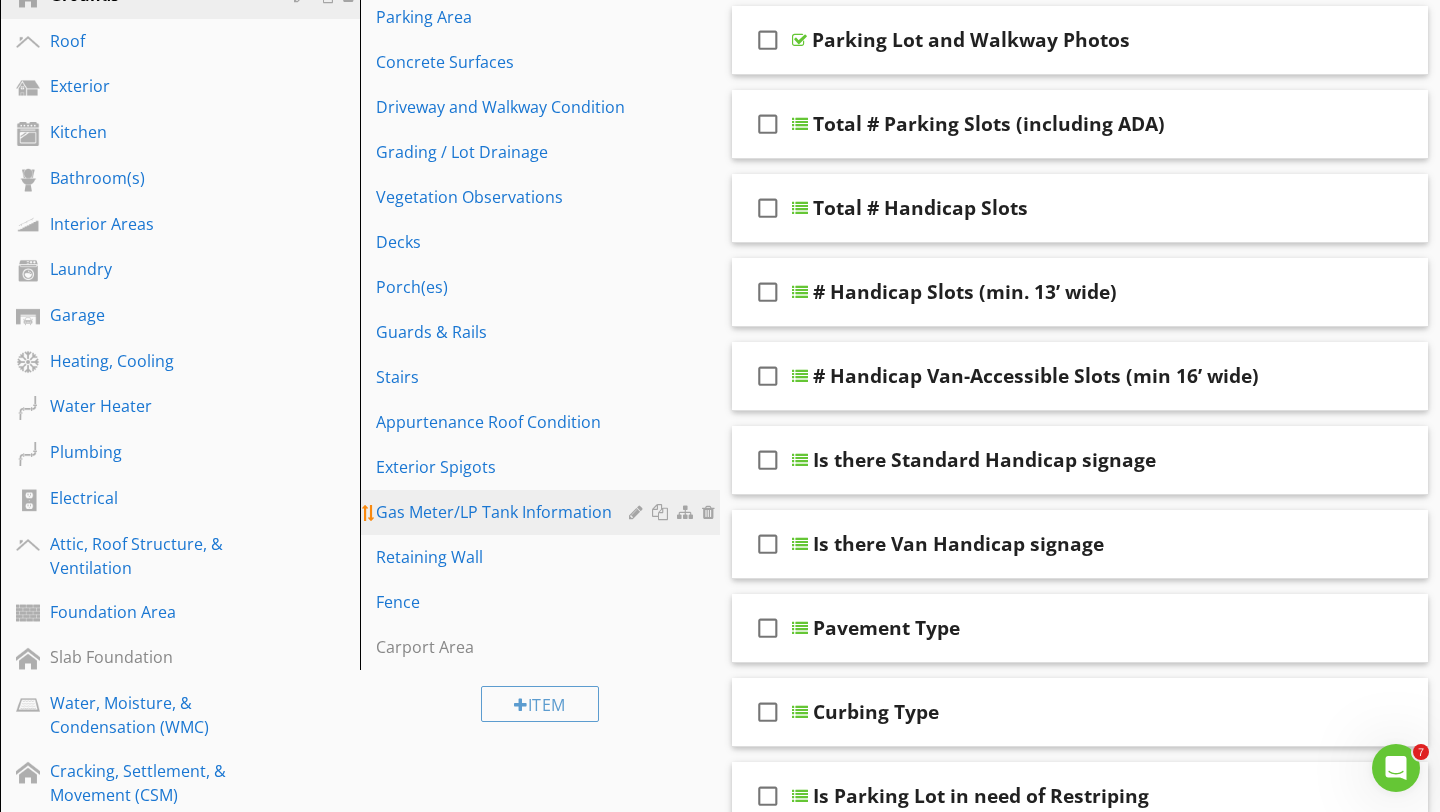 click on "Gas Meter/LP Tank Information" at bounding box center (505, 512) 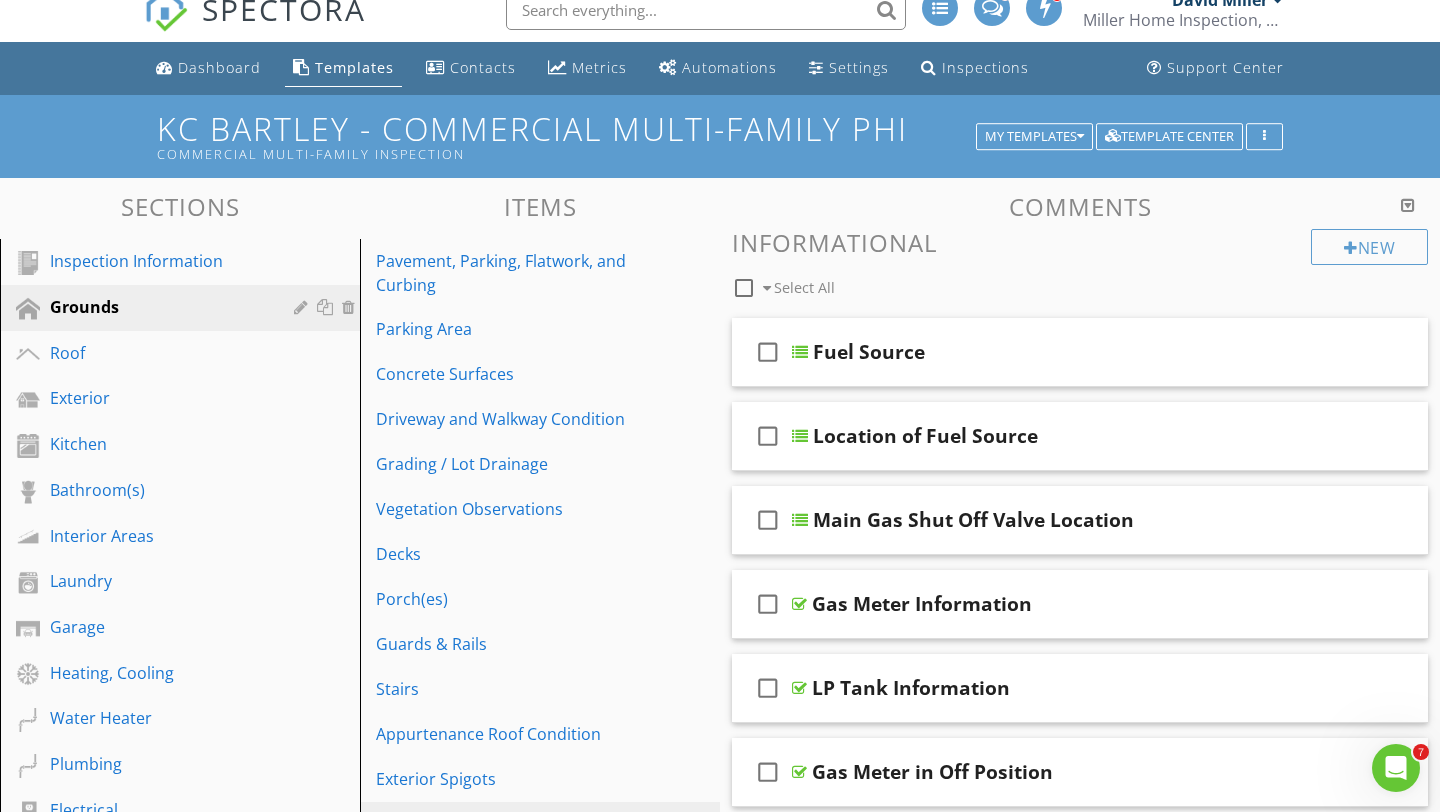 scroll, scrollTop: 0, scrollLeft: 0, axis: both 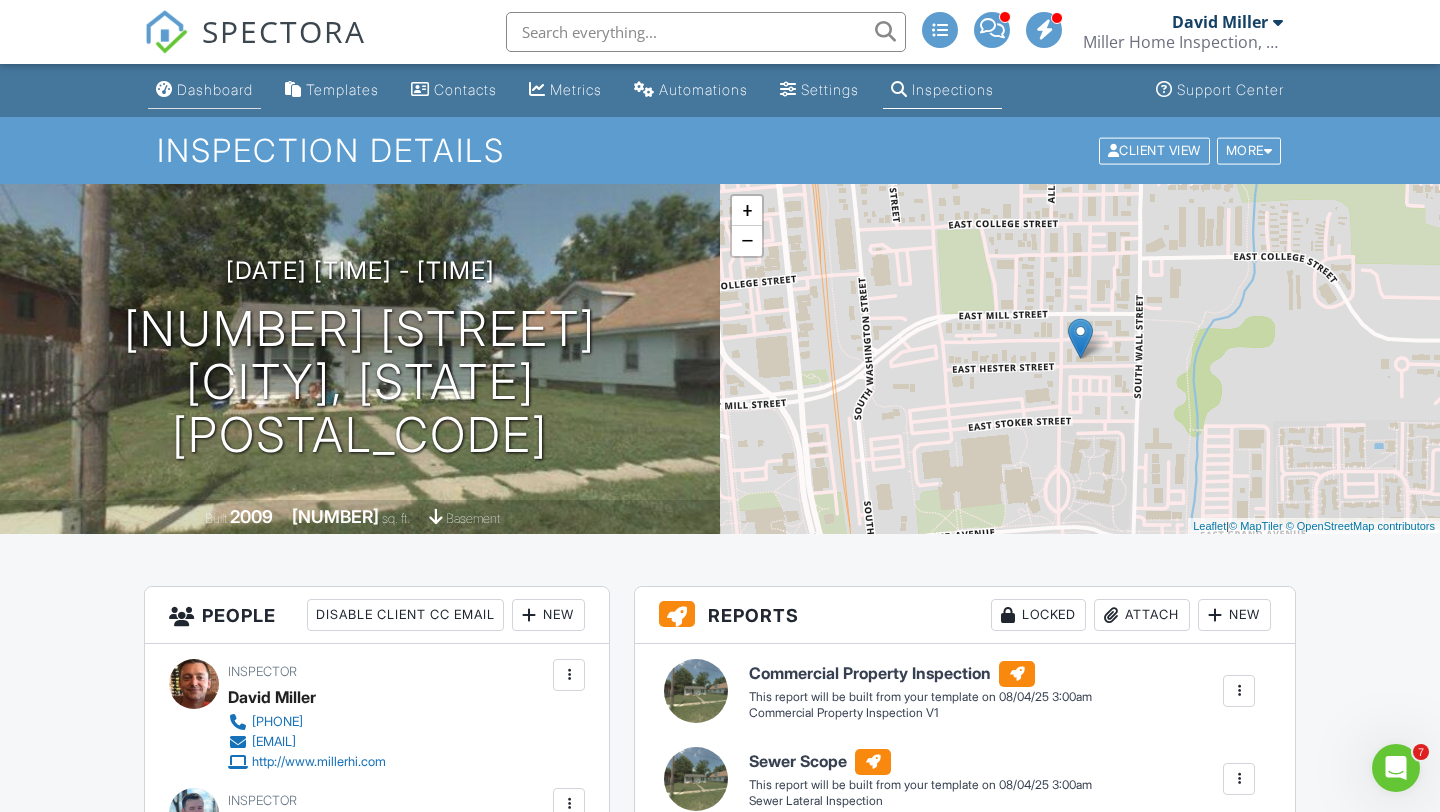 click on "Dashboard" at bounding box center [204, 90] 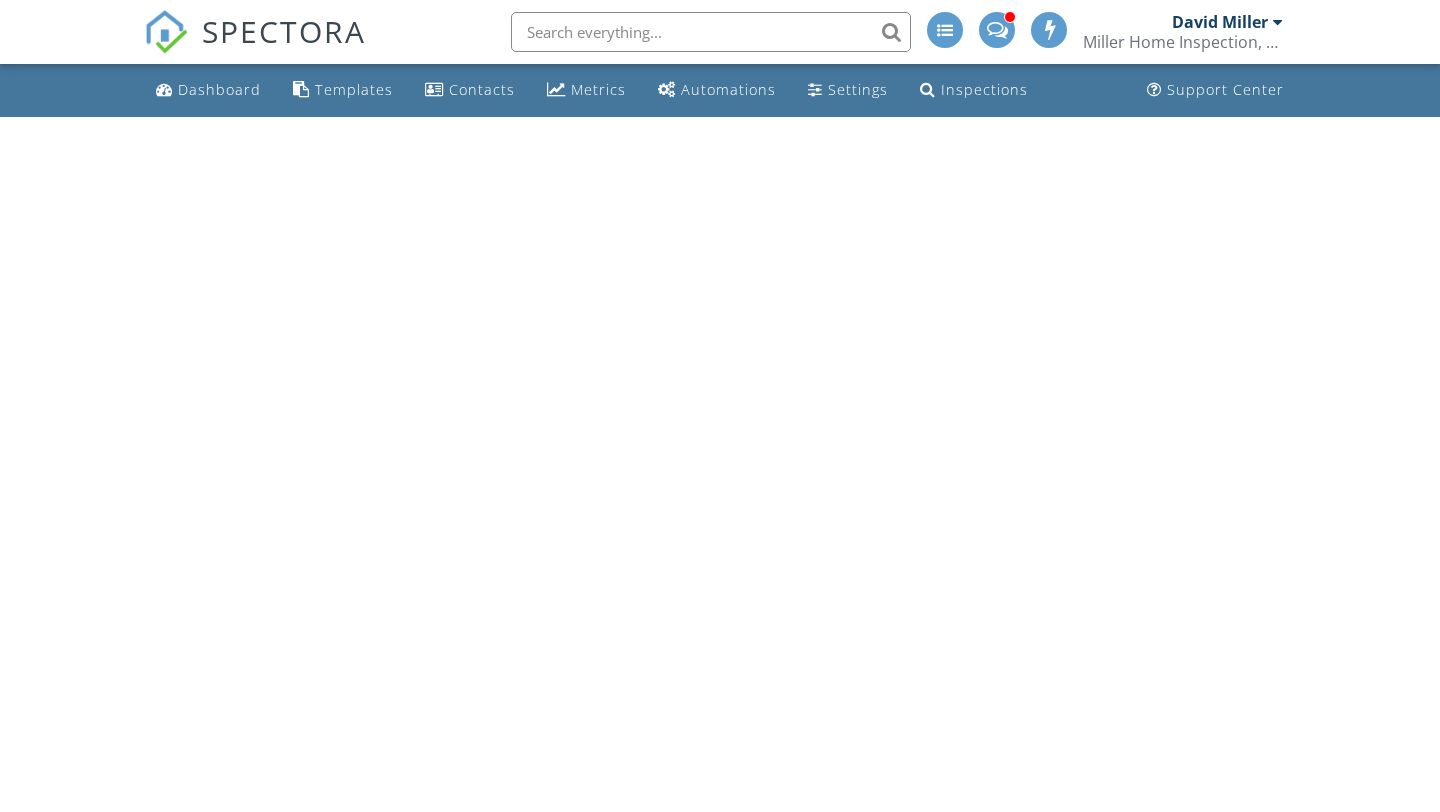 scroll, scrollTop: 0, scrollLeft: 0, axis: both 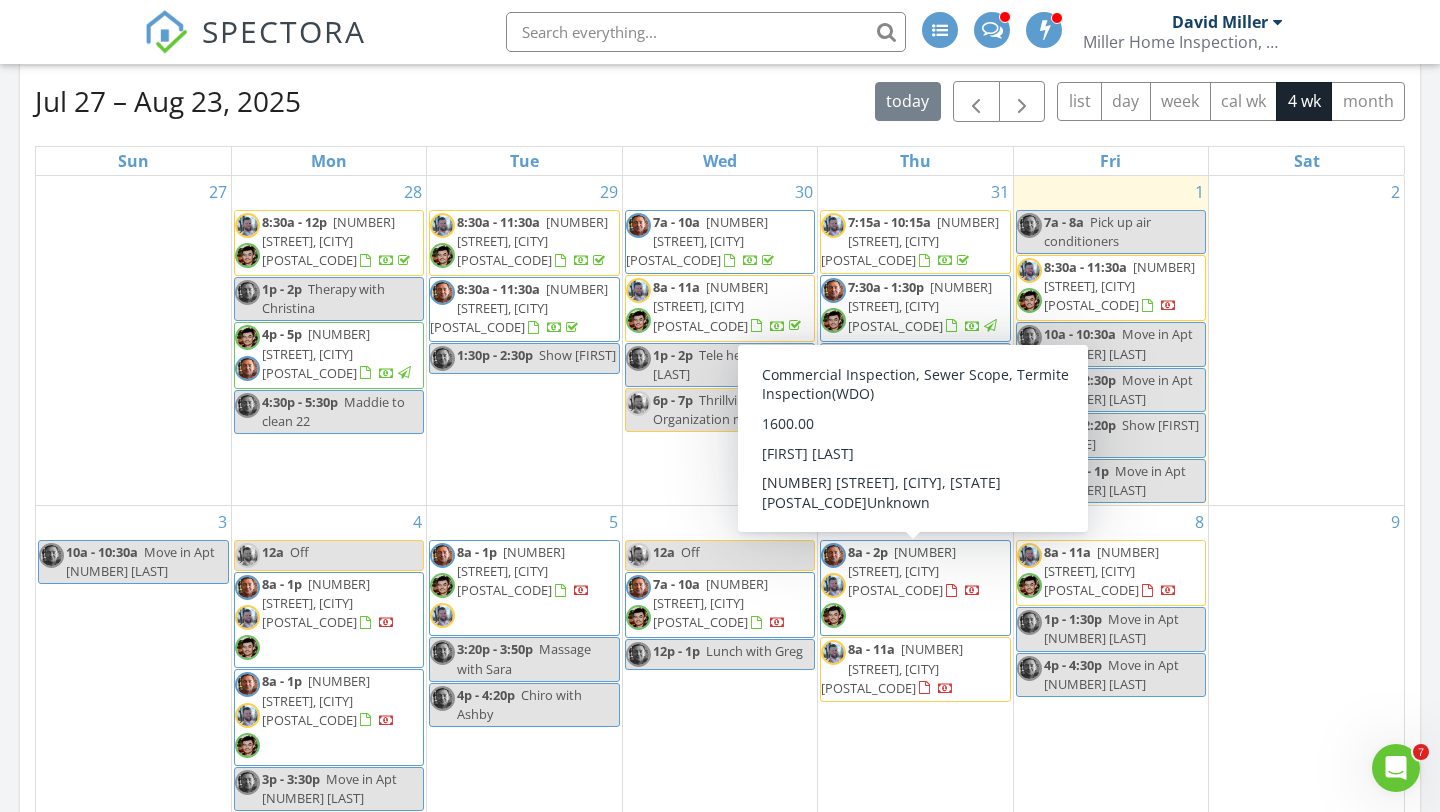 click on "[TIME]
[NUMBER] [STREET], [CITY] [POSTAL_CODE]" at bounding box center [915, 588] 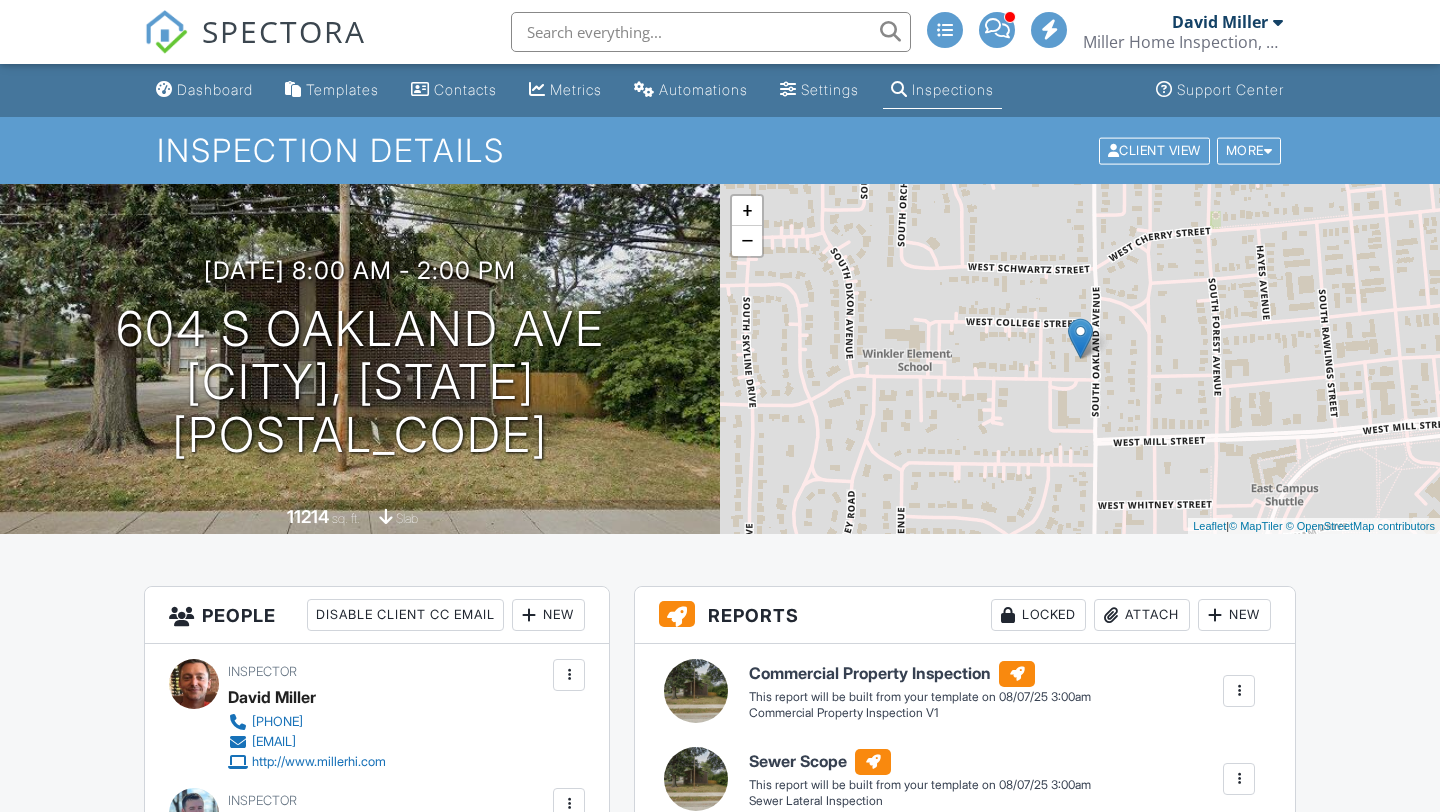 scroll, scrollTop: 0, scrollLeft: 0, axis: both 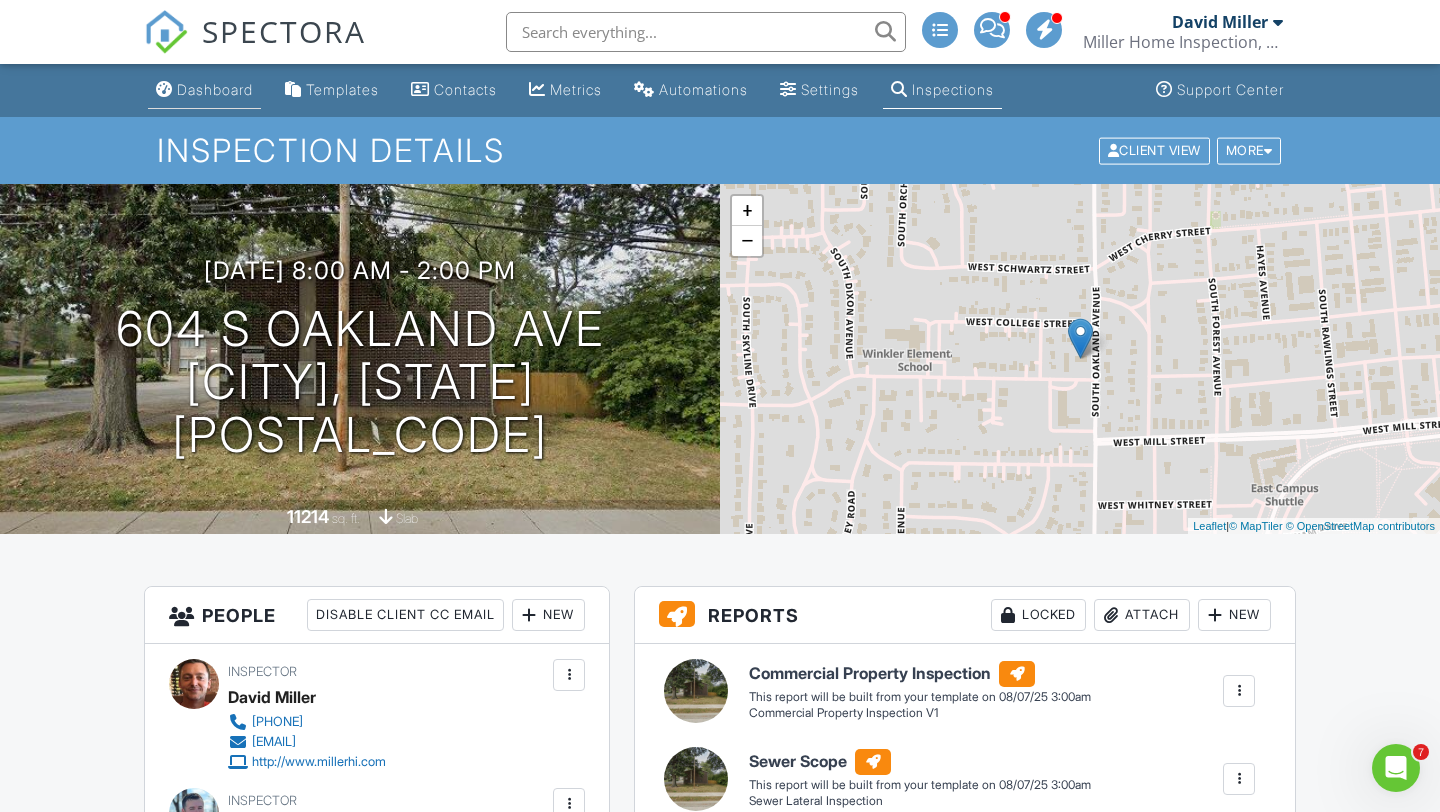 click on "Dashboard" at bounding box center [215, 89] 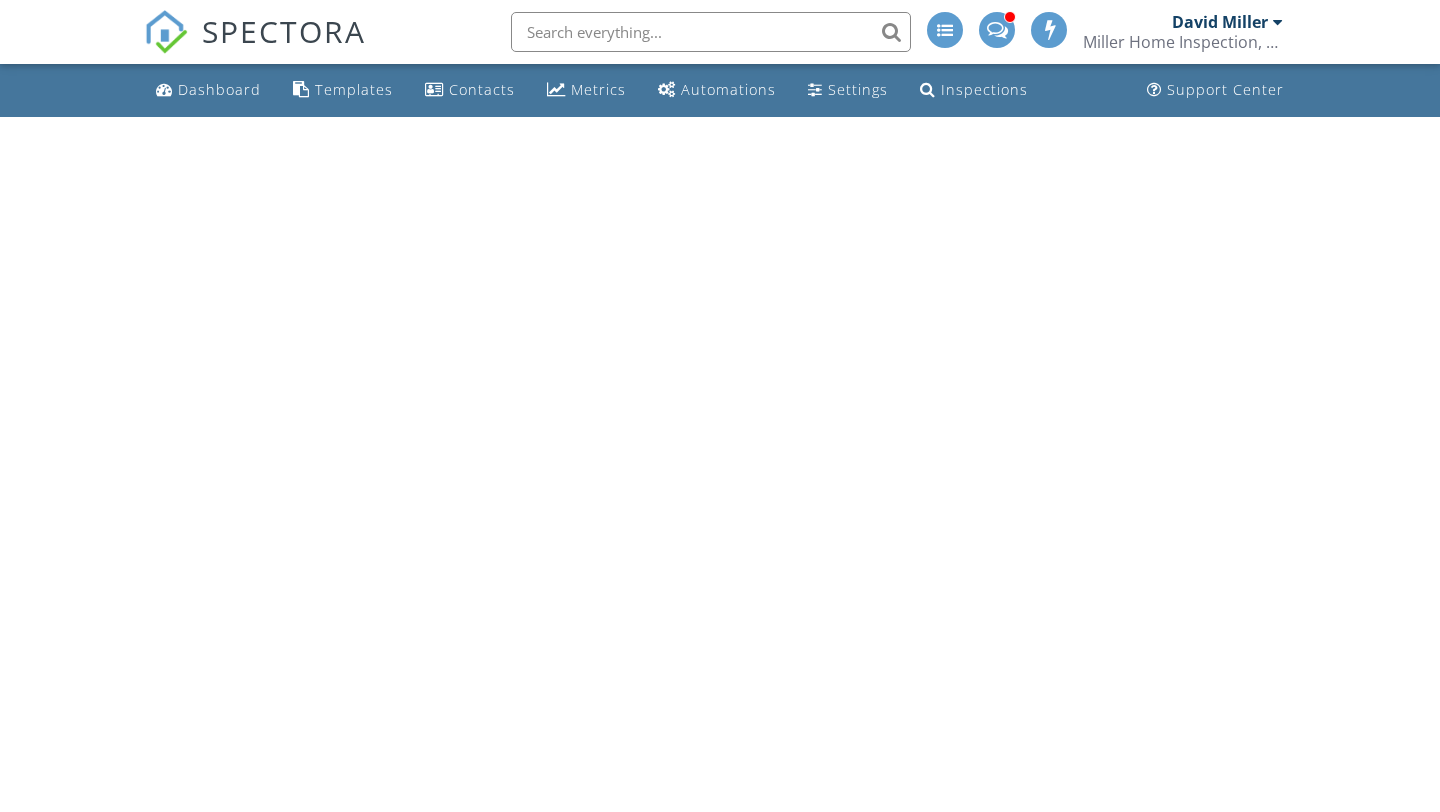 scroll, scrollTop: 0, scrollLeft: 0, axis: both 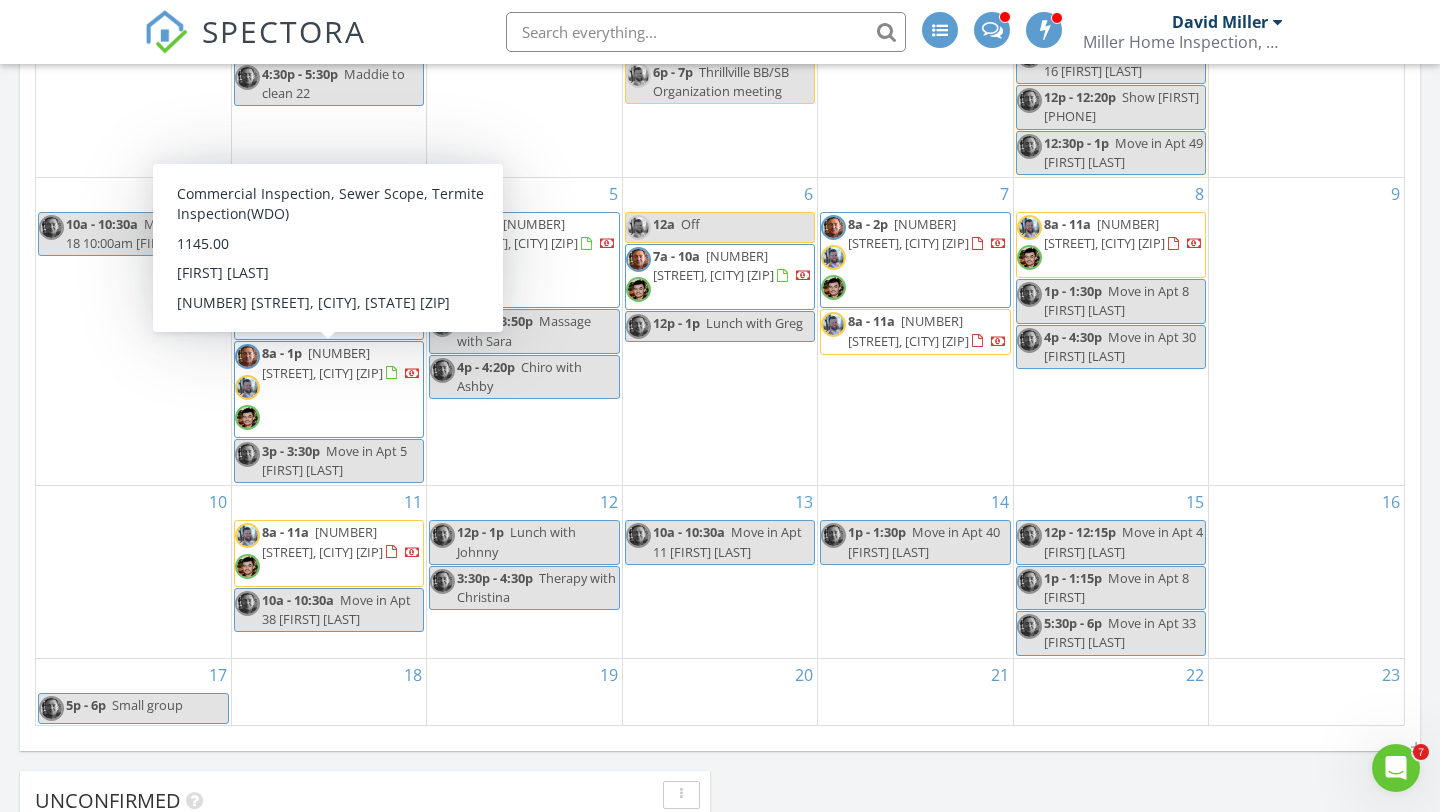 click on "408 E Hester St, Carbondale 62901" at bounding box center [322, 362] 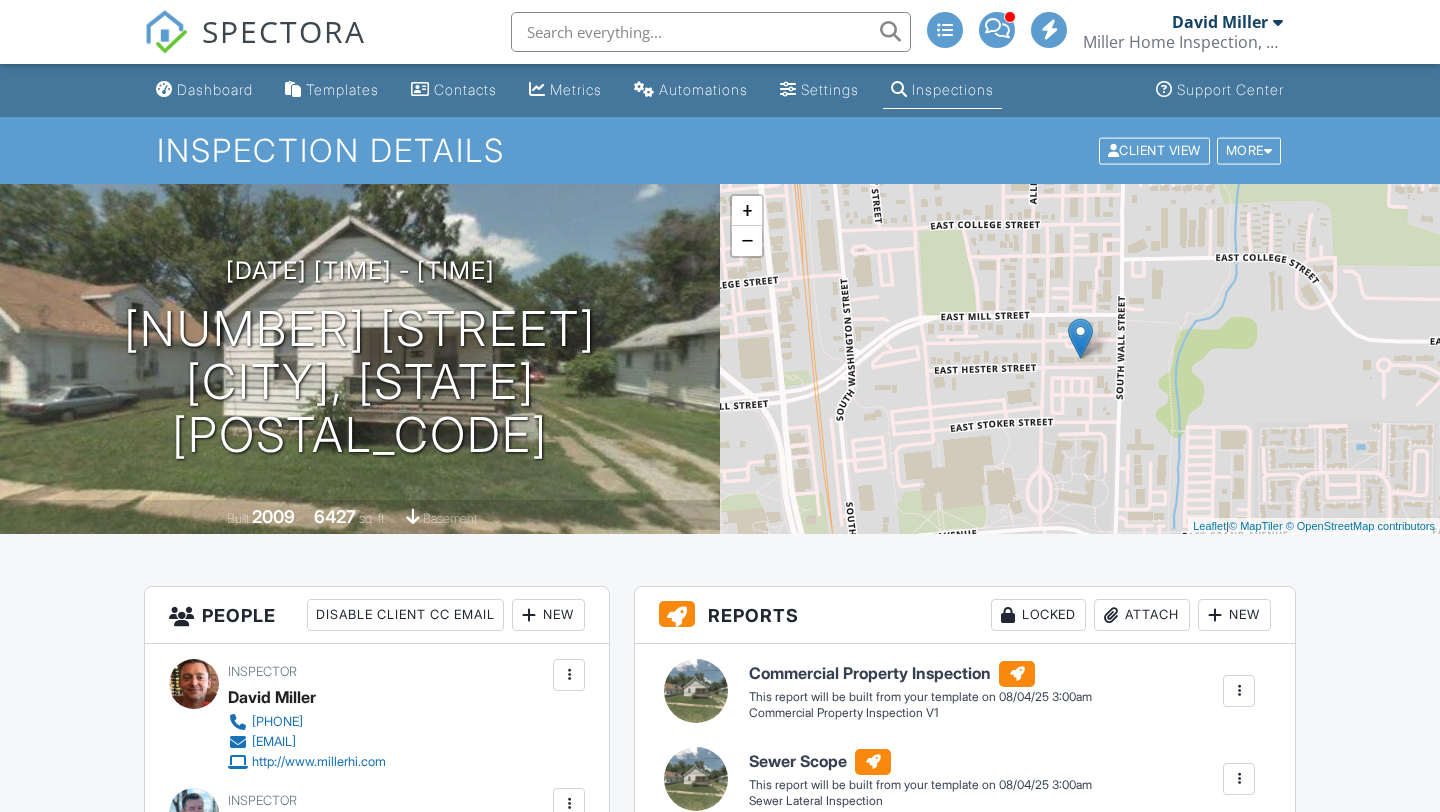 scroll, scrollTop: 619, scrollLeft: 0, axis: vertical 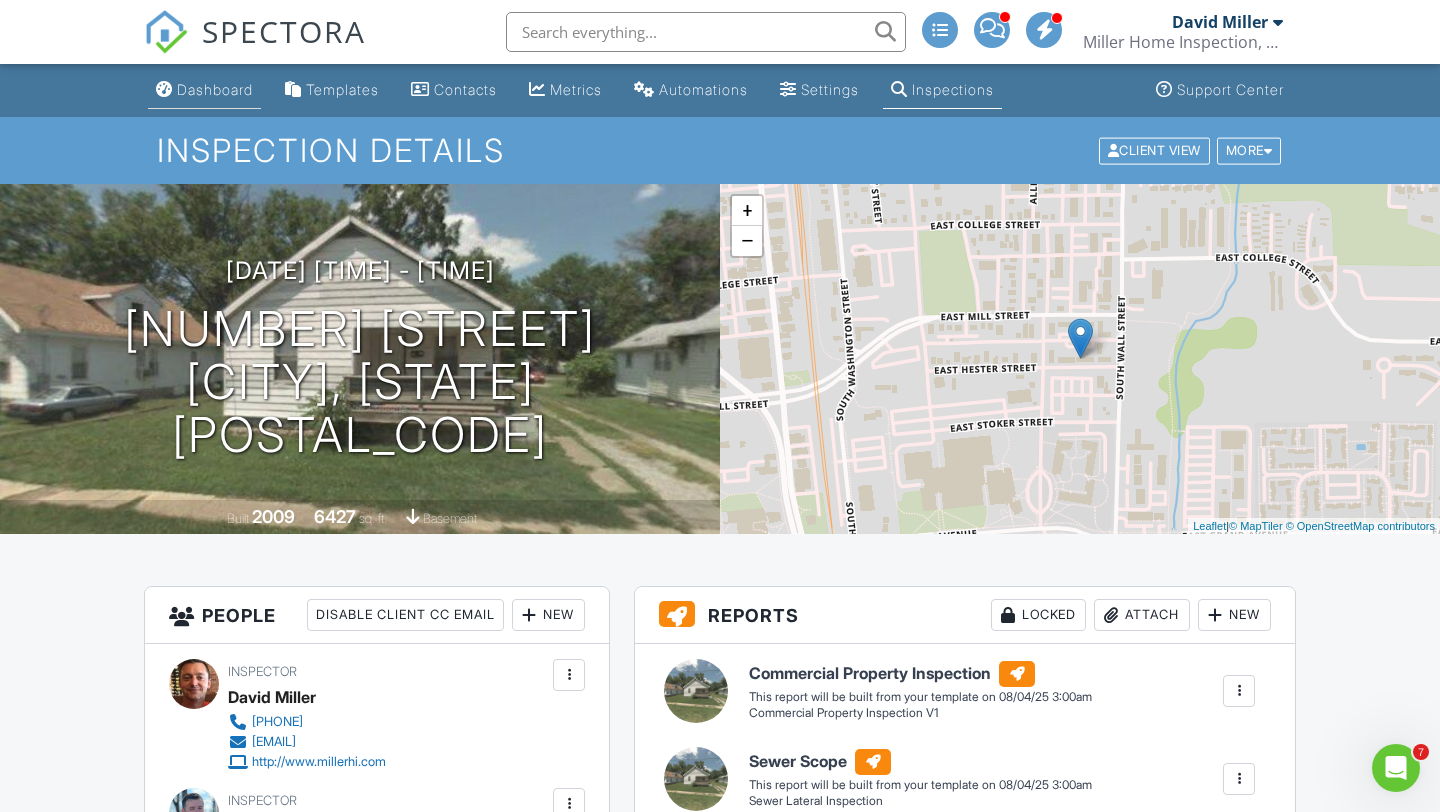 click on "Dashboard" at bounding box center (215, 89) 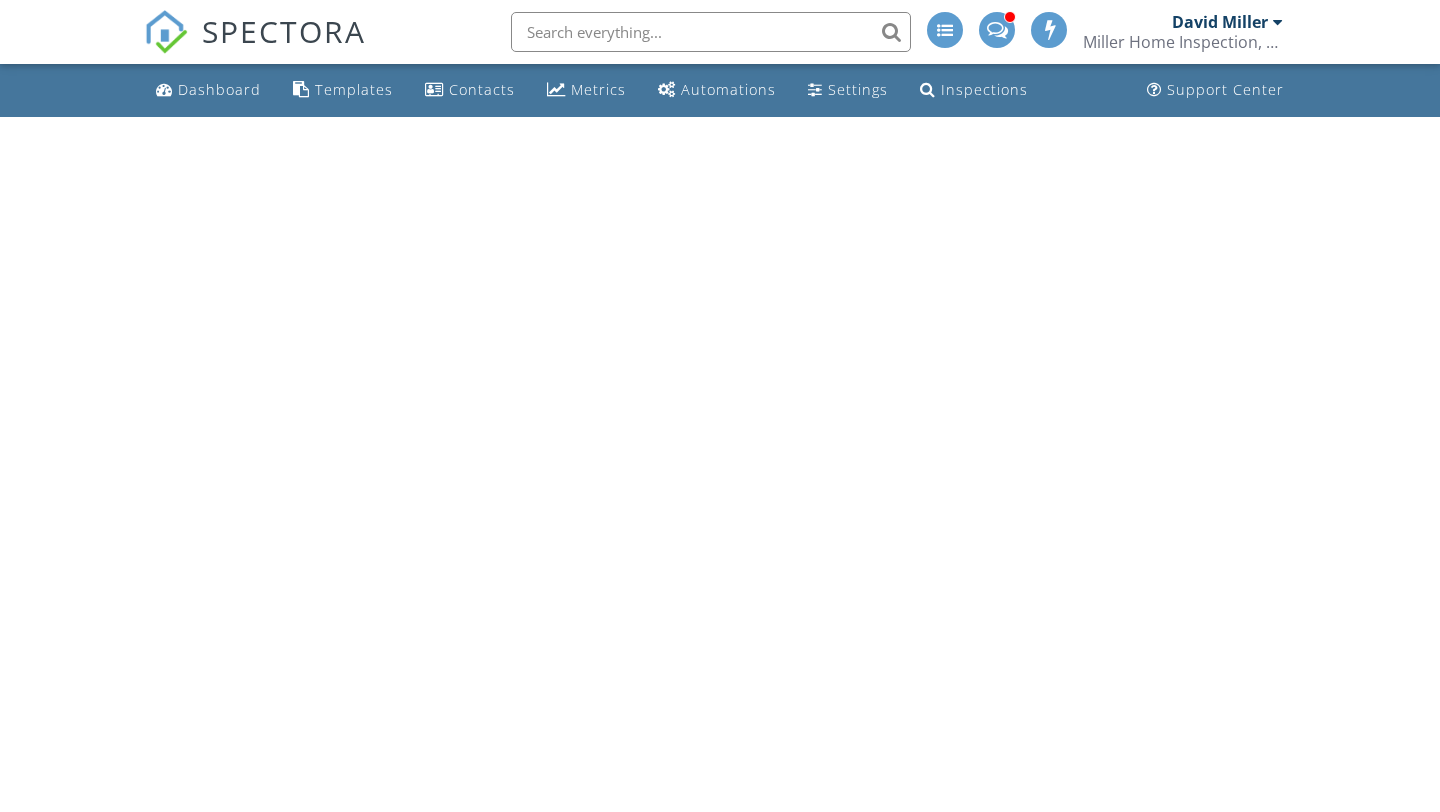 scroll, scrollTop: 0, scrollLeft: 0, axis: both 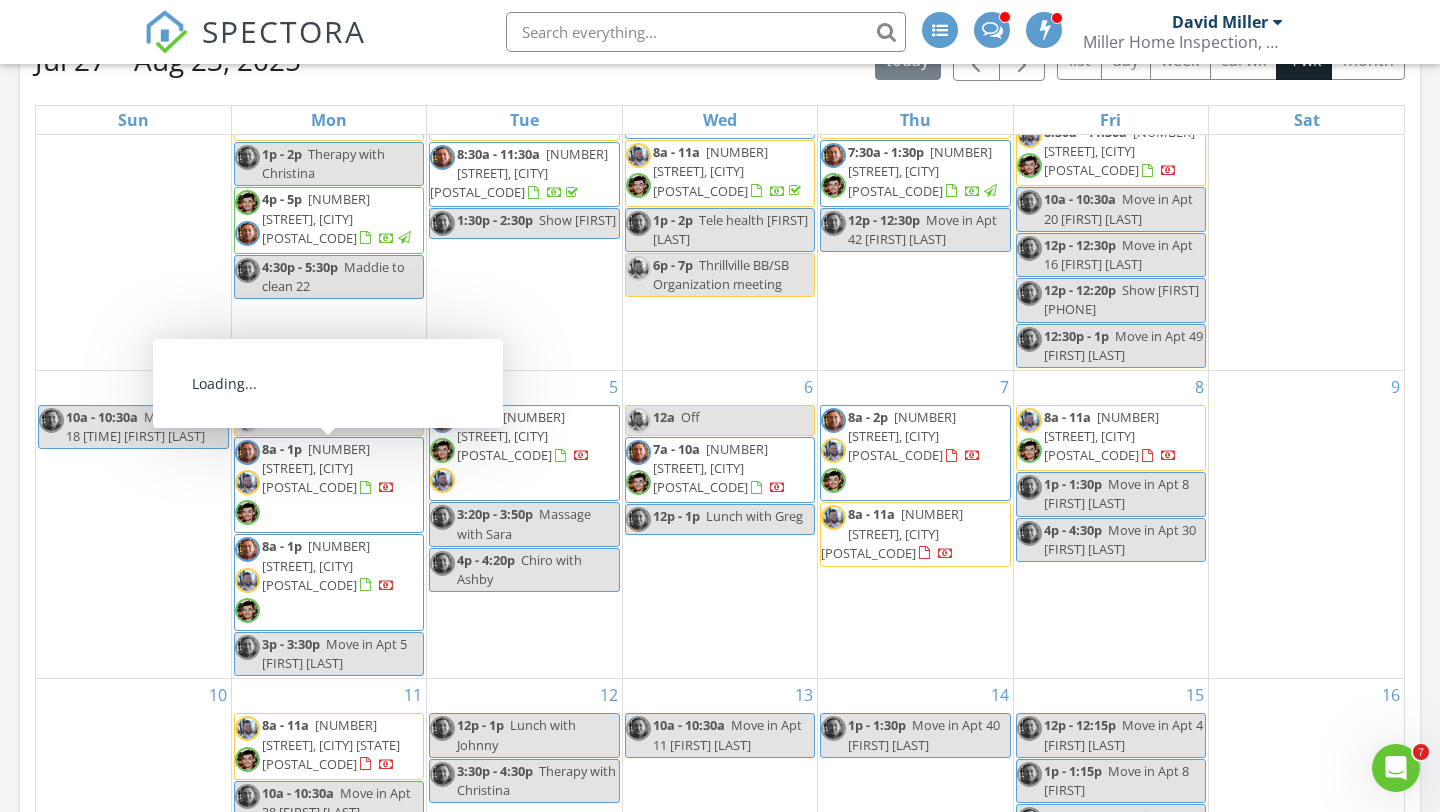 click on "[TIME]
[NUMBER] [STREET], [CITY] [POSTAL_CODE]" at bounding box center [329, 485] 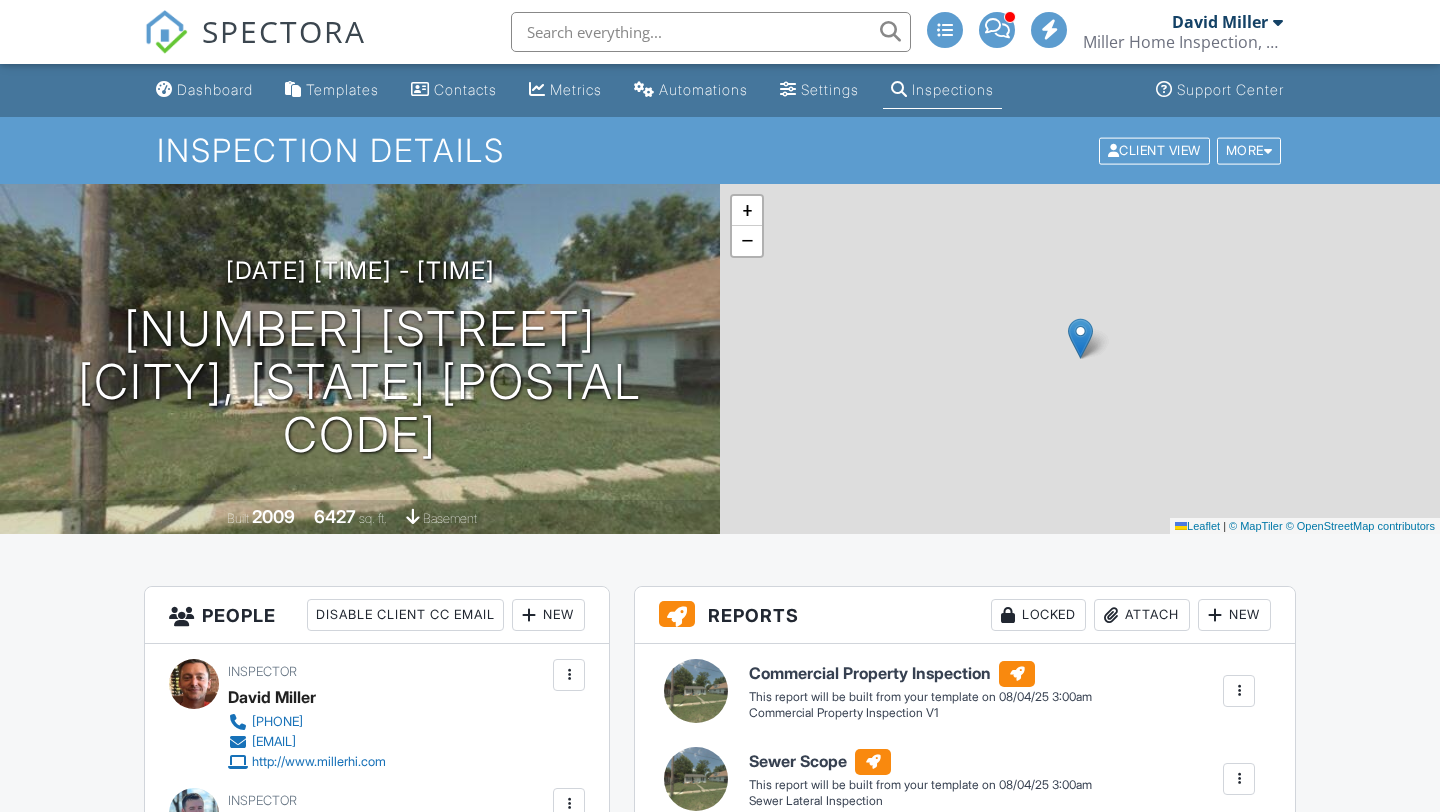 scroll, scrollTop: 99, scrollLeft: 0, axis: vertical 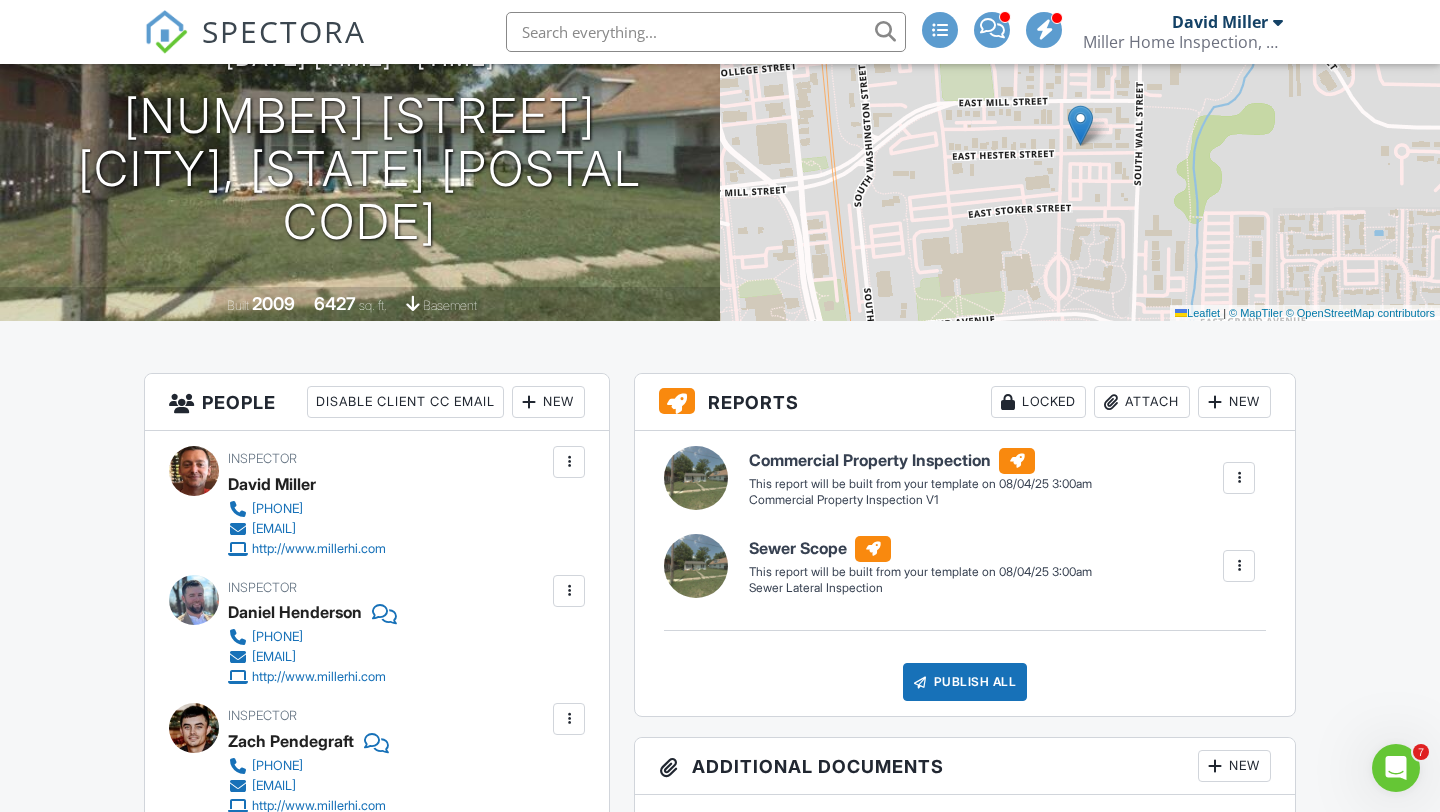 click on "Attach" at bounding box center (1142, 402) 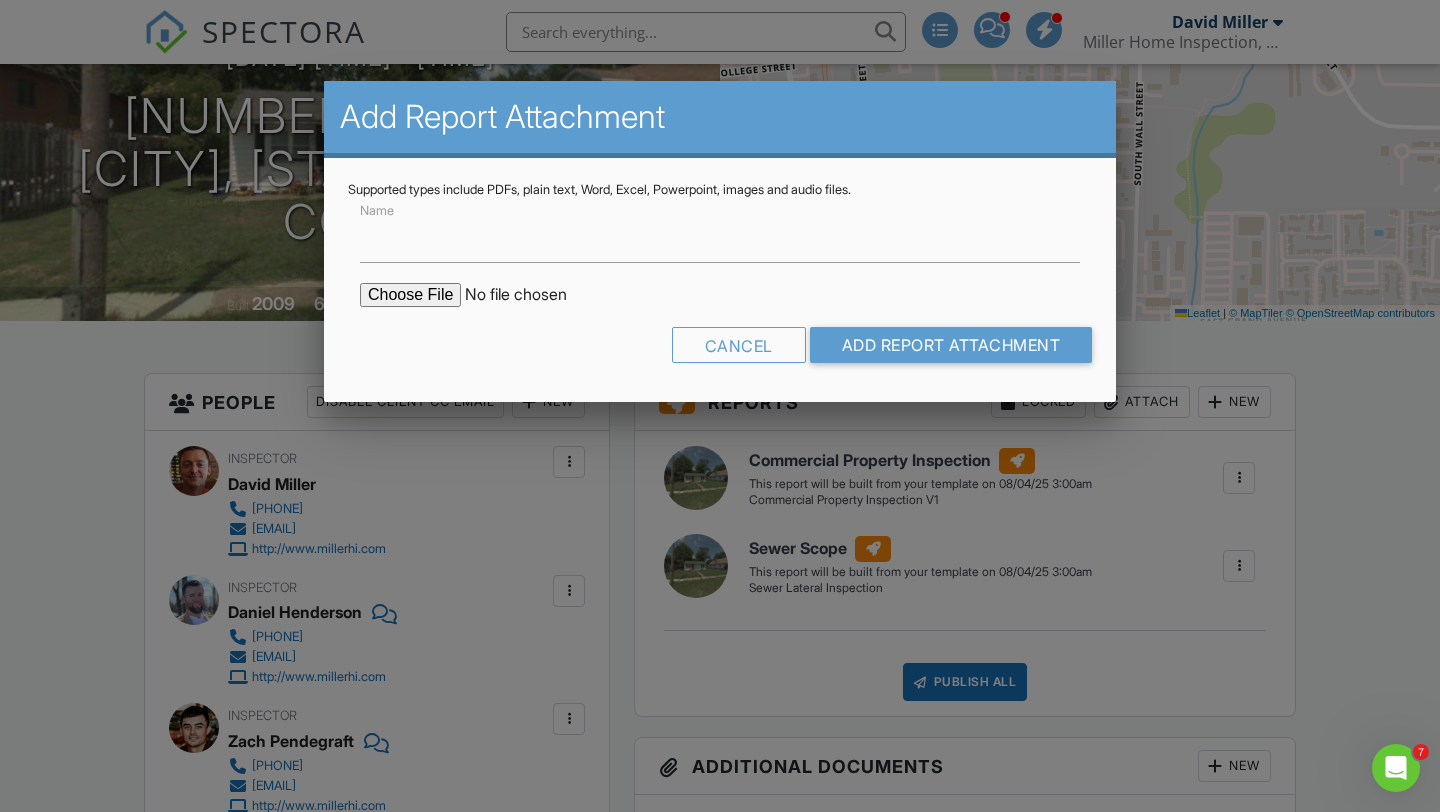 click at bounding box center [530, 295] 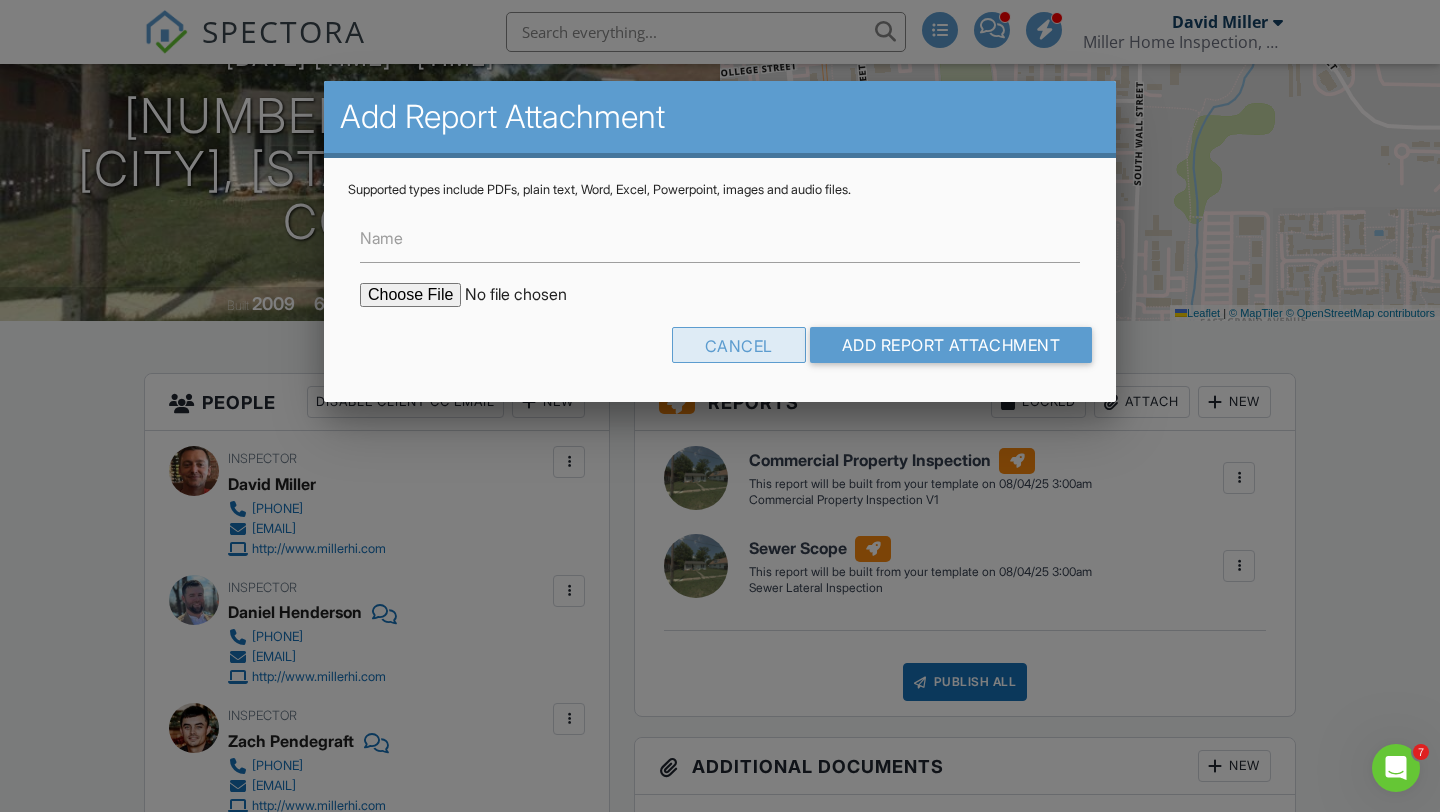 click on "Cancel" at bounding box center (739, 345) 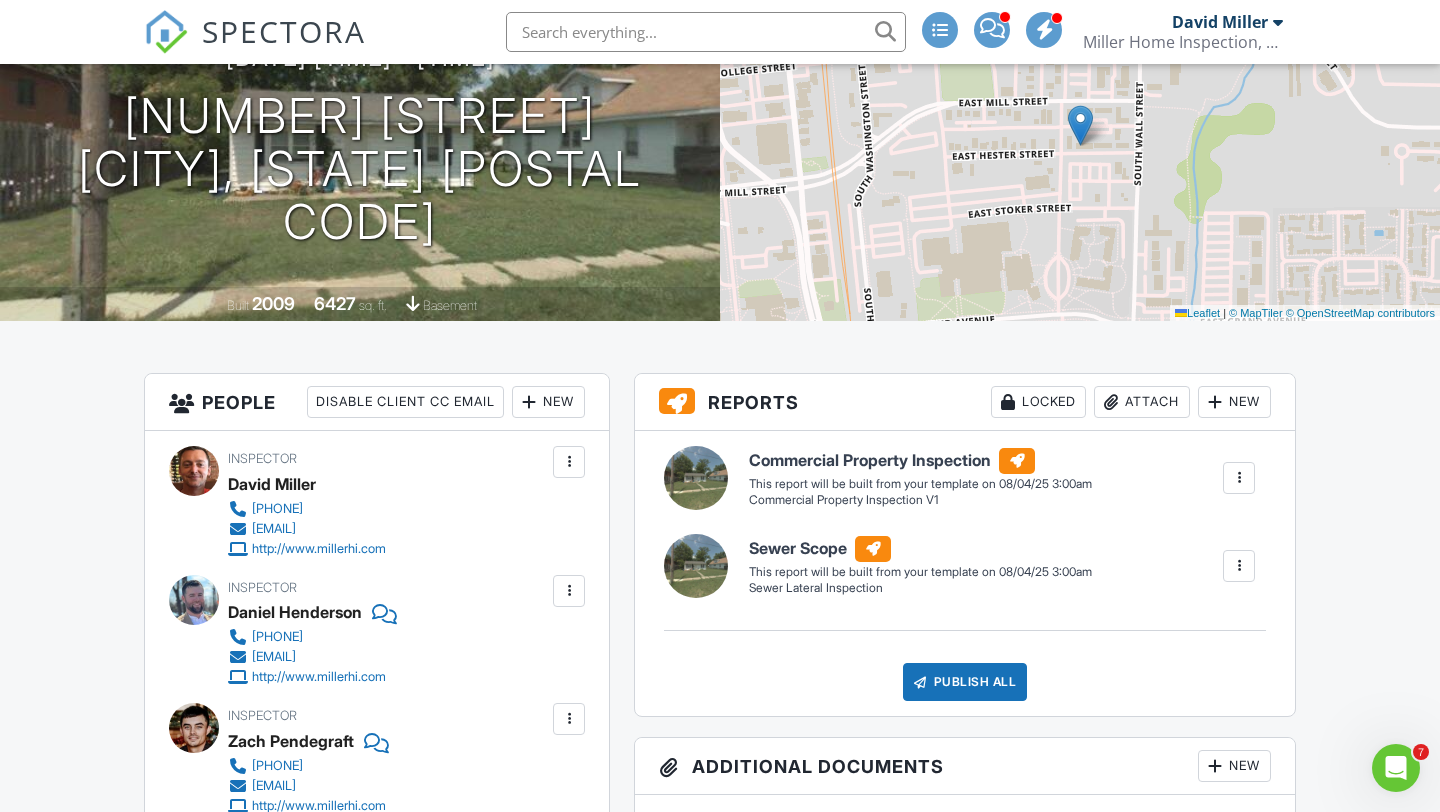 click on "New" at bounding box center [1234, 402] 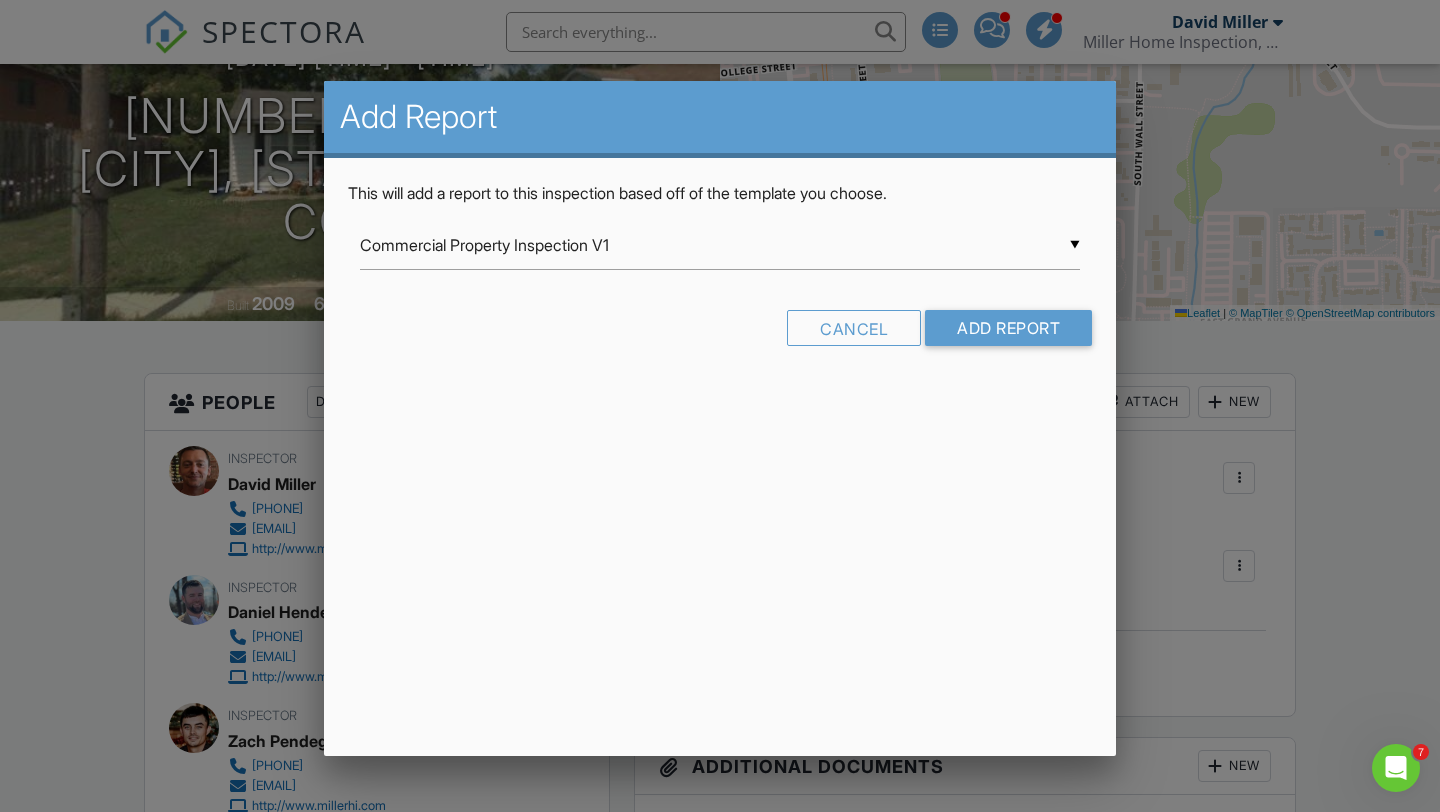 click on "Commercial Property Inspection V1" at bounding box center (720, 245) 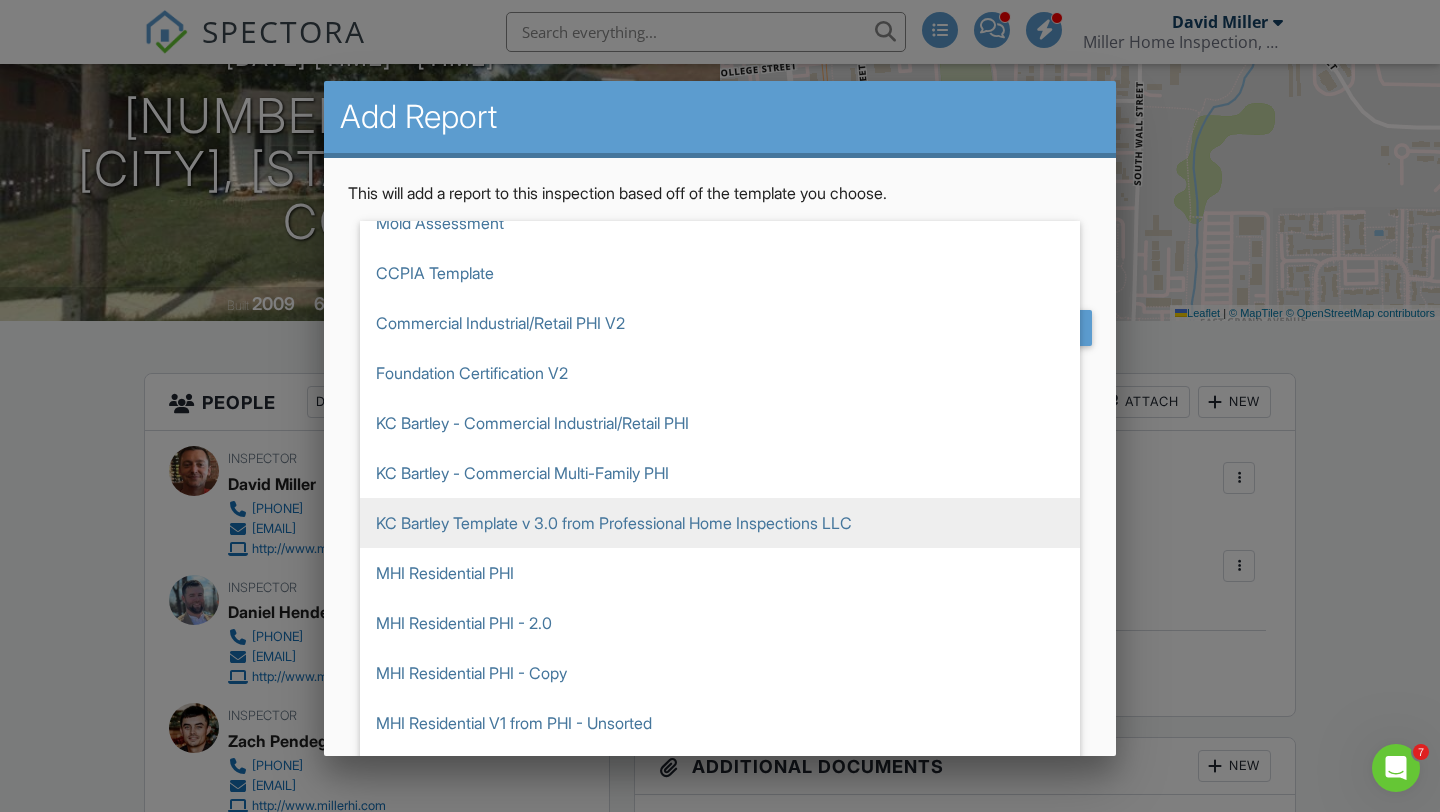scroll, scrollTop: 597, scrollLeft: 0, axis: vertical 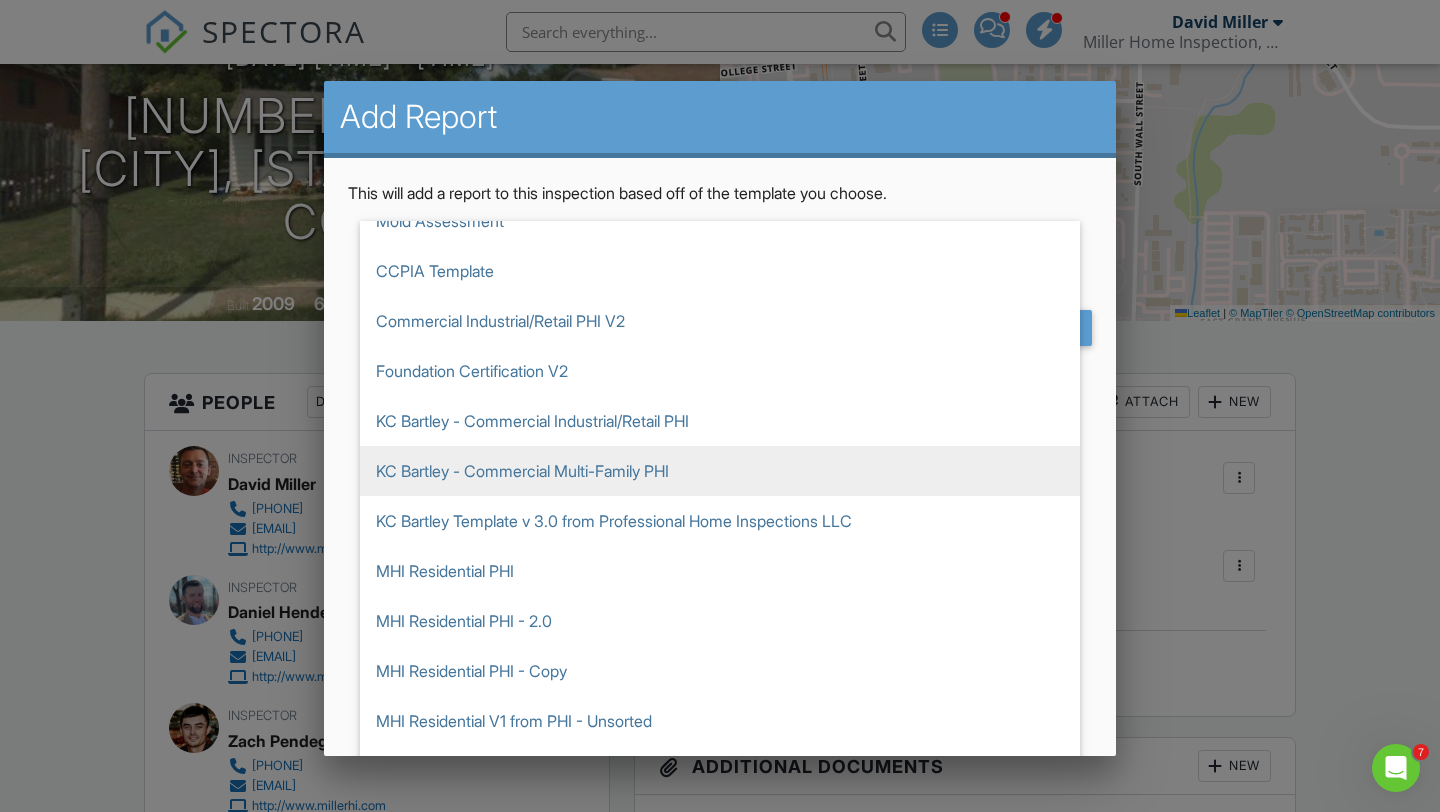 click on "KC Bartley - Commercial Multi-Family PHI" at bounding box center (720, 471) 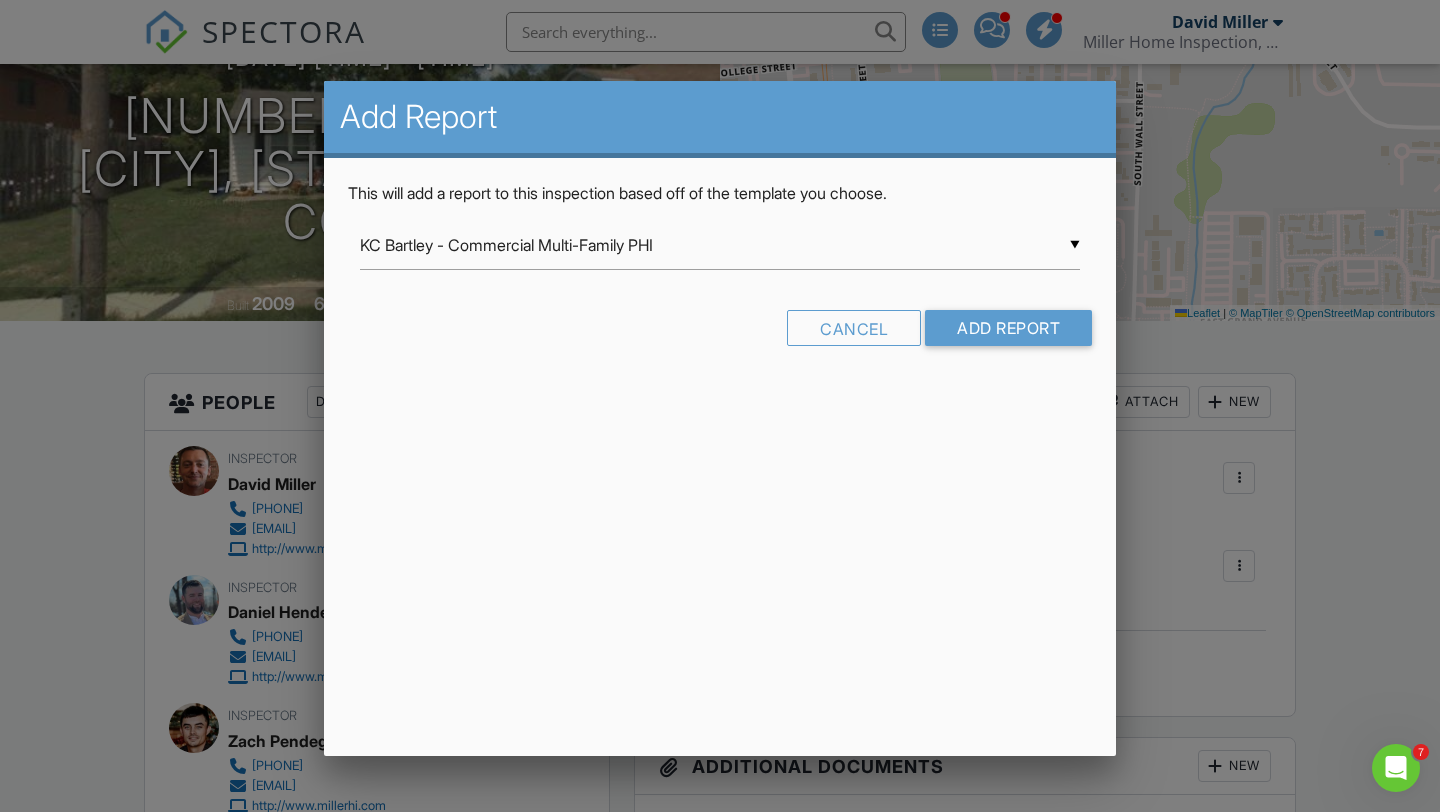 scroll, scrollTop: 0, scrollLeft: 0, axis: both 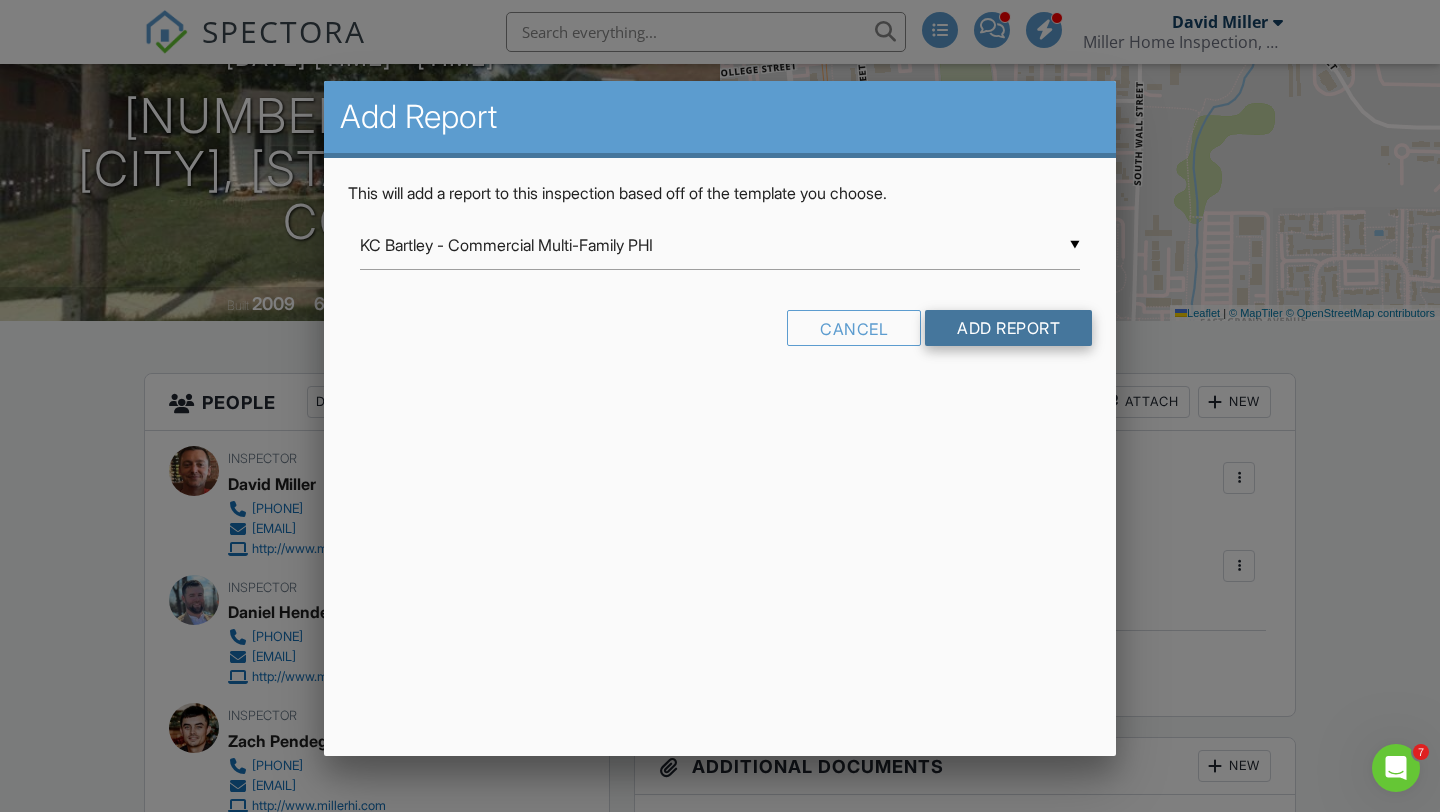 click on "Add Report" at bounding box center (1008, 328) 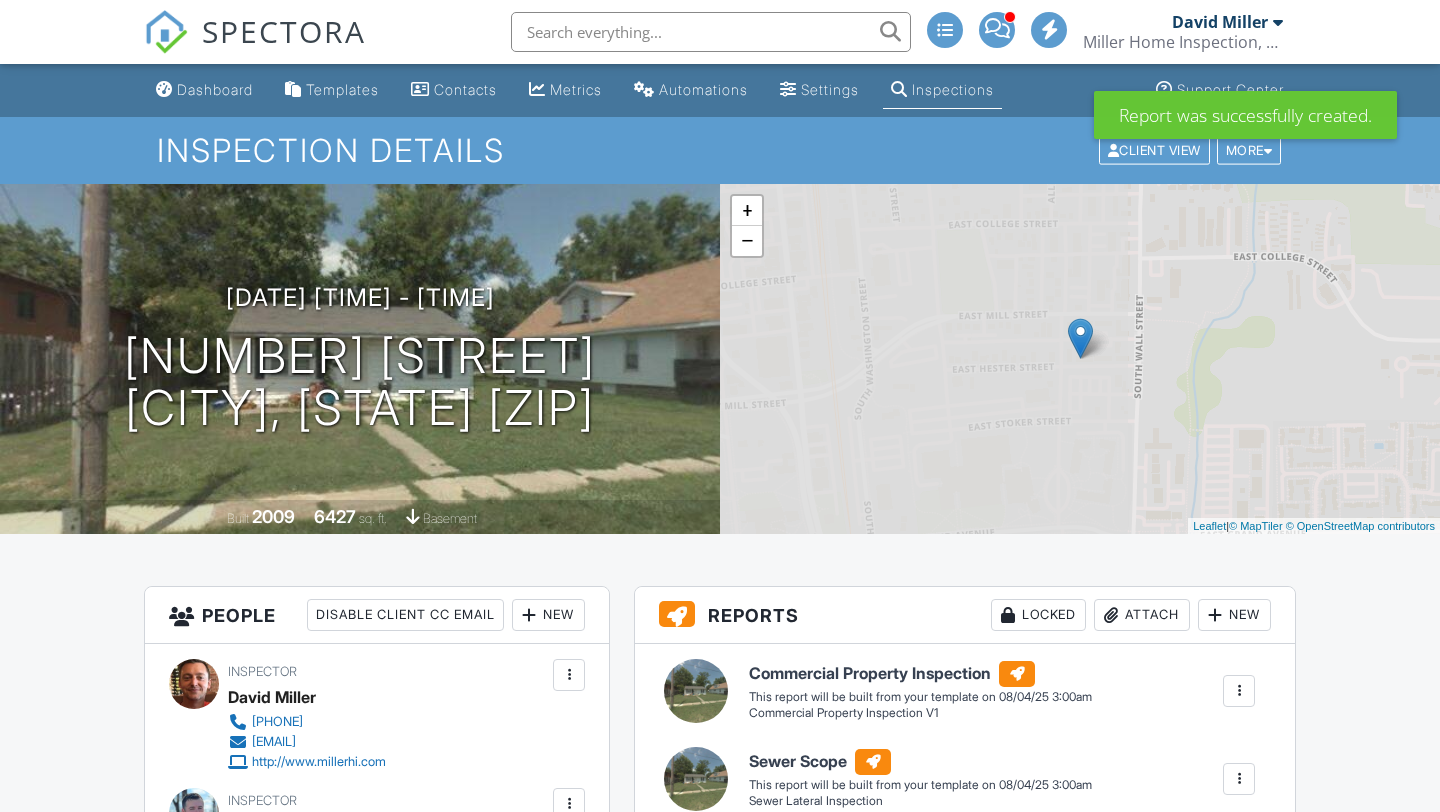 scroll, scrollTop: 0, scrollLeft: 0, axis: both 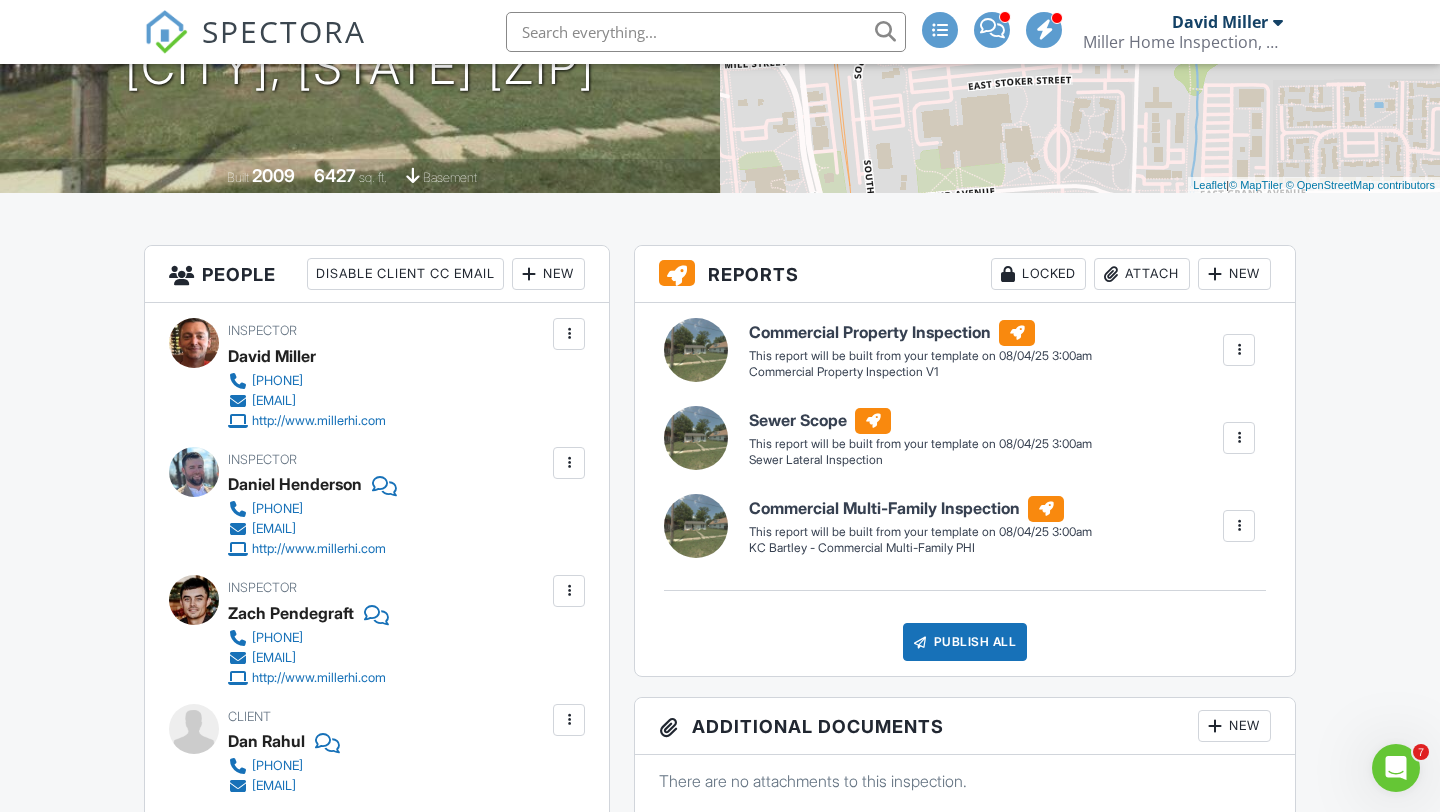 click at bounding box center (1239, 526) 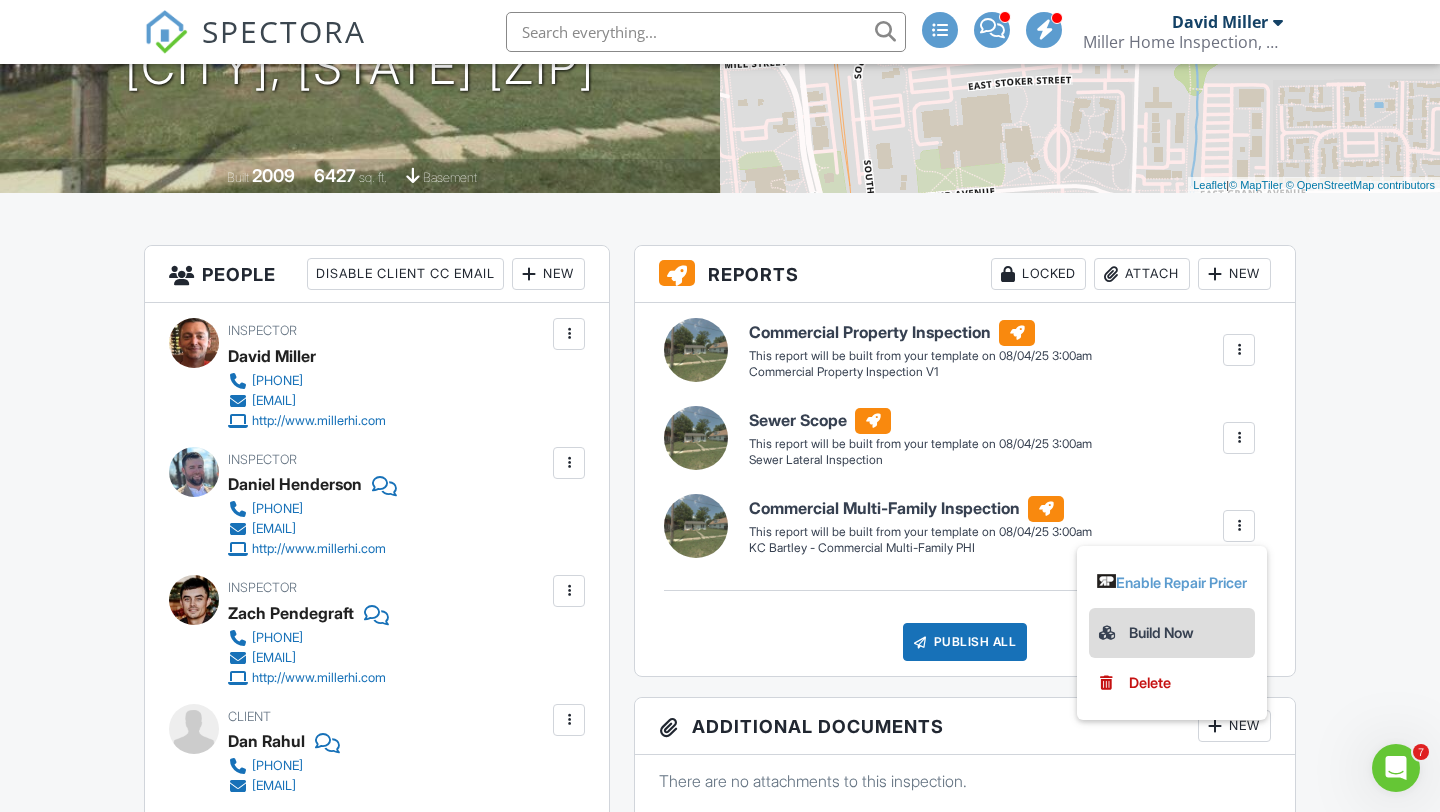 click on "Build Now" at bounding box center [1172, 633] 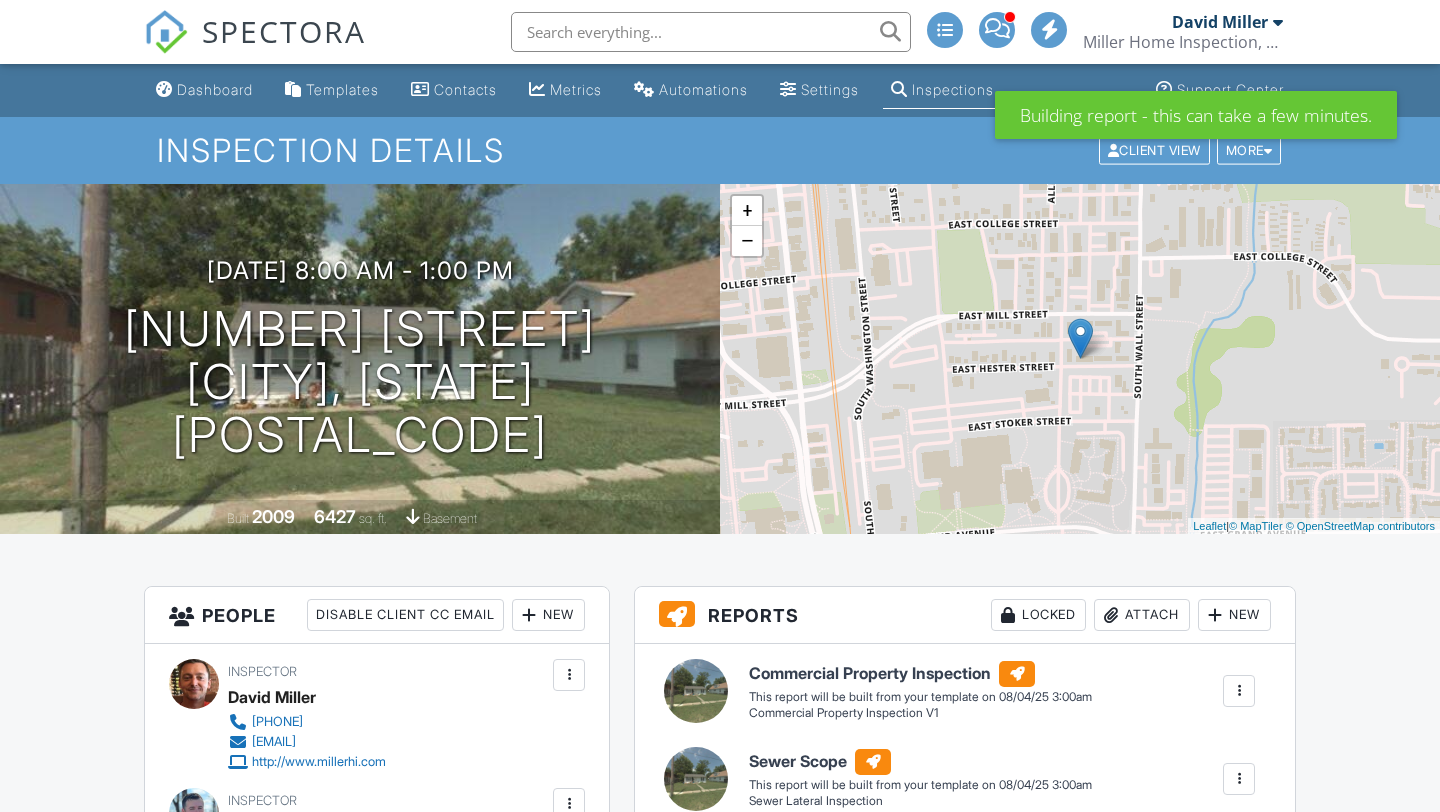scroll, scrollTop: 0, scrollLeft: 0, axis: both 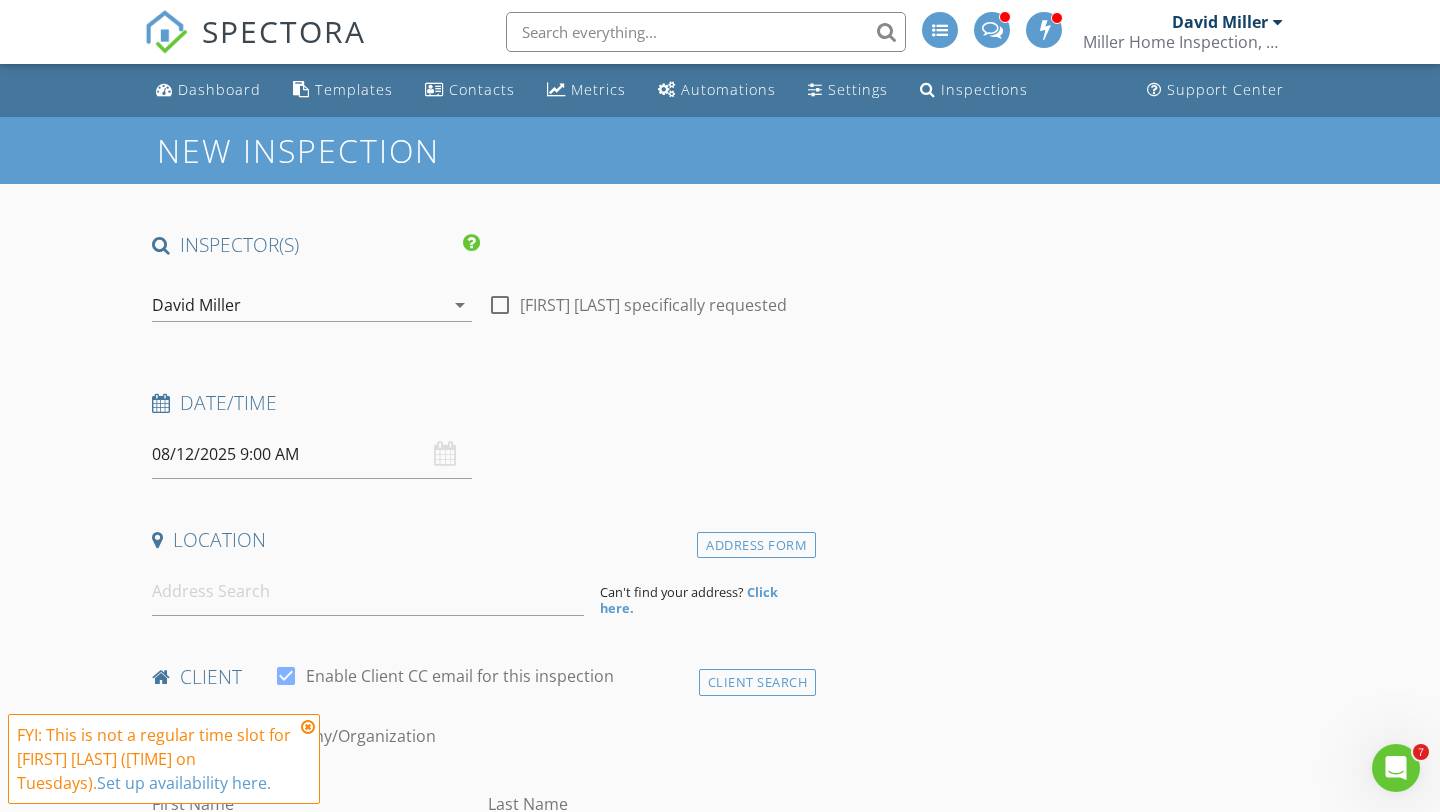 click on "08/12/2025 9:00 AM" at bounding box center (312, 454) 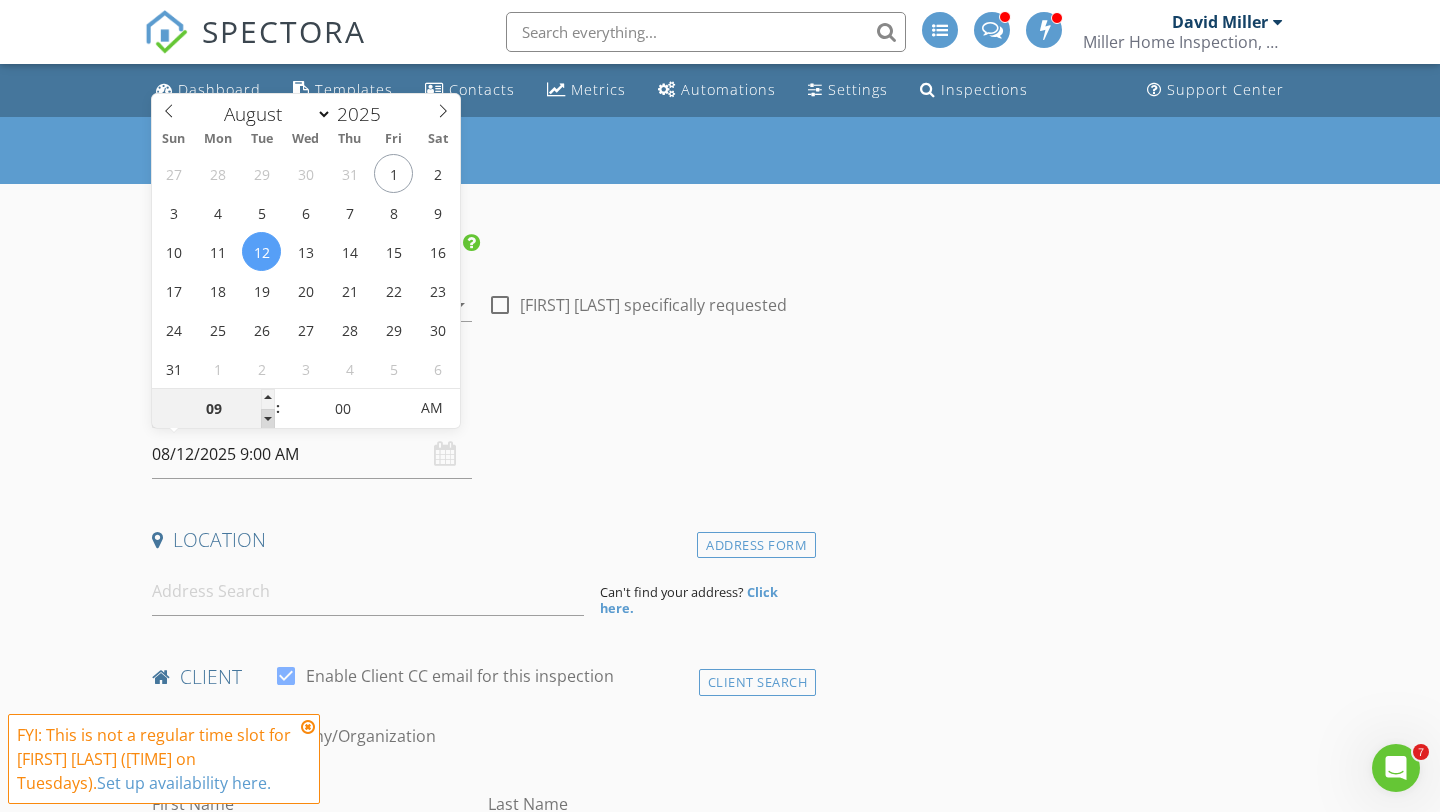 click at bounding box center [268, 419] 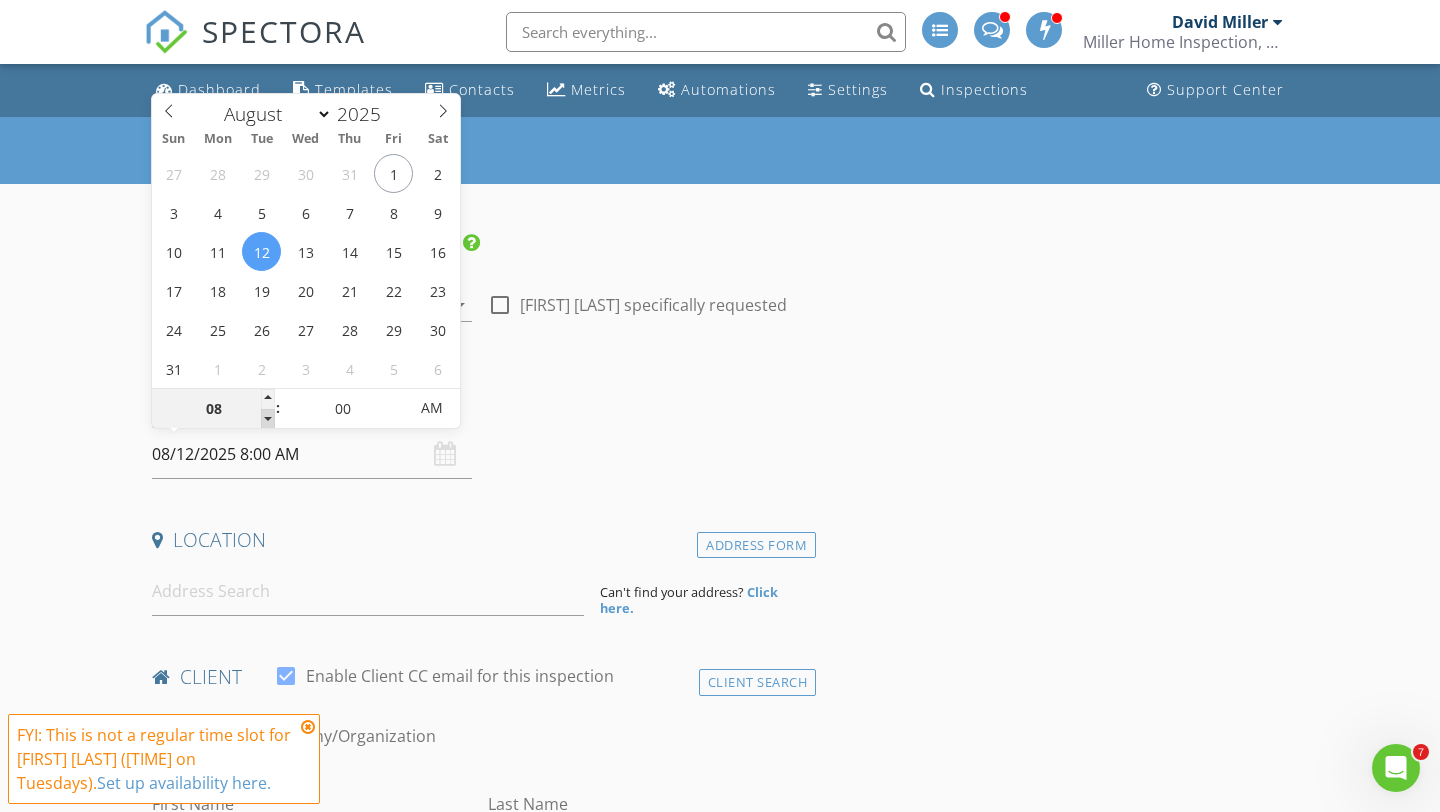 type on "07" 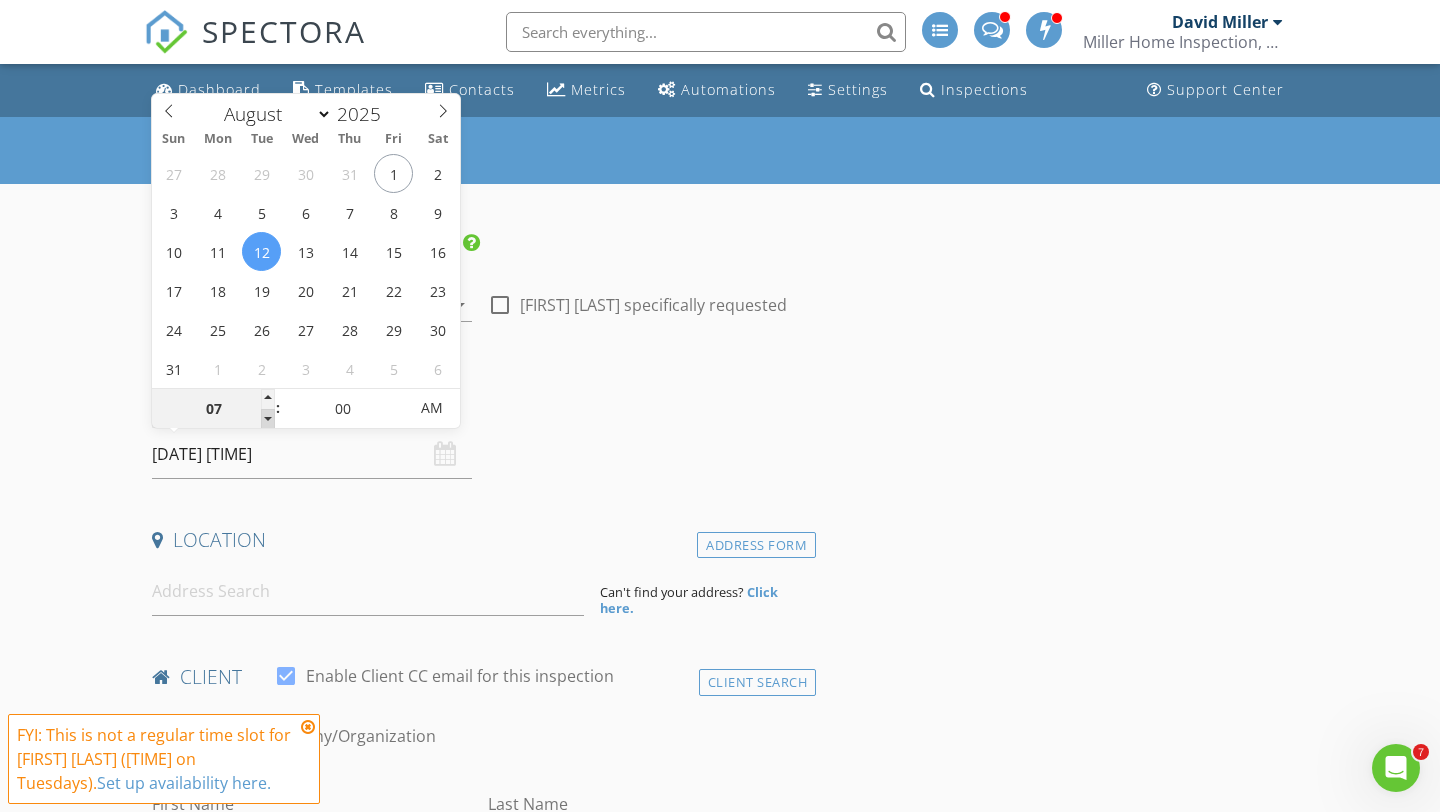 click at bounding box center (268, 419) 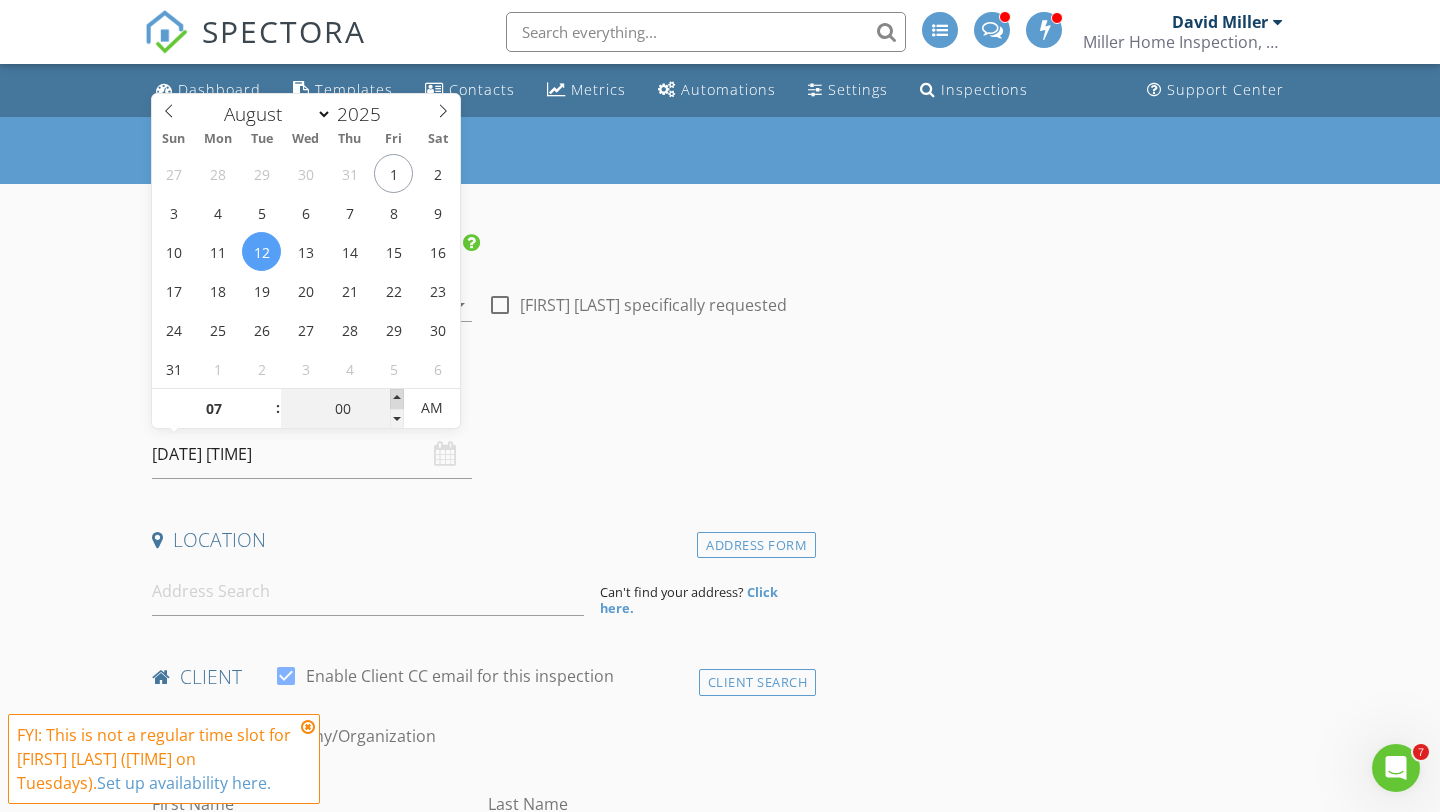 type on "05" 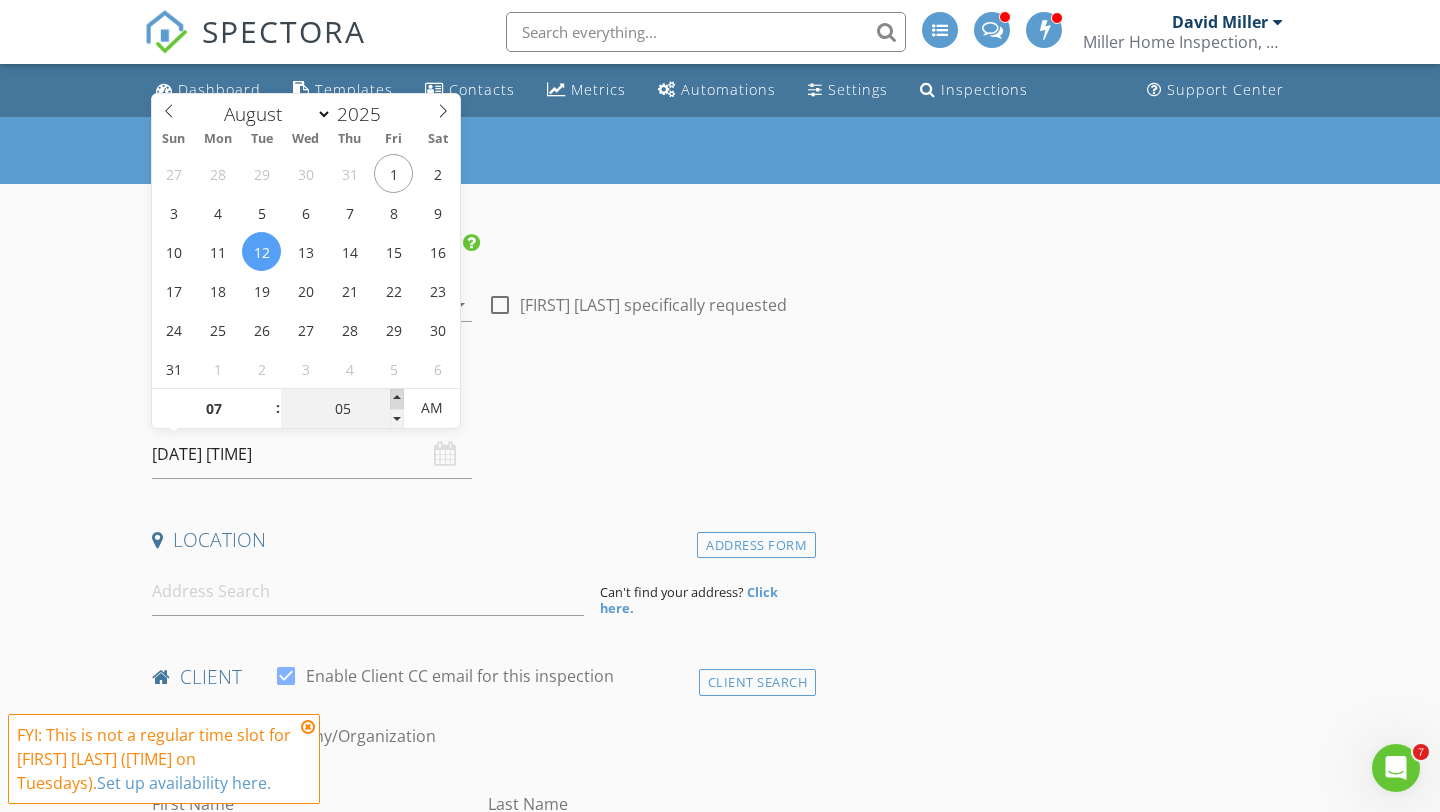 click at bounding box center [397, 399] 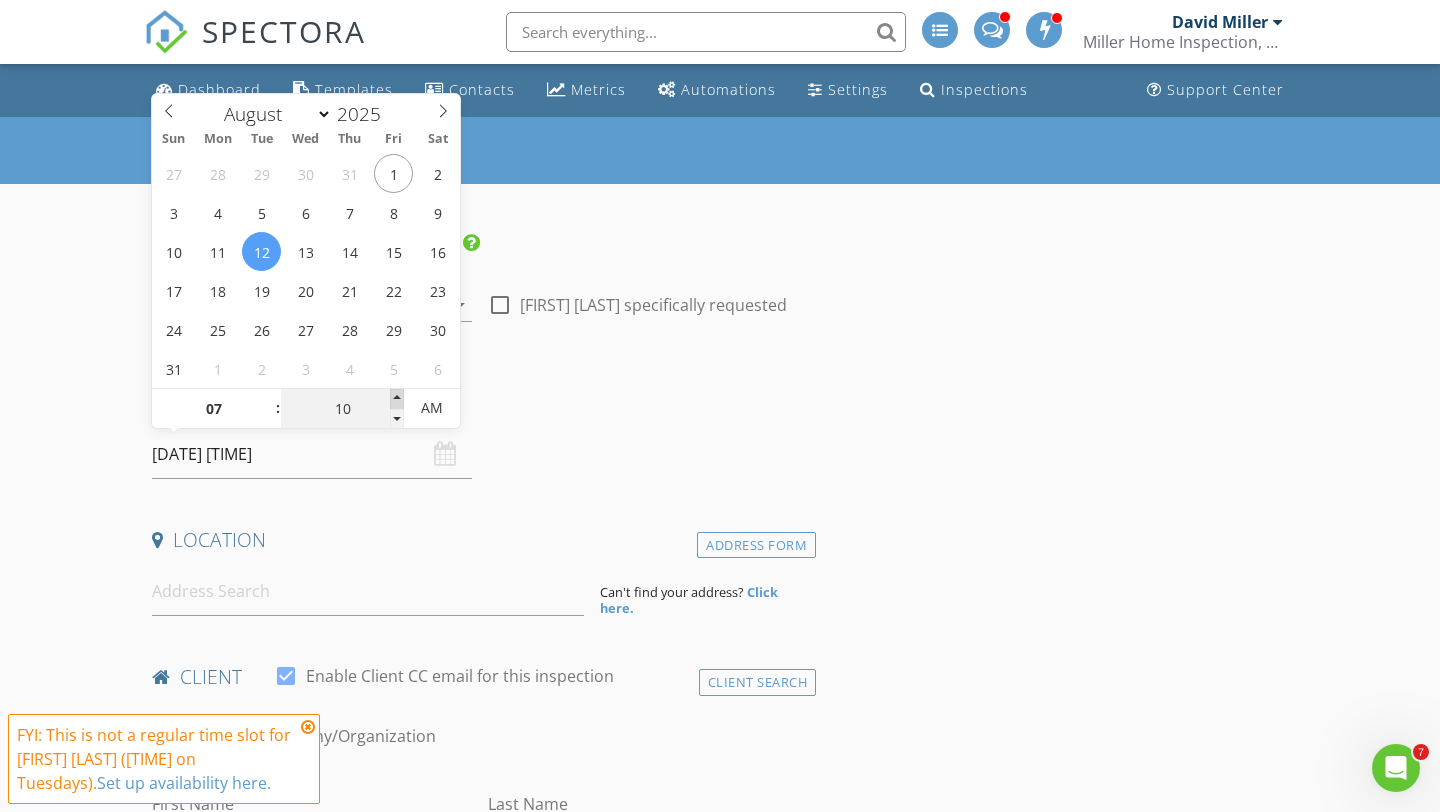 click at bounding box center (397, 399) 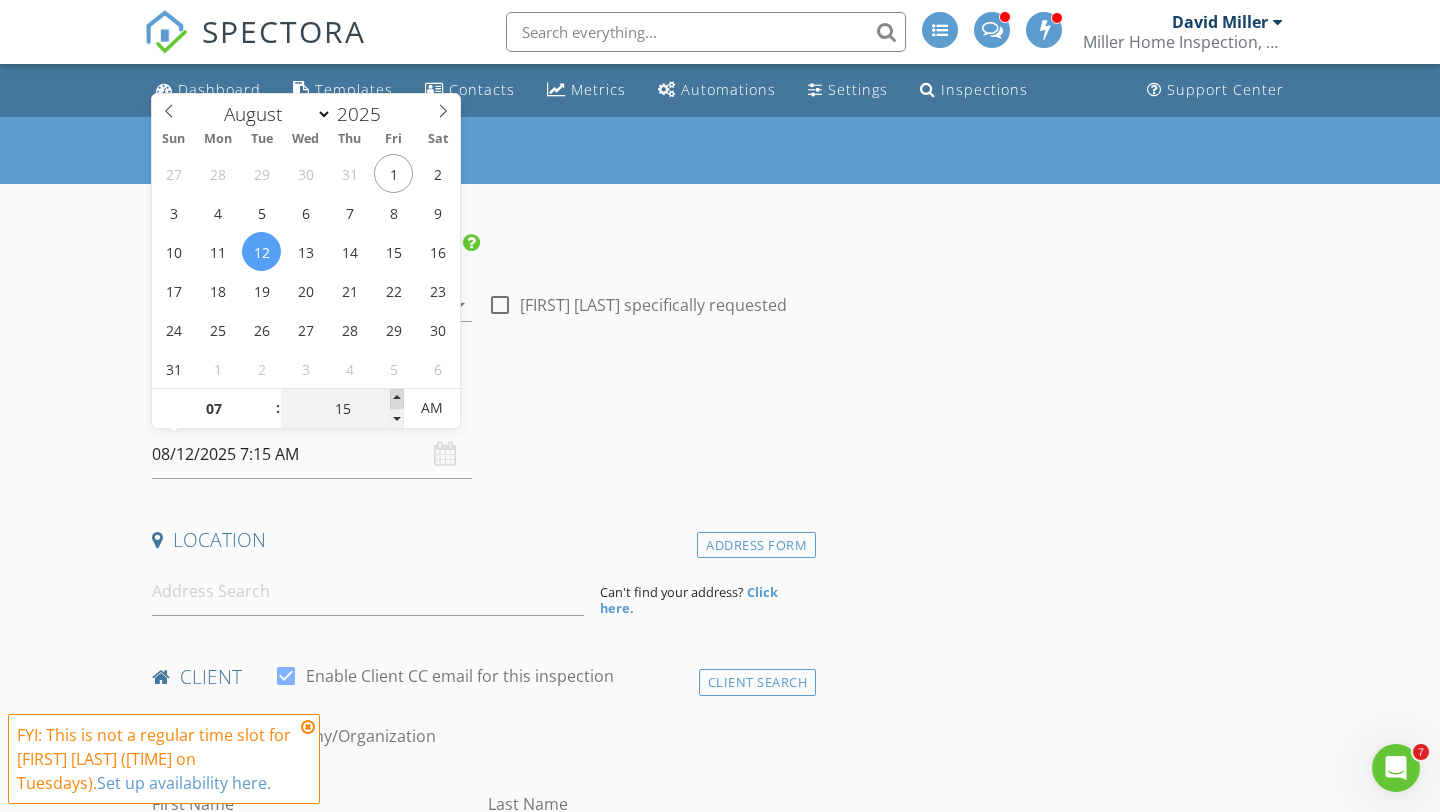 click at bounding box center [397, 399] 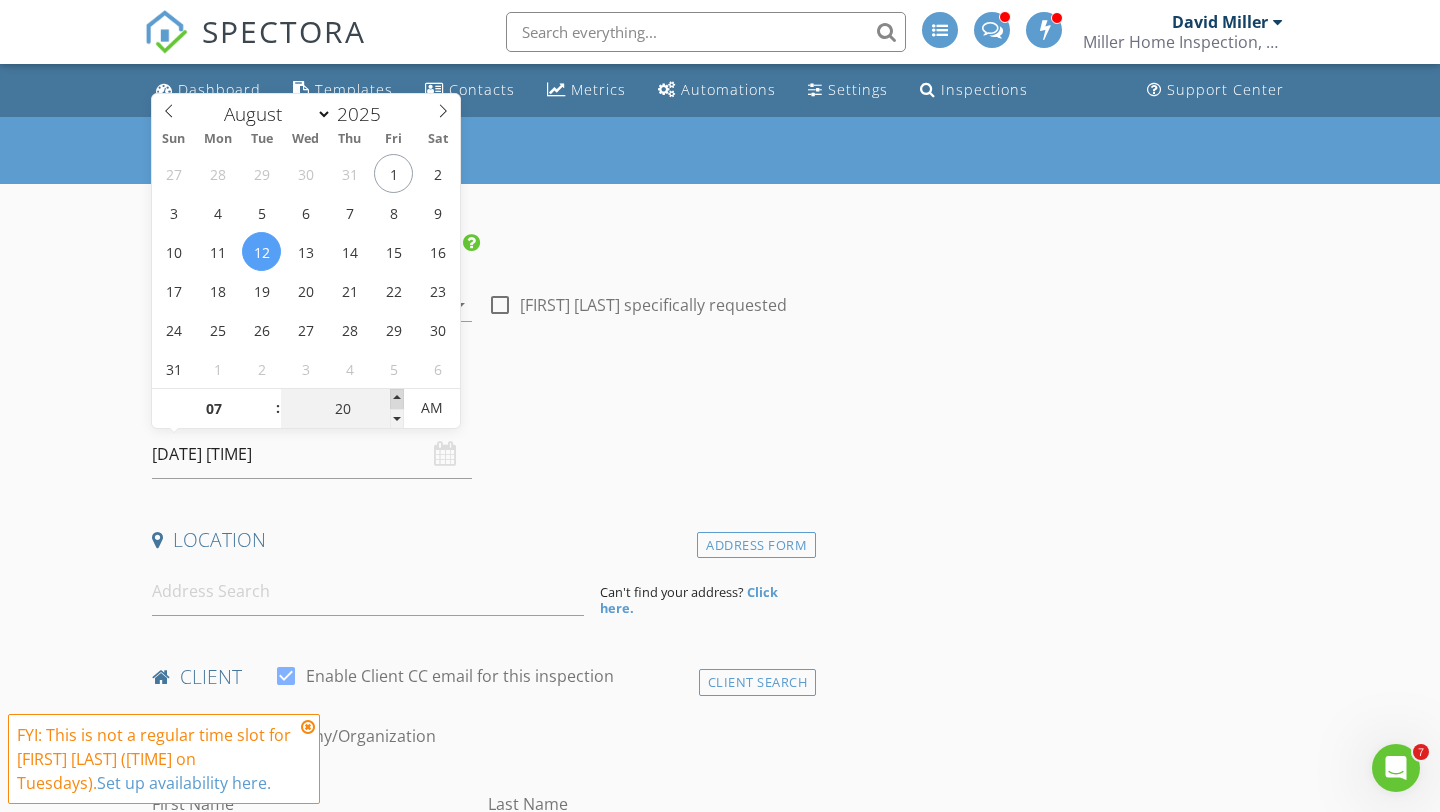 click at bounding box center (397, 399) 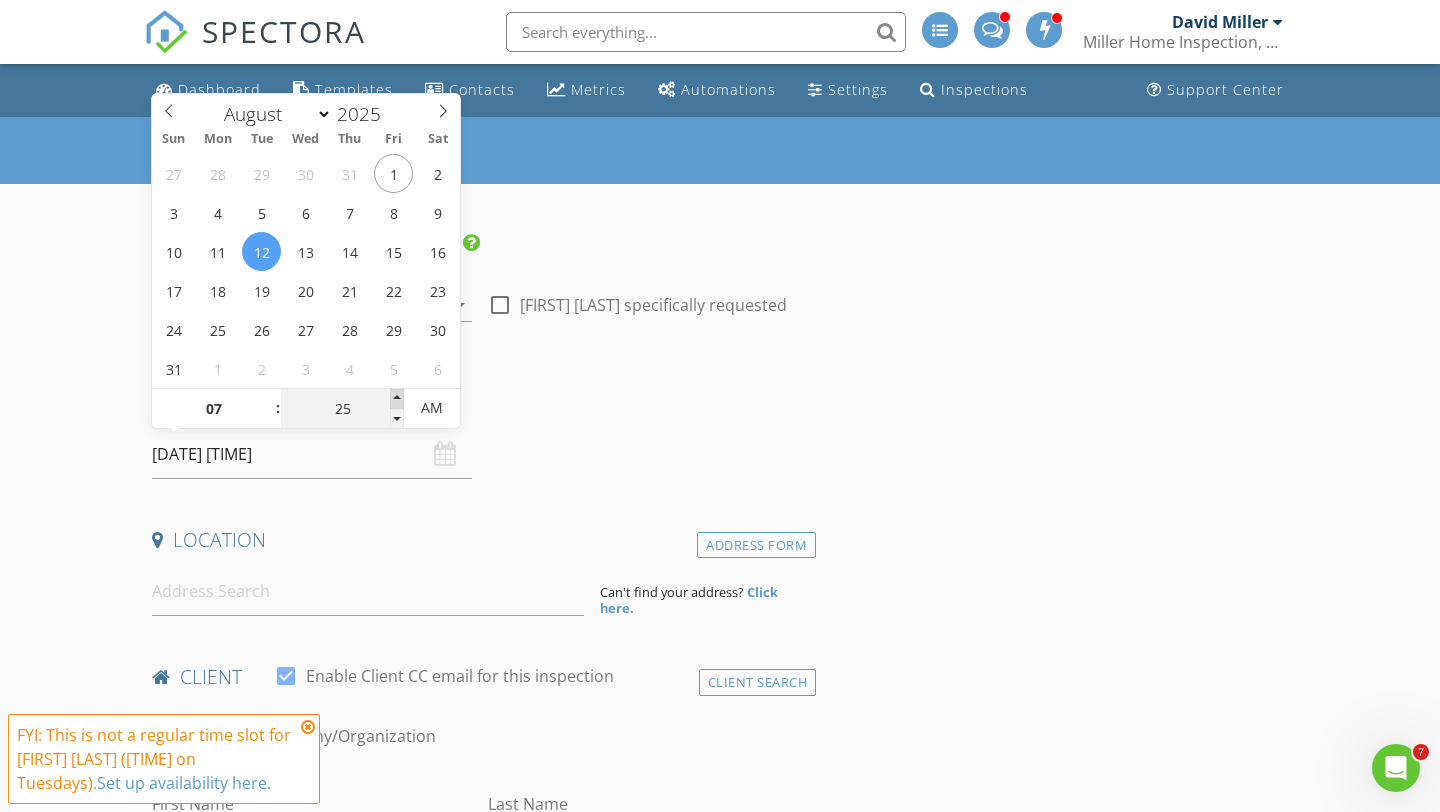 click at bounding box center (397, 399) 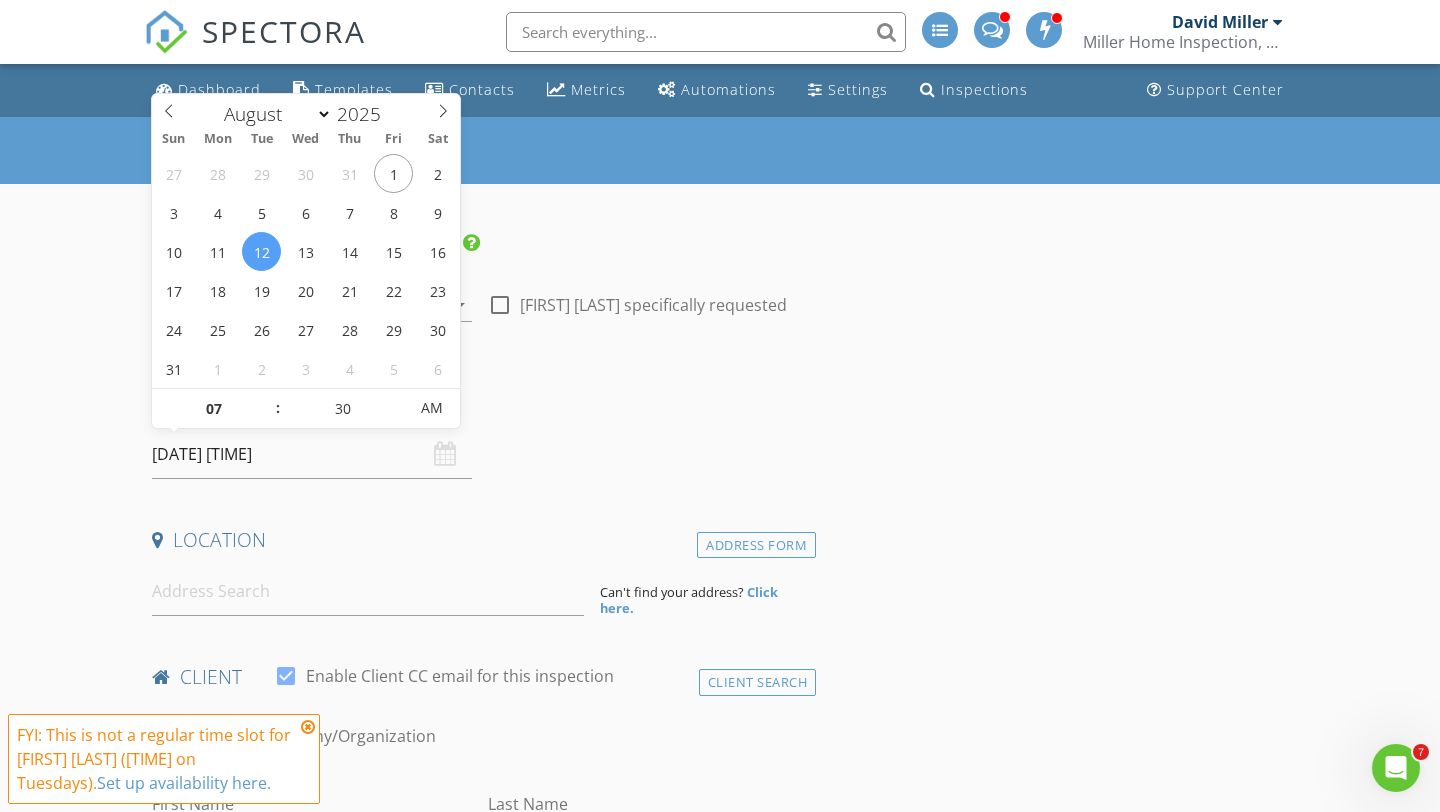 click on "Date/Time
08/12/2025 7:30 AM" at bounding box center [480, 434] 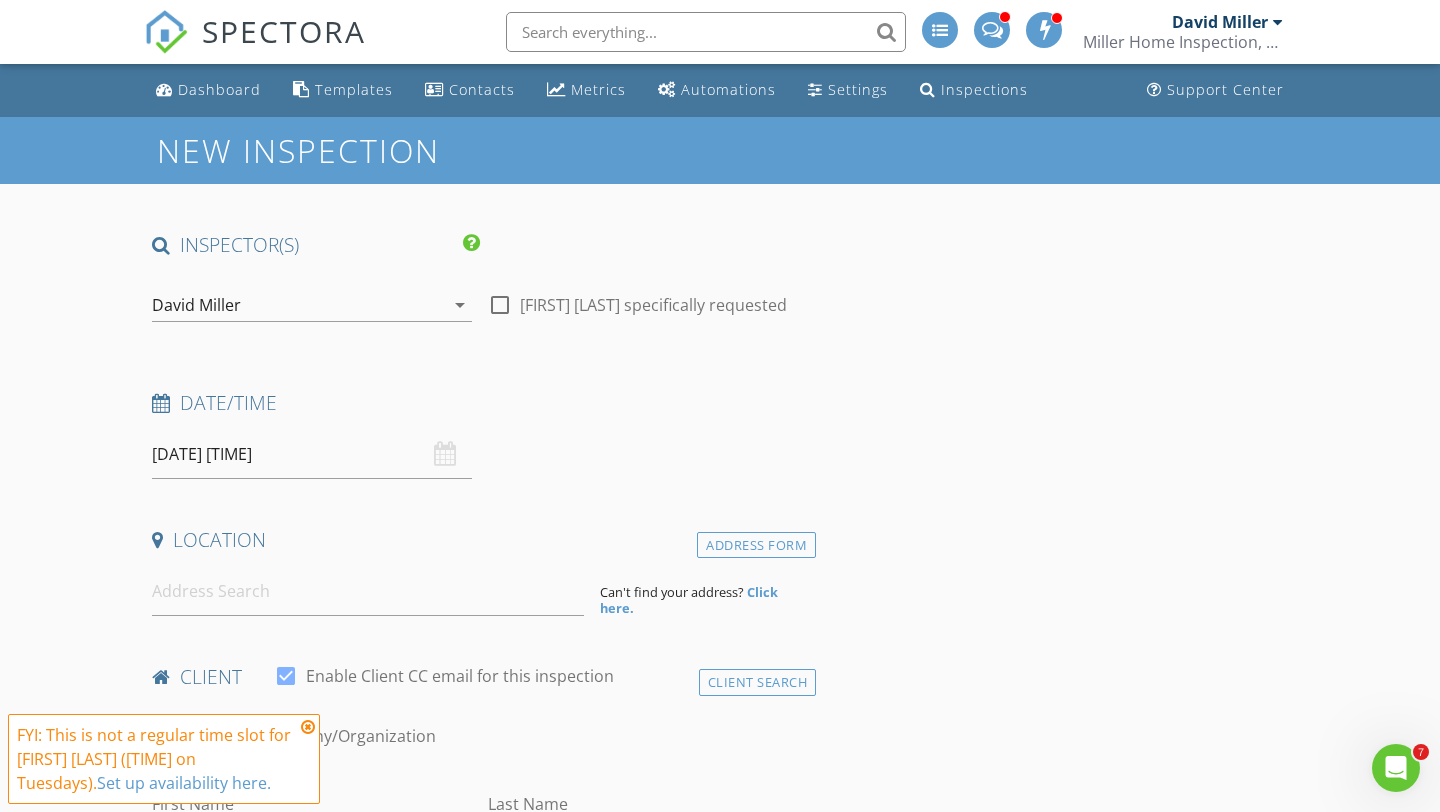 click on "08/12/2025 7:30 AM" at bounding box center (312, 454) 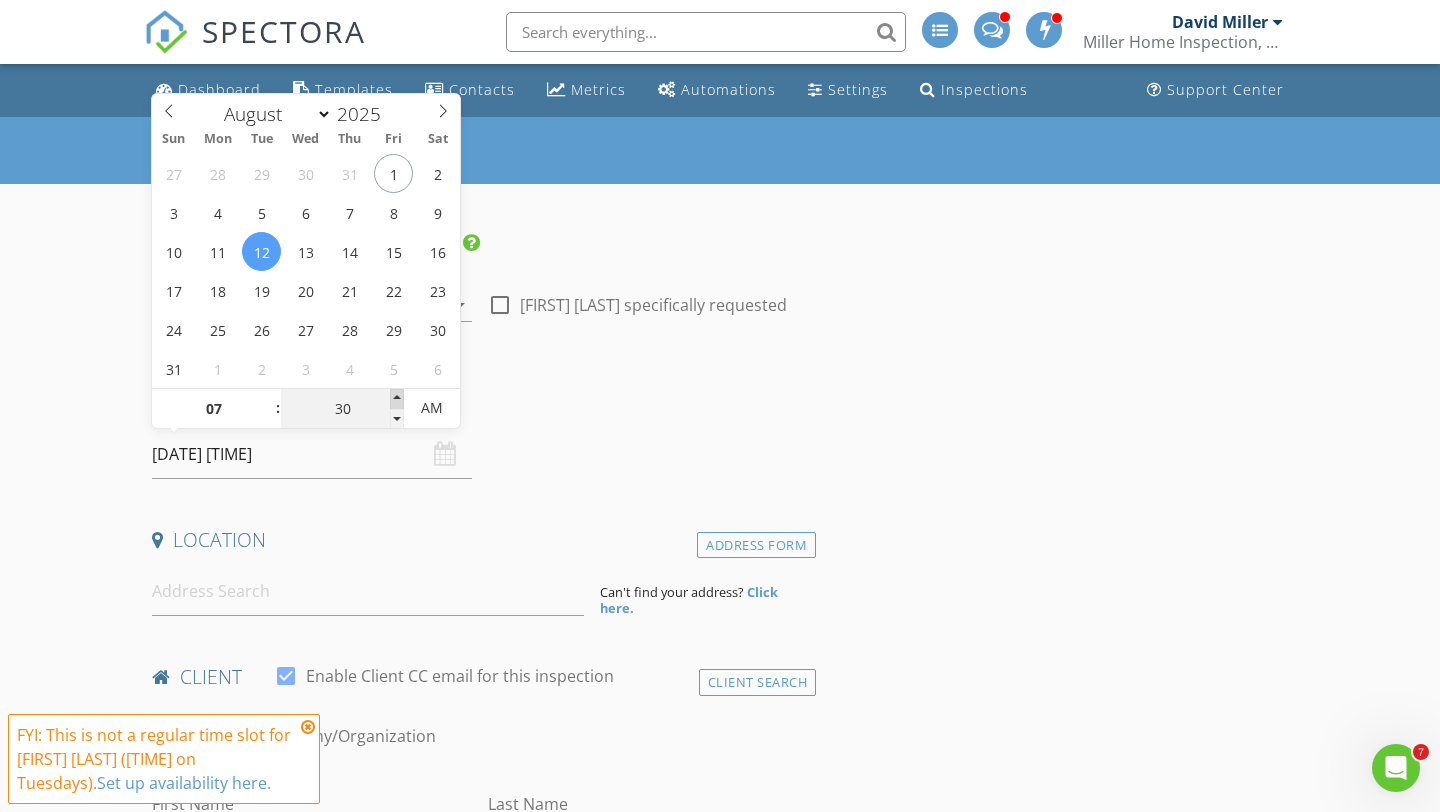 click at bounding box center (397, 399) 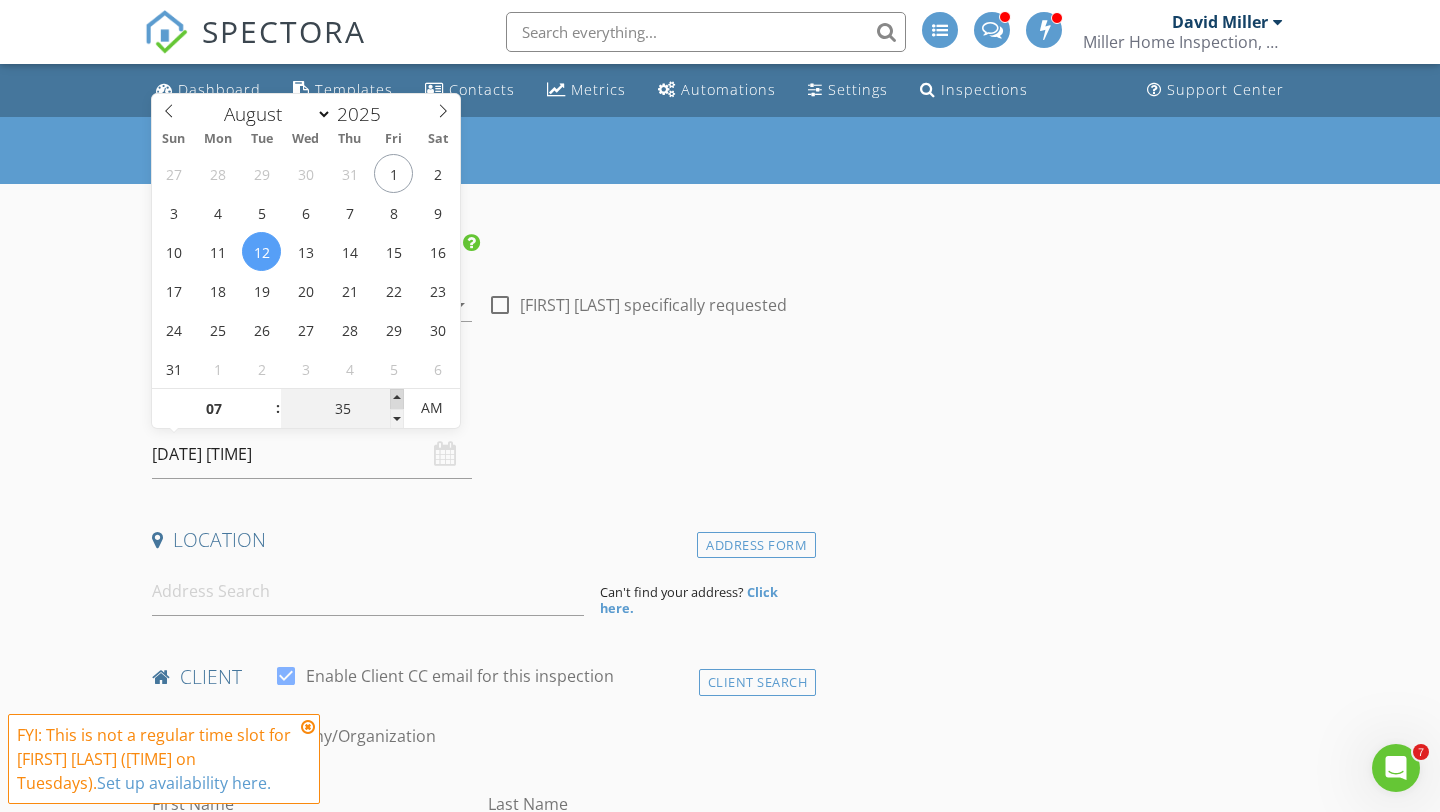 type on "40" 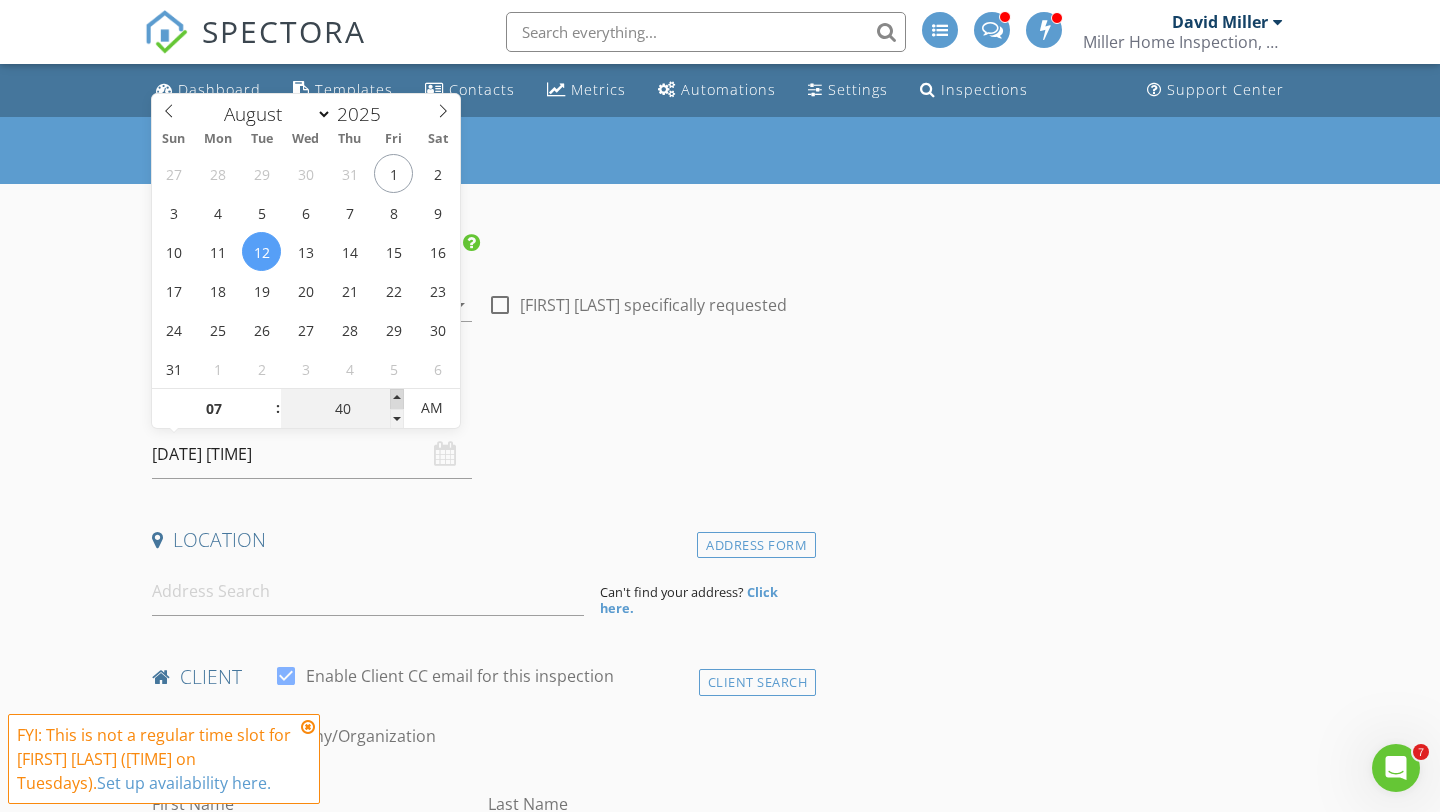 click at bounding box center (397, 399) 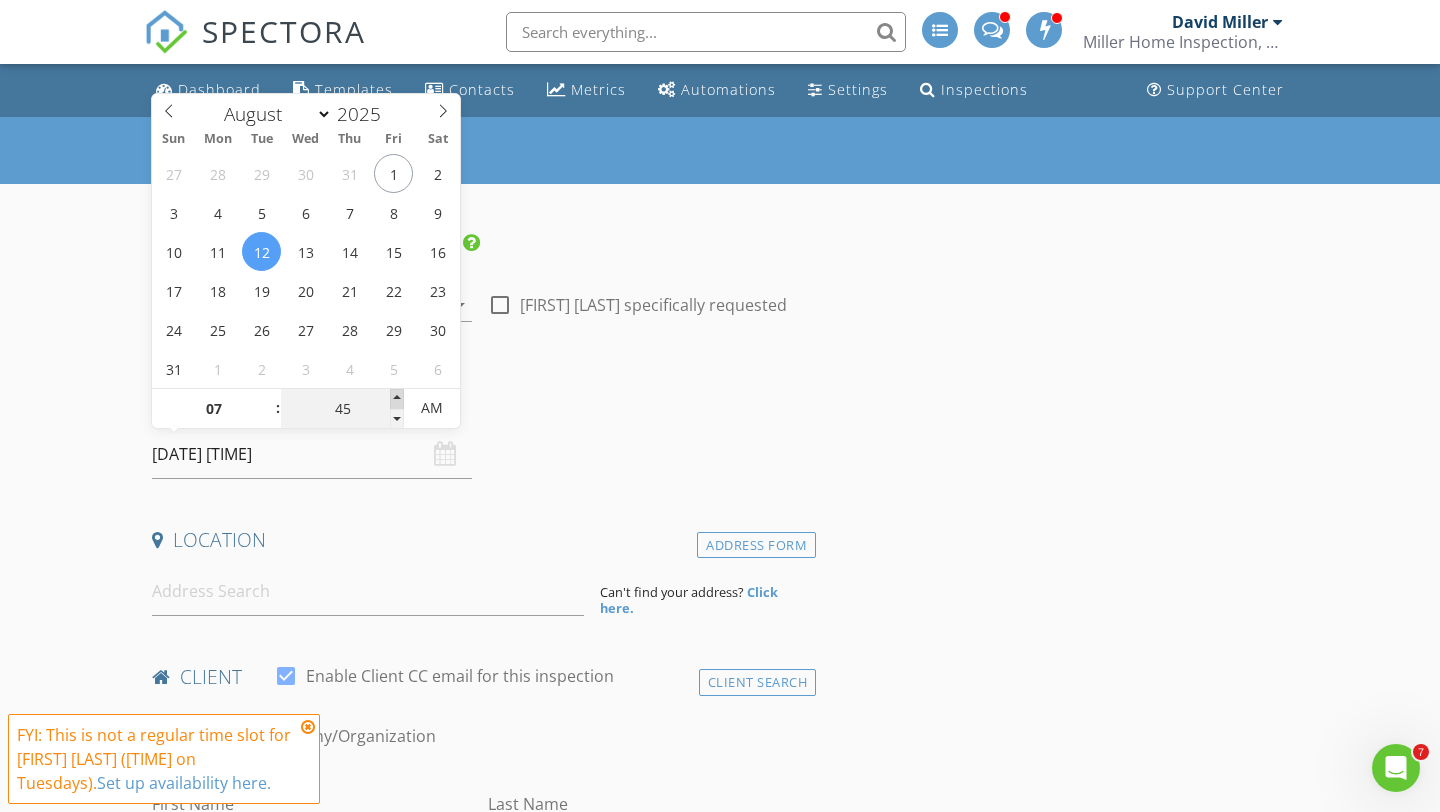 click at bounding box center [397, 399] 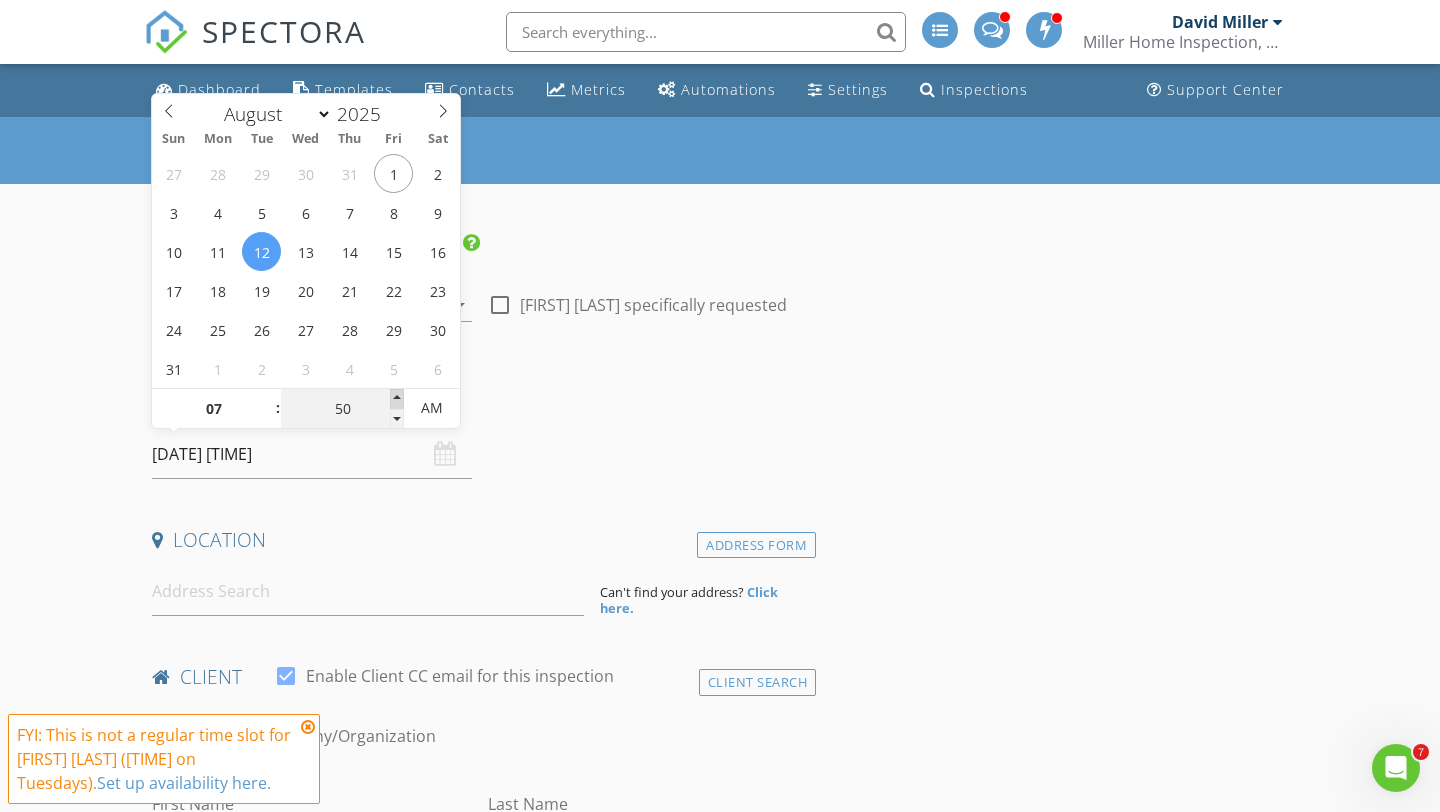 click at bounding box center [397, 399] 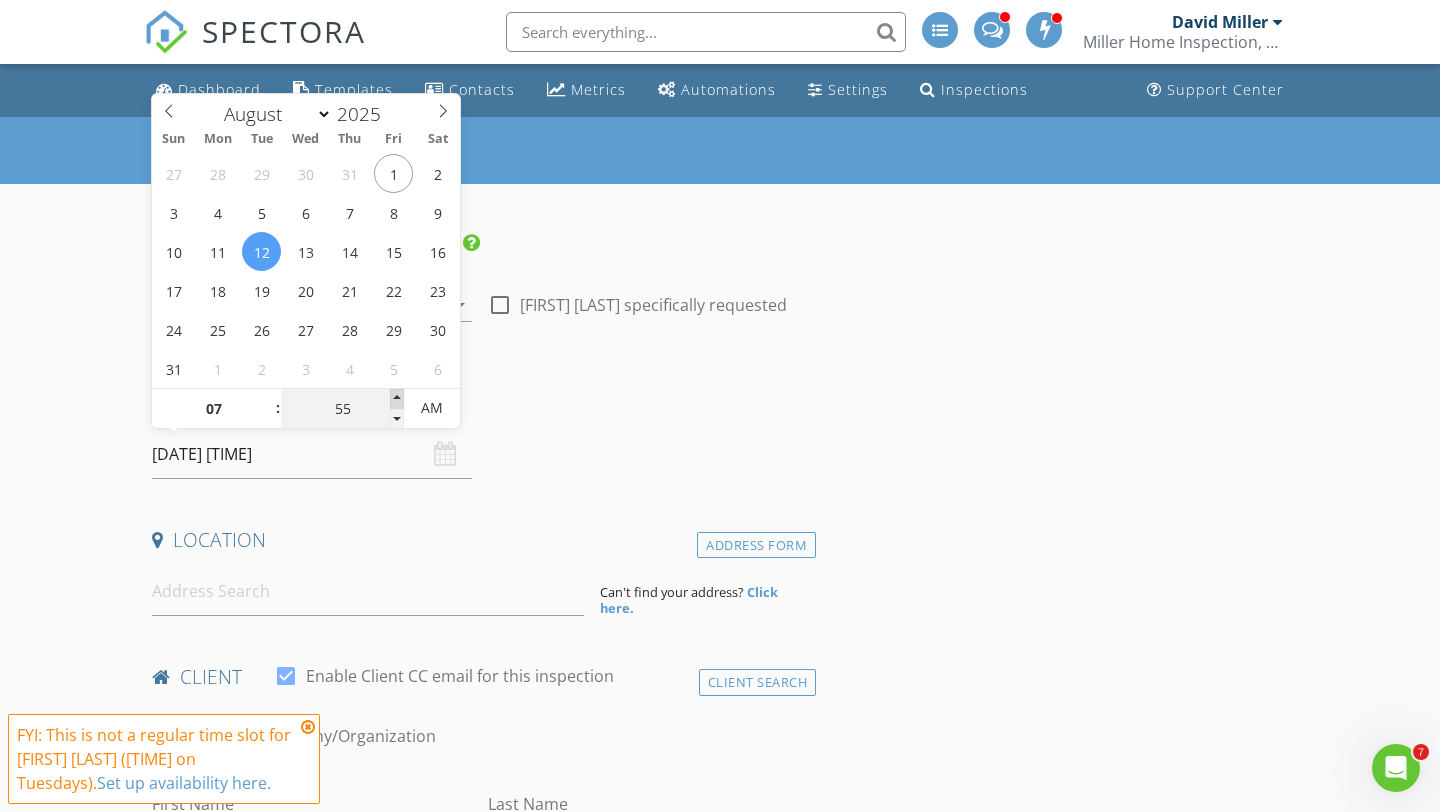 click at bounding box center [397, 399] 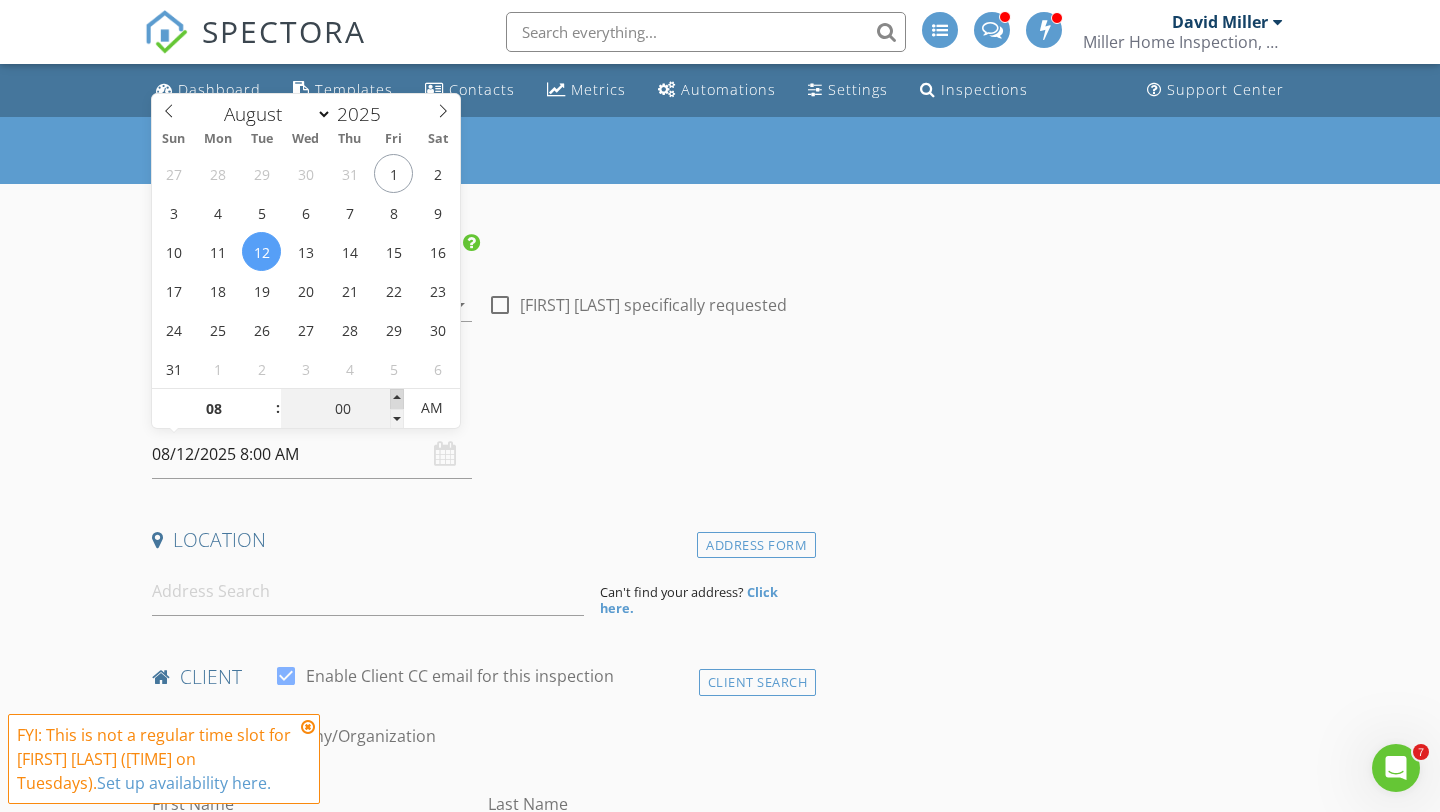 click at bounding box center [397, 399] 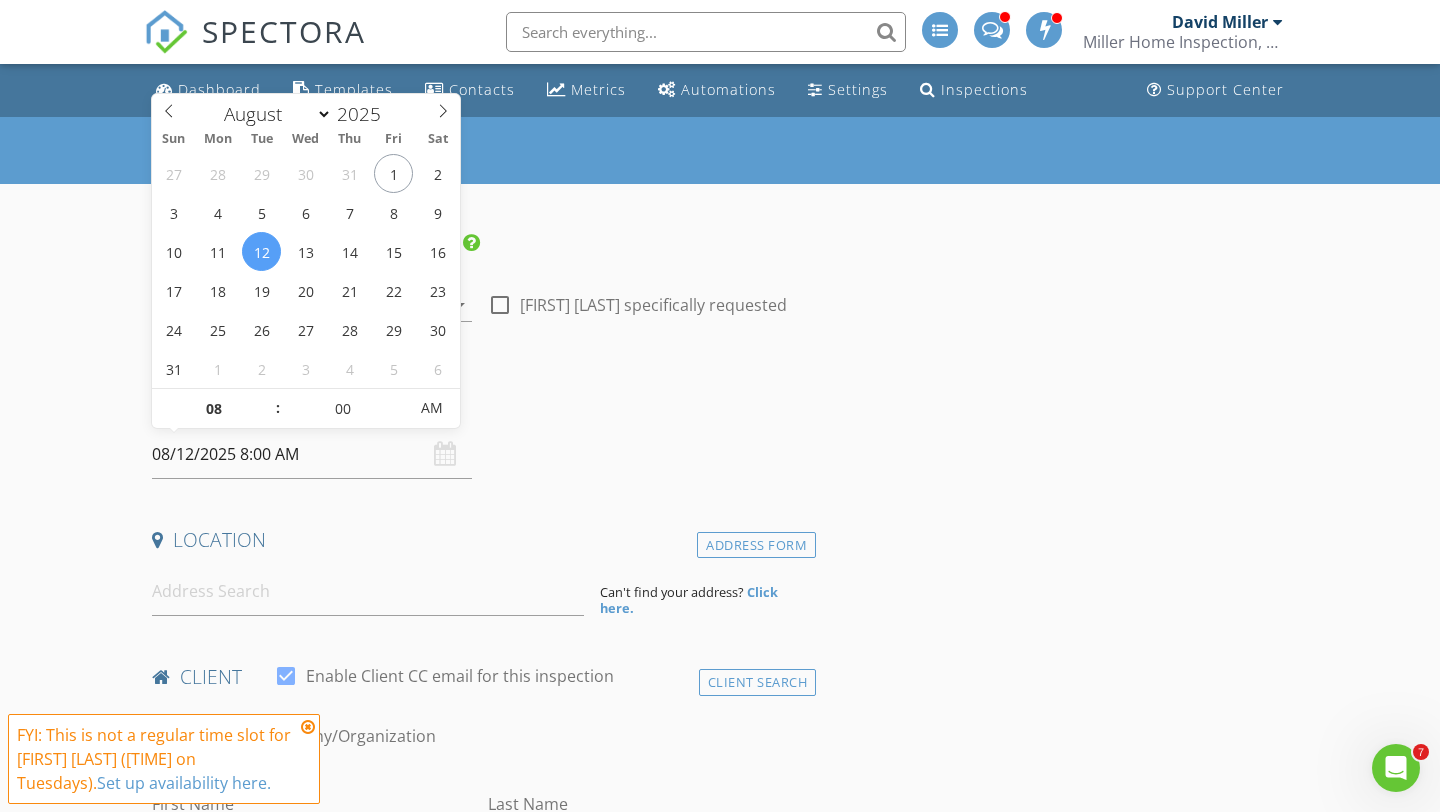 click on "Date/Time" at bounding box center [480, 410] 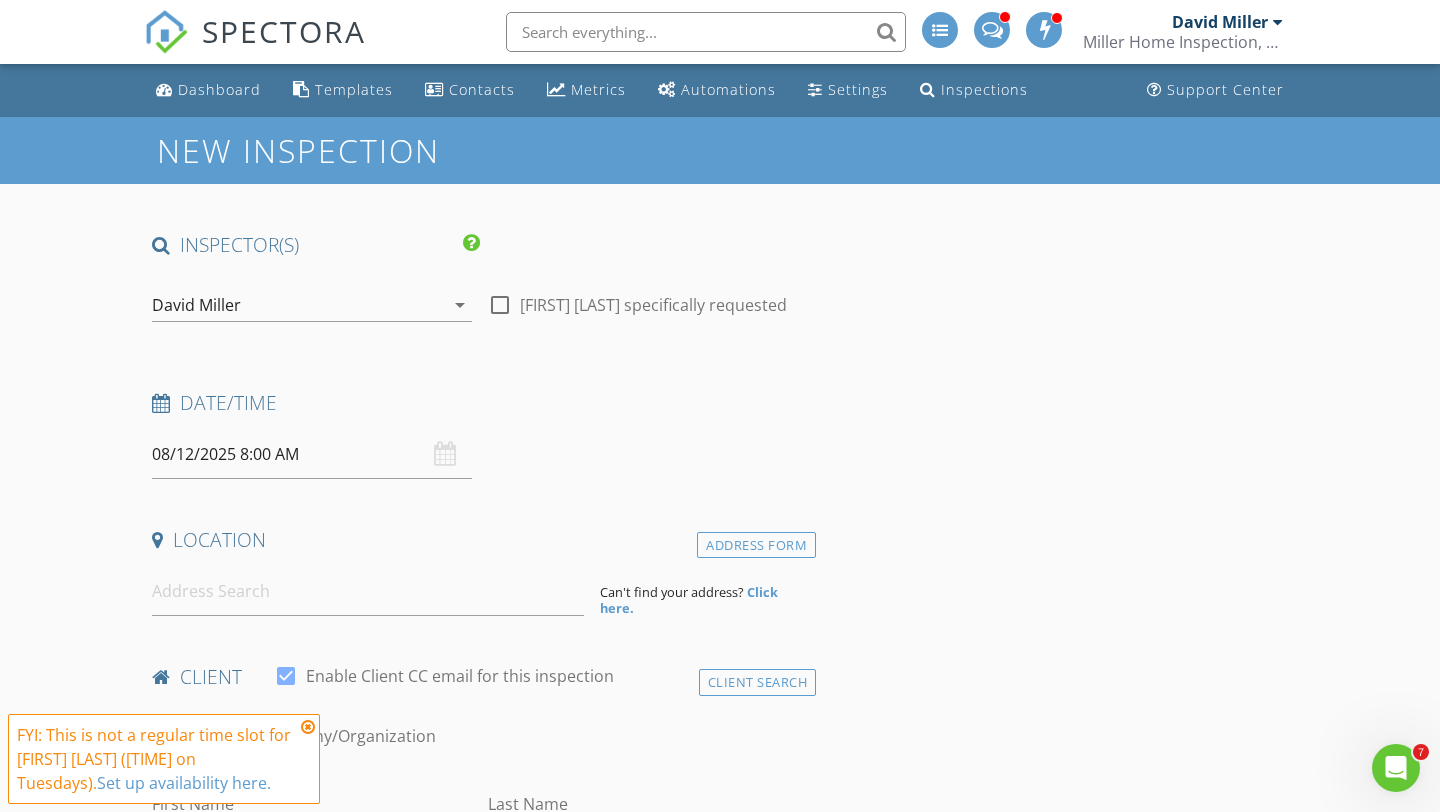 scroll, scrollTop: 48, scrollLeft: 0, axis: vertical 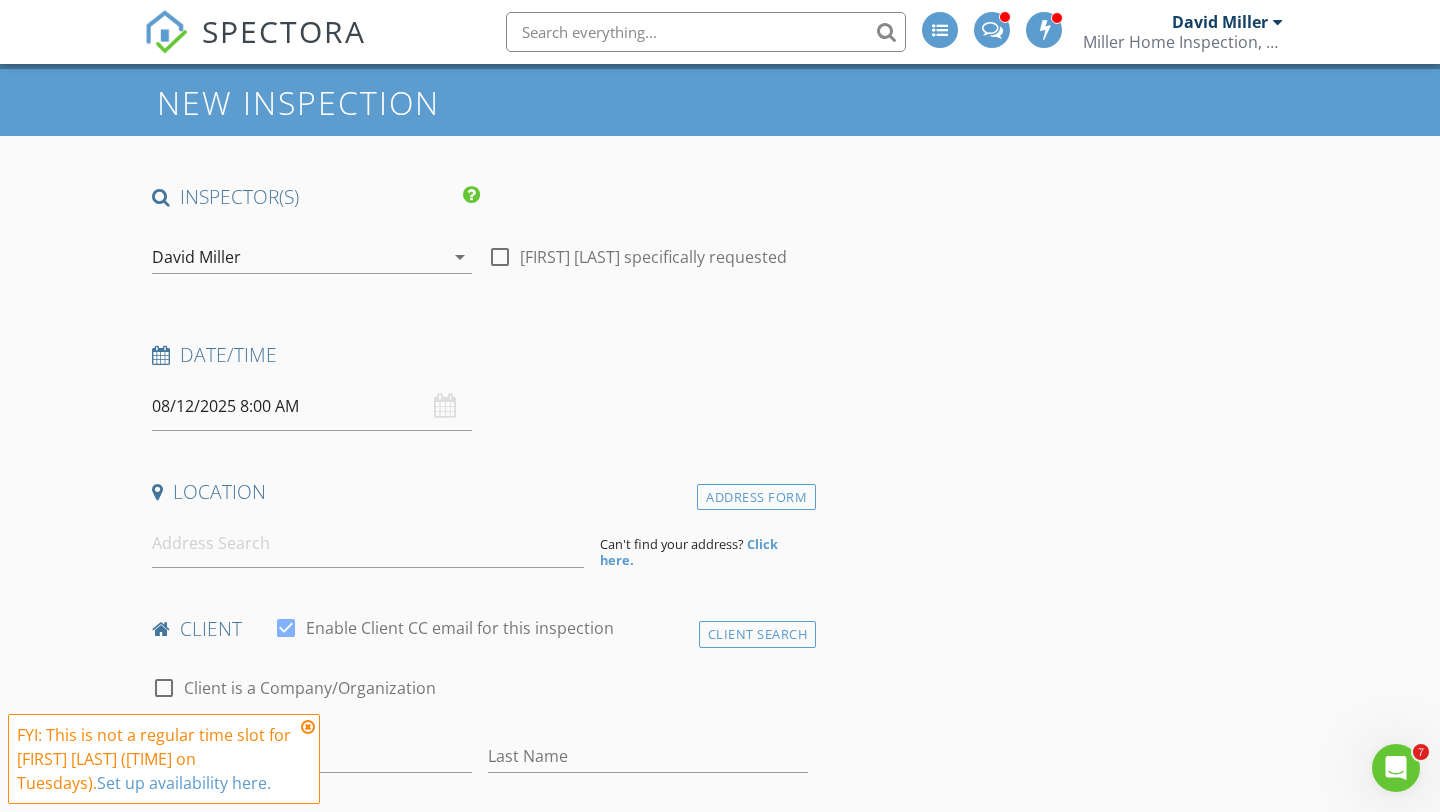 click on "David Miller" at bounding box center (298, 257) 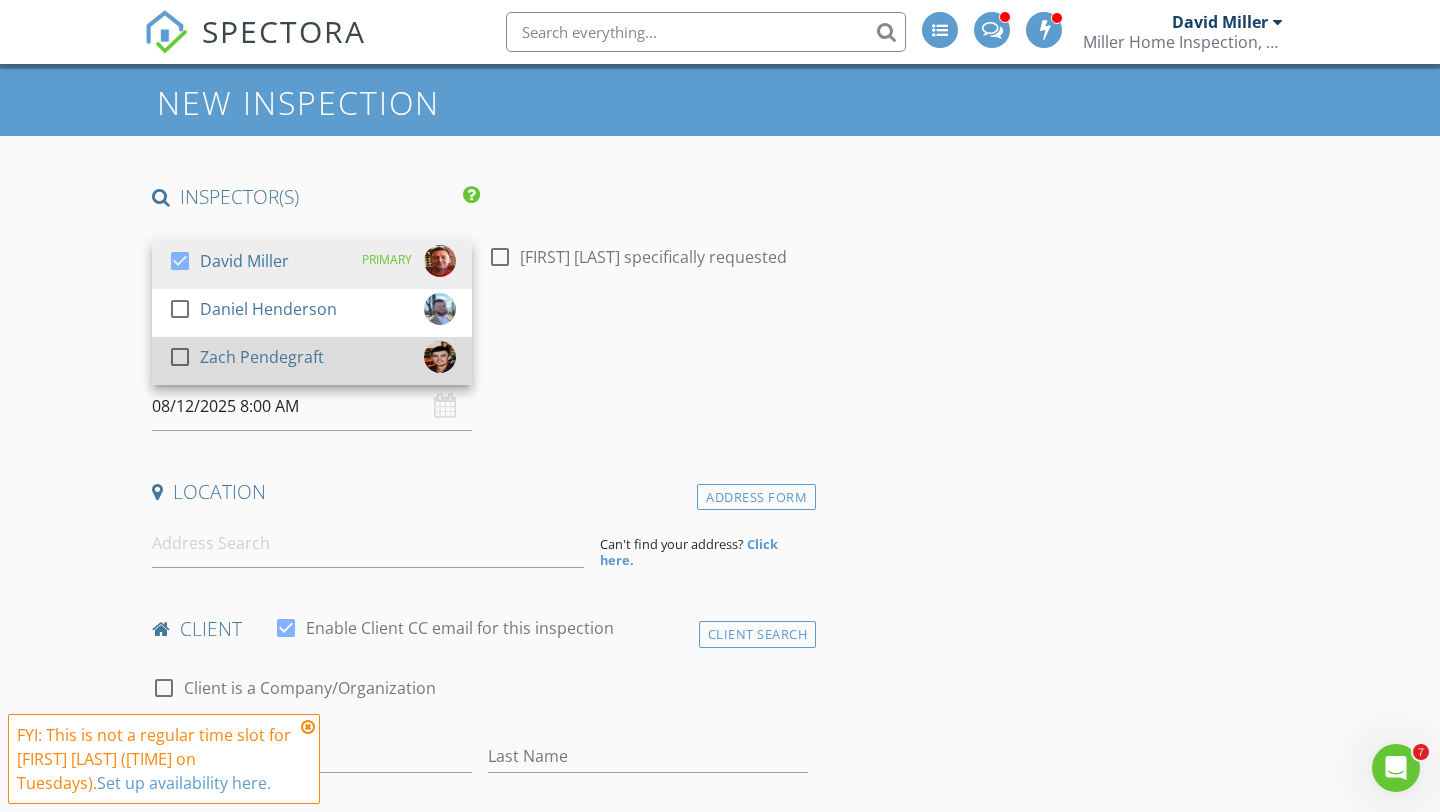 click at bounding box center (180, 357) 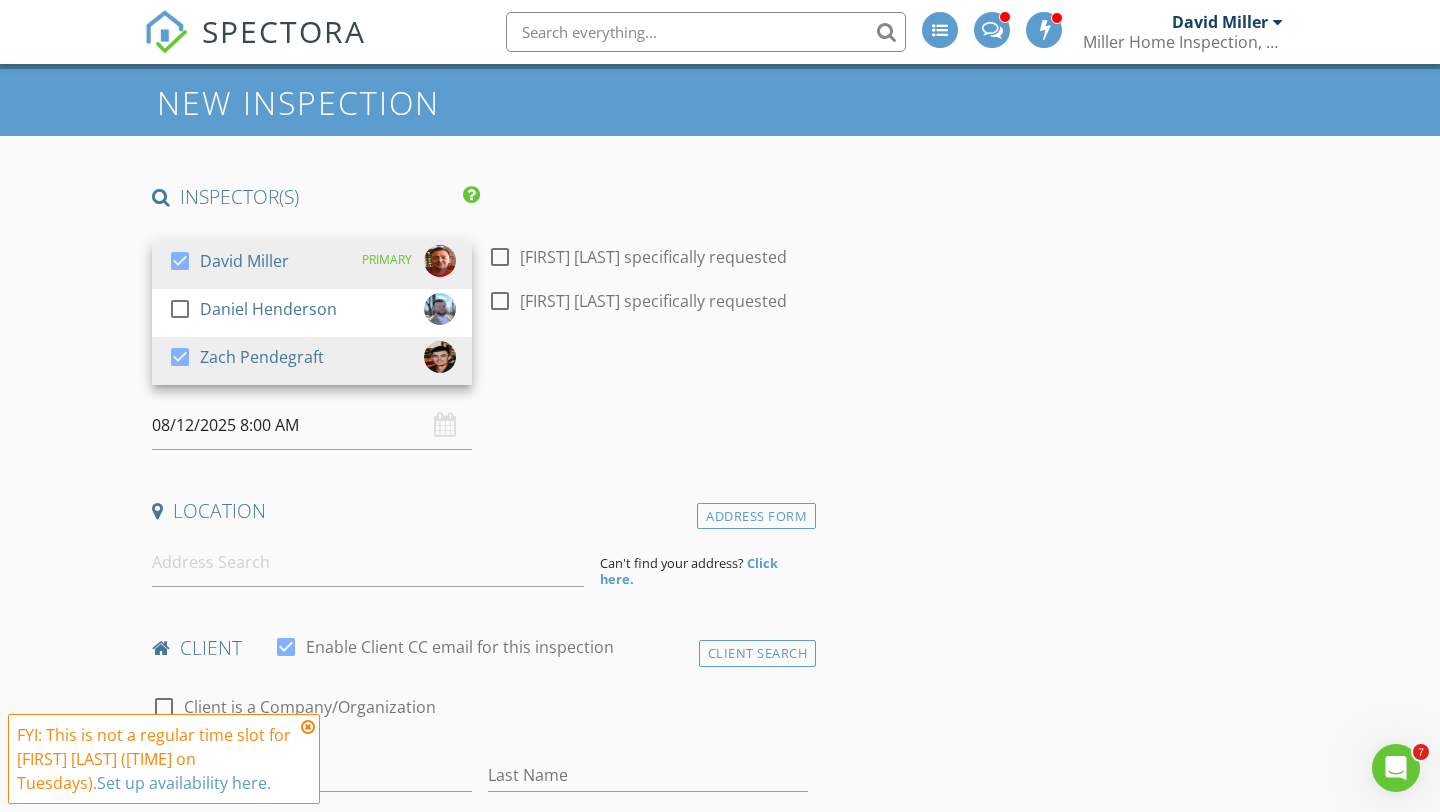 click on "Date/Time
08/12/2025 8:00 AM" at bounding box center [480, 405] 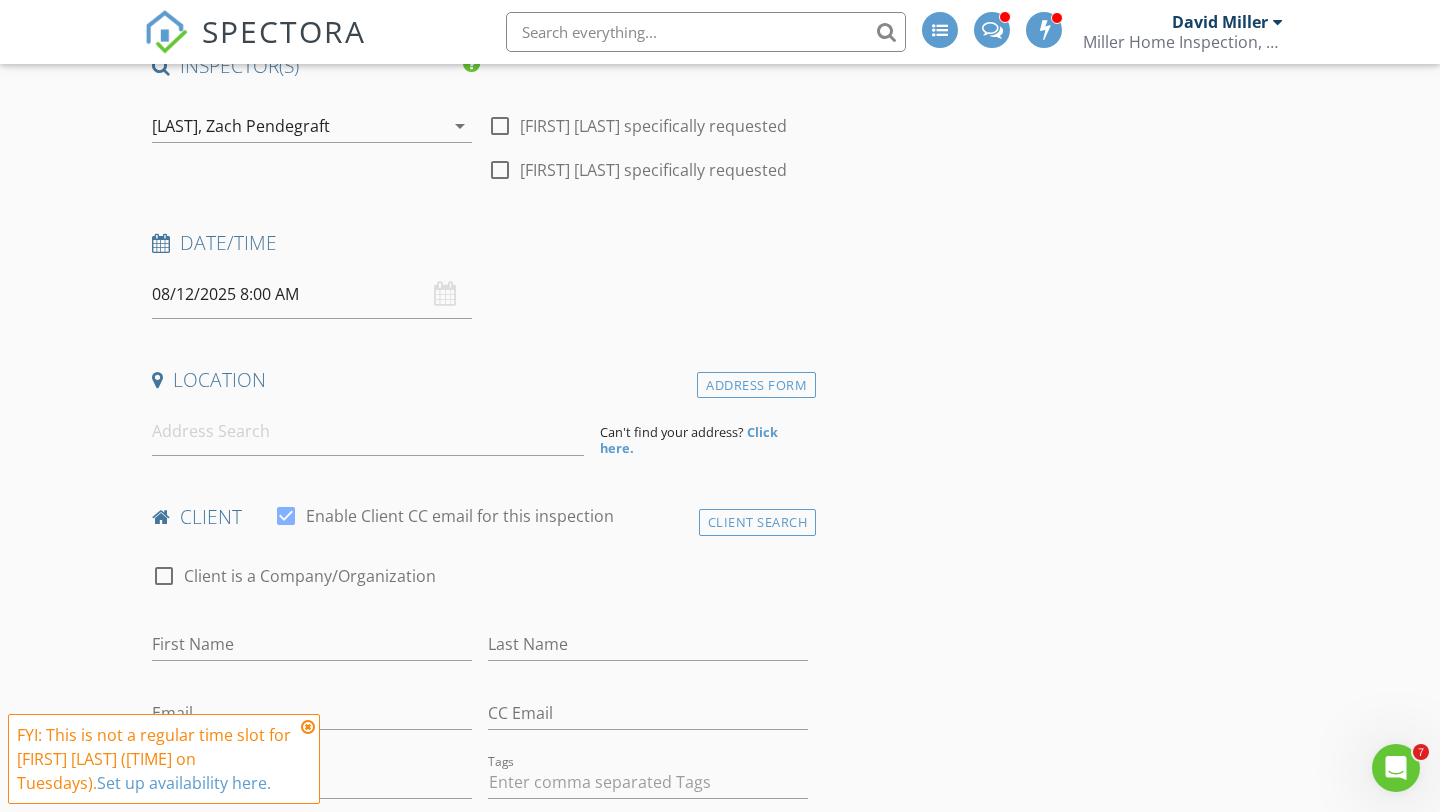 scroll, scrollTop: 175, scrollLeft: 0, axis: vertical 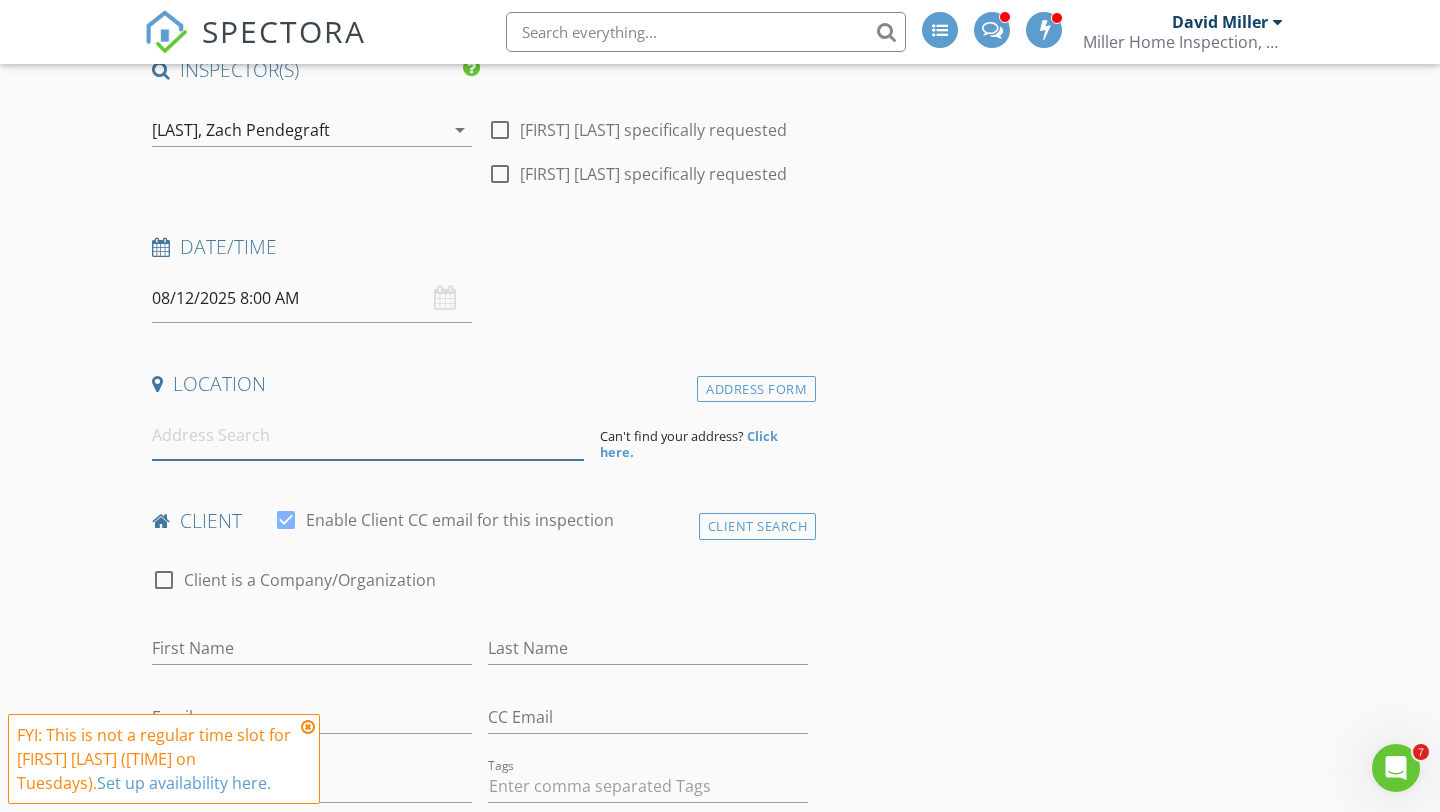 click at bounding box center (368, 435) 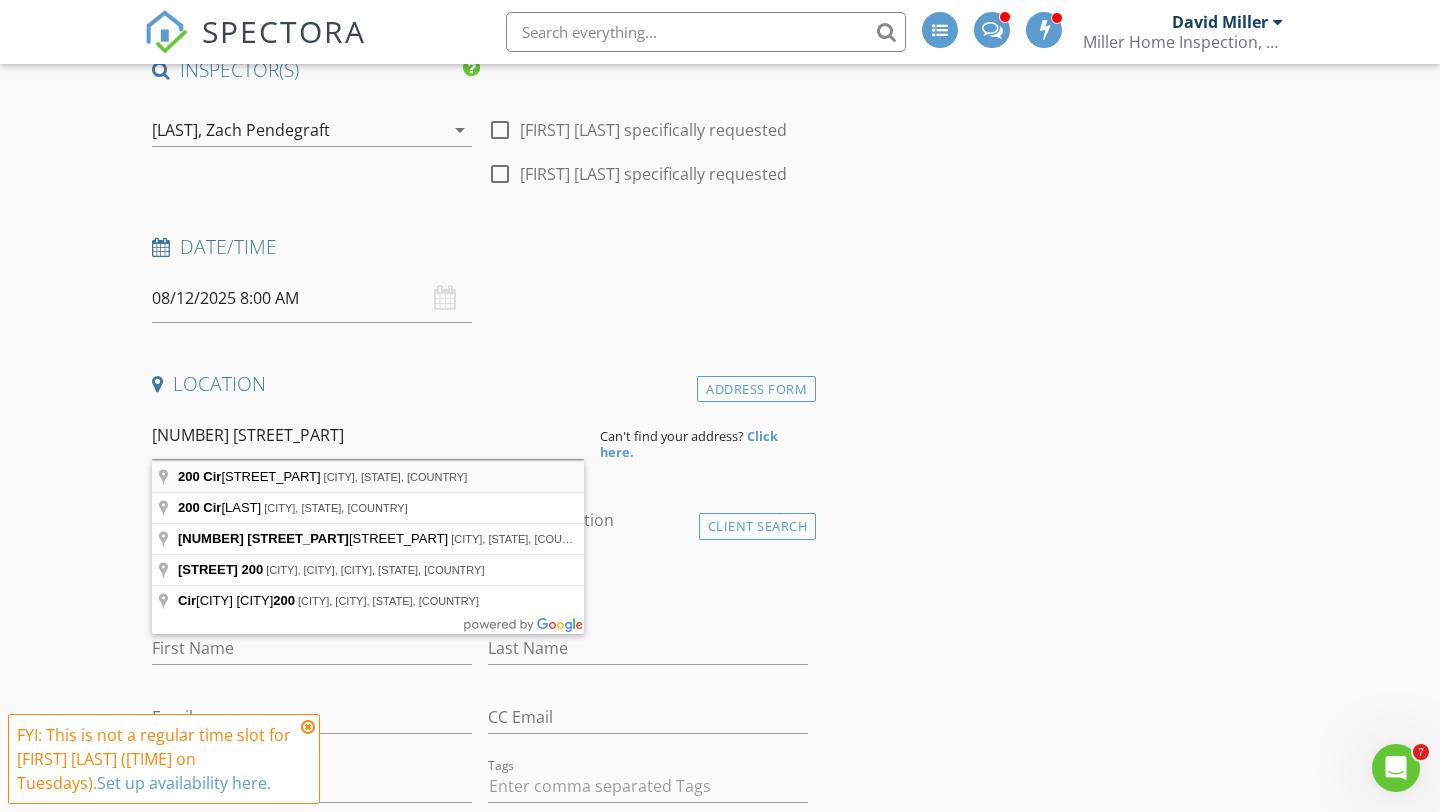 type on "200 Circle Drive, Herrin, IL, USA" 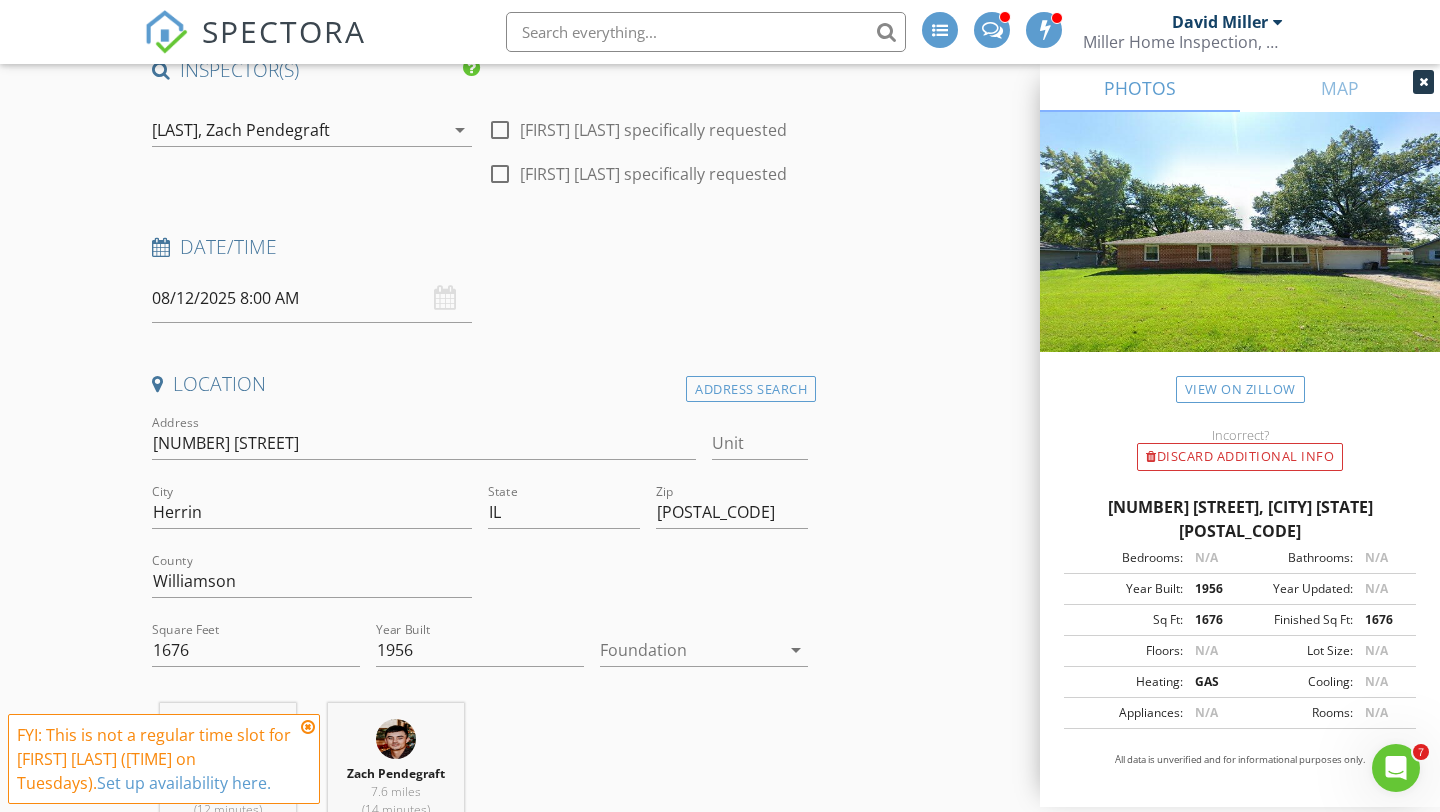 scroll, scrollTop: 355, scrollLeft: 0, axis: vertical 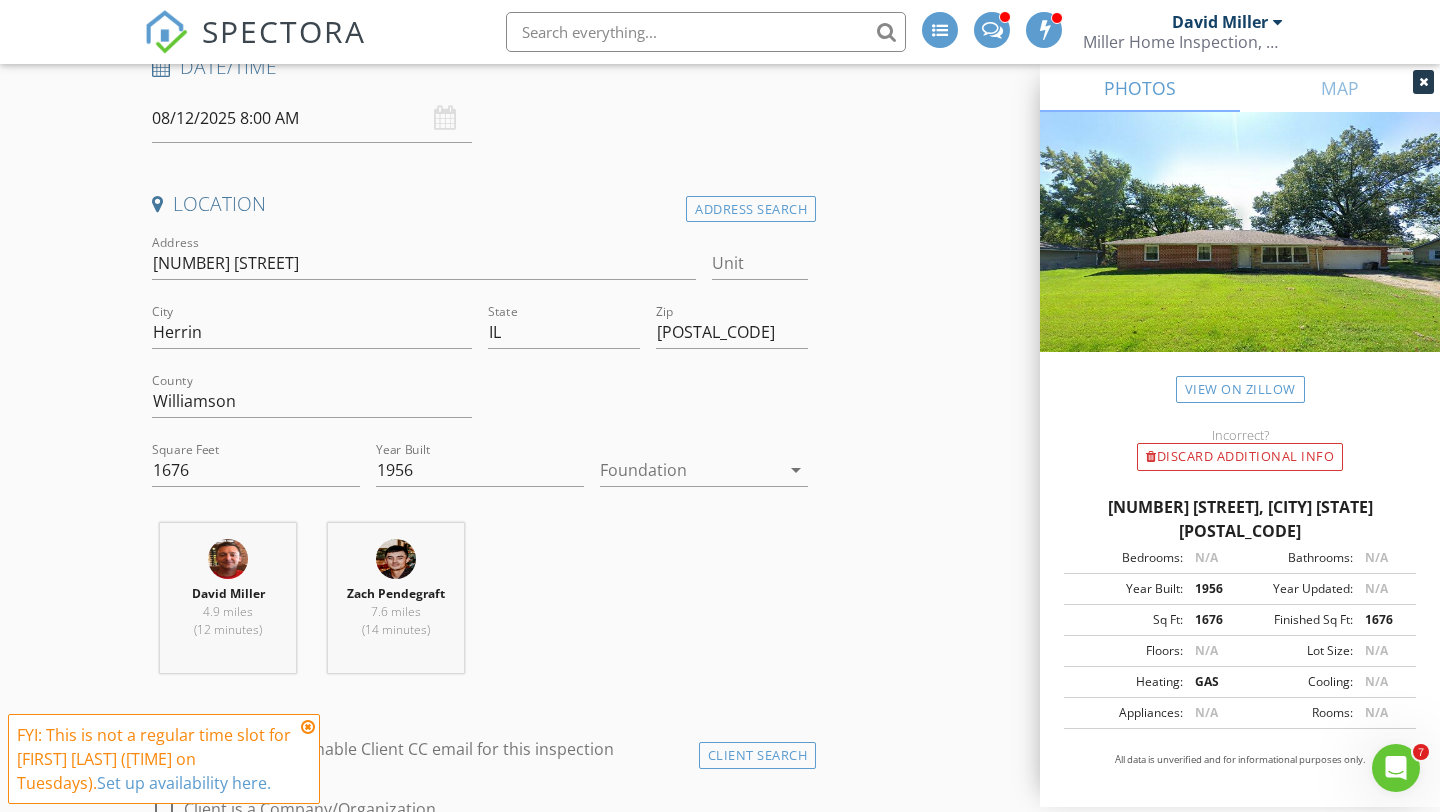 click at bounding box center (690, 470) 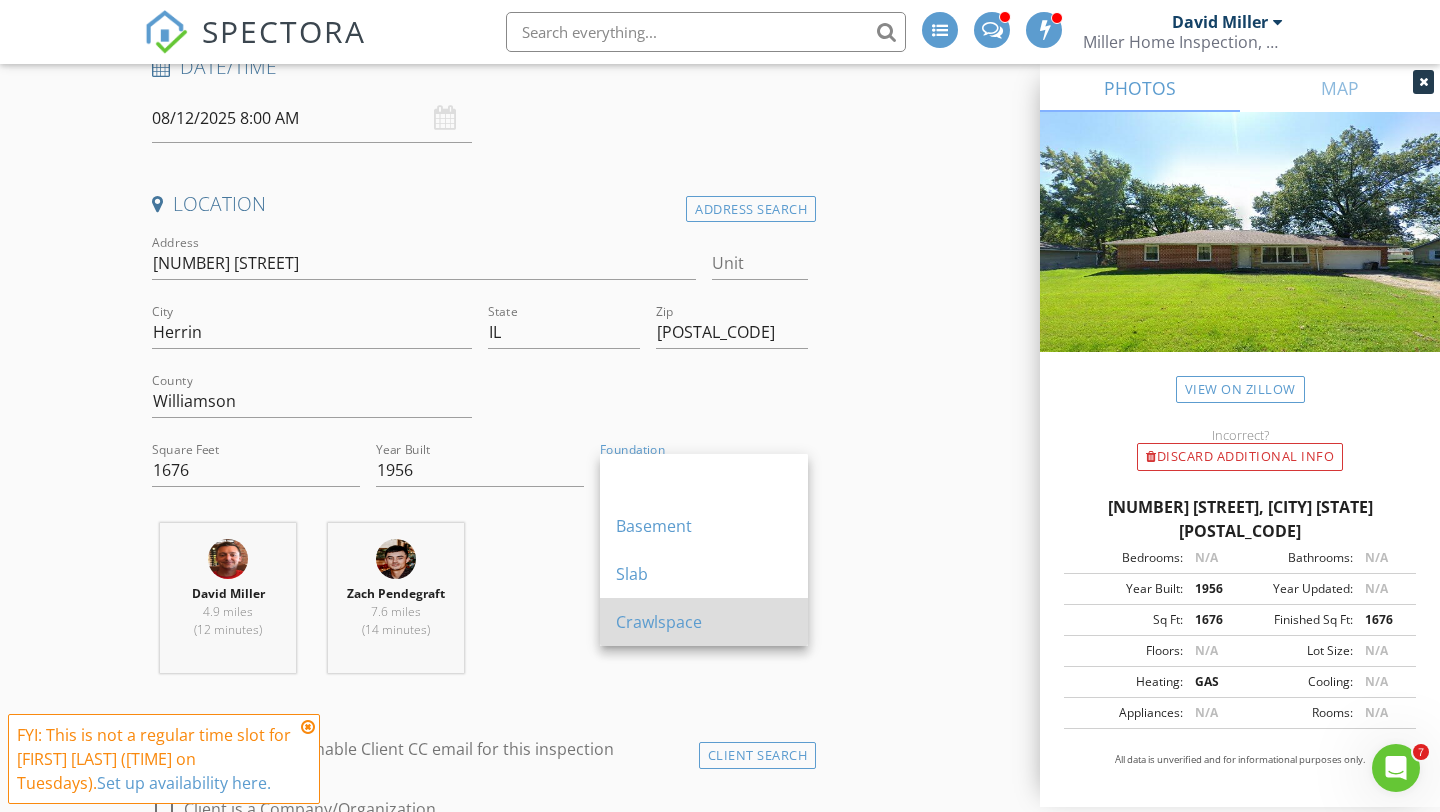 click on "Crawlspace" at bounding box center (704, 622) 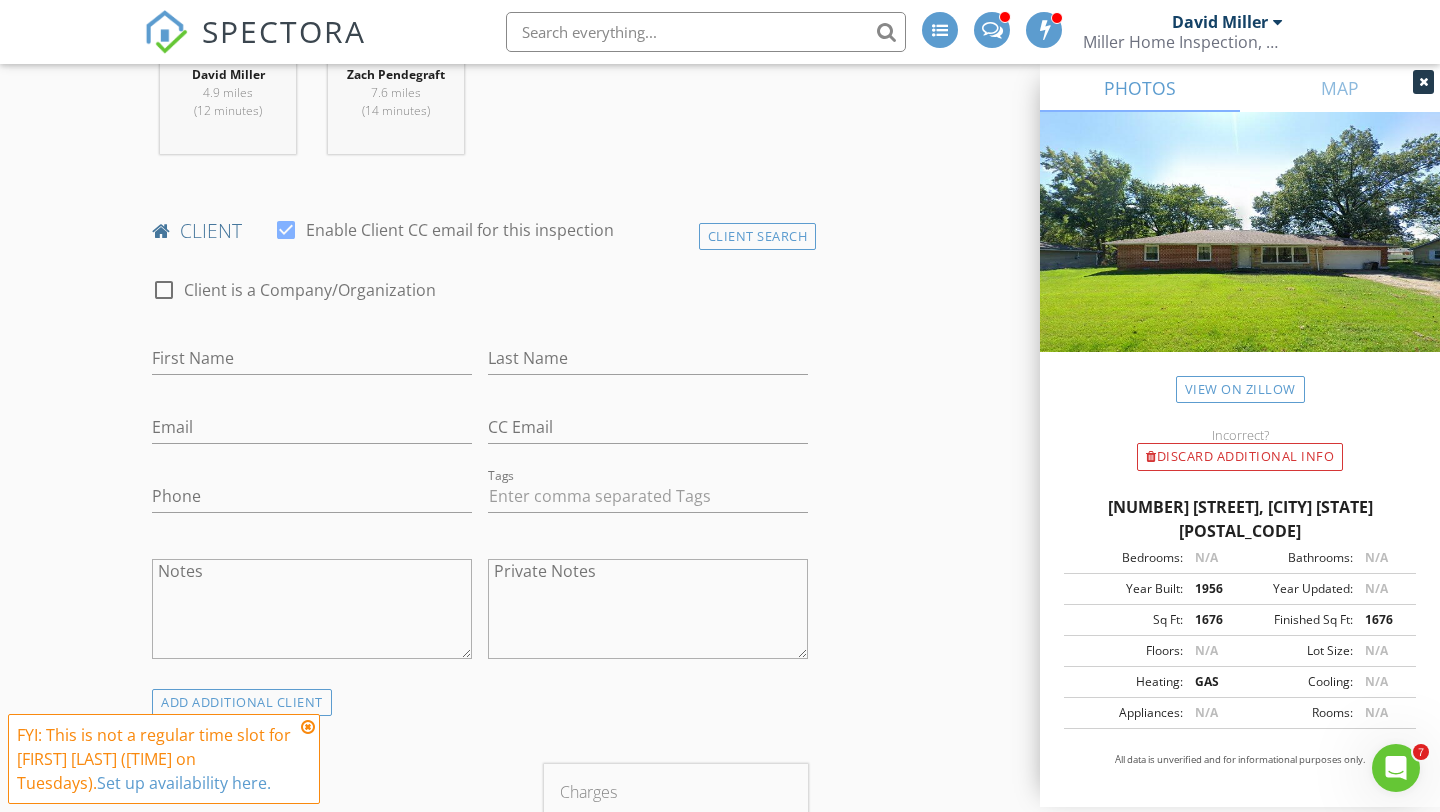 scroll, scrollTop: 884, scrollLeft: 0, axis: vertical 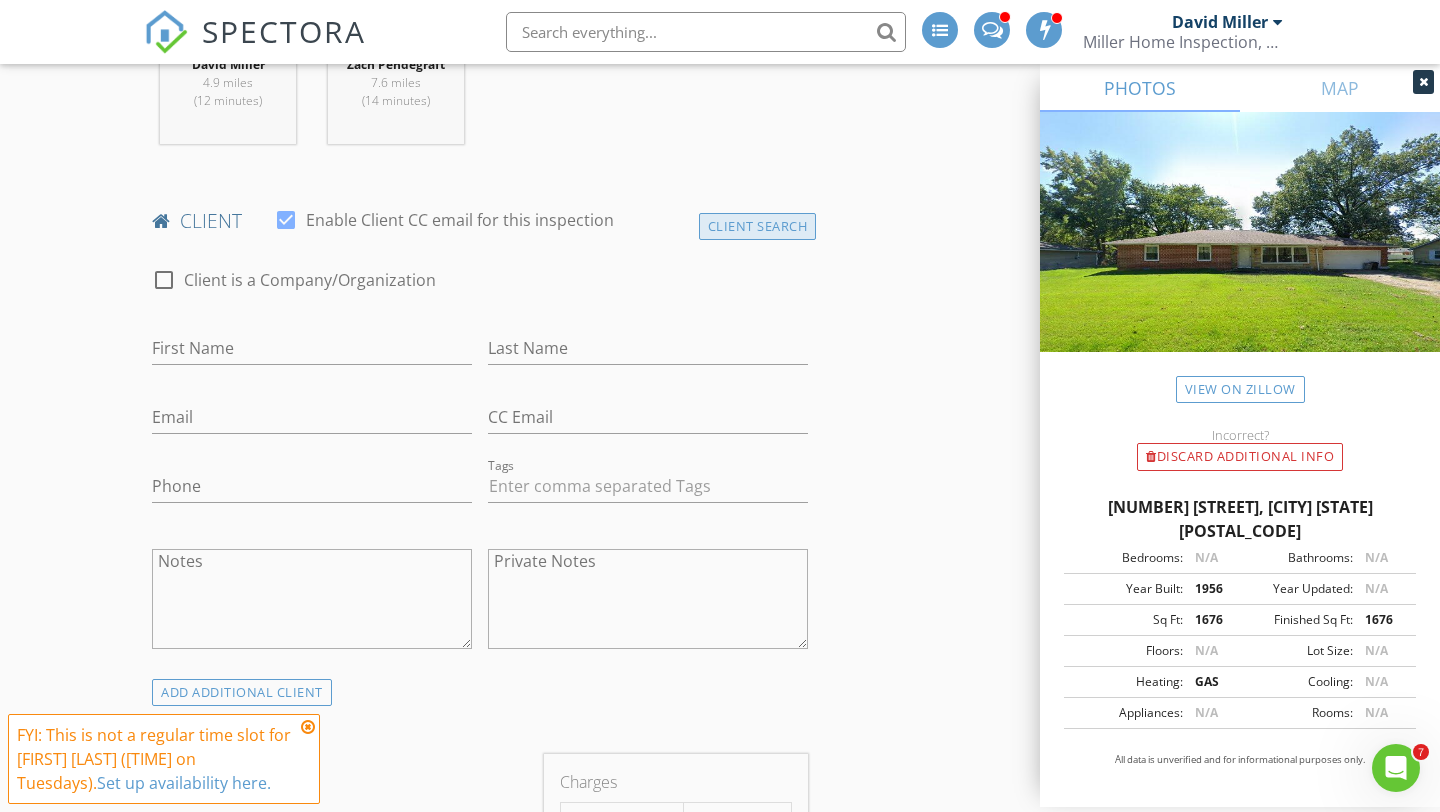 click on "Client Search" at bounding box center (758, 226) 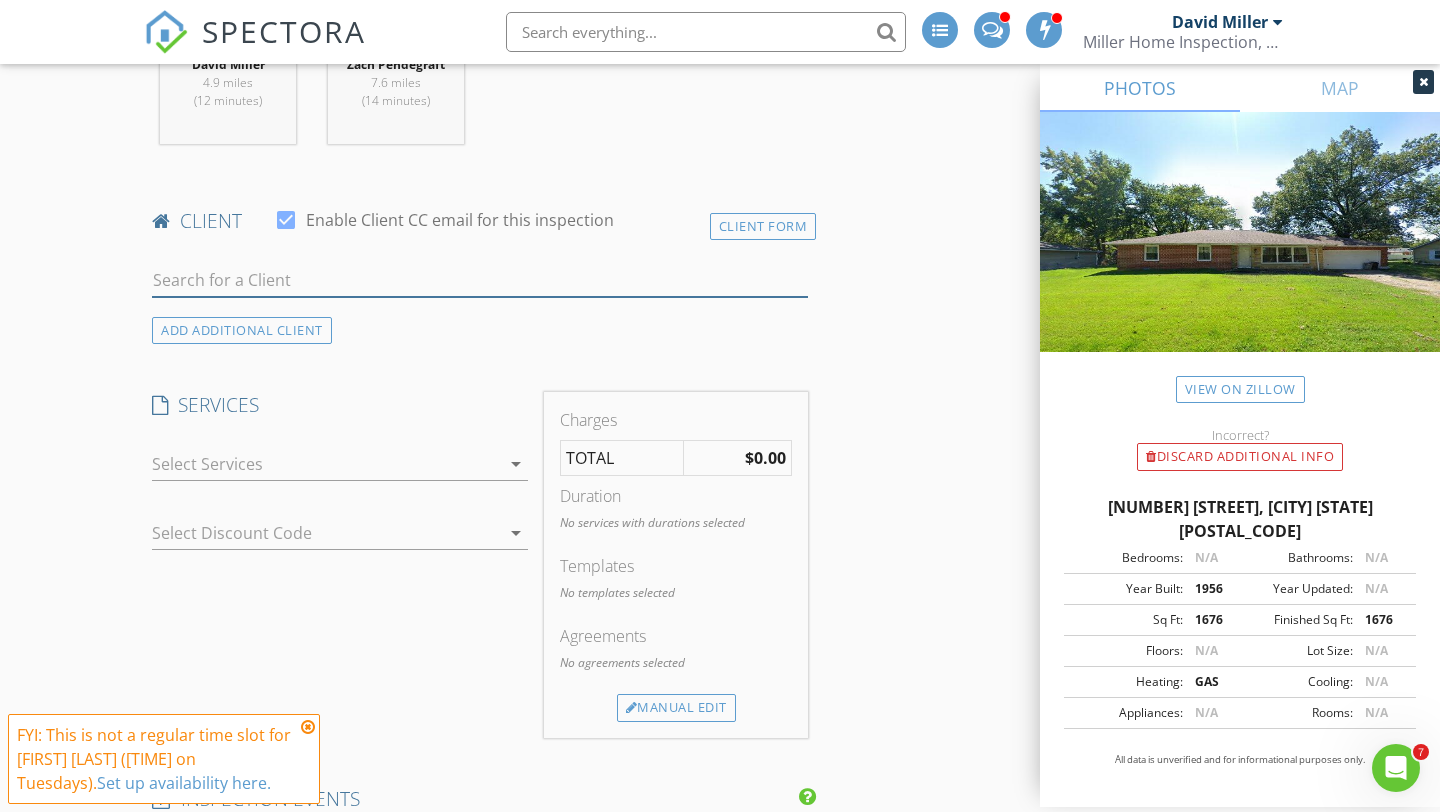 click at bounding box center (480, 280) 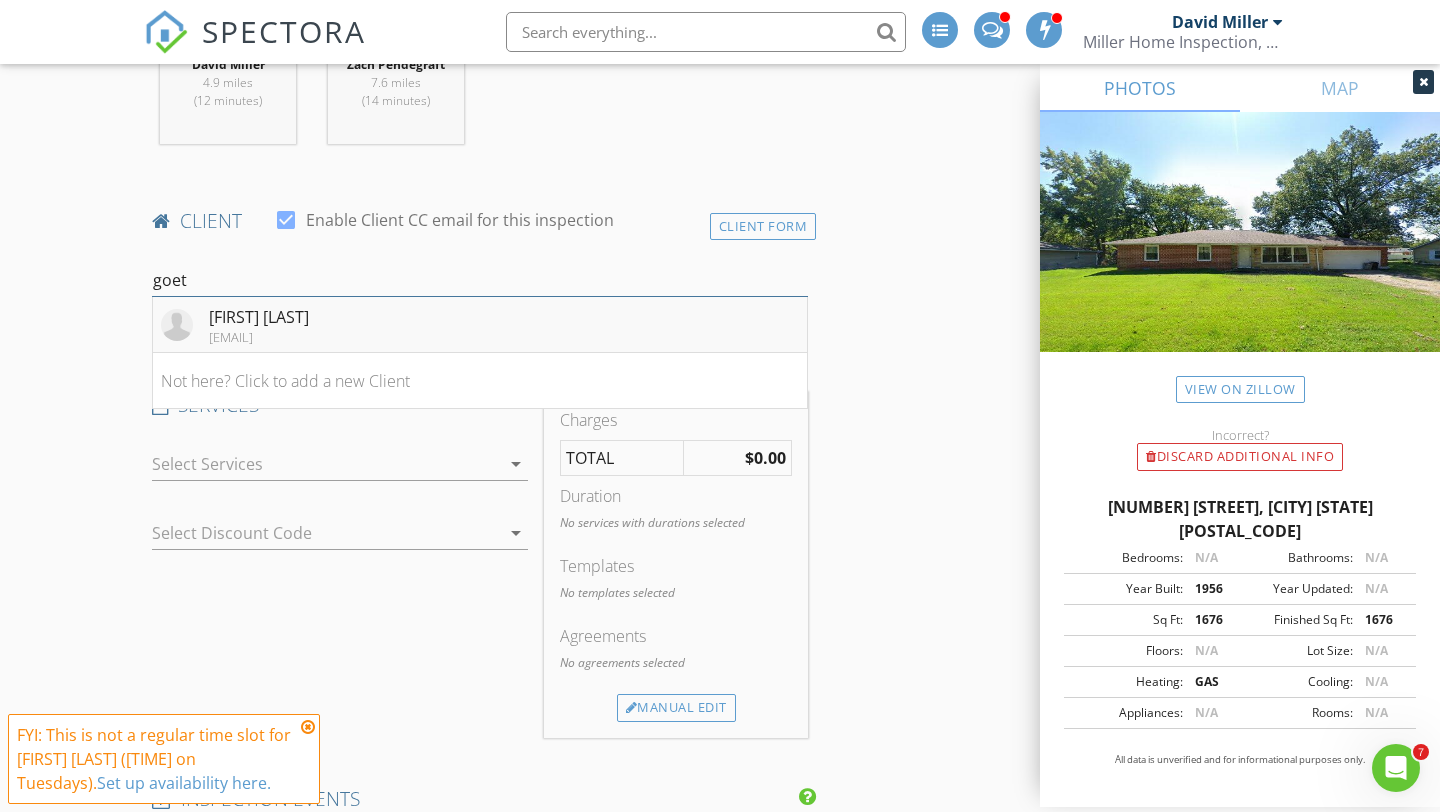 type on "goet" 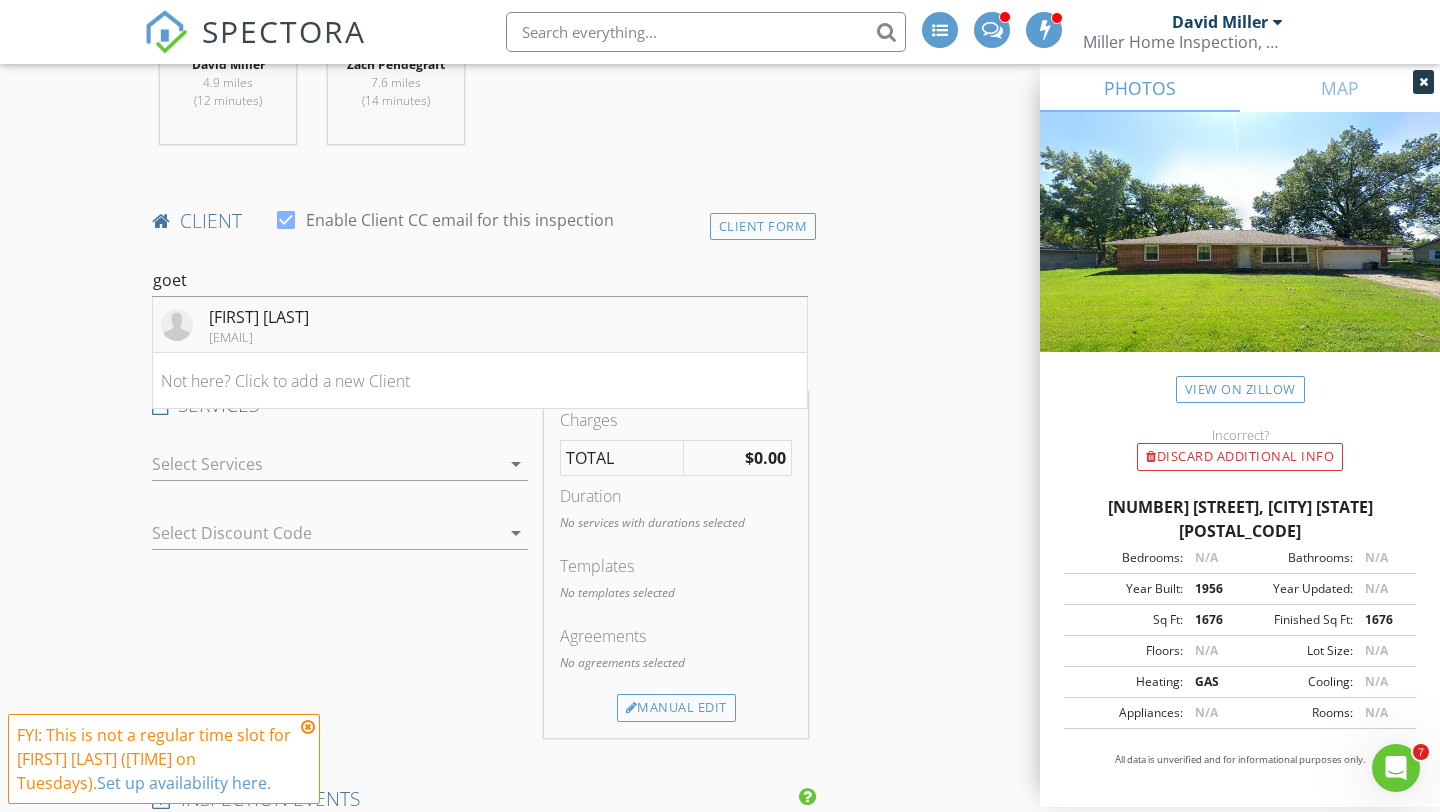 click on "Joe Goeting
joe.goetting@gmail.com" at bounding box center [480, 325] 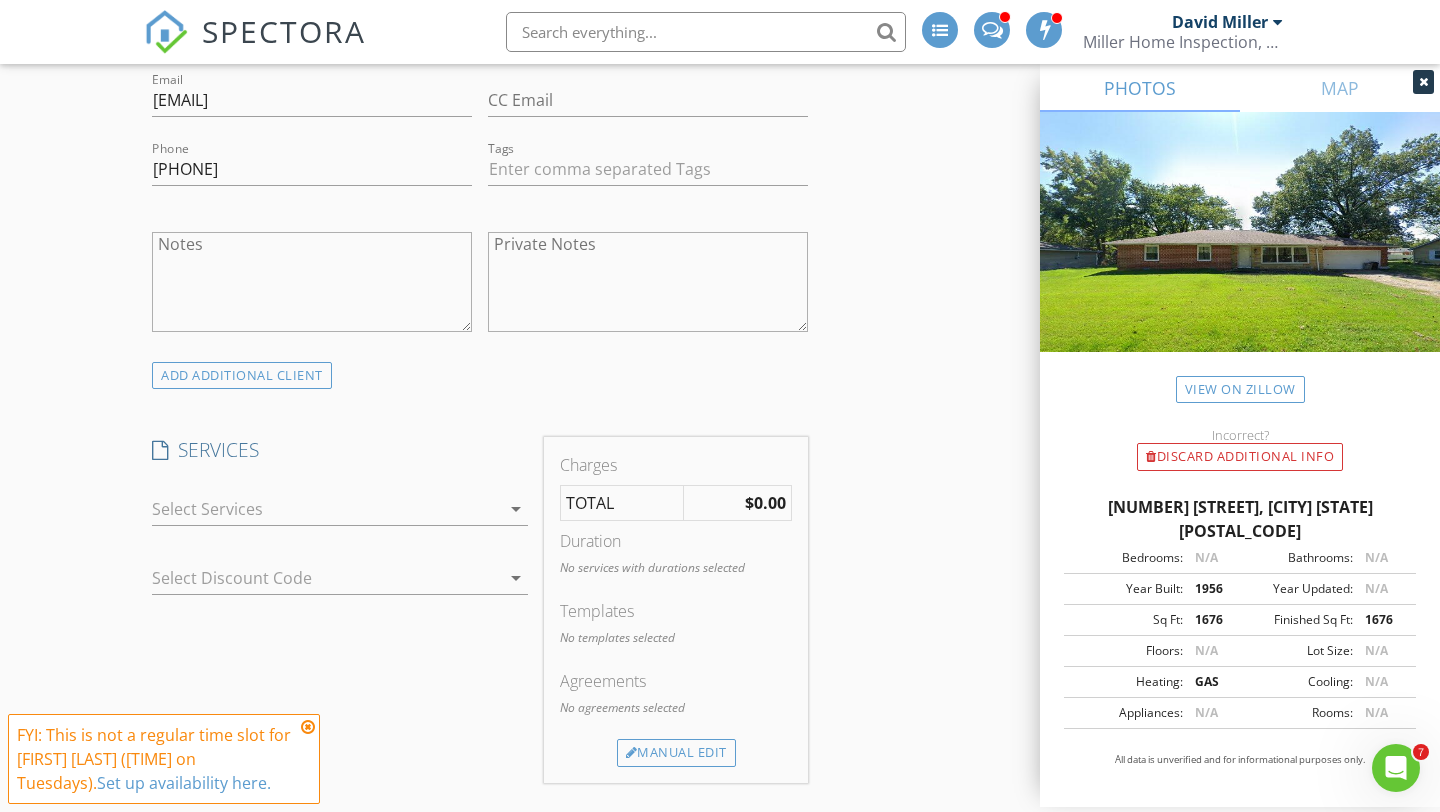 scroll, scrollTop: 1203, scrollLeft: 0, axis: vertical 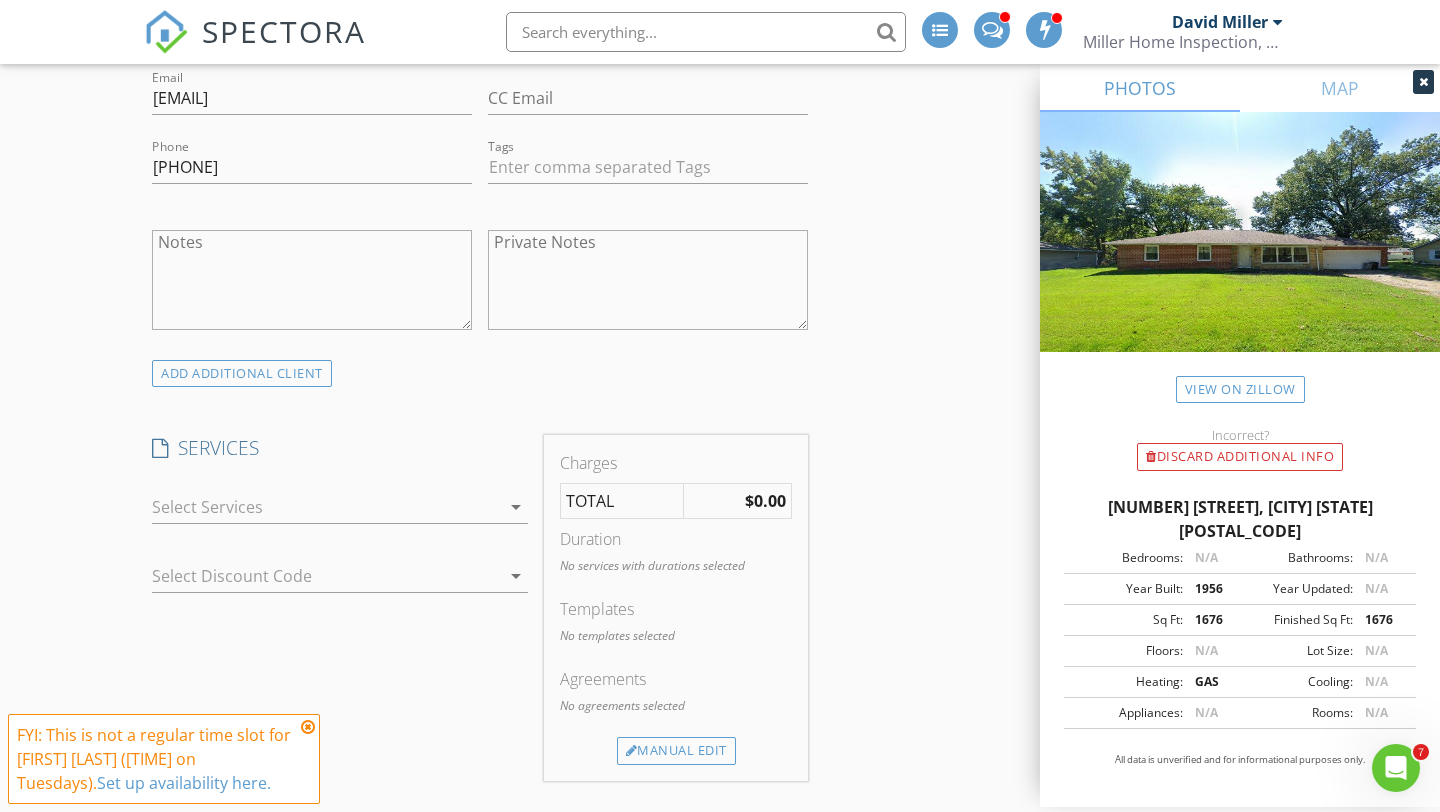 click on "arrow_drop_down" at bounding box center (516, 507) 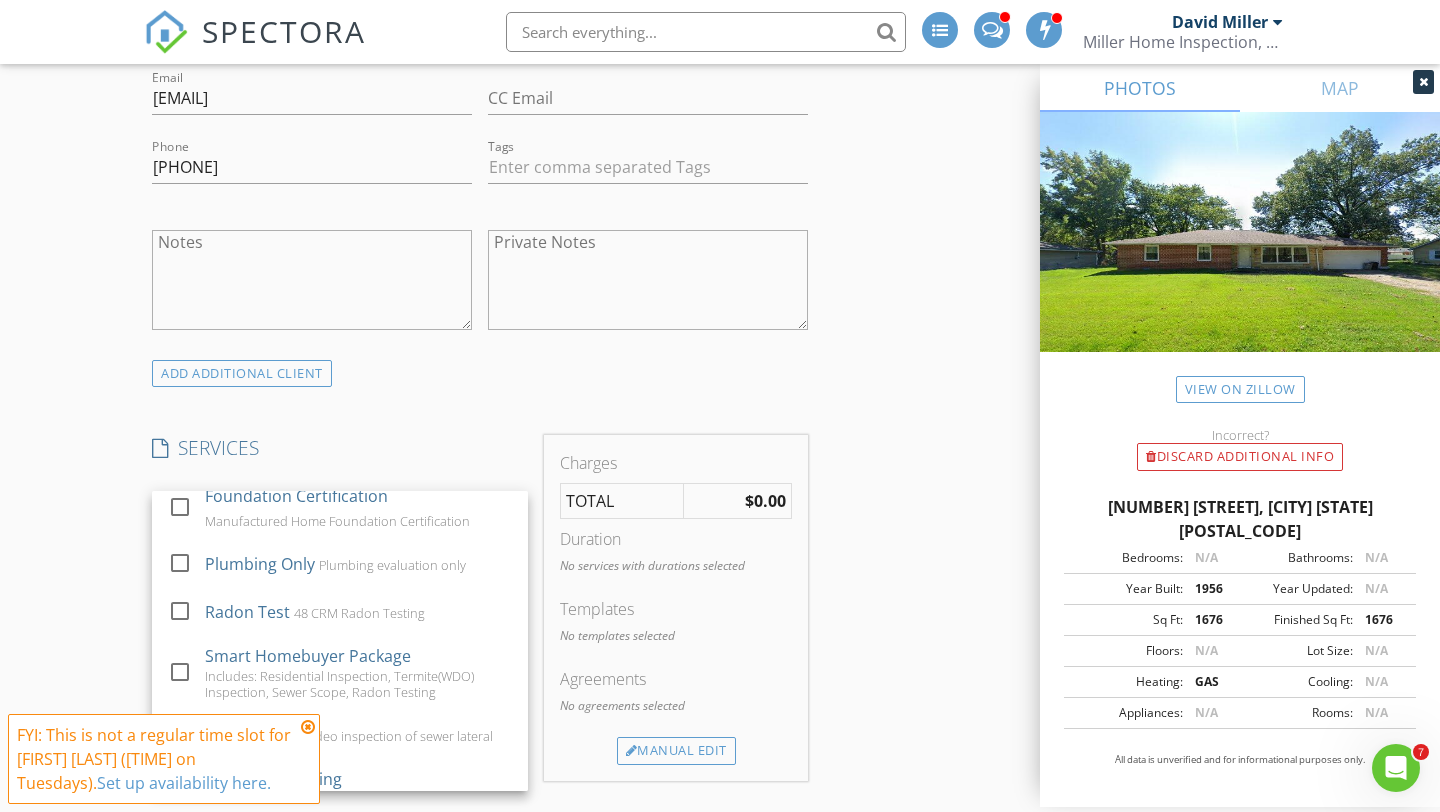 scroll, scrollTop: 553, scrollLeft: 0, axis: vertical 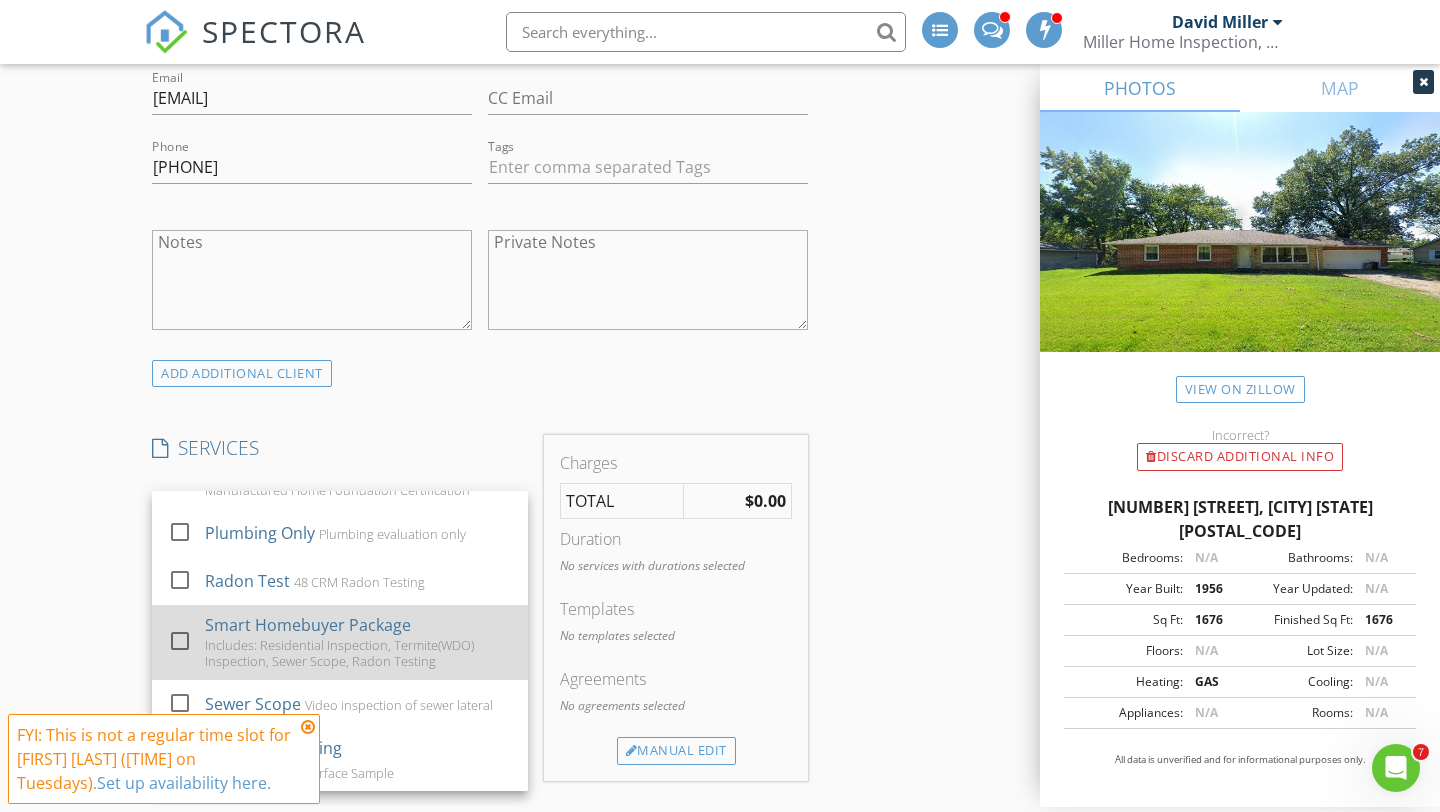 click at bounding box center (180, 641) 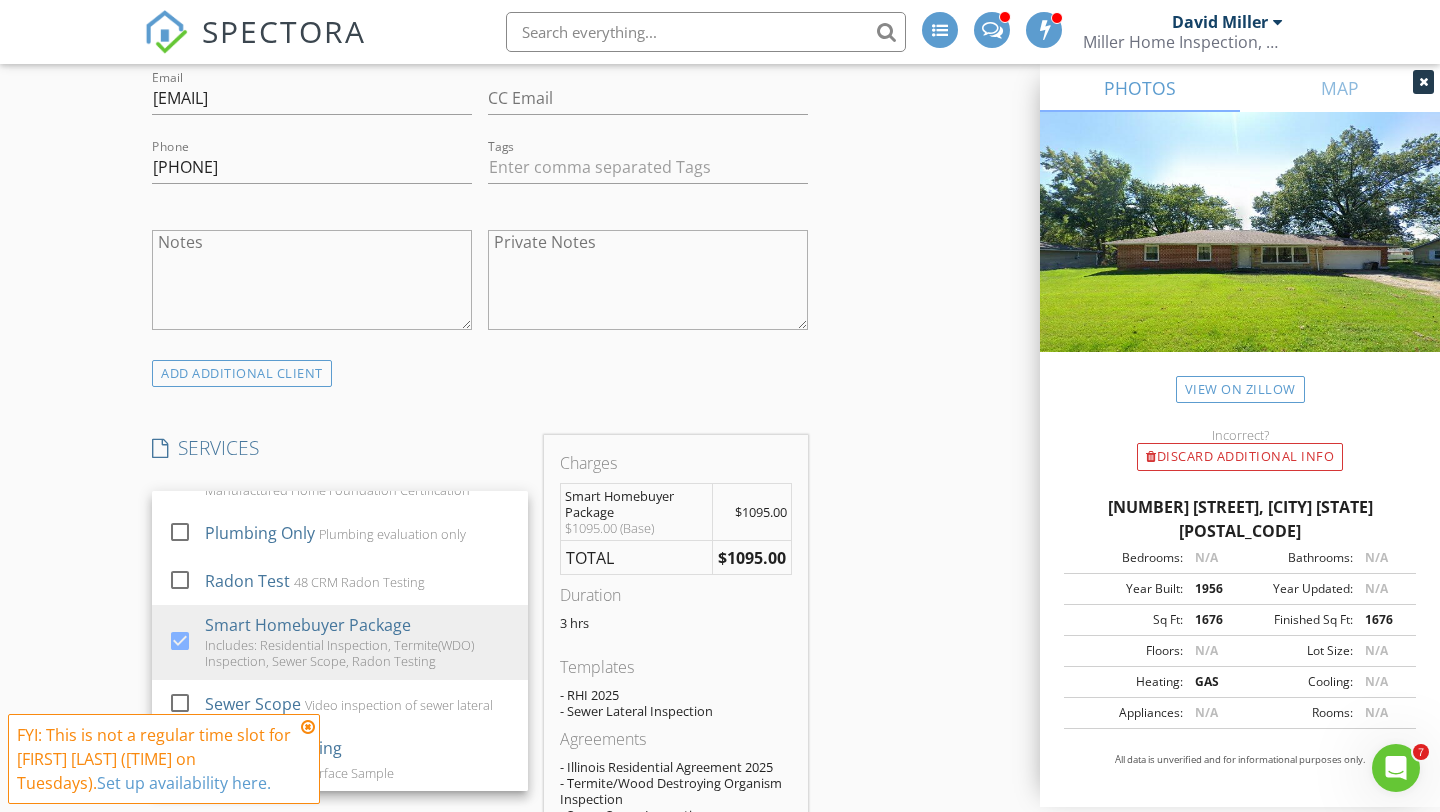click on "New Inspection
INSPECTOR(S)
check_box   David Miller   PRIMARY   check_box_outline_blank   Daniel Henderson     check_box   Zach Pendegraft     David Miller,  Zach Pendegraft arrow_drop_down   check_box_outline_blank David Miller specifically requested check_box_outline_blank Zach Pendegraft specifically requested
Date/Time
08/12/2025 8:00 AM
Location
Address Search       Address 200 Circle Dr   Unit   City Herrin   State IL   Zip 62948   County Williamson     Square Feet 1676   Year Built 1956   Foundation Crawlspace arrow_drop_down     David Miller     4.9 miles     (12 minutes)         Zach Pendegraft     7.6 miles     (14 minutes)
client
check_box Enable Client CC email for this inspection   Client Search     check_box_outline_blank Client is a Company/Organization     First Name Joe   Last Name Goeting   Email joe.goetting@gmail.com   CC Email" at bounding box center (720, 950) 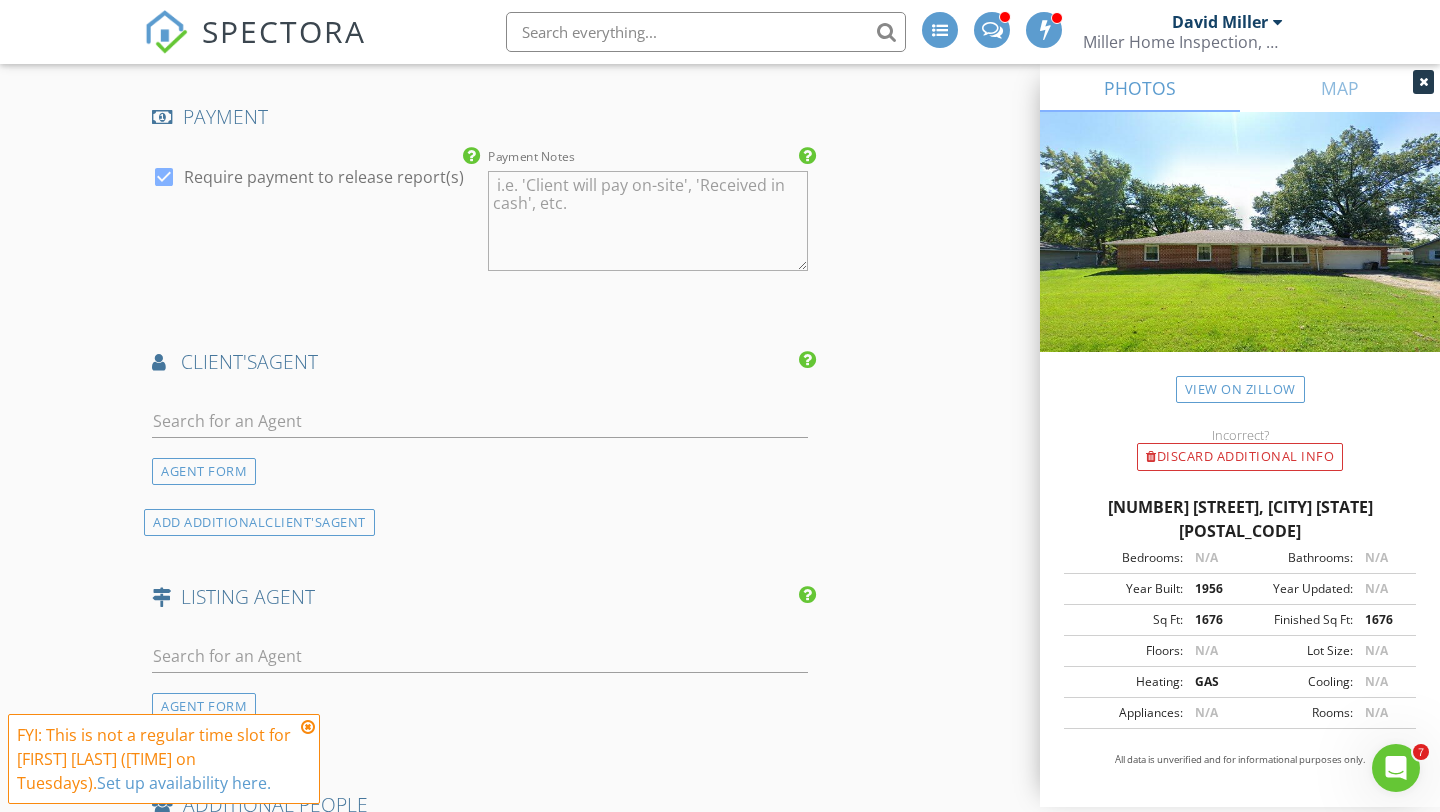 scroll, scrollTop: 2178, scrollLeft: 0, axis: vertical 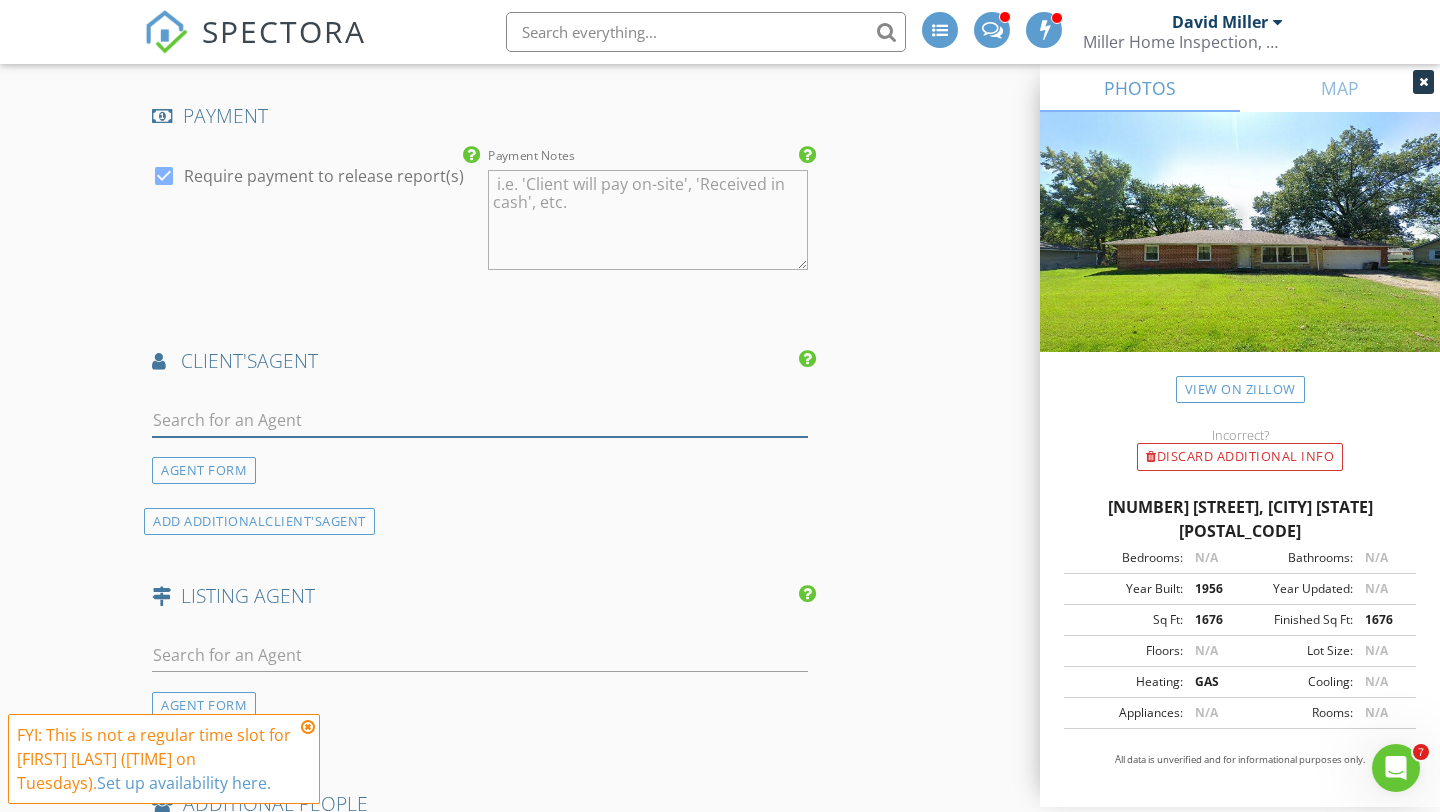 click at bounding box center (480, 420) 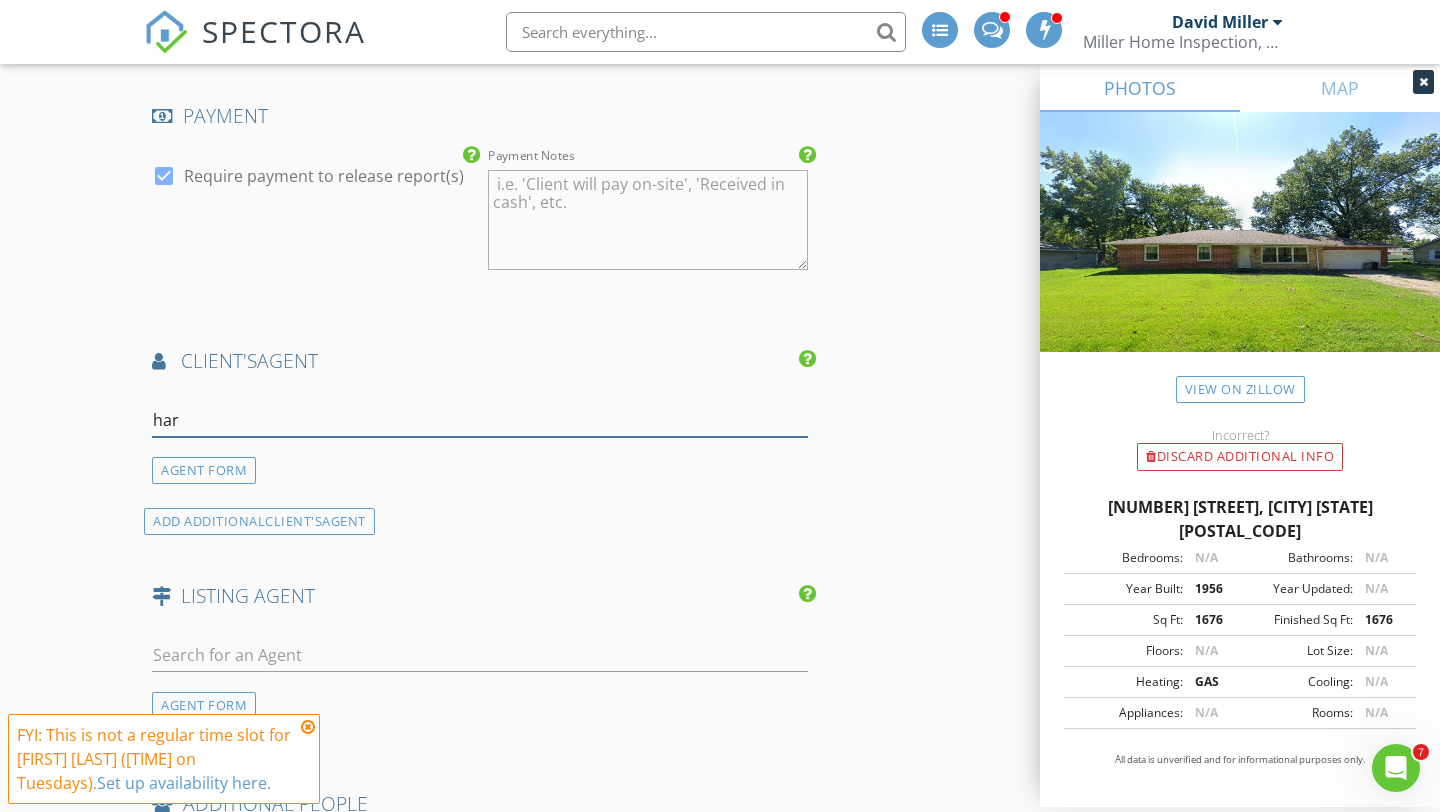 type on "harp" 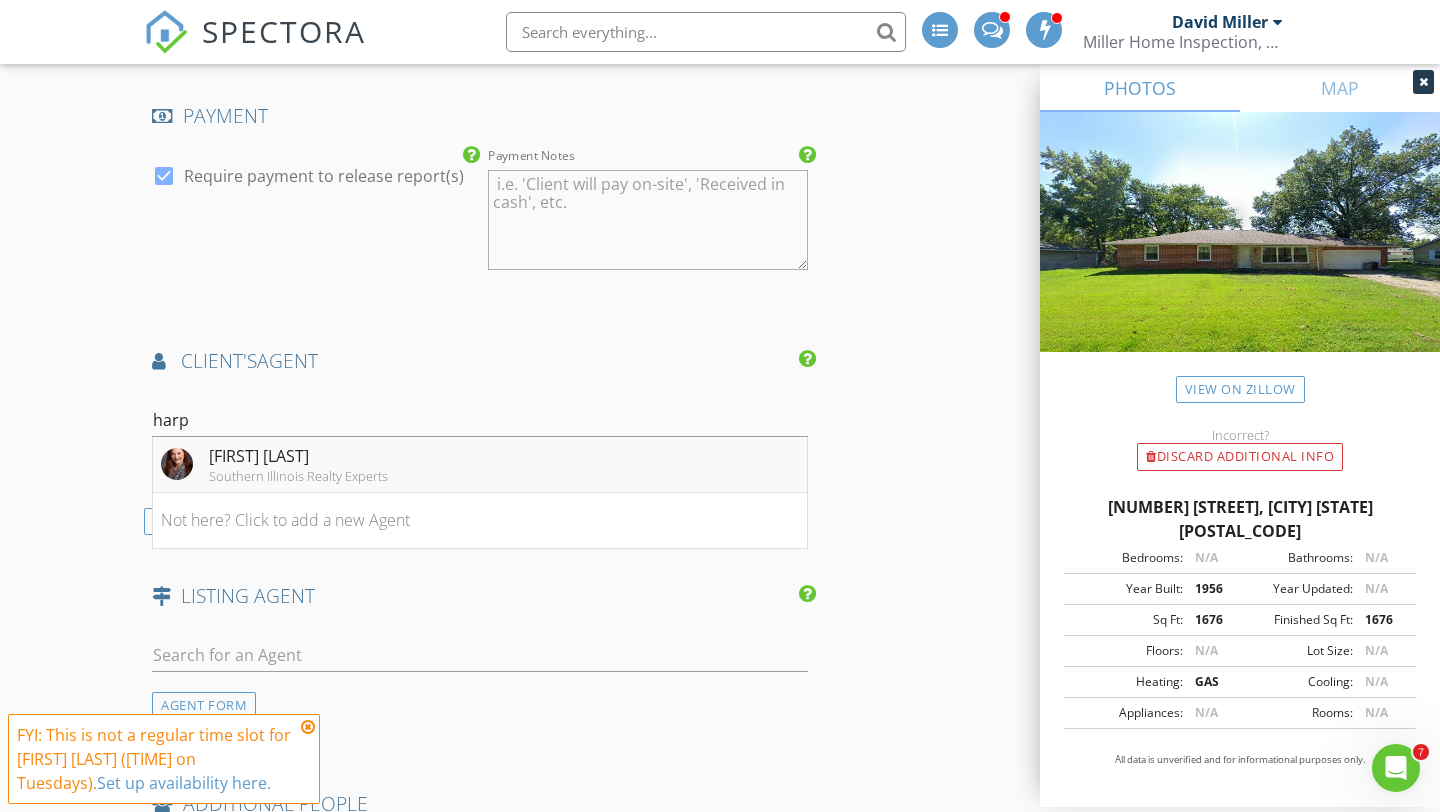click on "[FIRST] [LAST]" at bounding box center [298, 456] 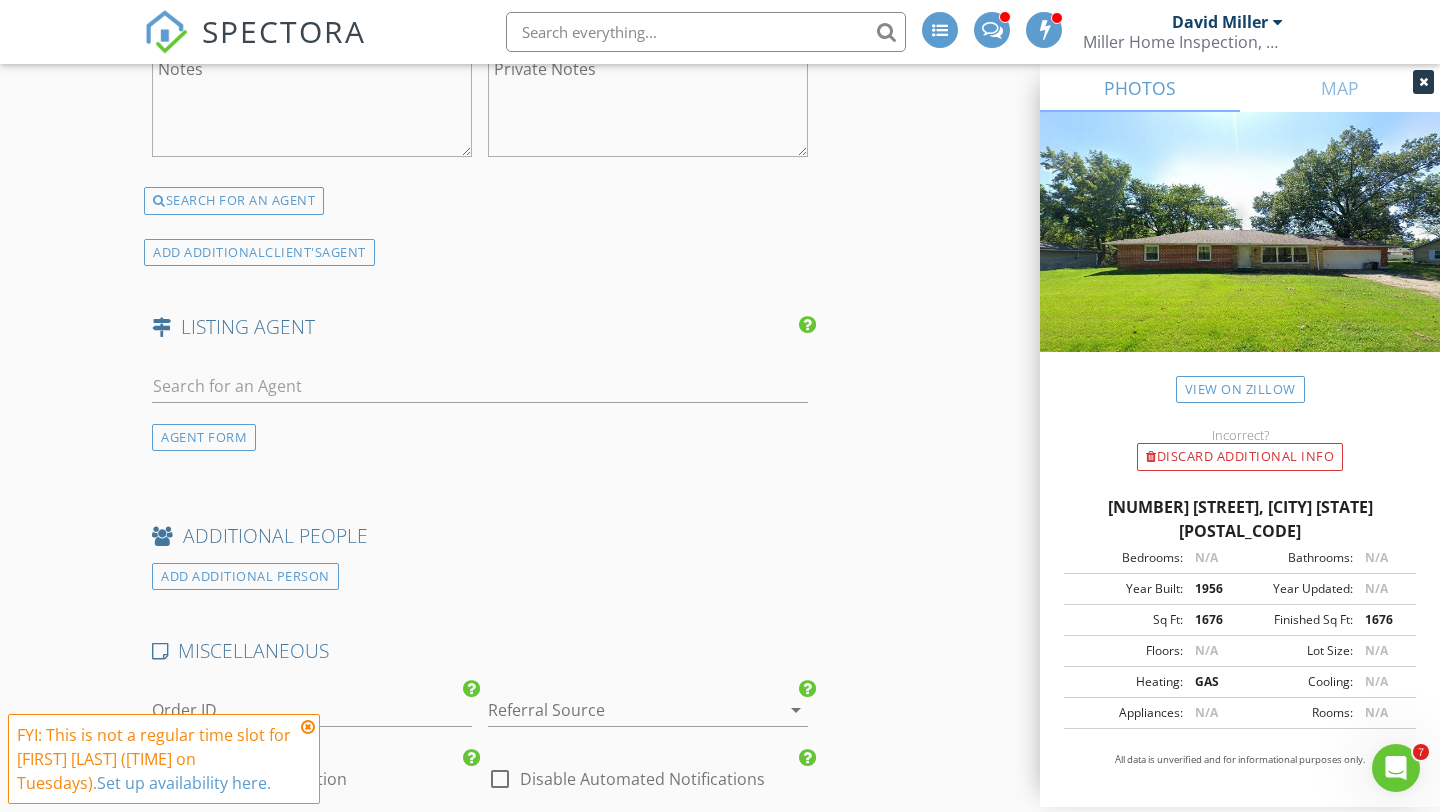 scroll, scrollTop: 2862, scrollLeft: 0, axis: vertical 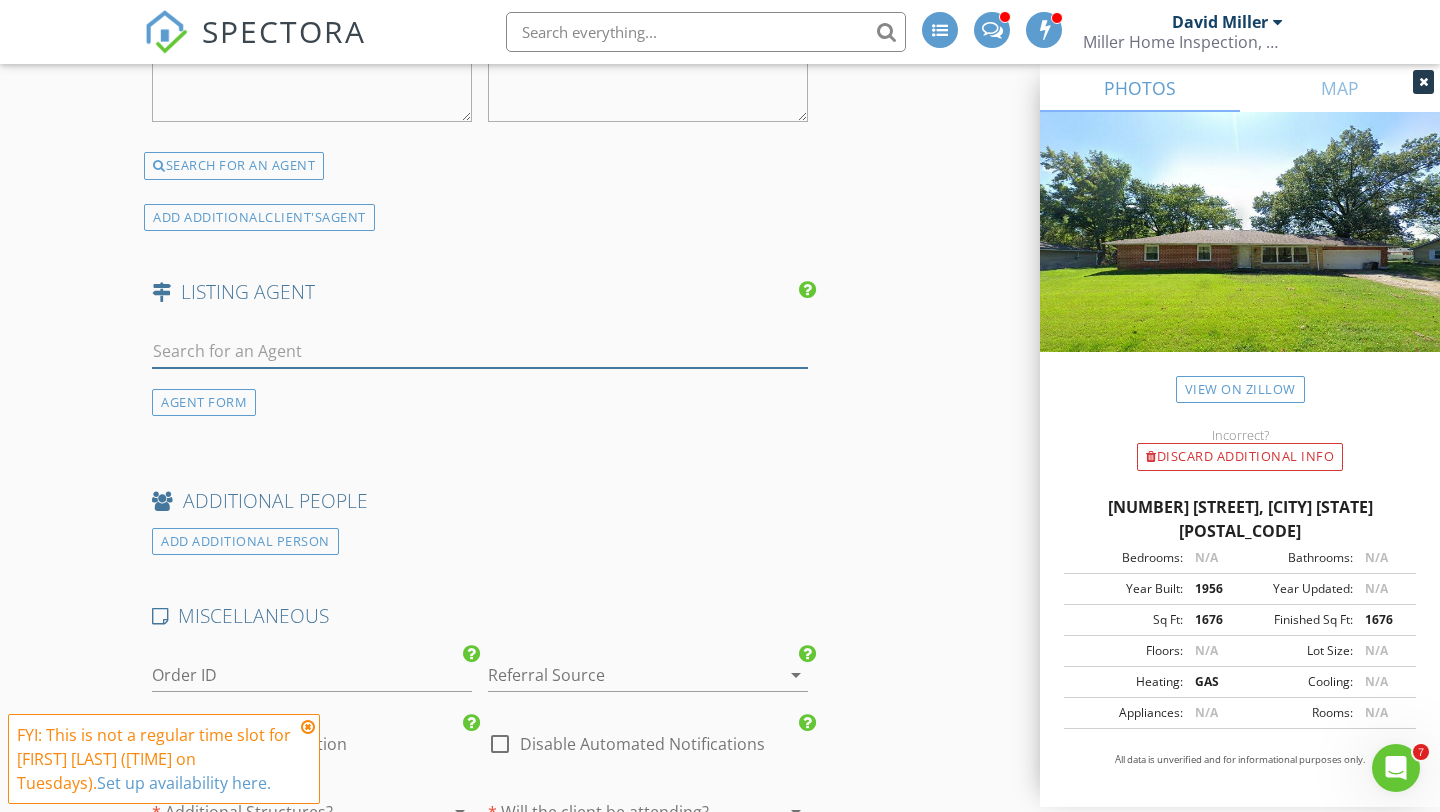 click at bounding box center [480, 351] 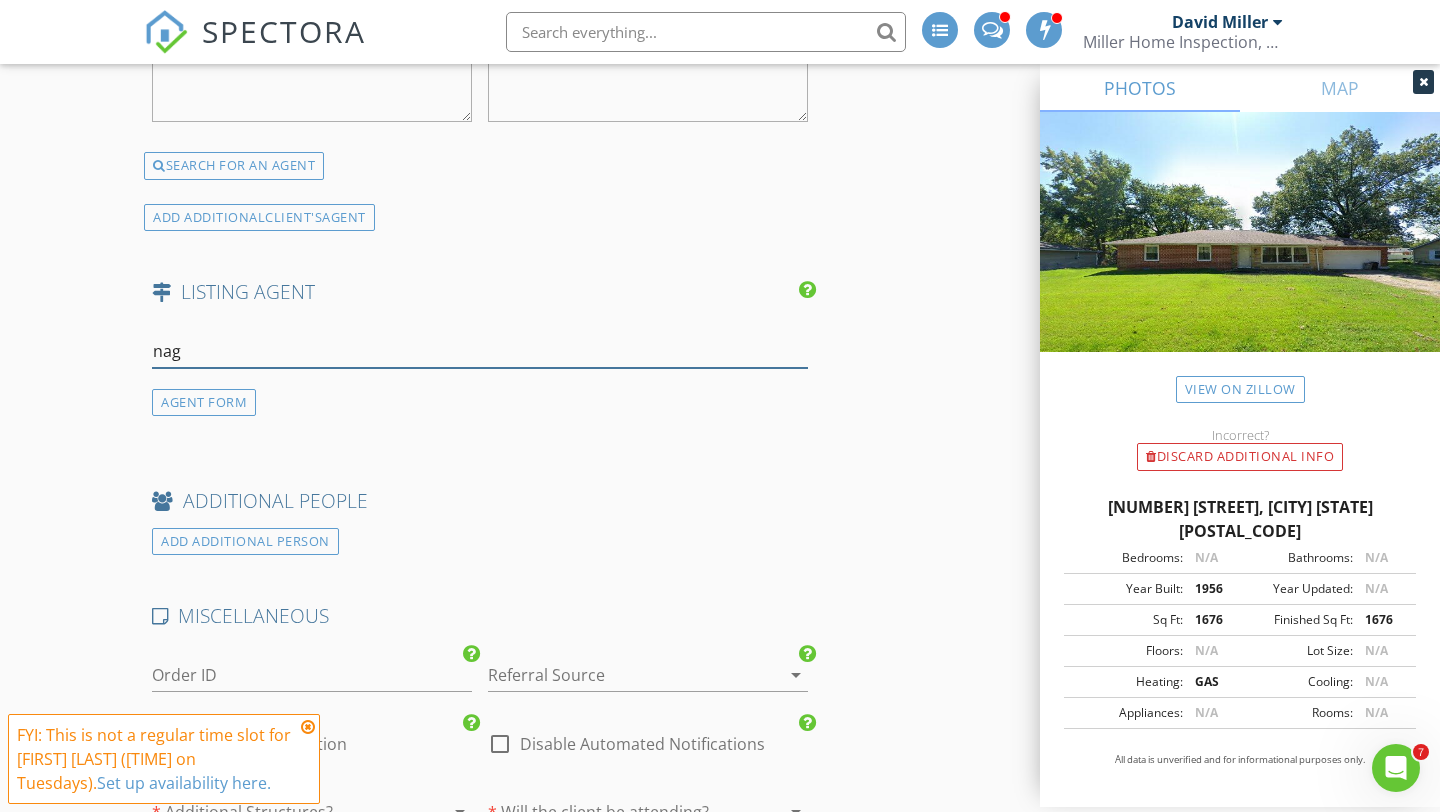 type on "nagr" 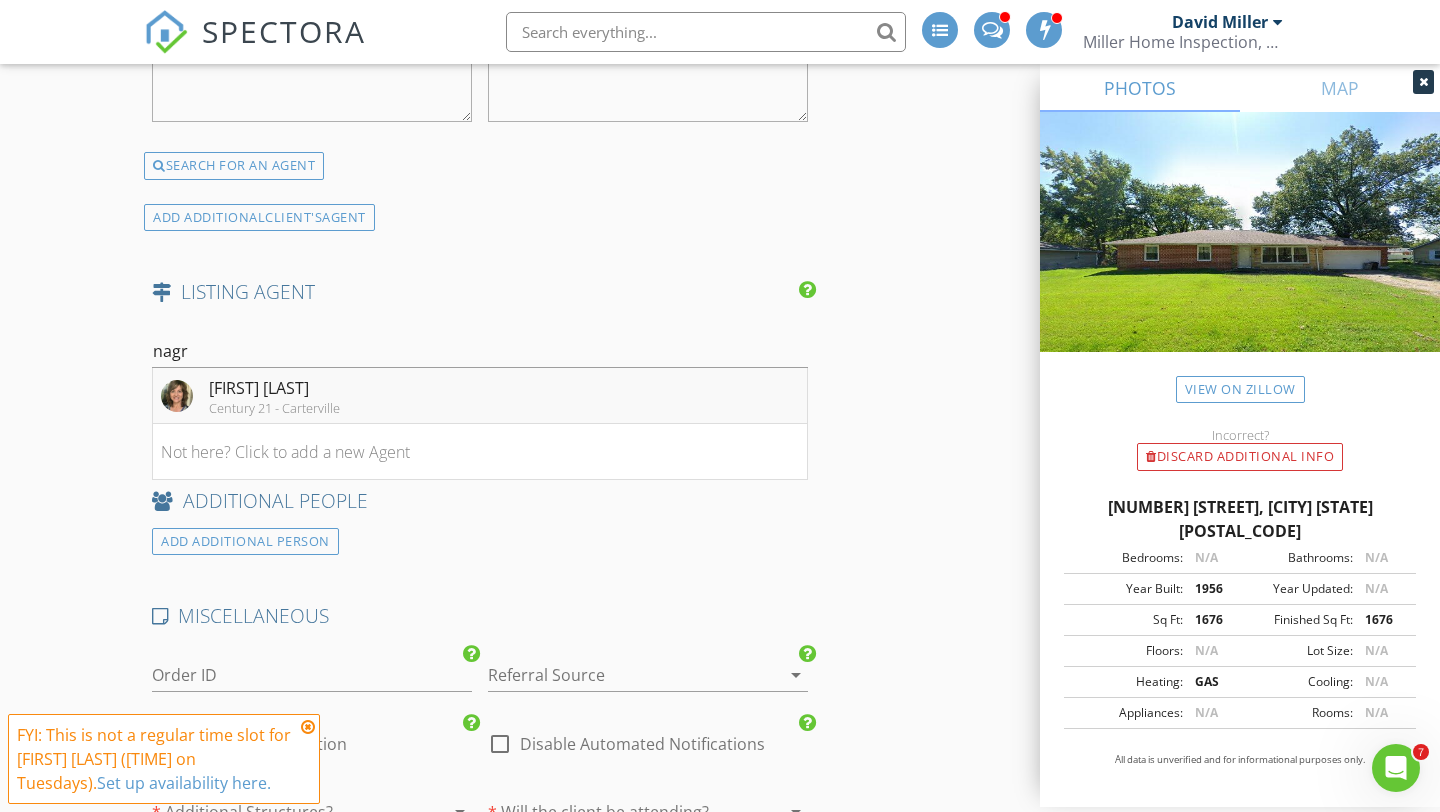 click on "Jeanie Nagrodski
Century 21 - Carterville" at bounding box center [480, 396] 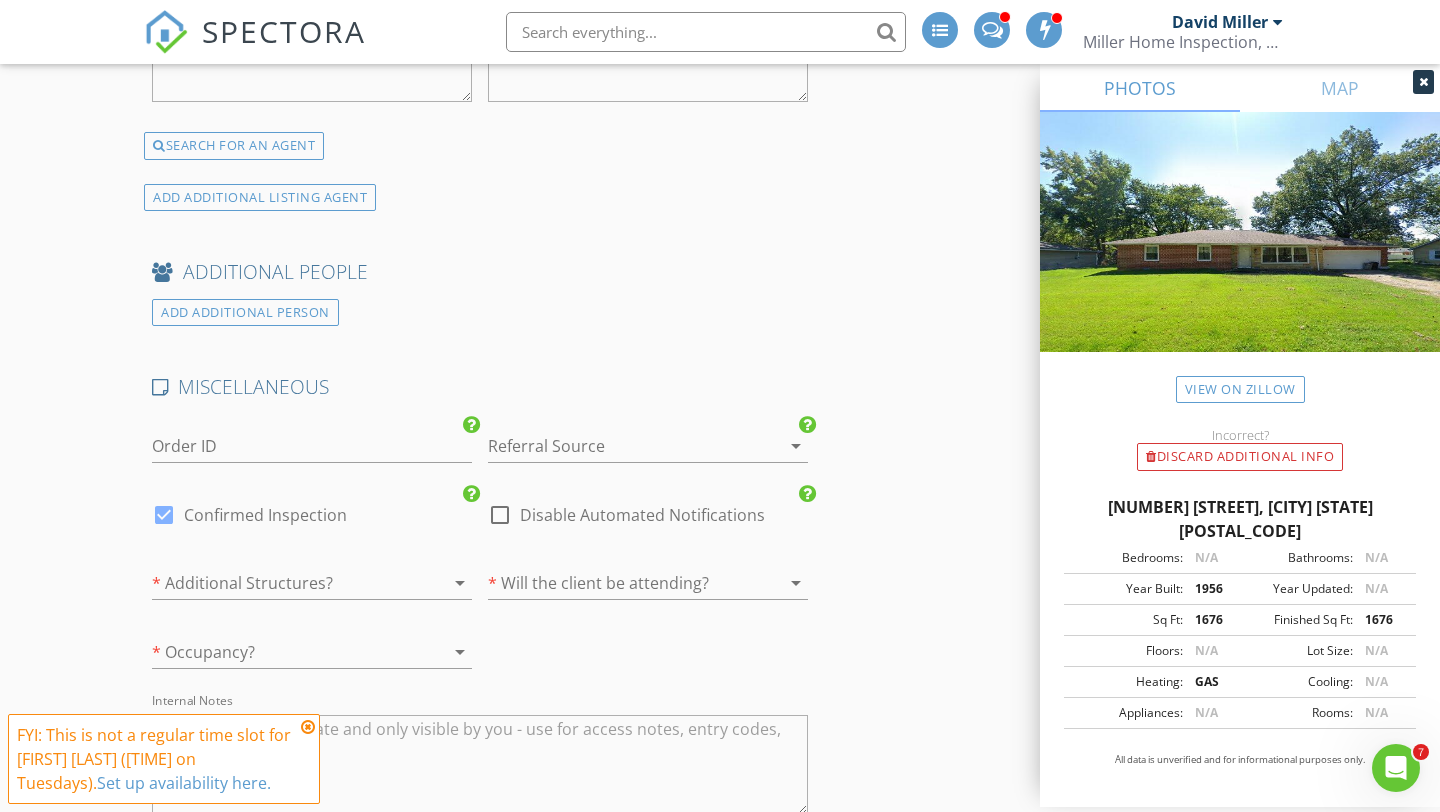 scroll, scrollTop: 3682, scrollLeft: 0, axis: vertical 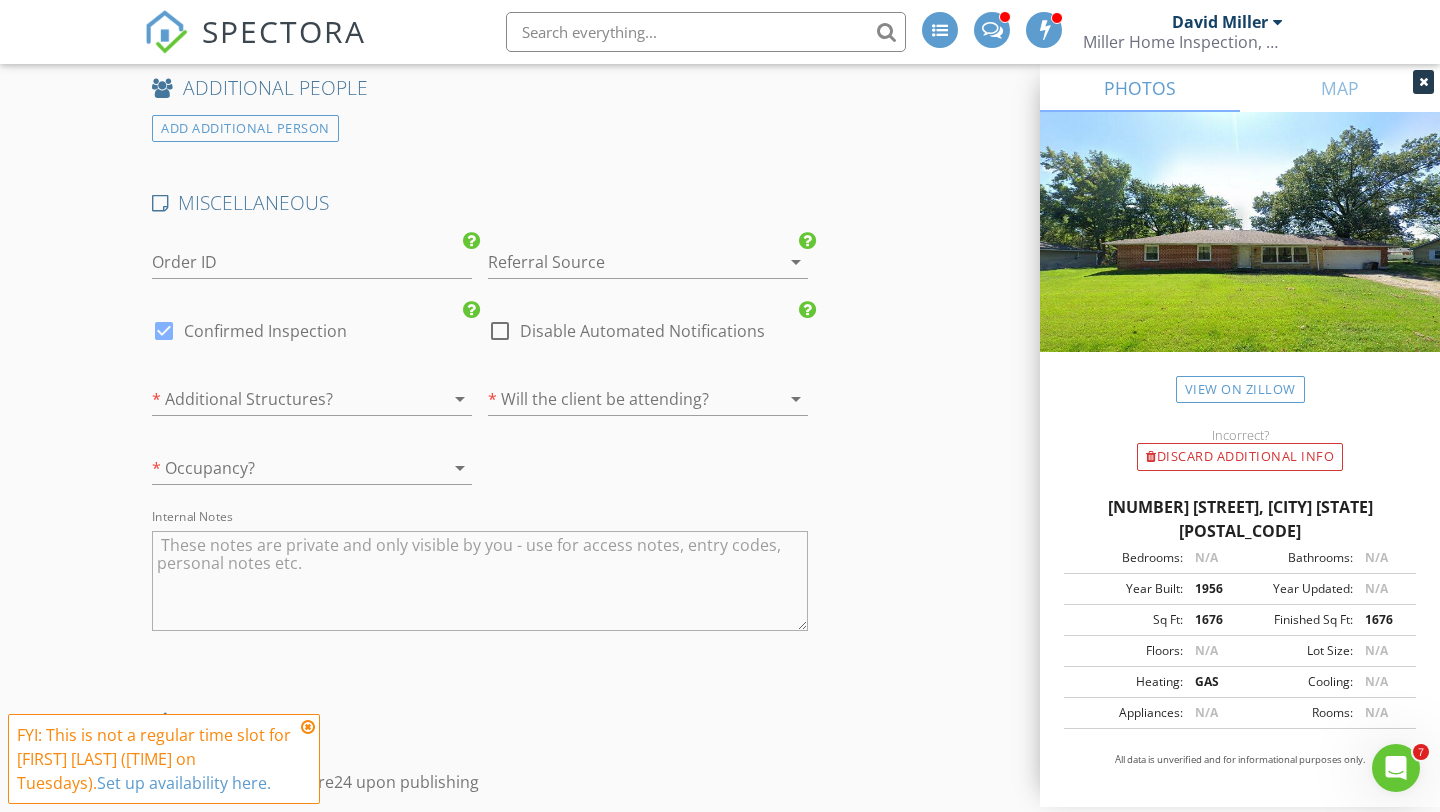 click at bounding box center (620, 262) 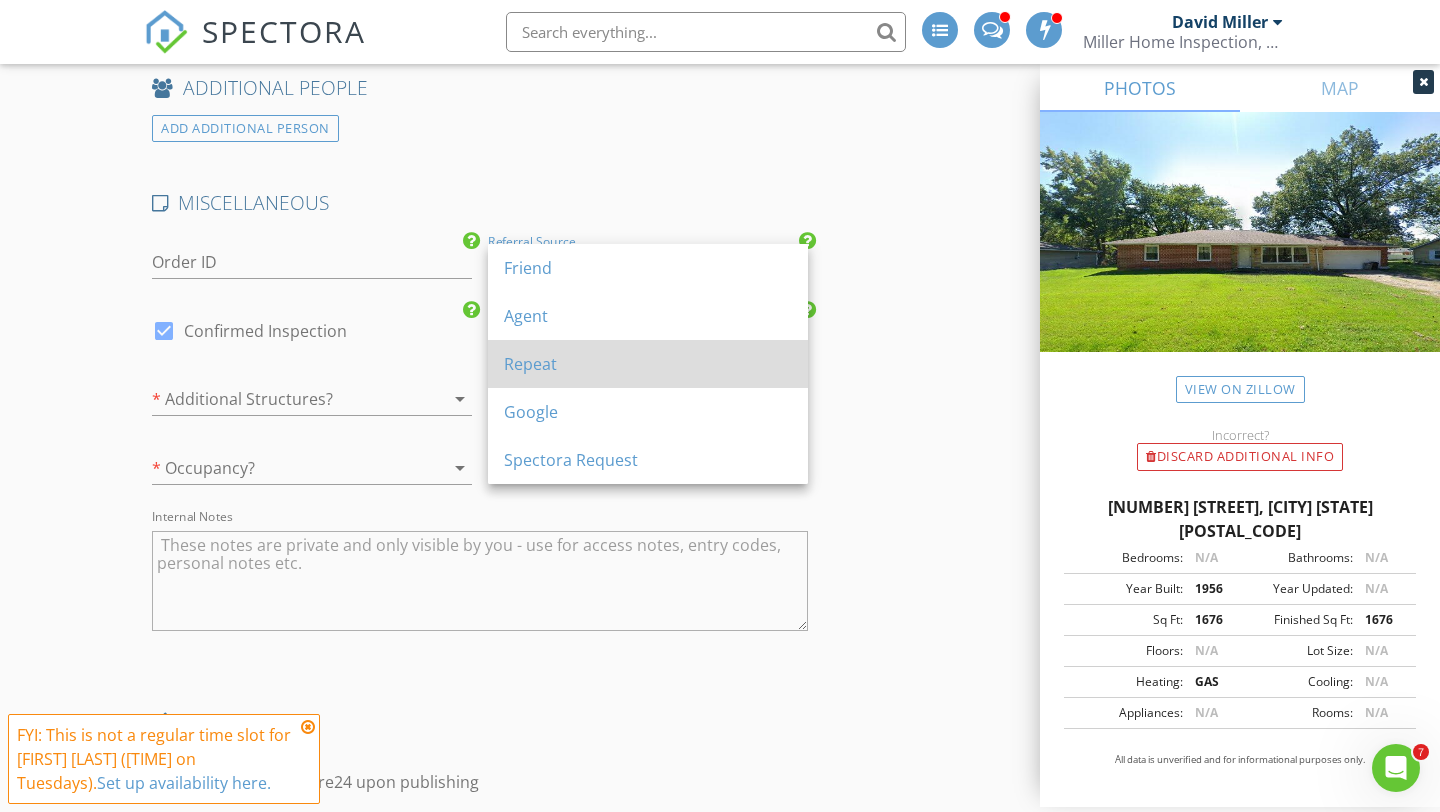 click on "Repeat" at bounding box center [648, 364] 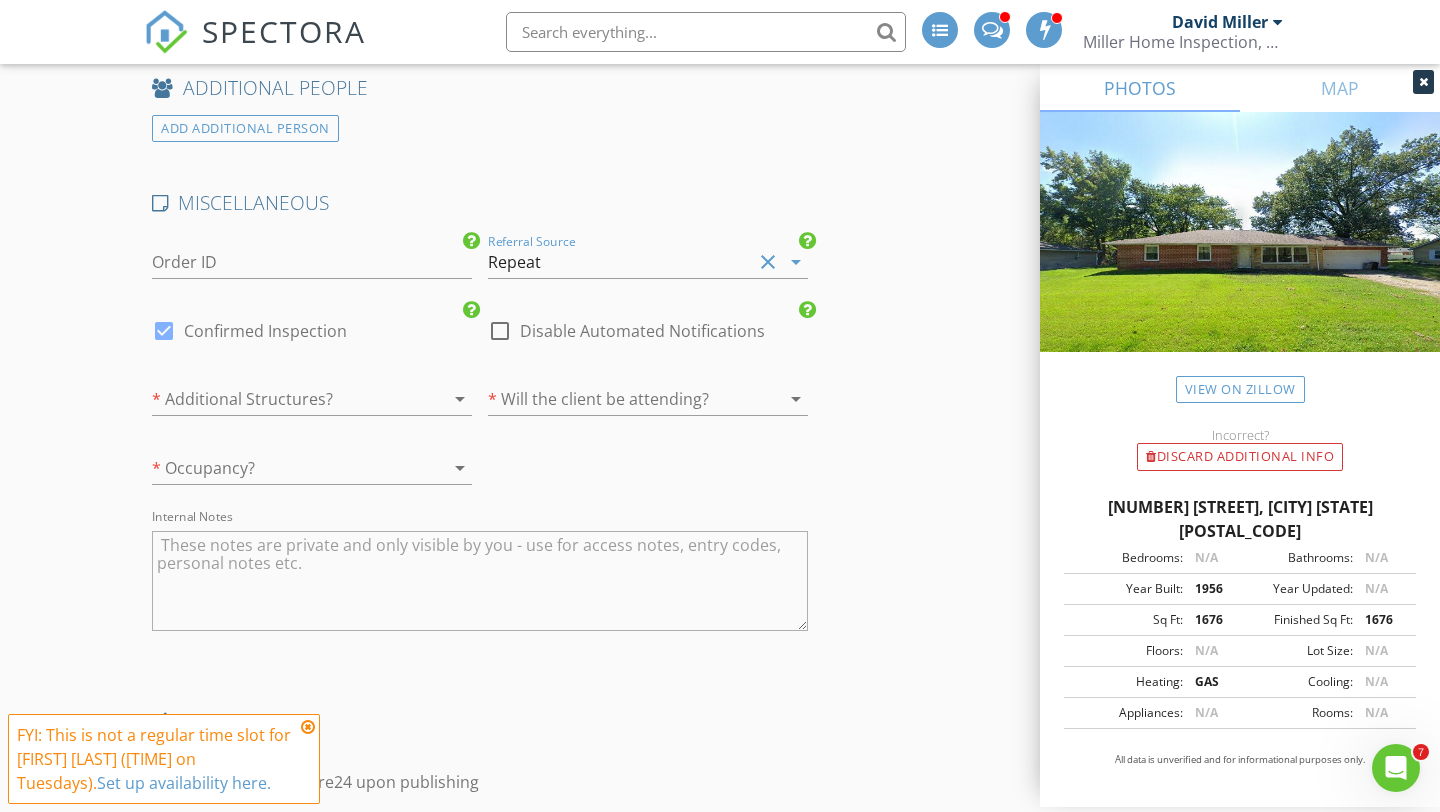 click at bounding box center [432, 399] 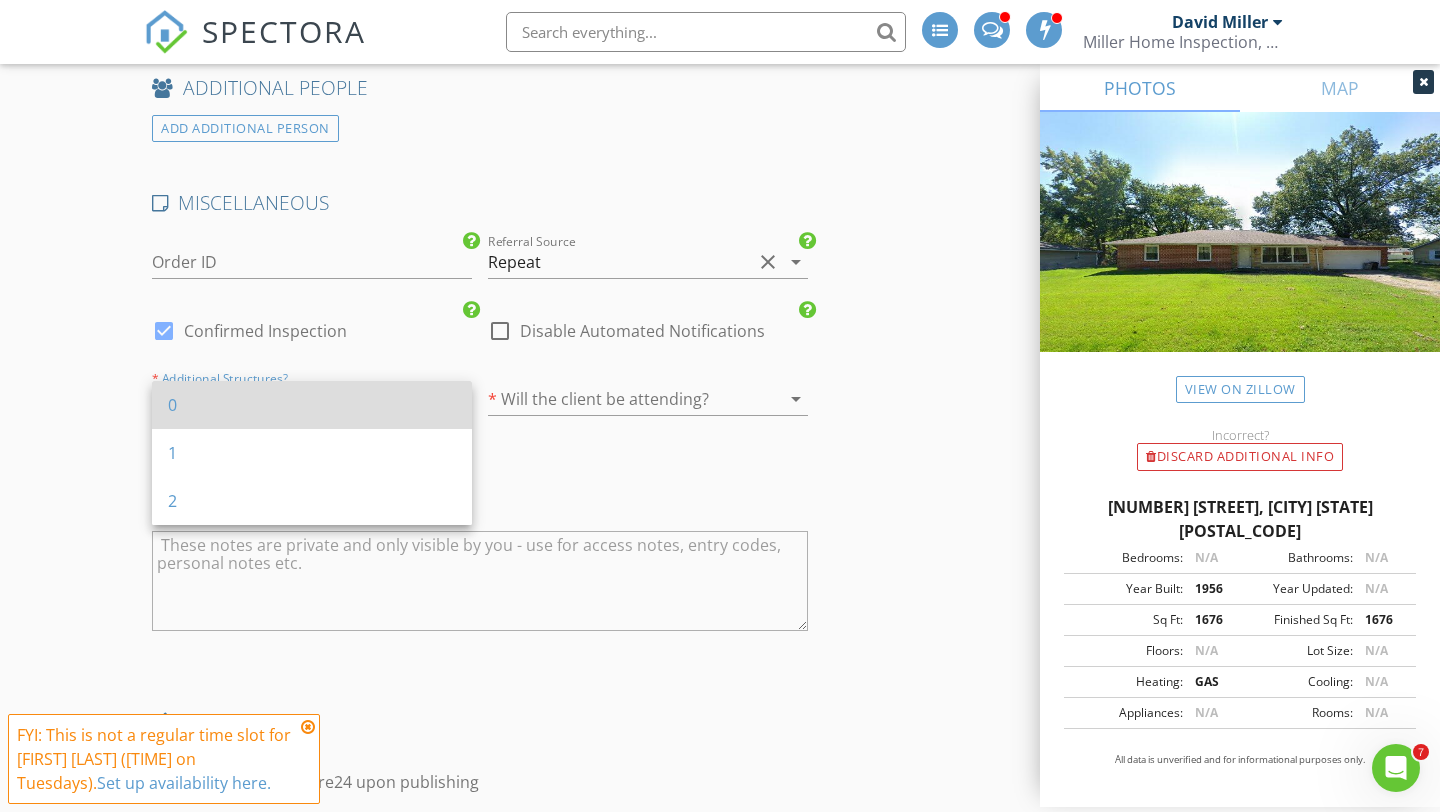click on "0" at bounding box center [312, 405] 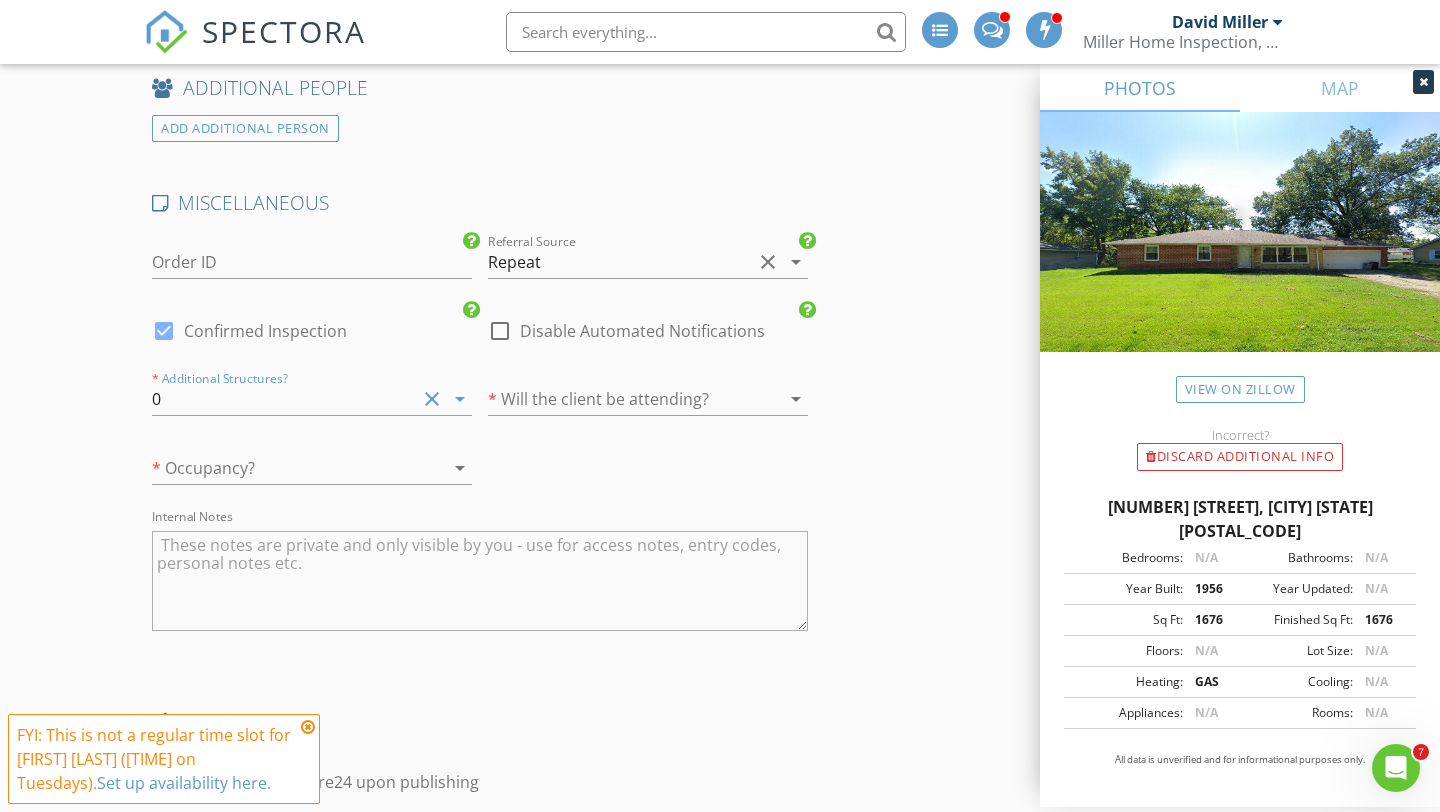 click at bounding box center [620, 399] 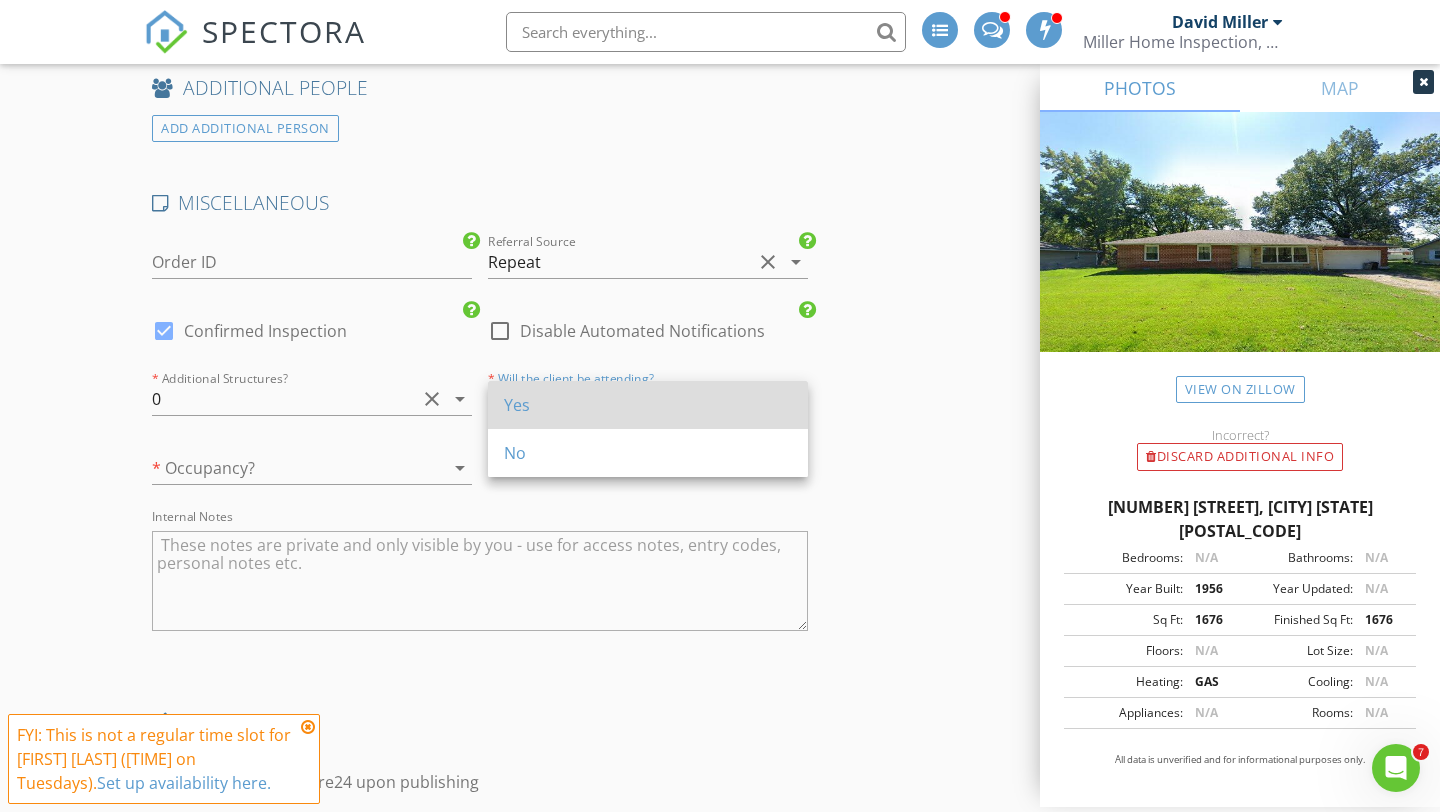 click on "Yes" at bounding box center (648, 405) 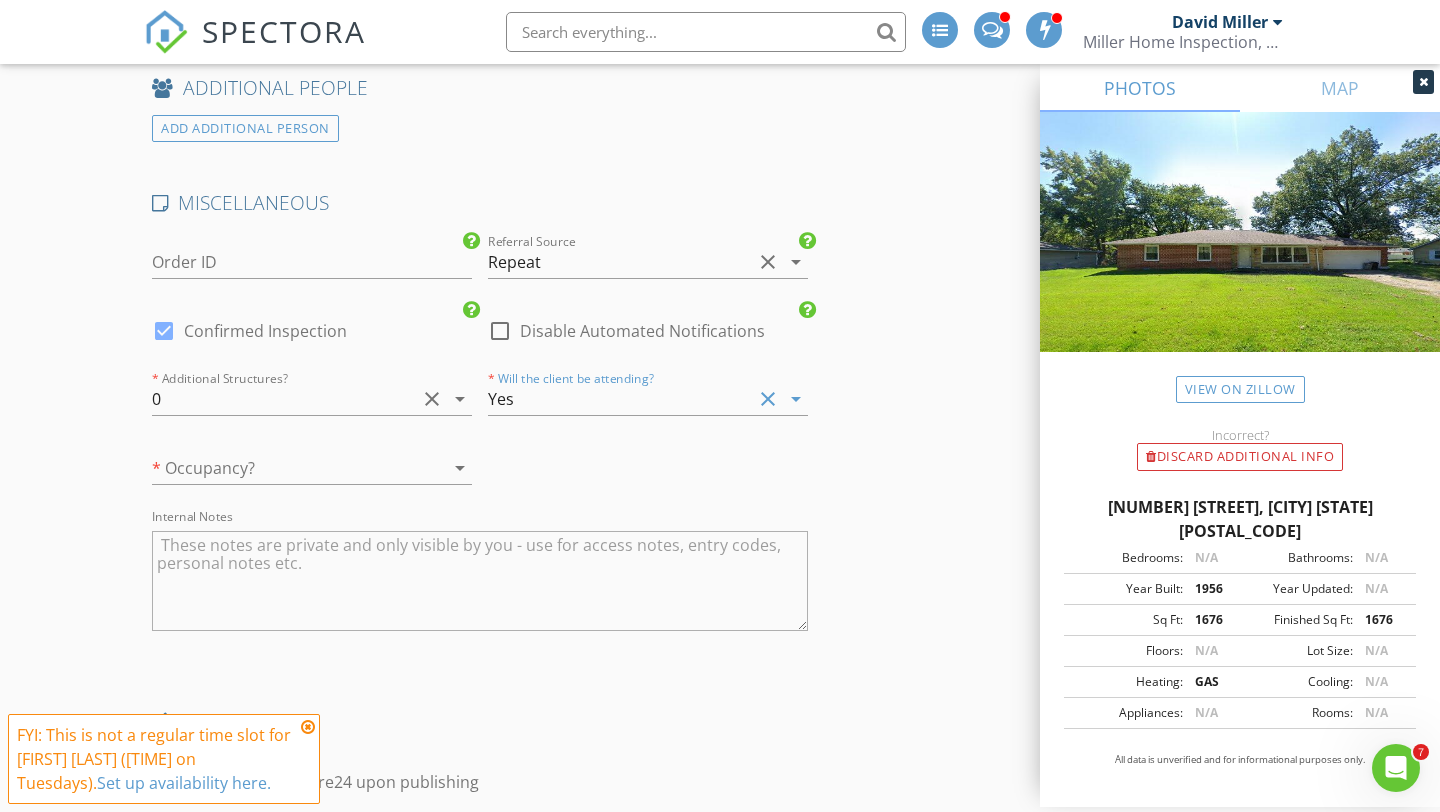 click at bounding box center (432, 468) 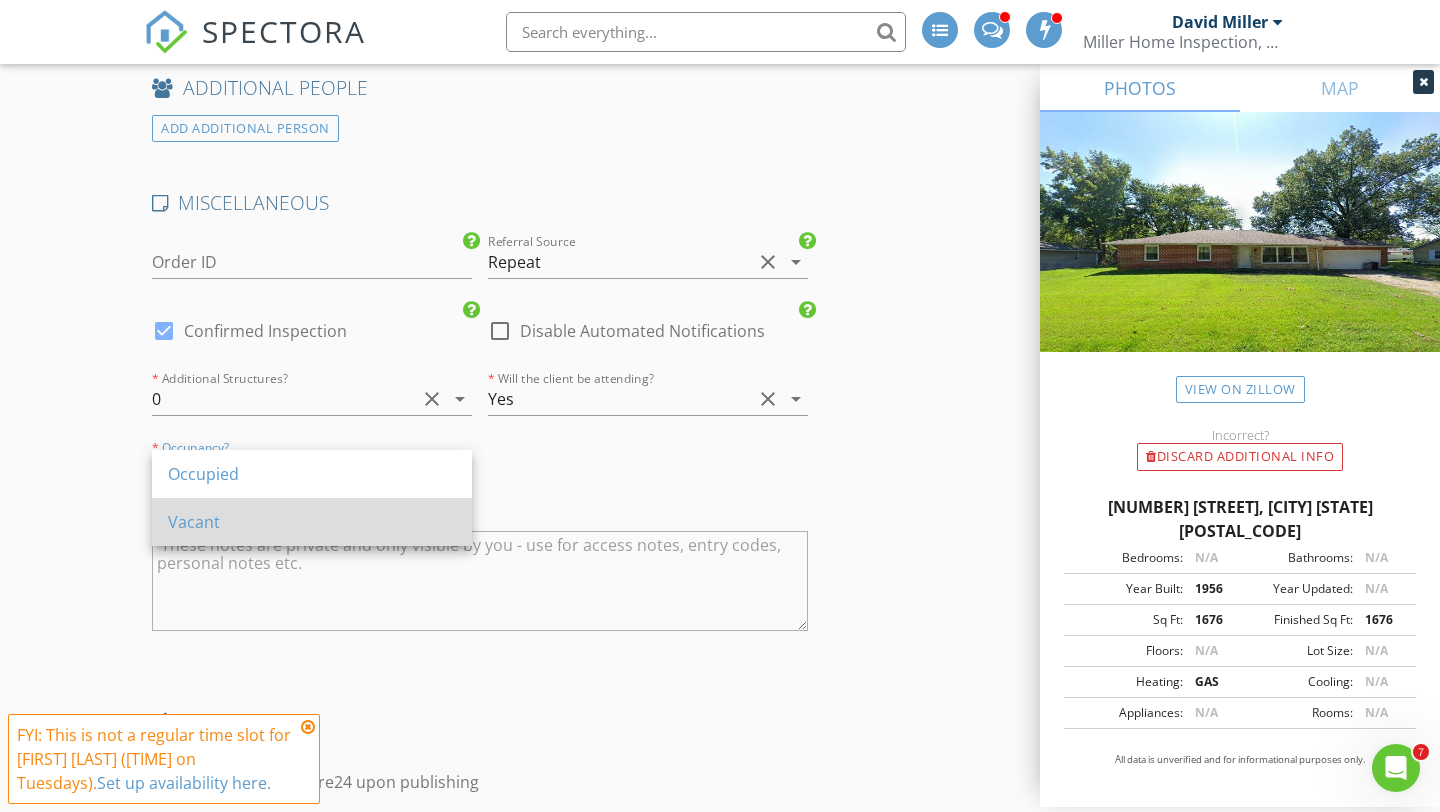 click on "Vacant" at bounding box center (312, 522) 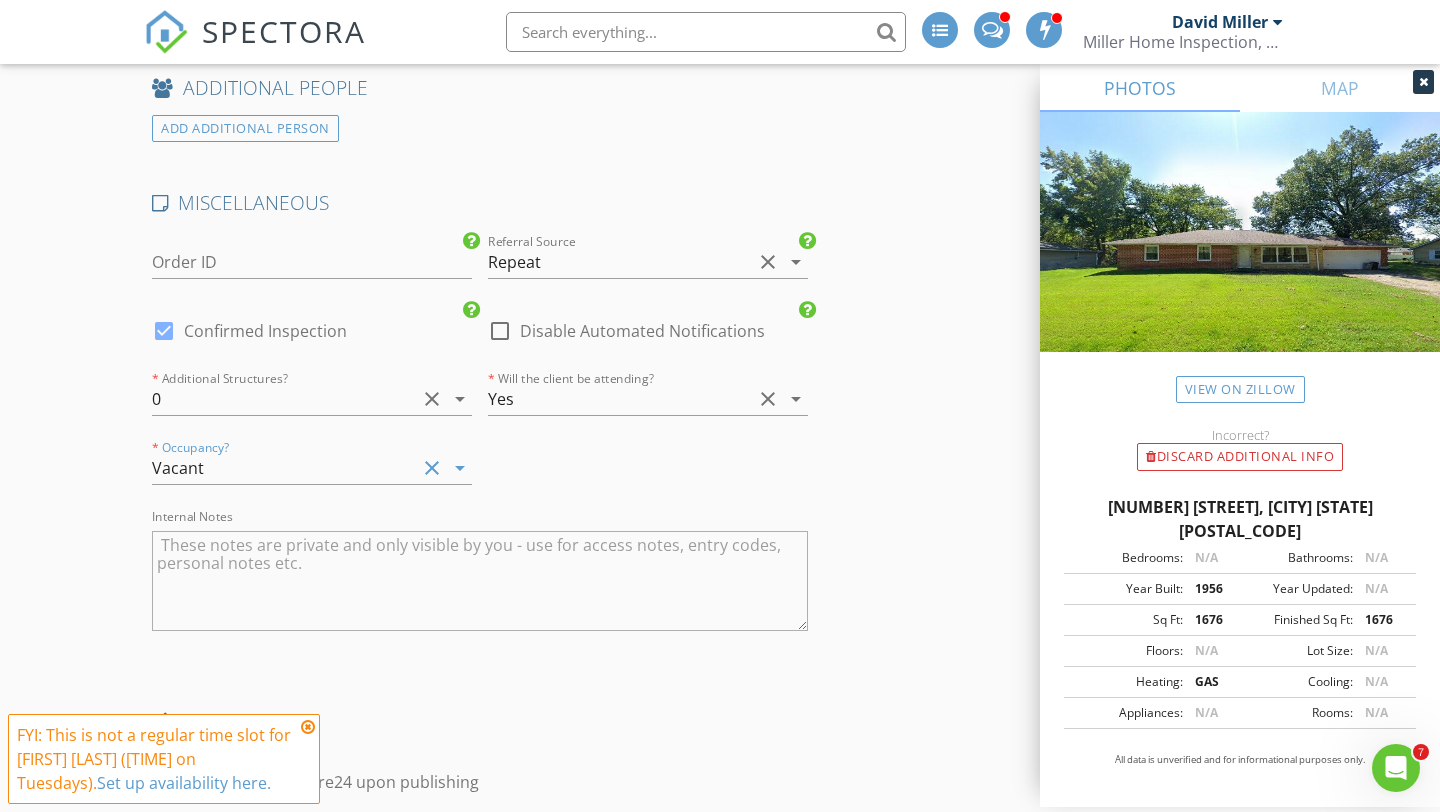 click on "MISCELLANEOUS
Order ID     Referral Source Repeat clear arrow_drop_down     check_box Confirmed Inspection     check_box_outline_blank Disable Automated Notifications       *   Additional Structures? 0 clear arrow_drop_down       *   Will the client be attending? Yes clear arrow_drop_down       *   Occupancy?  Vacant clear arrow_drop_down       Internal Notes" at bounding box center [480, 425] 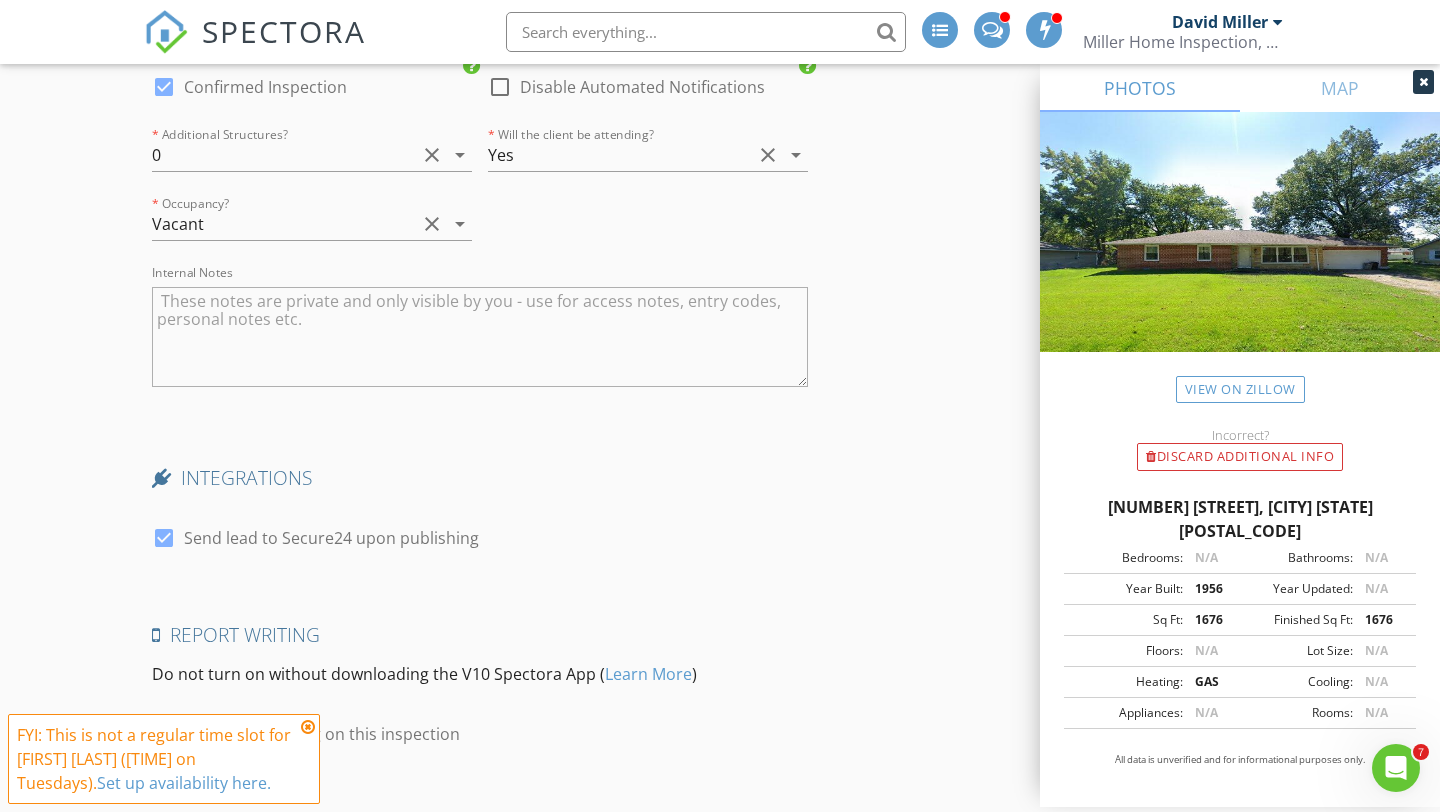 scroll, scrollTop: 4162, scrollLeft: 0, axis: vertical 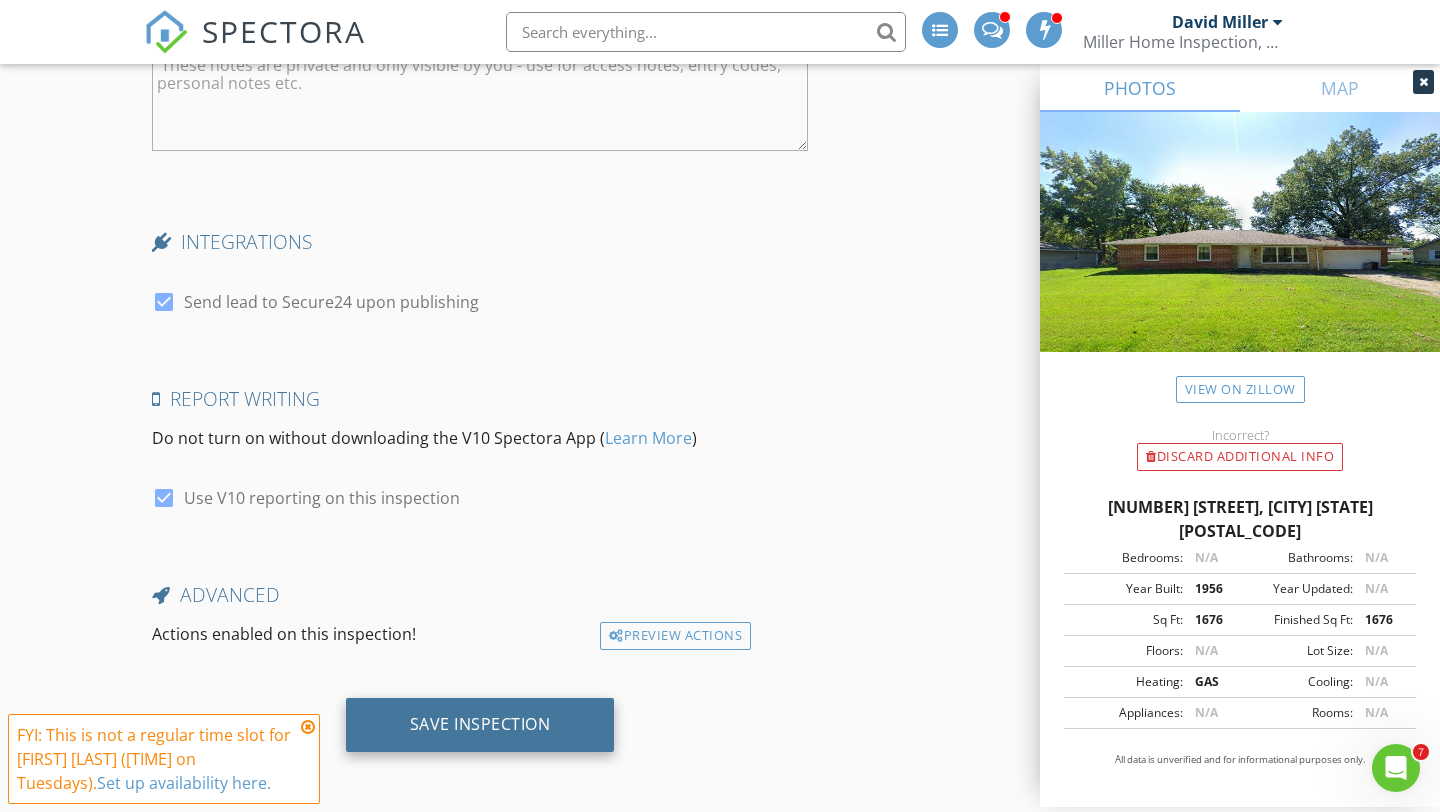 click on "Save Inspection" at bounding box center (480, 724) 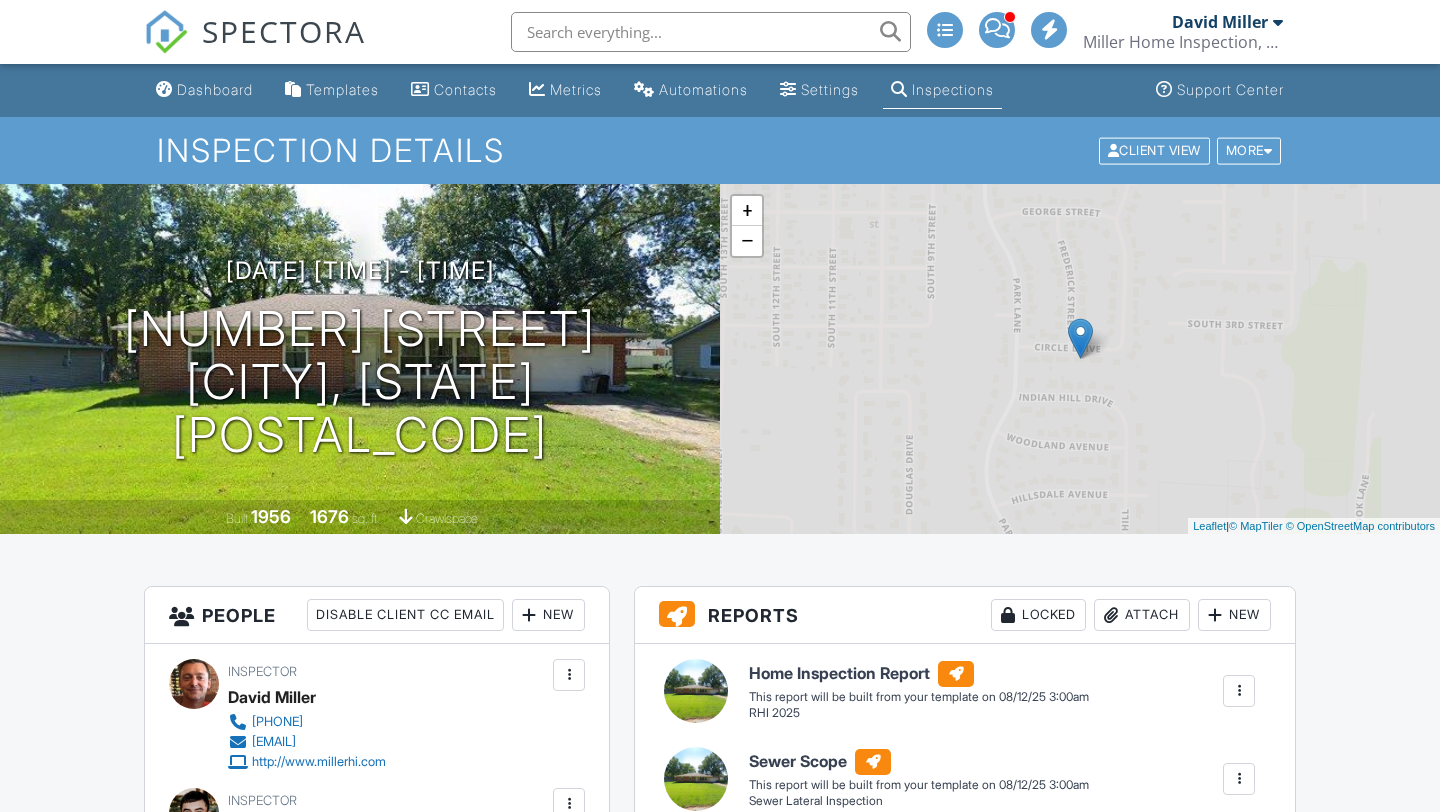 scroll, scrollTop: 0, scrollLeft: 0, axis: both 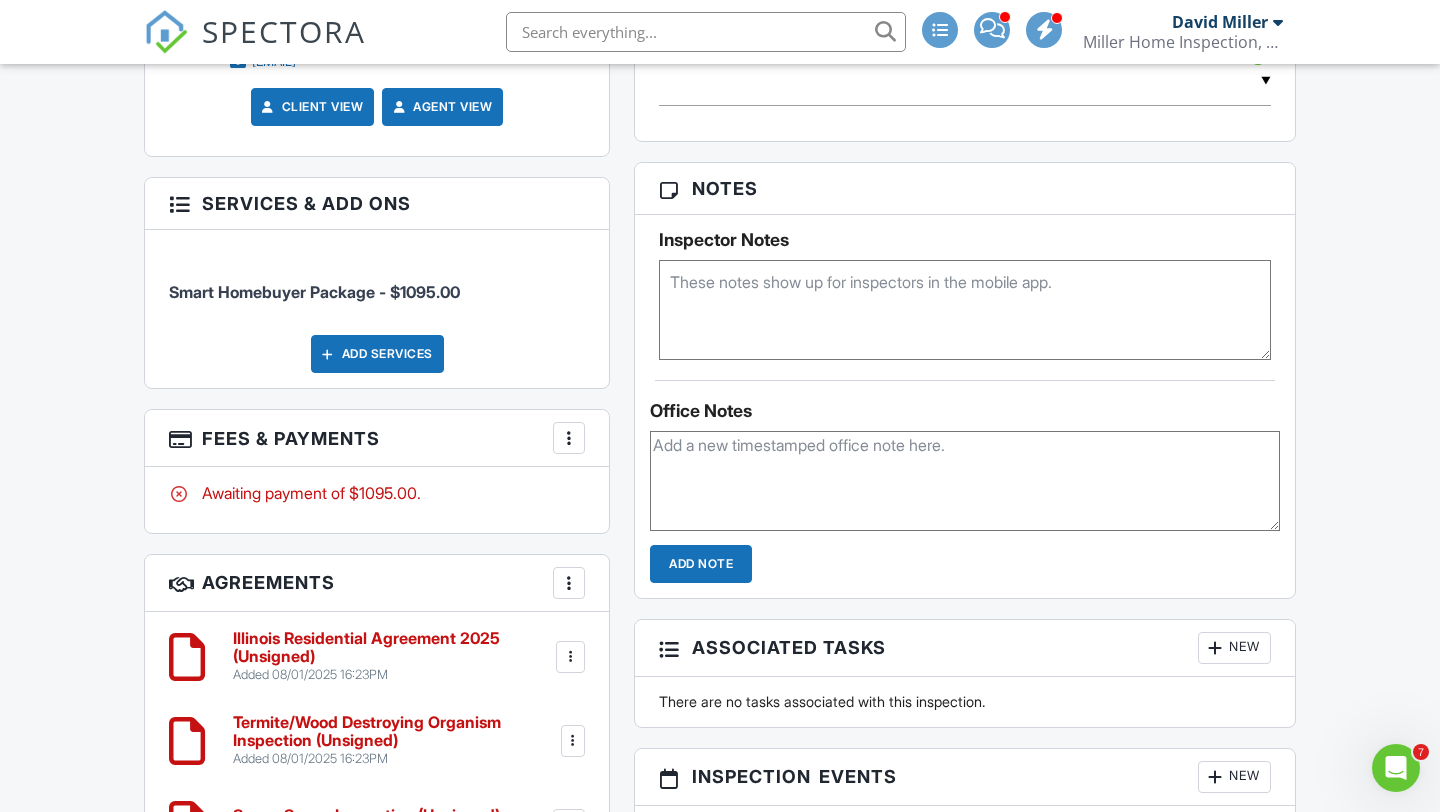 click at bounding box center (569, 438) 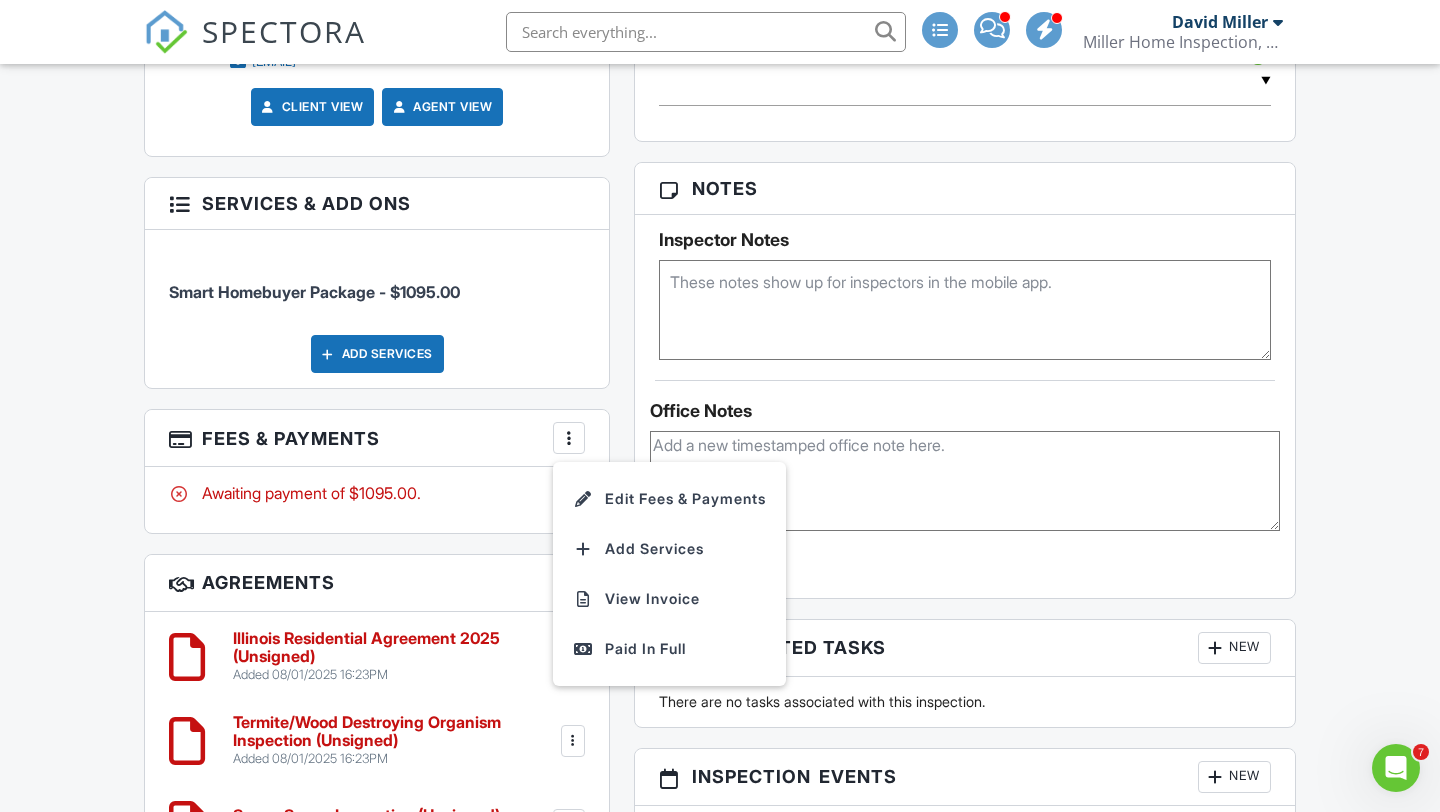 click on "People
Disable Client CC Email
New
Client
Client's Agent
Listing Agent
Add Another Person
Inspector
[FIRST] [LAST]
[PHONE]
[EMAIL]
http://www.millerhi.com
Make Invisible
Mark As Requested
Remove
Inspector
Zach Pendegraft
[PHONE]
[EMAIL]
http://www.millerhi.com
Make Primary Inspector
Make Invisible
Mark As Requested
Remove
Update Client
First name
[FIRST]
Last name
[LAST]
Email (required)
[EMAIL]
CC Email
Phone
[PHONE]
Tags
Internal notes visible only to the company
Private notes visible only to company admins
Cancel
Save" at bounding box center (377, 561) 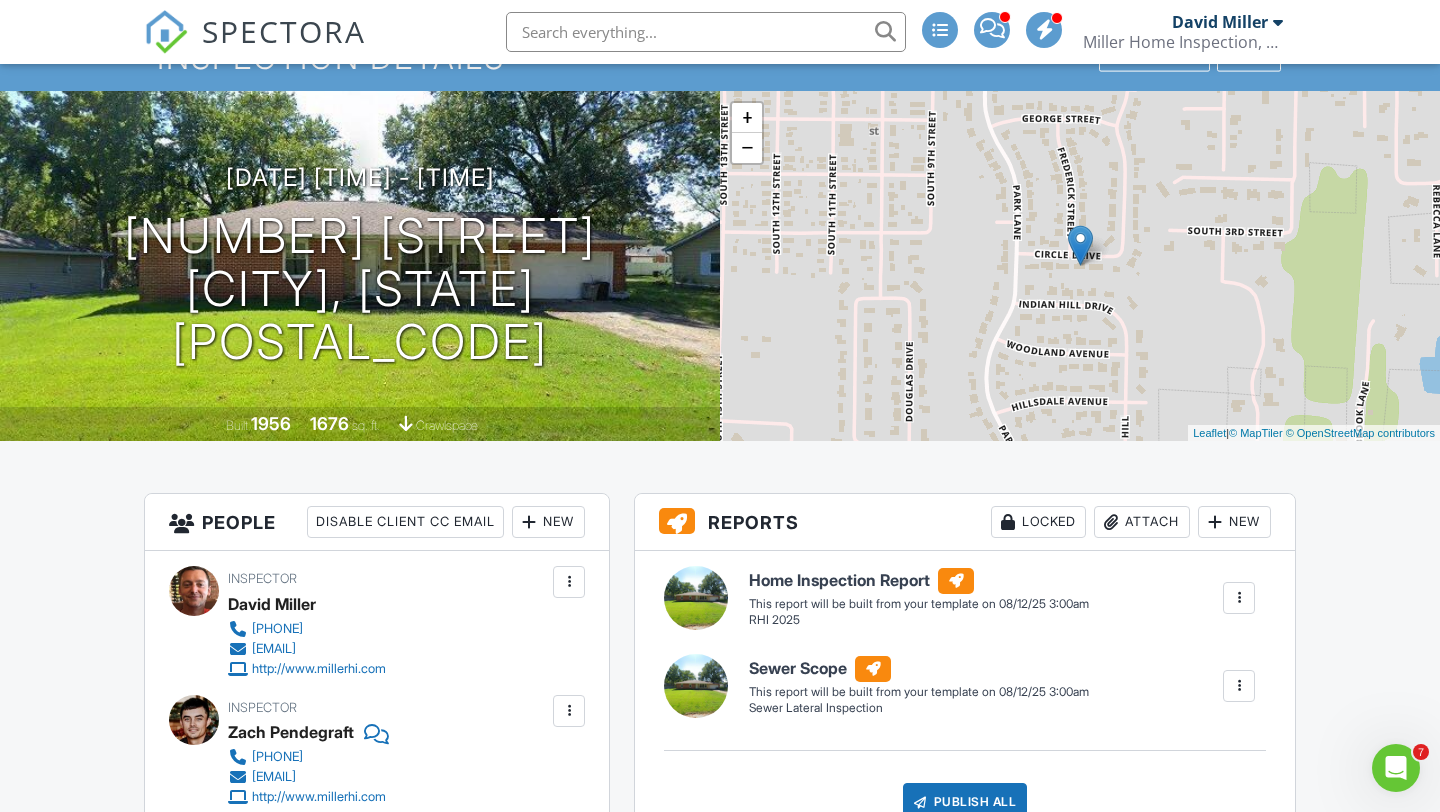 scroll, scrollTop: 0, scrollLeft: 0, axis: both 